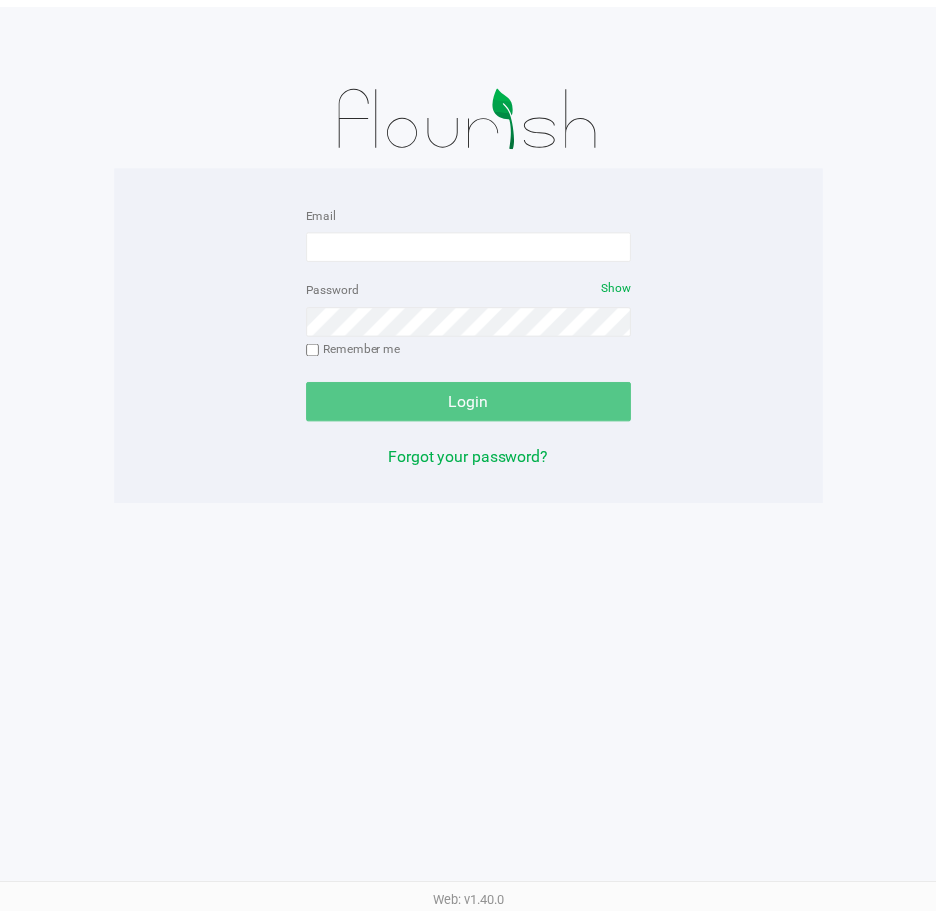 scroll, scrollTop: 0, scrollLeft: 0, axis: both 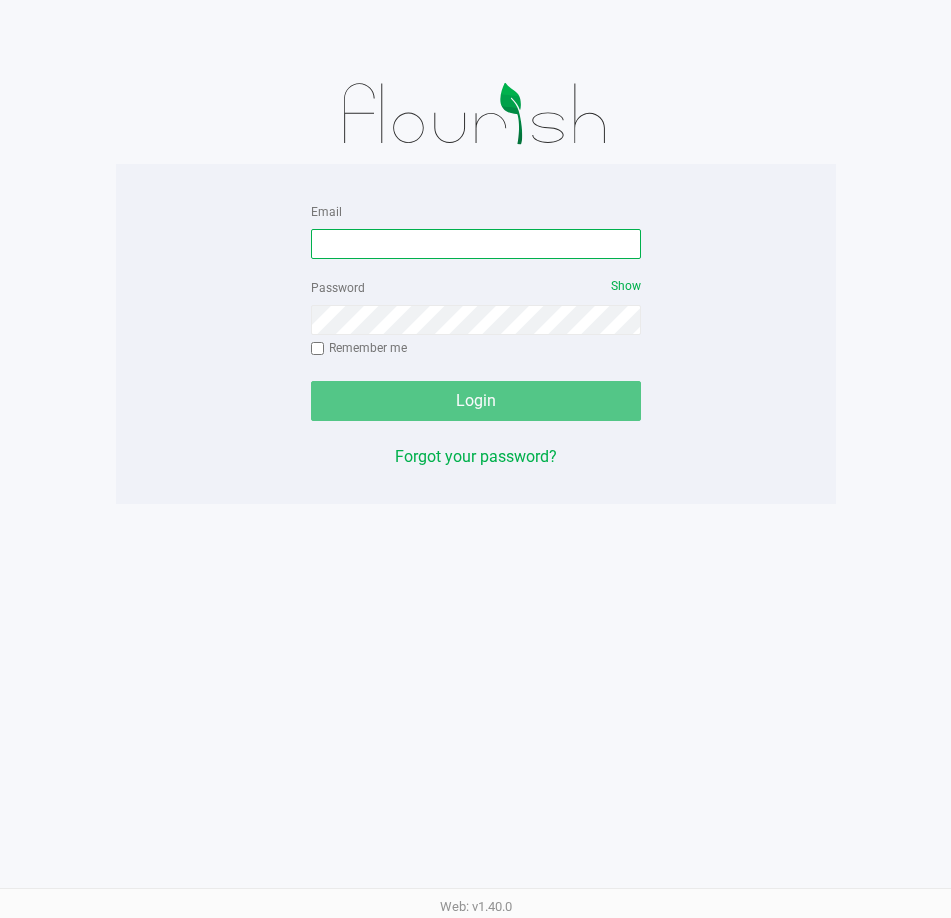 click on "Email" at bounding box center (476, 244) 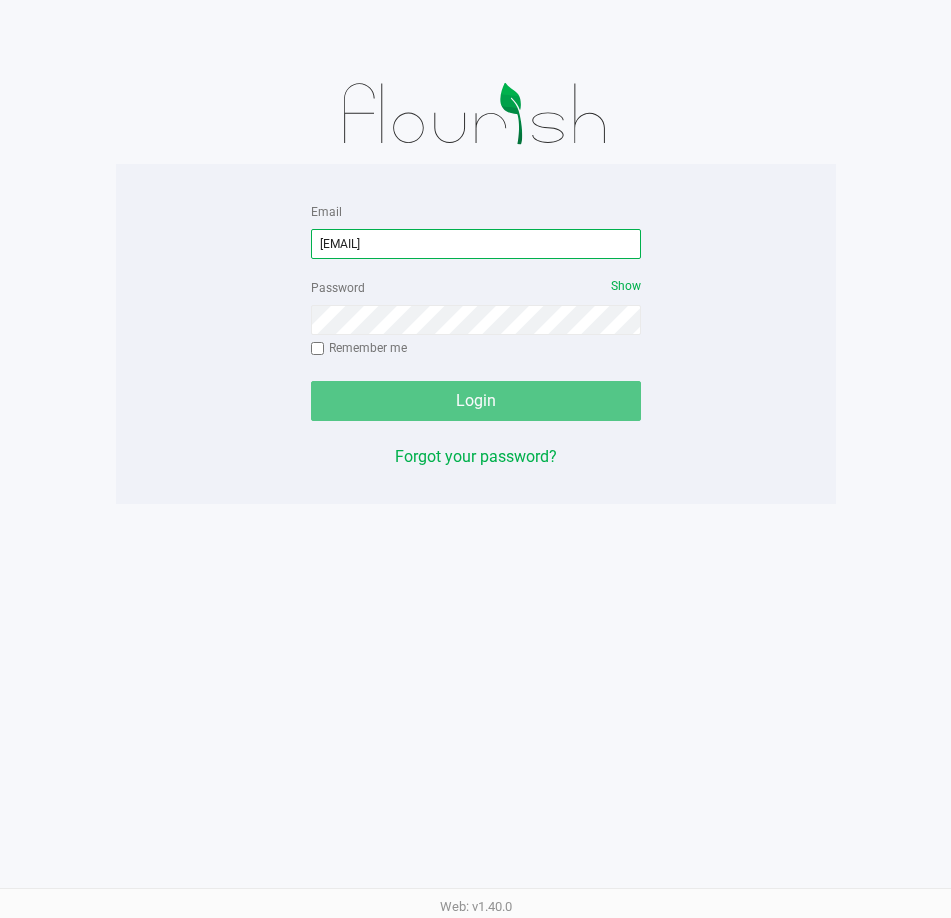 type on "[EMAIL]" 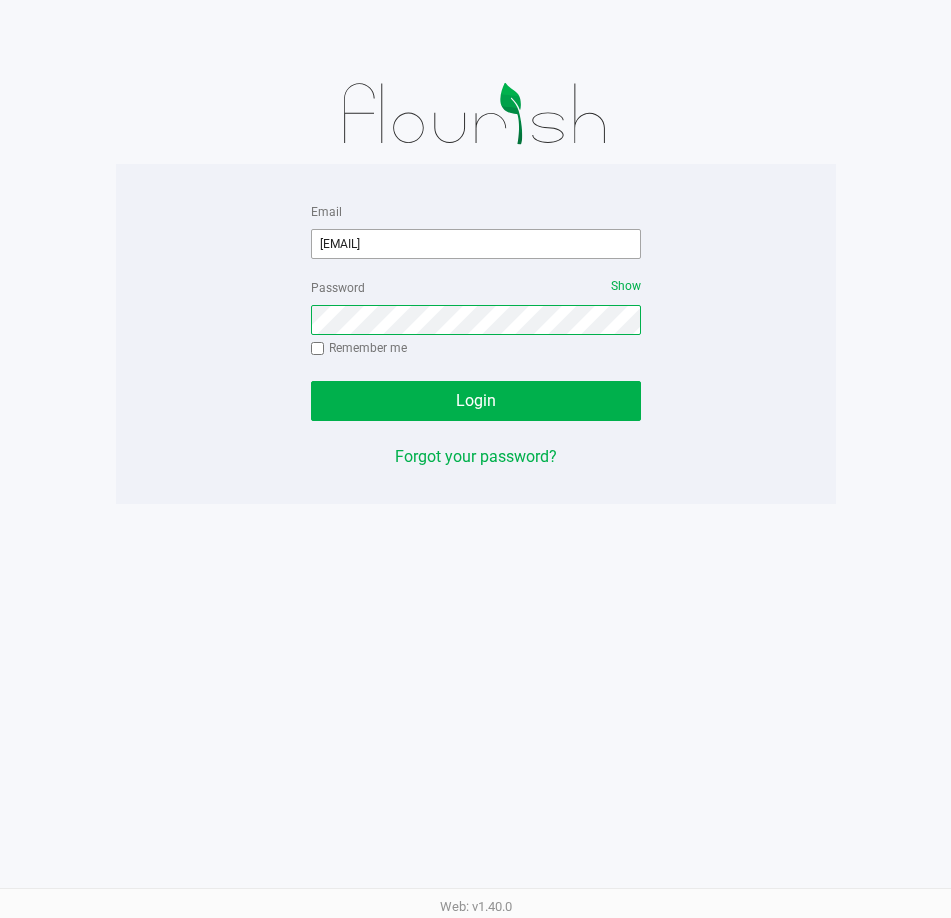 click on "Login" 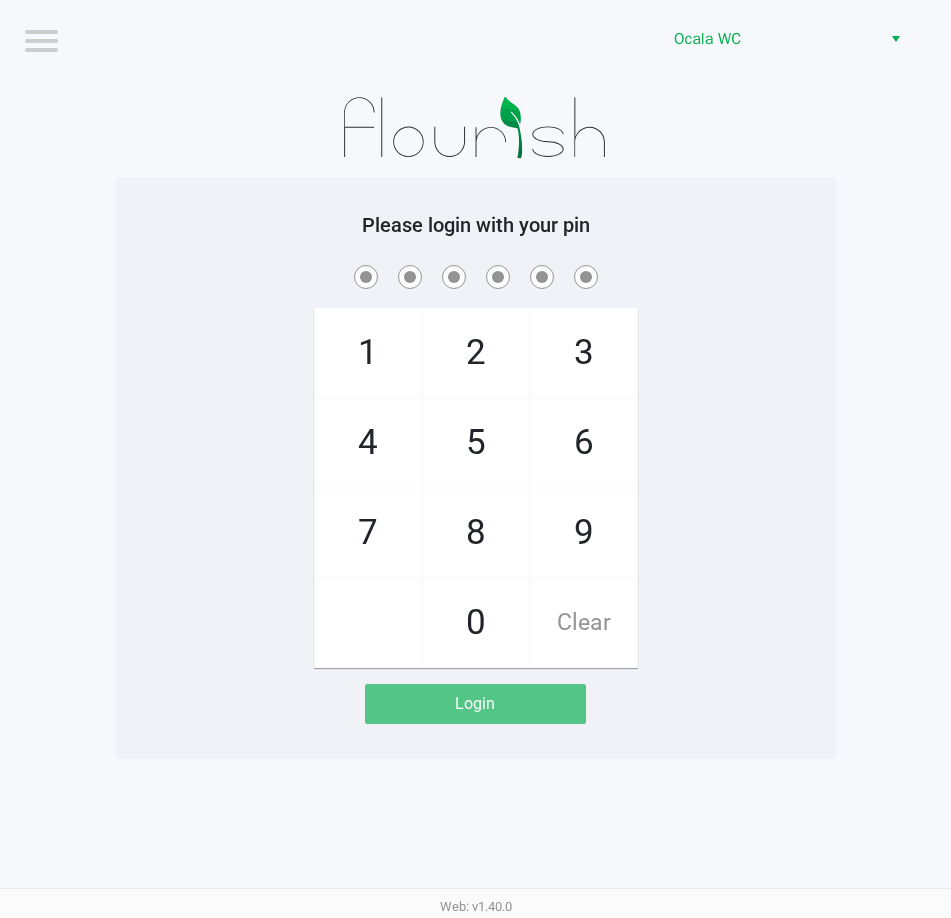 click on "1   4   7       2   5   8   0   3   6   9   Clear" 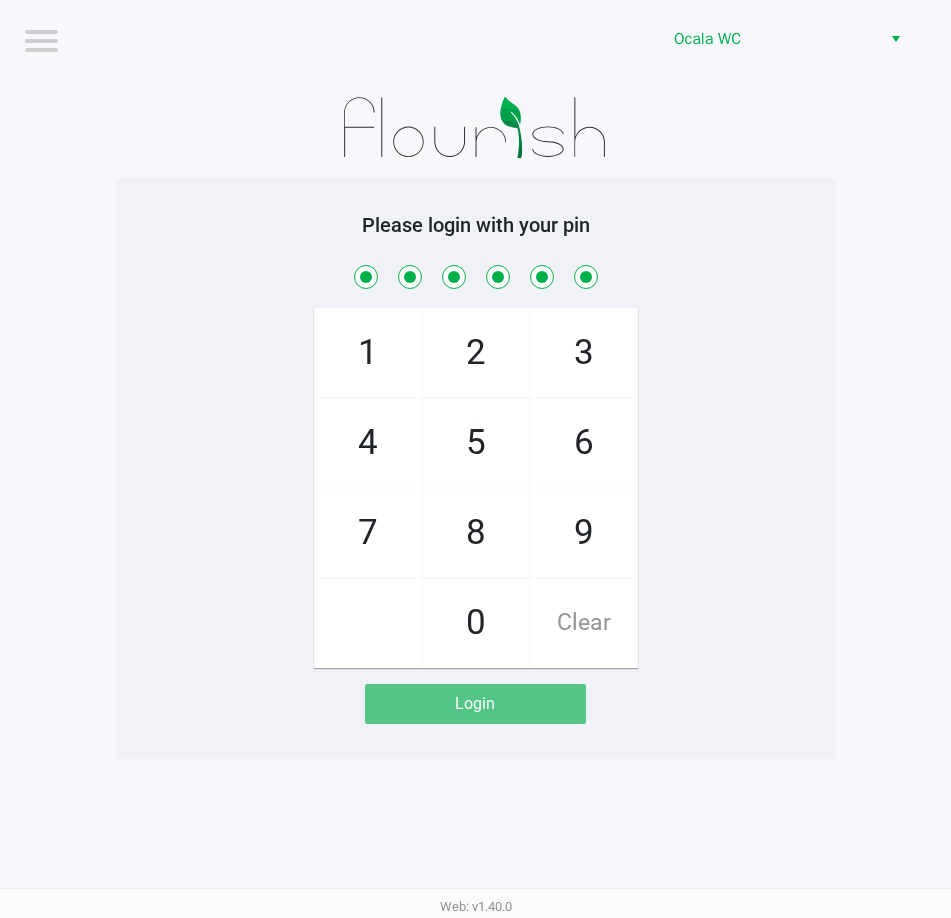 checkbox on "true" 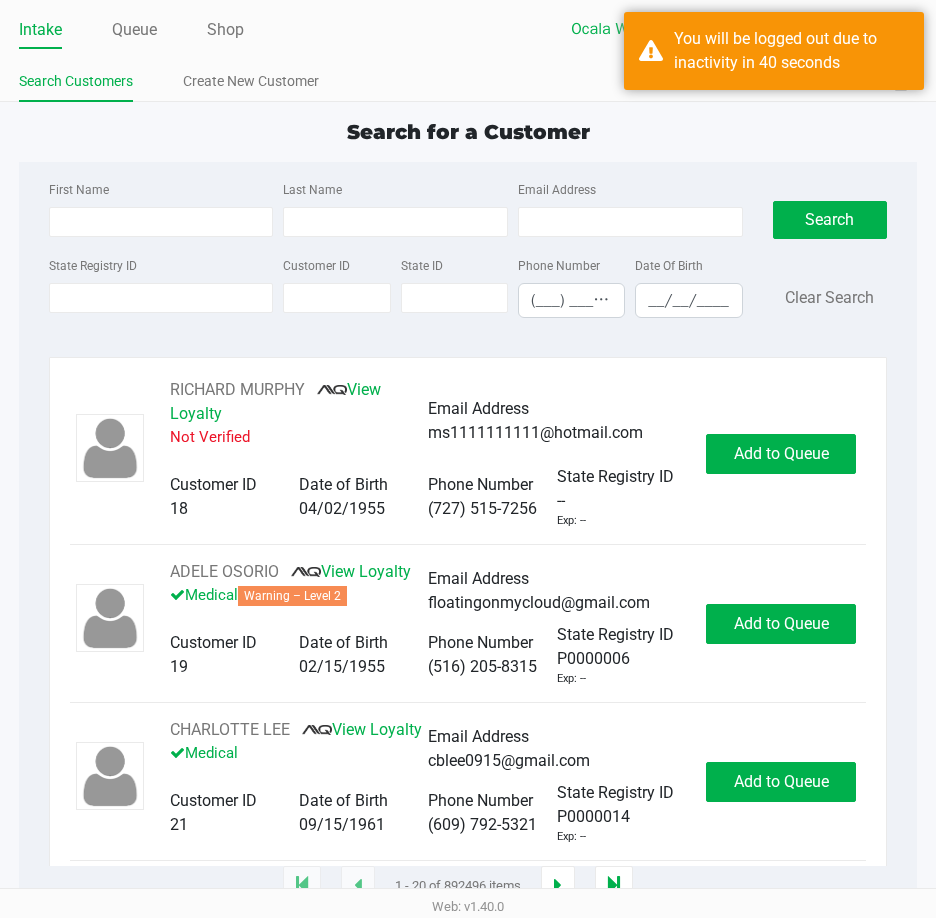 click on "Intake Queue Shop Ocala WC Marjorie [LAST]  Search Customers Create New Customer  Quick Sale   Logout" 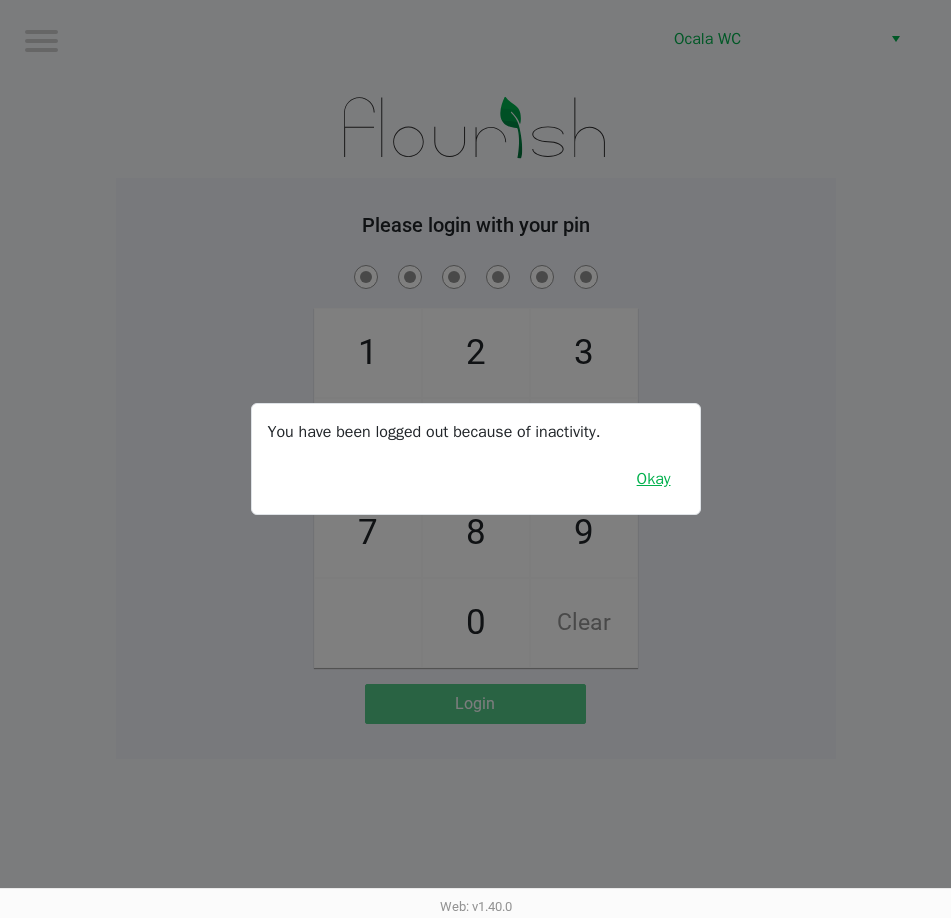 click on "Okay" at bounding box center (654, 479) 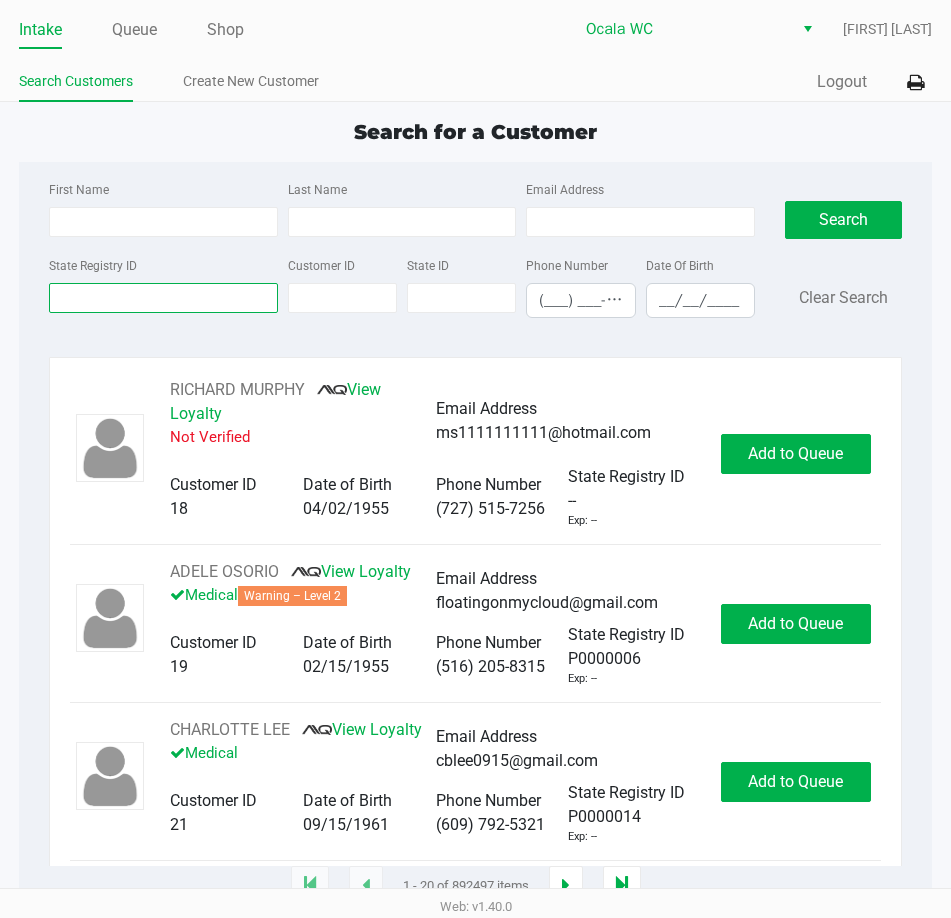 click on "State Registry ID" at bounding box center [163, 298] 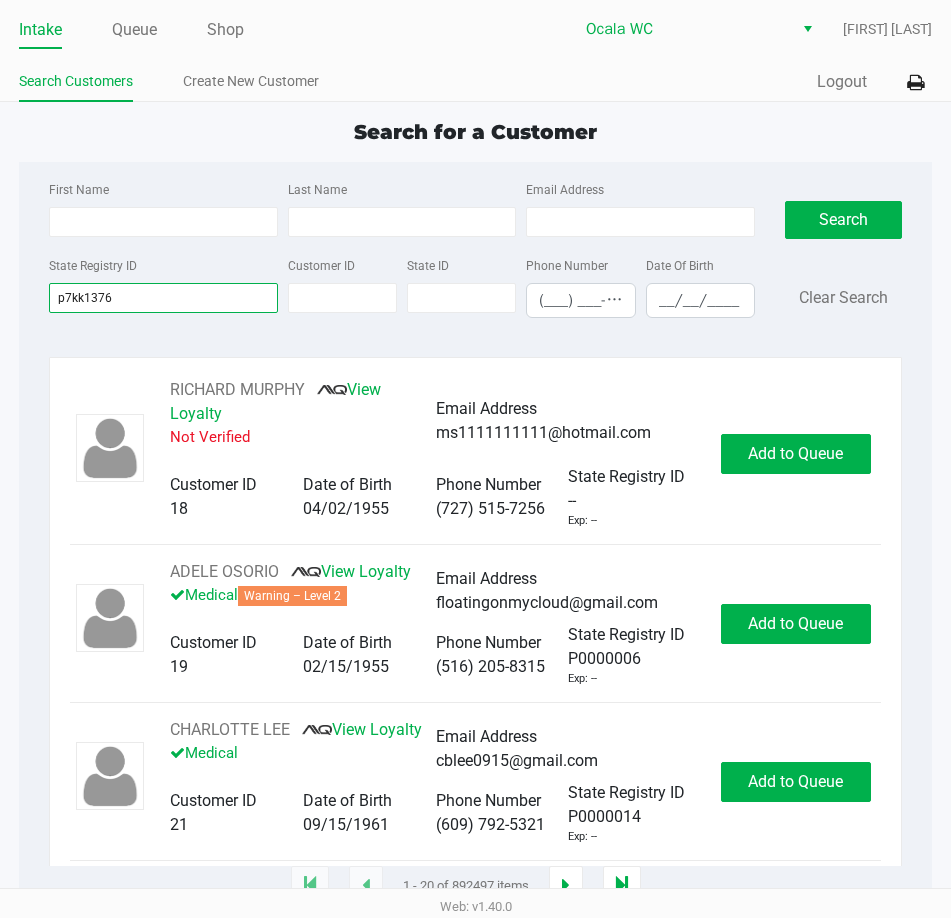 type on "p7kk1376" 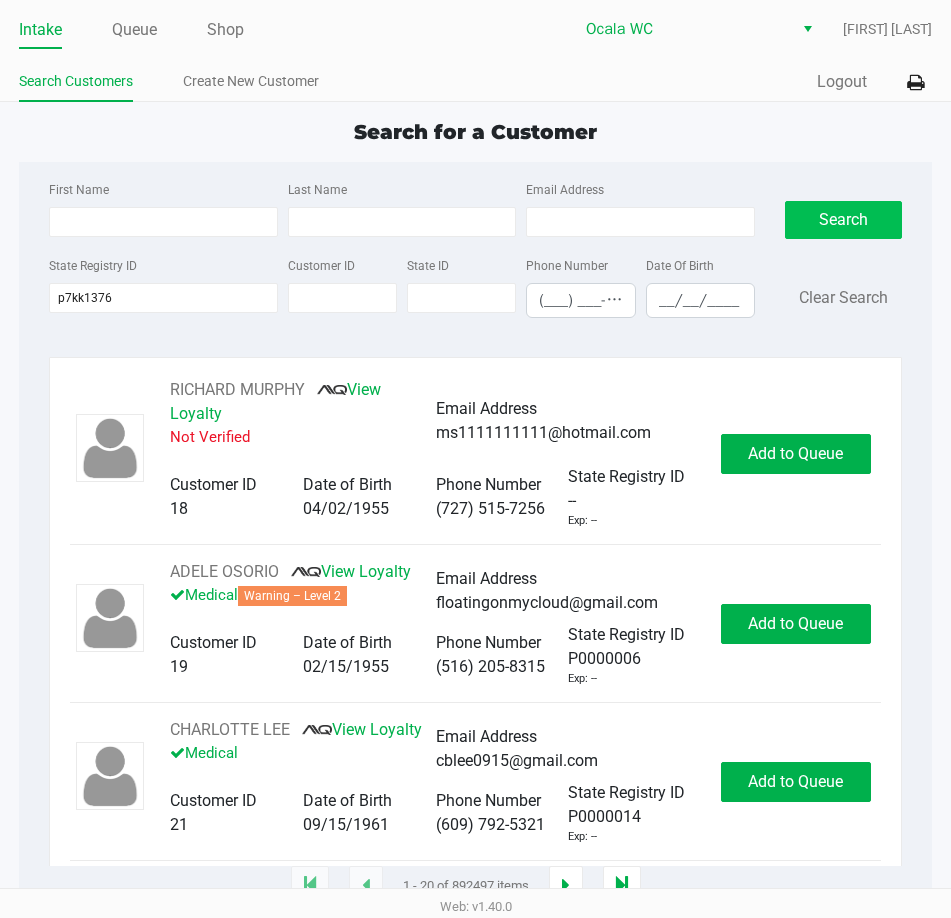 click on "Search" 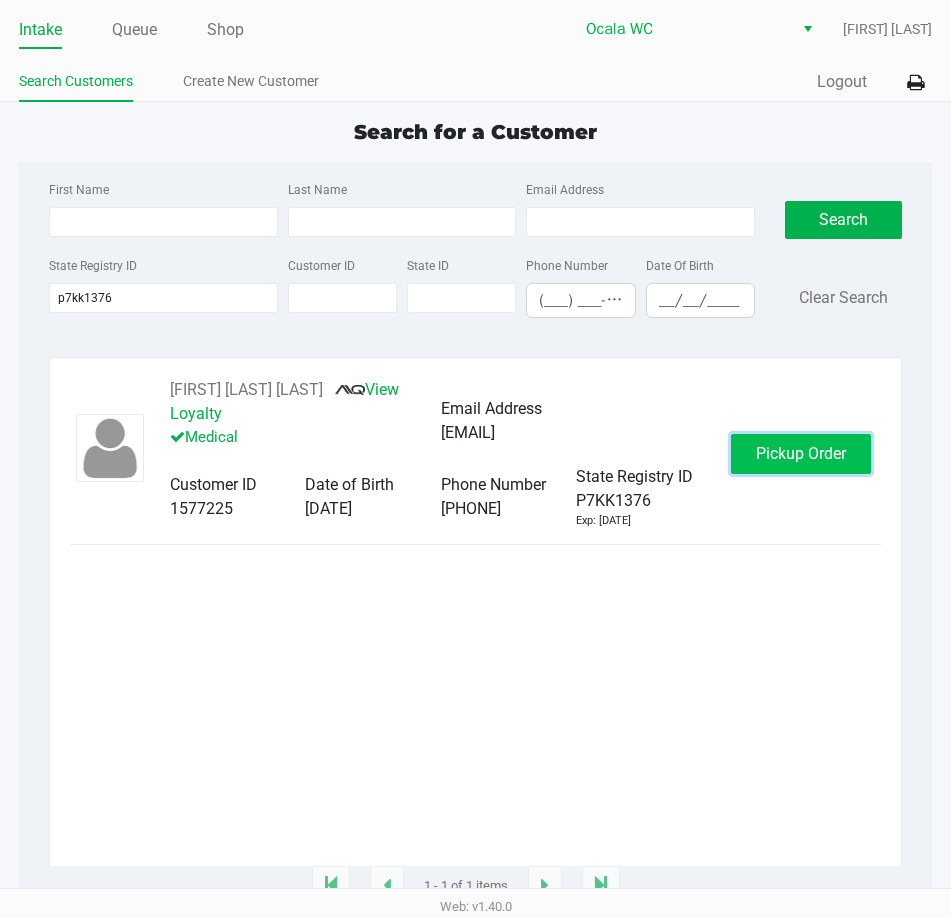 click on "Pickup Order" 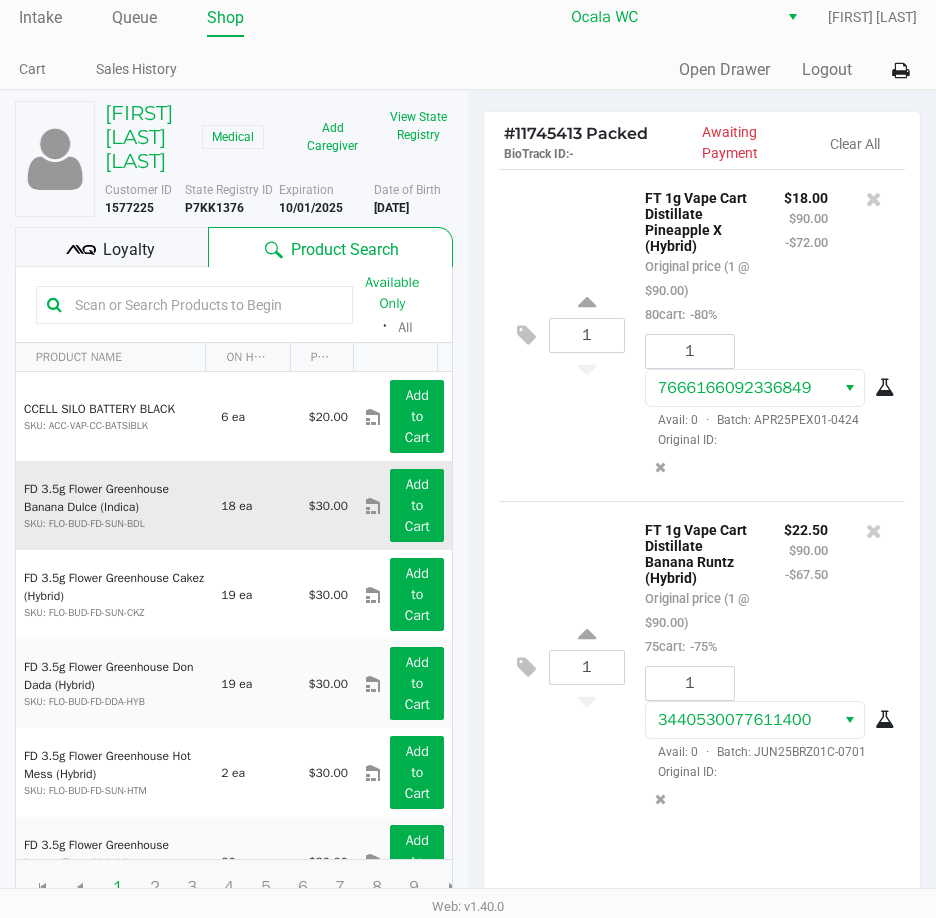 scroll, scrollTop: 0, scrollLeft: 0, axis: both 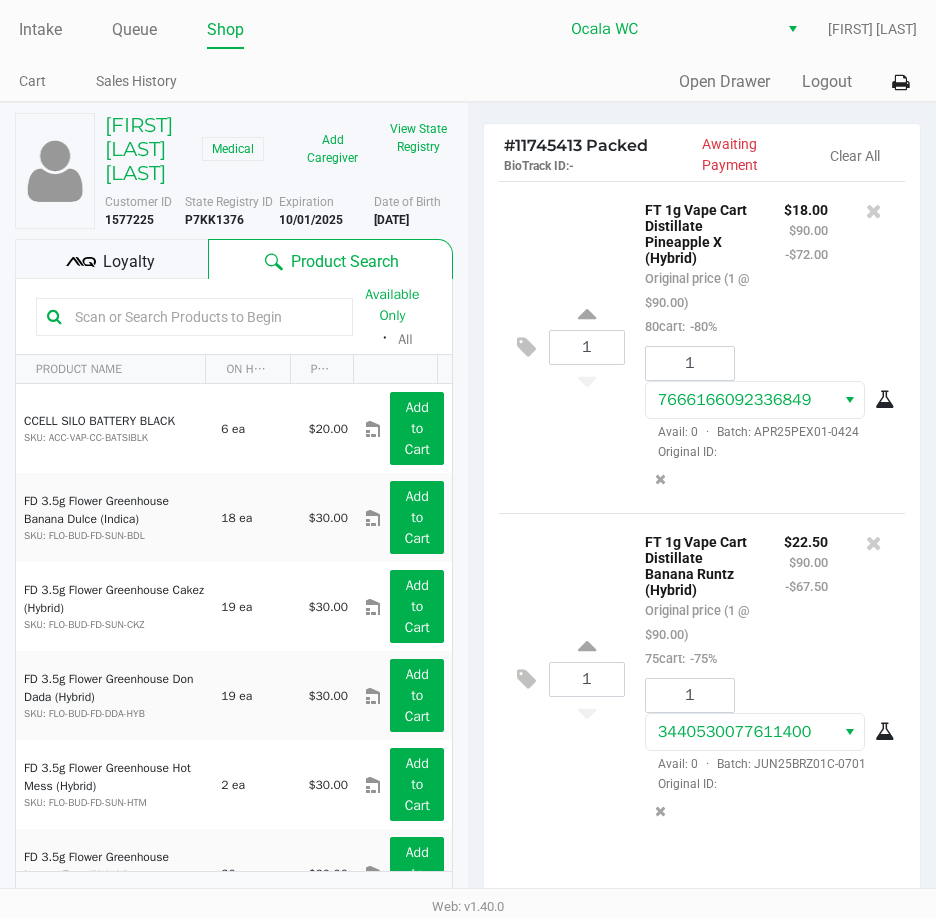 click on "Loyalty" 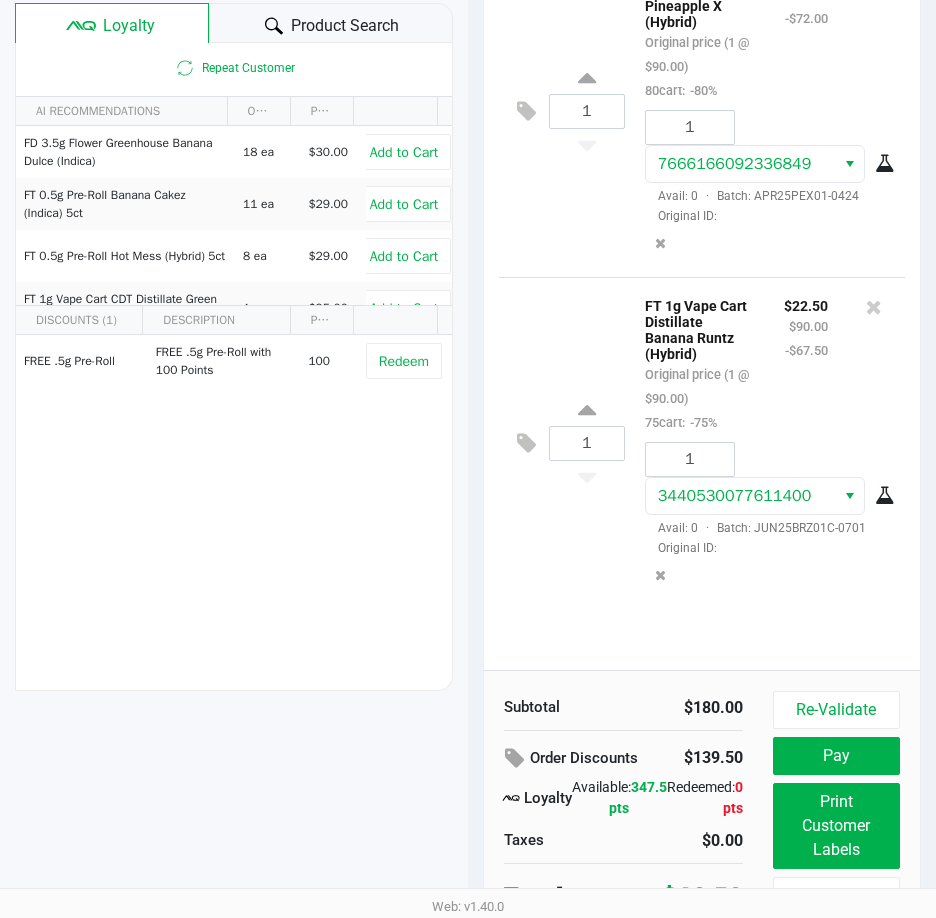 scroll, scrollTop: 254, scrollLeft: 0, axis: vertical 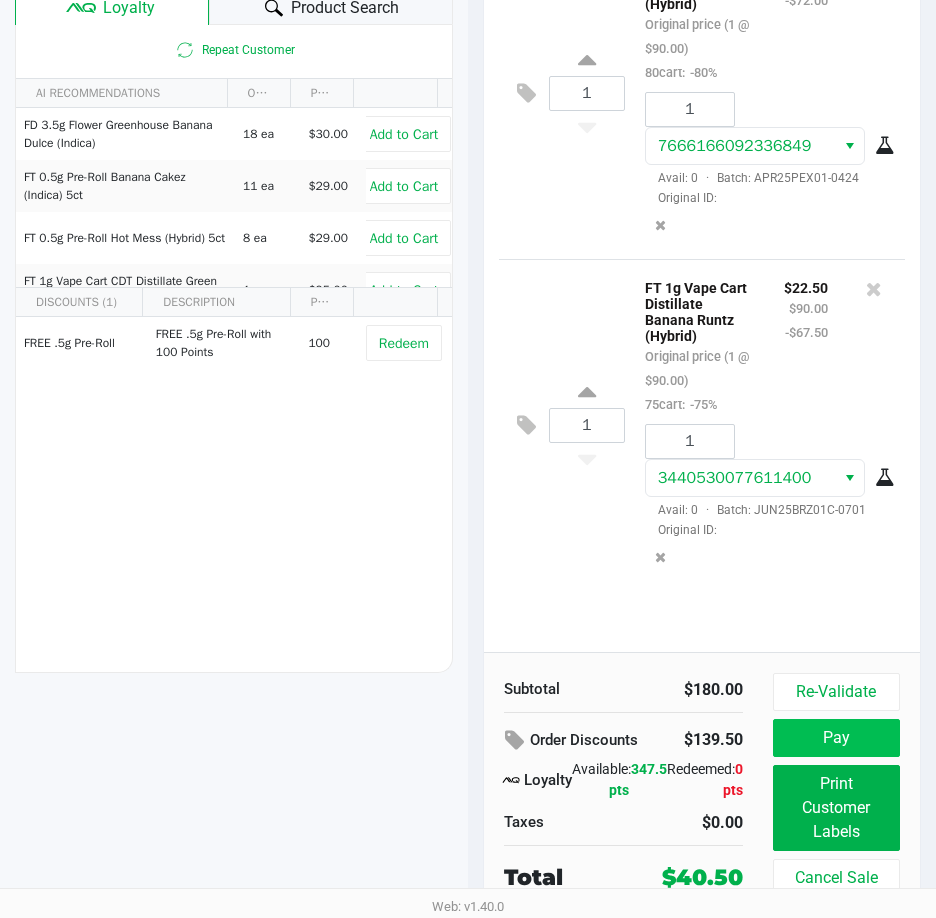 click on "Pay" 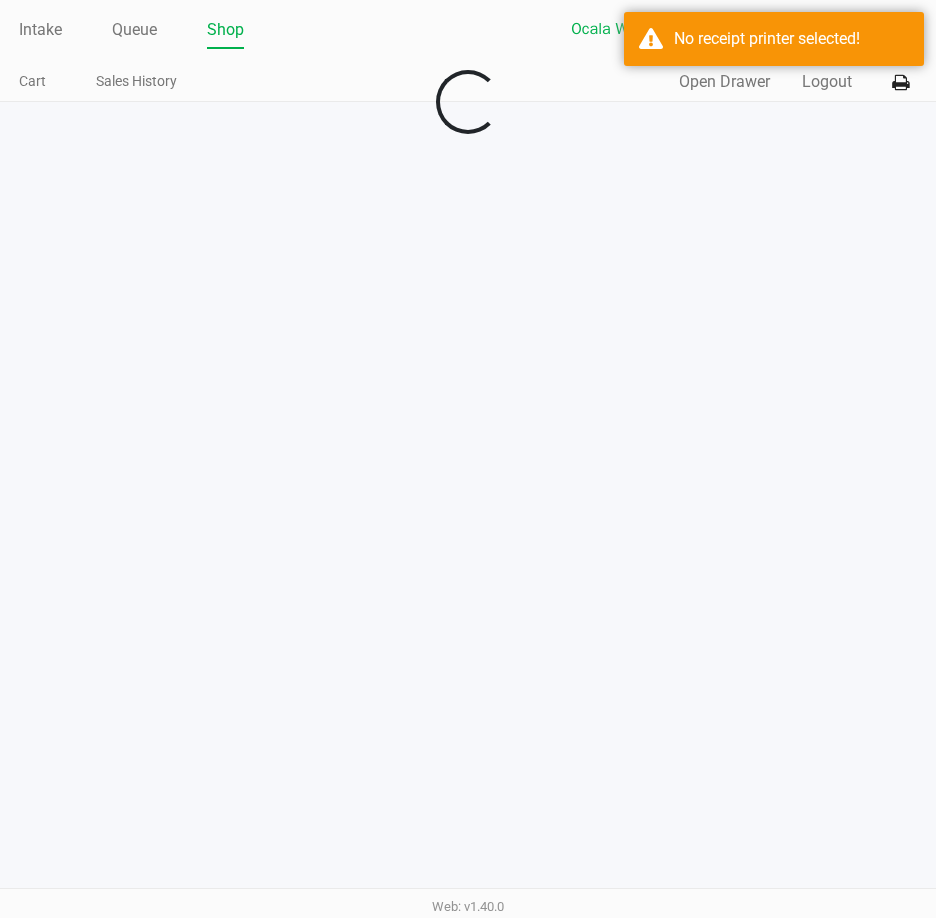 scroll, scrollTop: 0, scrollLeft: 0, axis: both 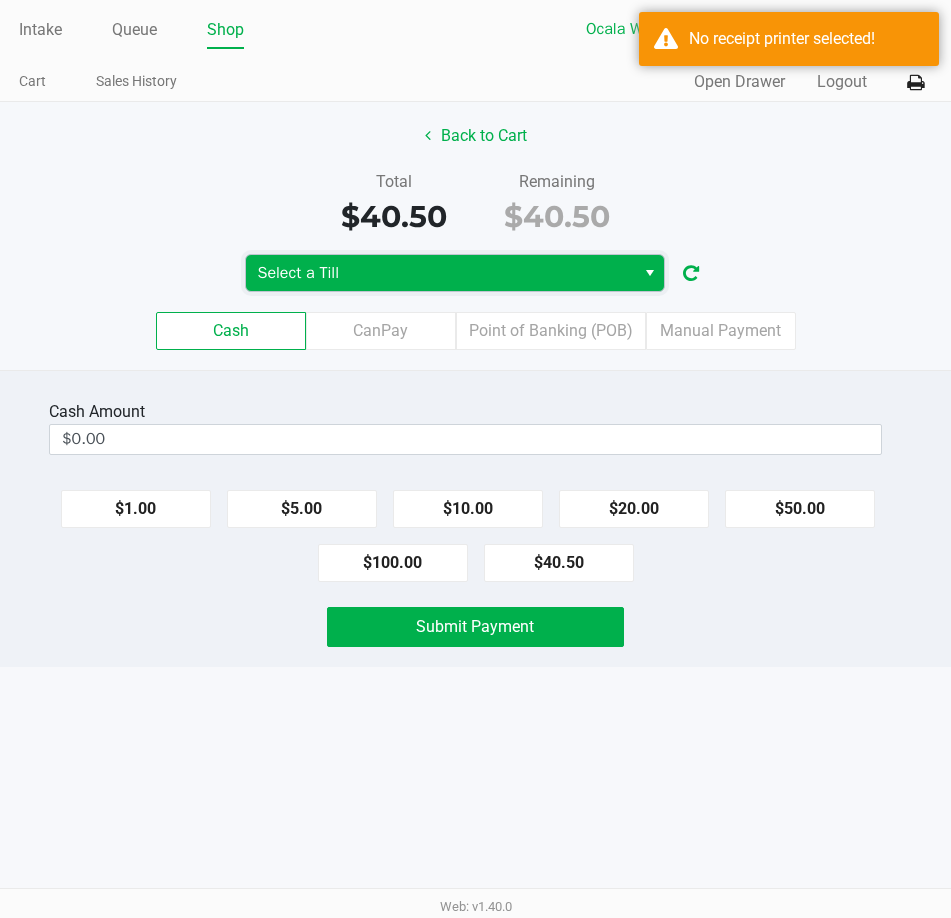 click on "Select a Till" at bounding box center (440, 273) 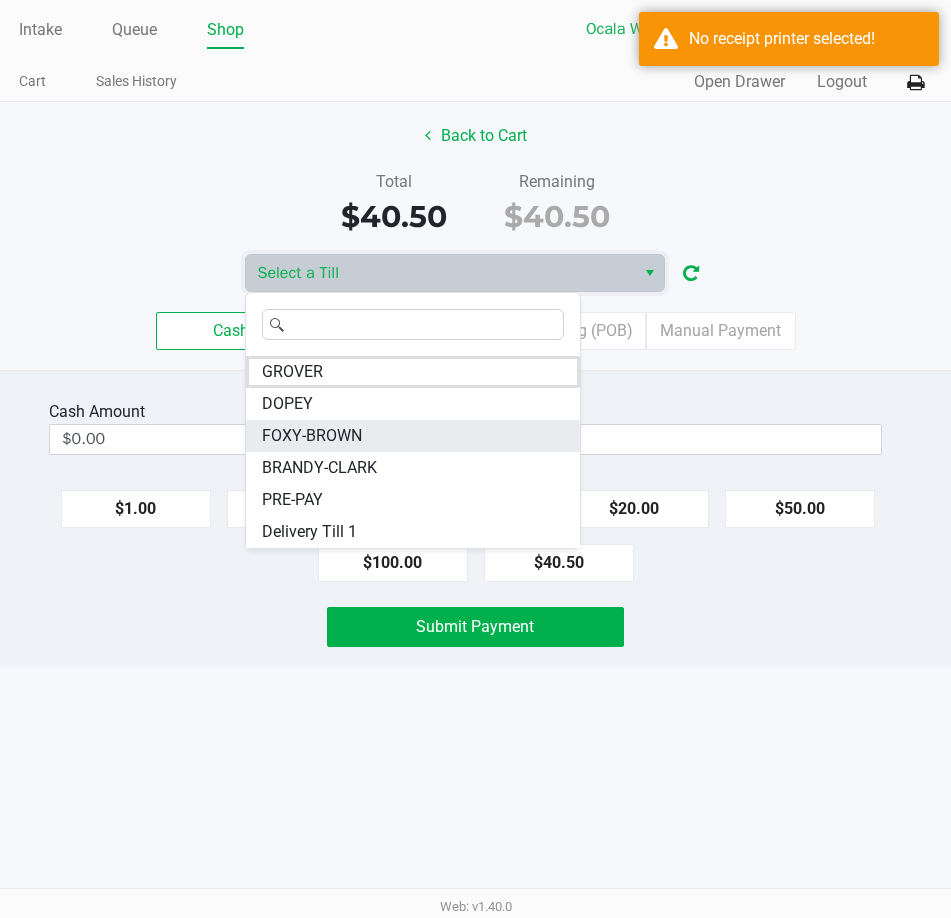 click on "FOXY-BROWN" at bounding box center [312, 436] 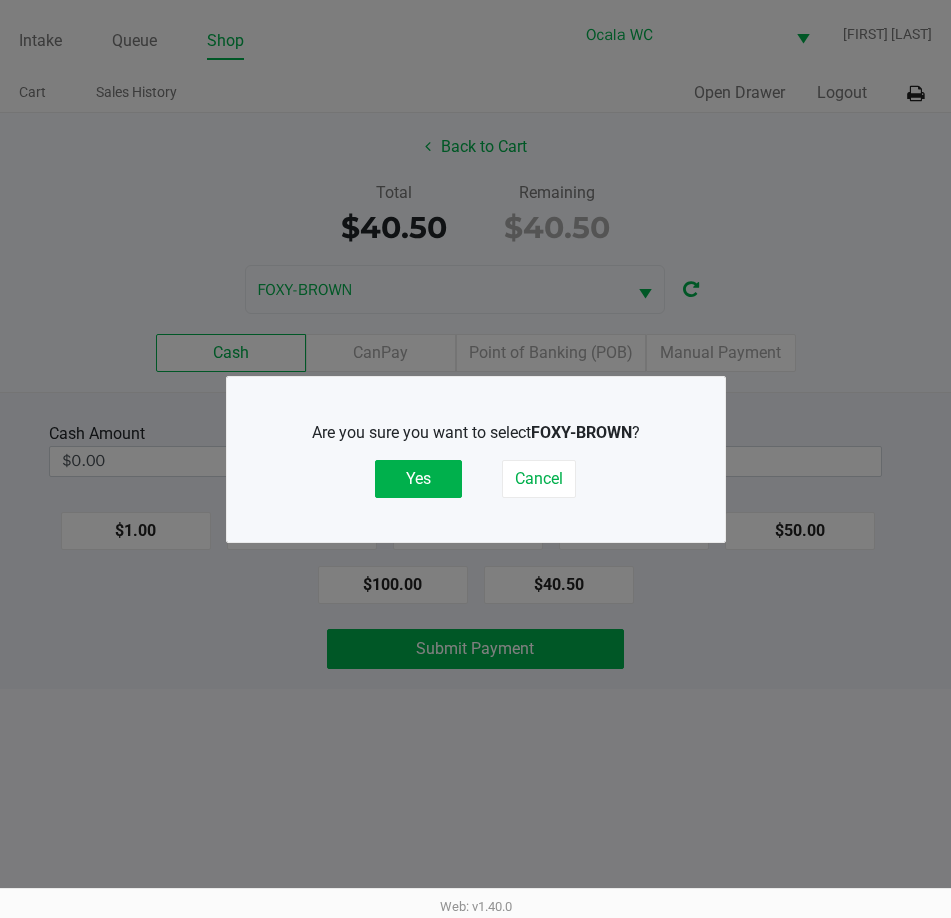 click on "Yes" 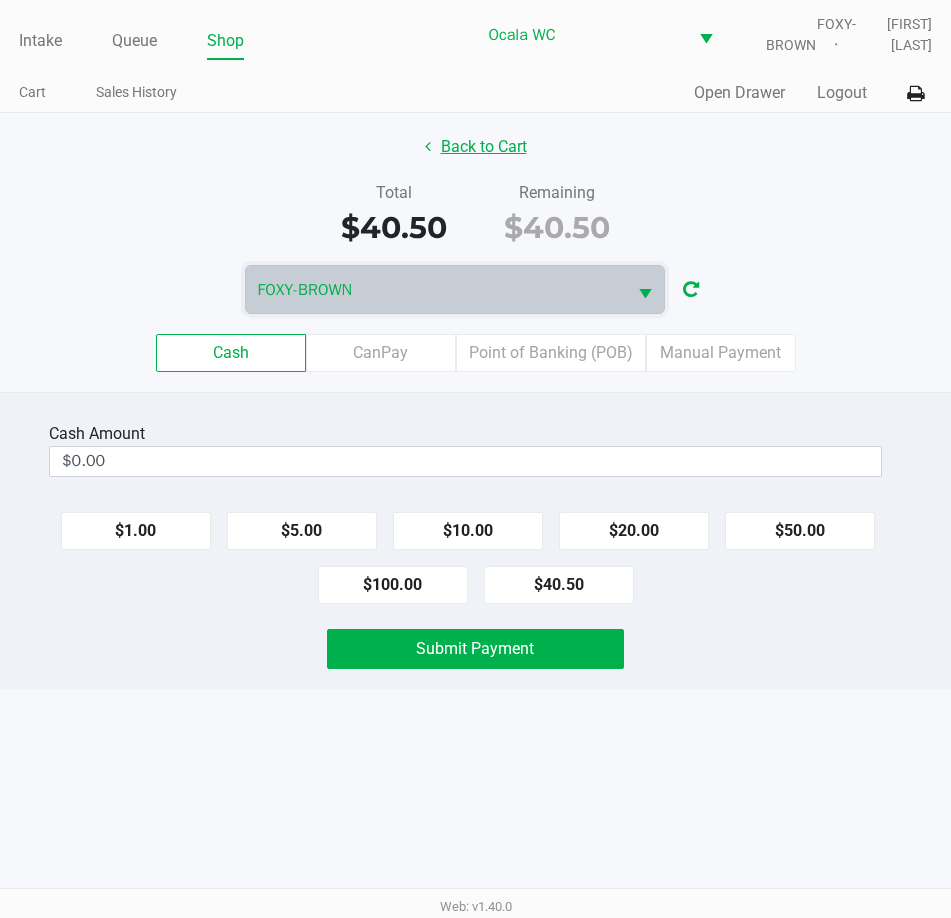 click on "Back to Cart" 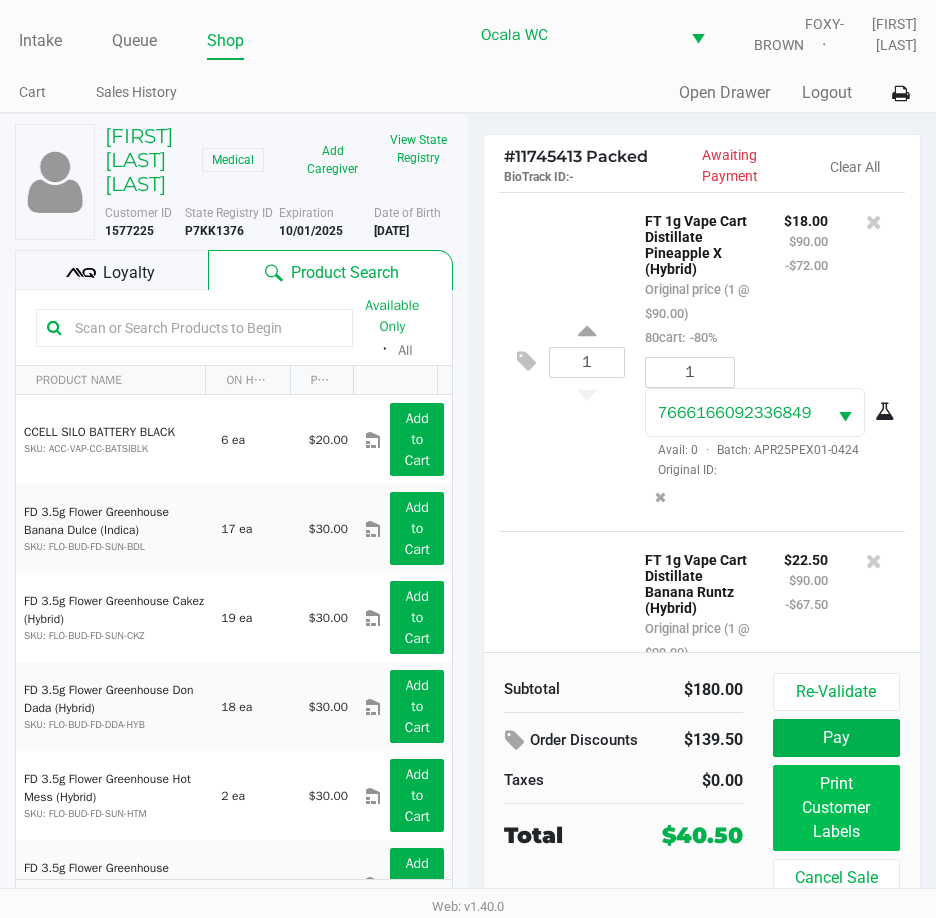 click on "Print Customer Labels" 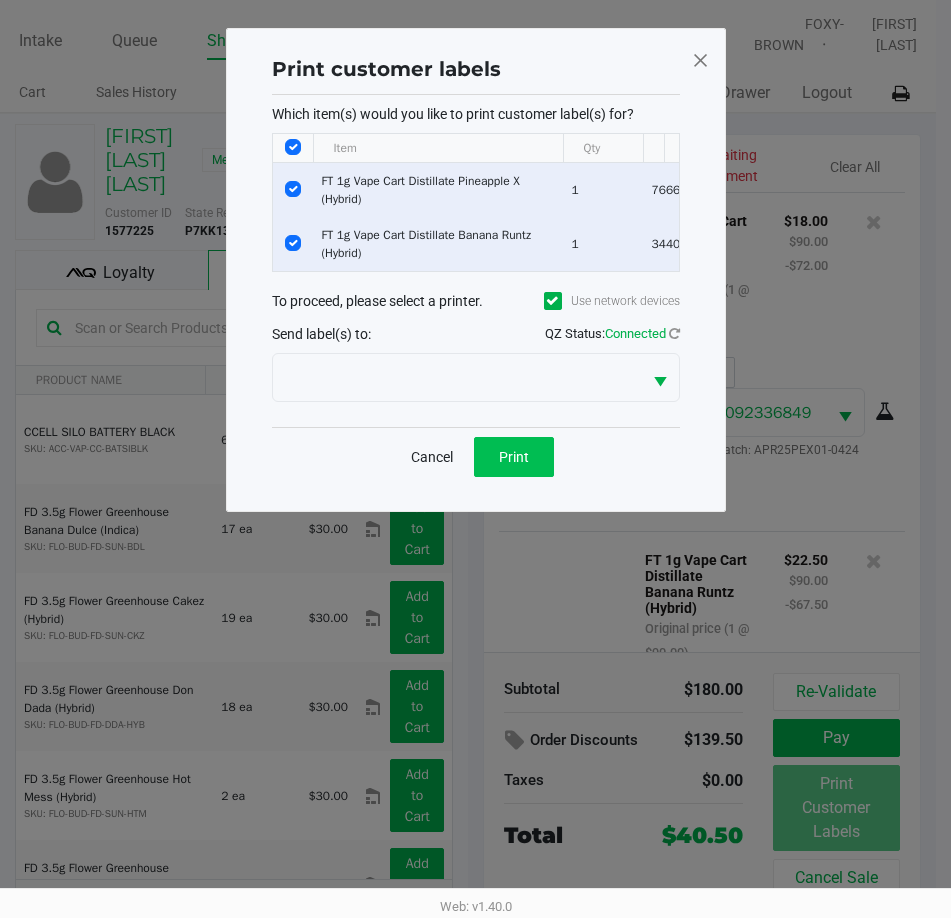 click on "Print" 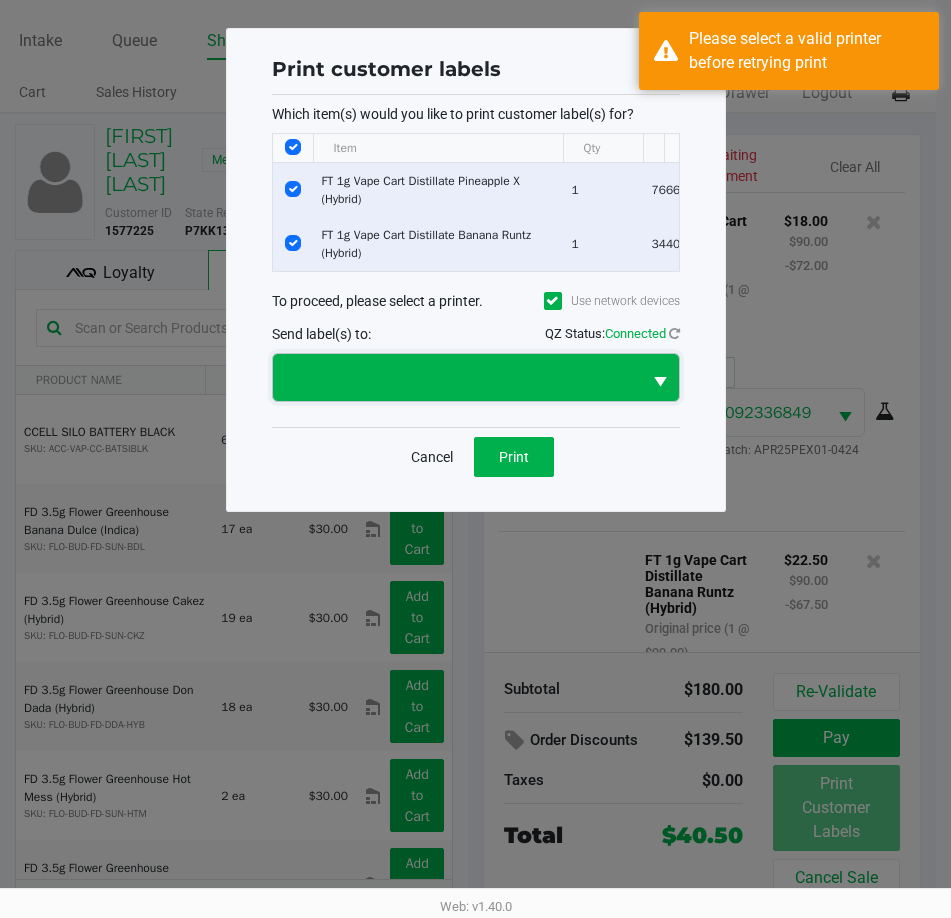 click at bounding box center [457, 378] 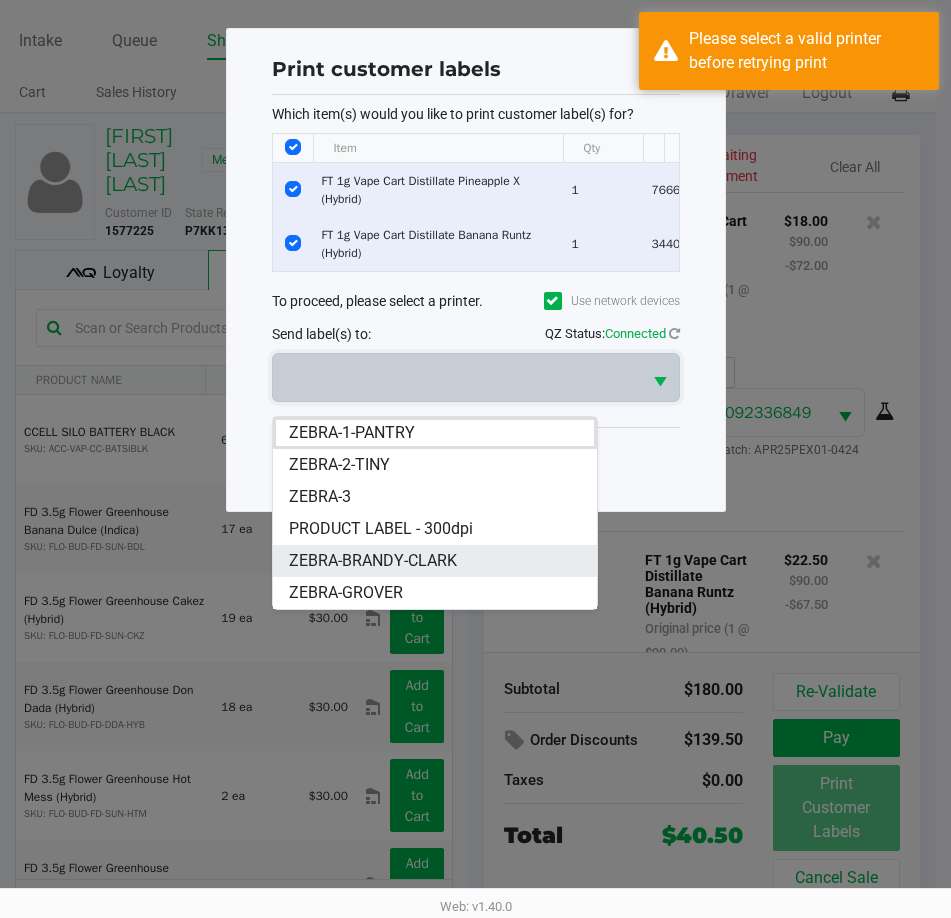click on "ZEBRA-BRANDY-CLARK" at bounding box center [435, 561] 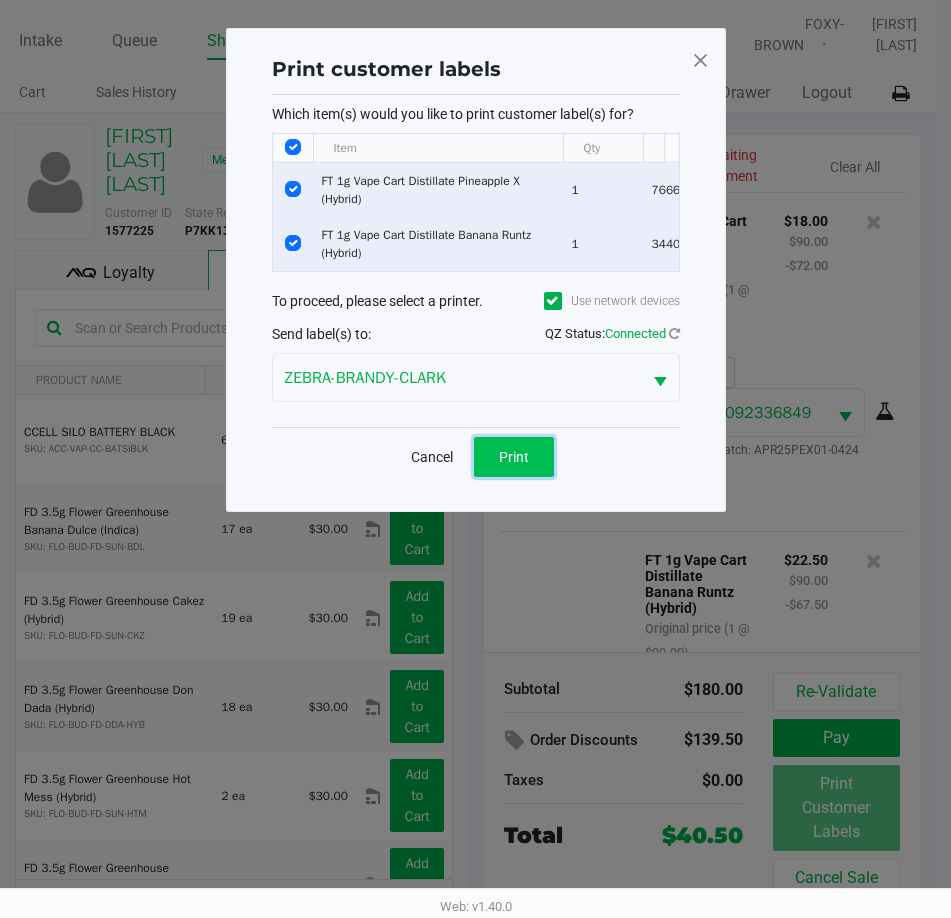 click on "Print" 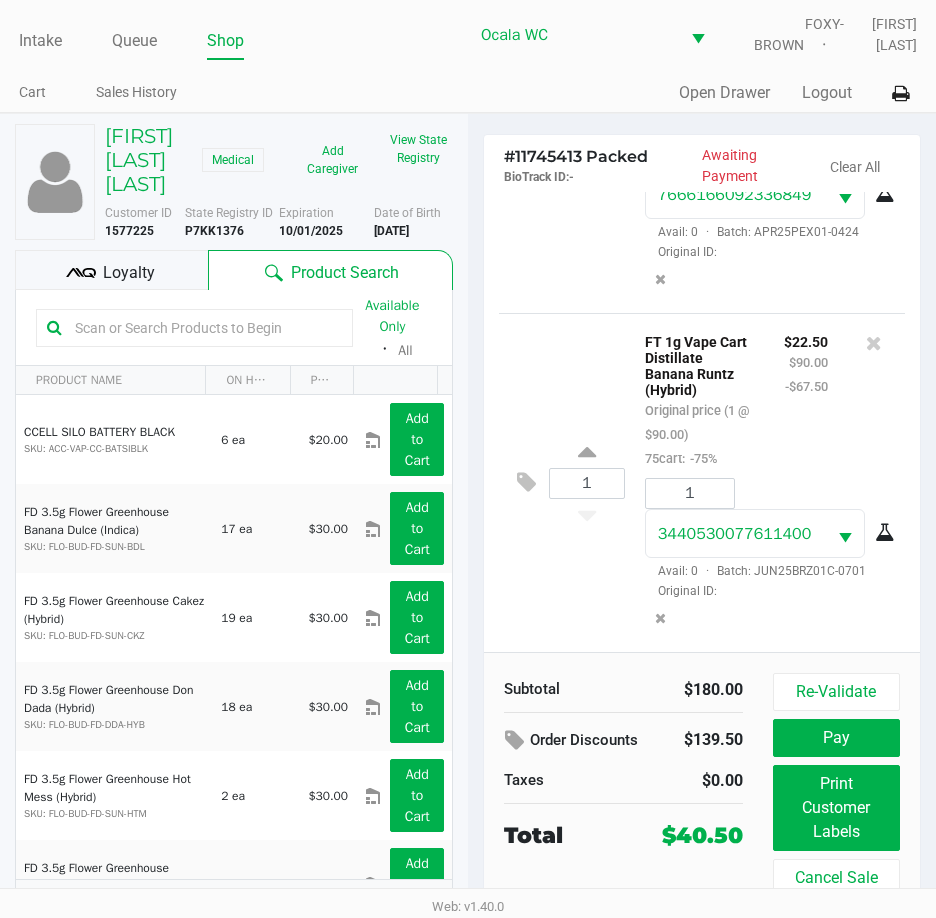 scroll, scrollTop: 223, scrollLeft: 0, axis: vertical 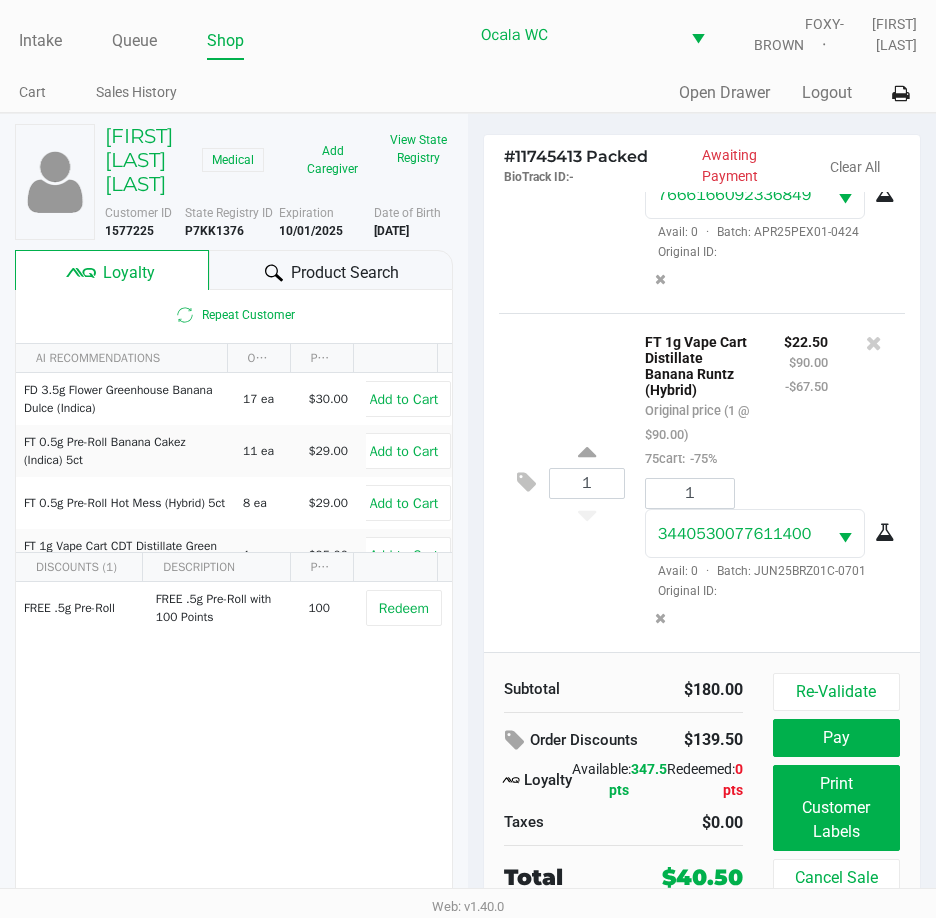 click on "Product Search" 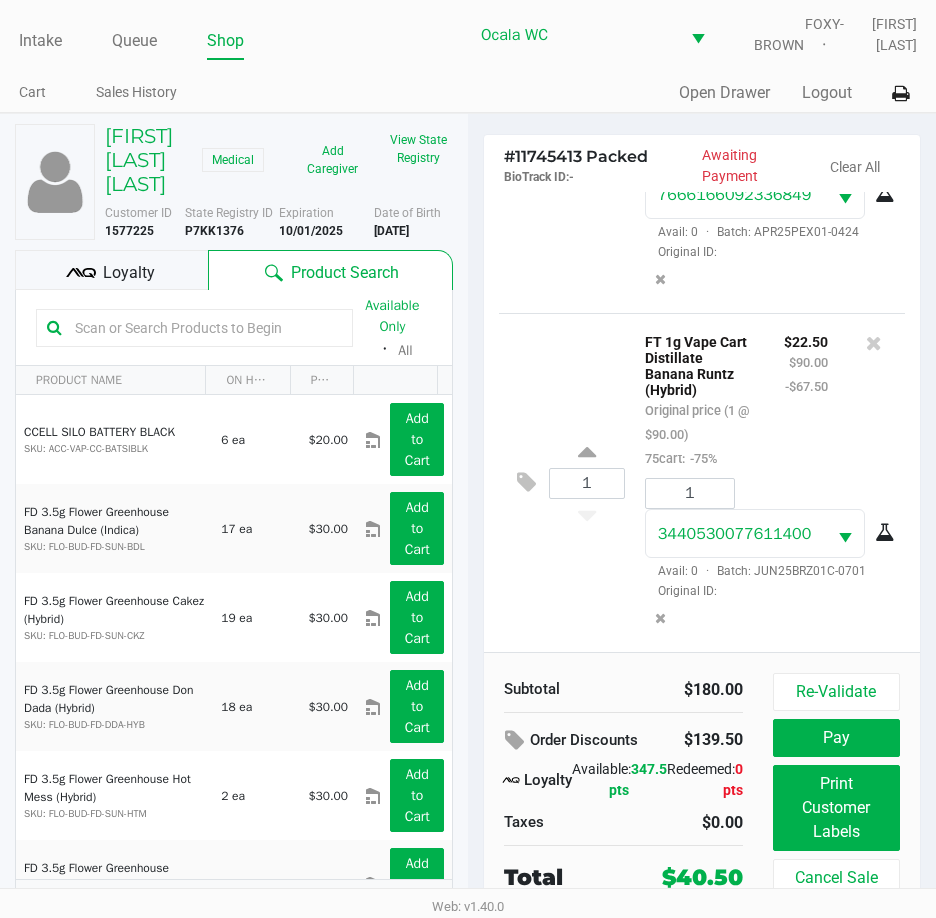 click 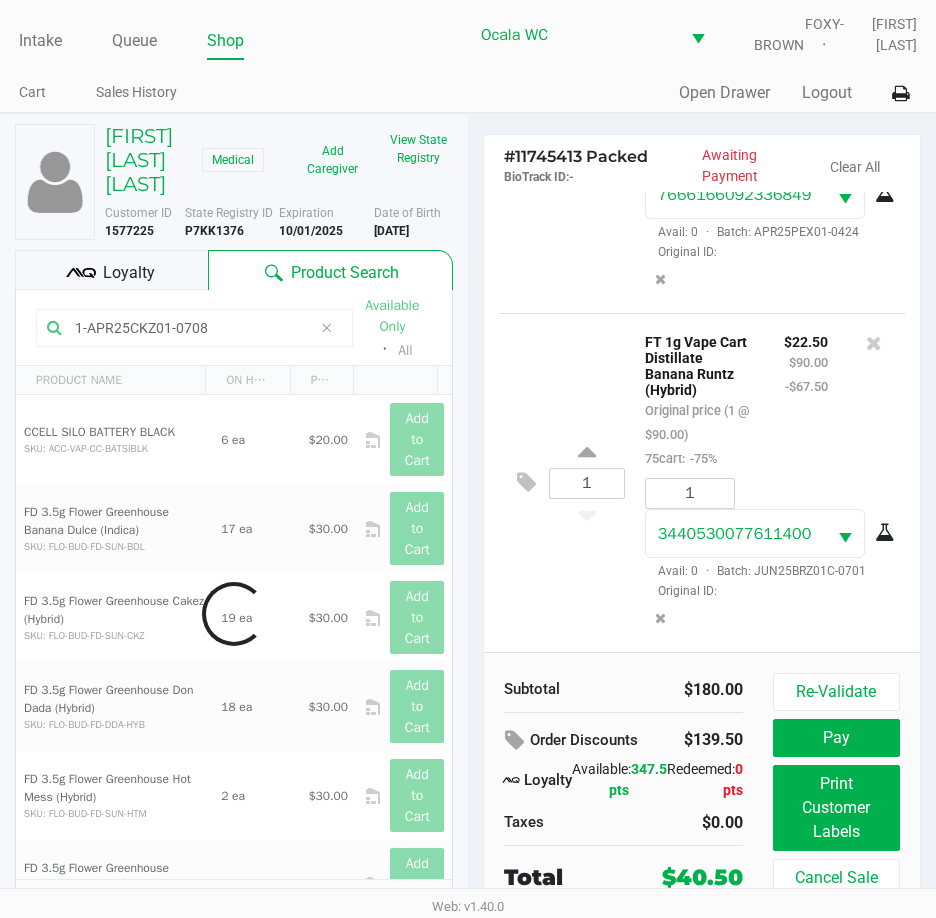 type on "1-APR25CKZ01-0708" 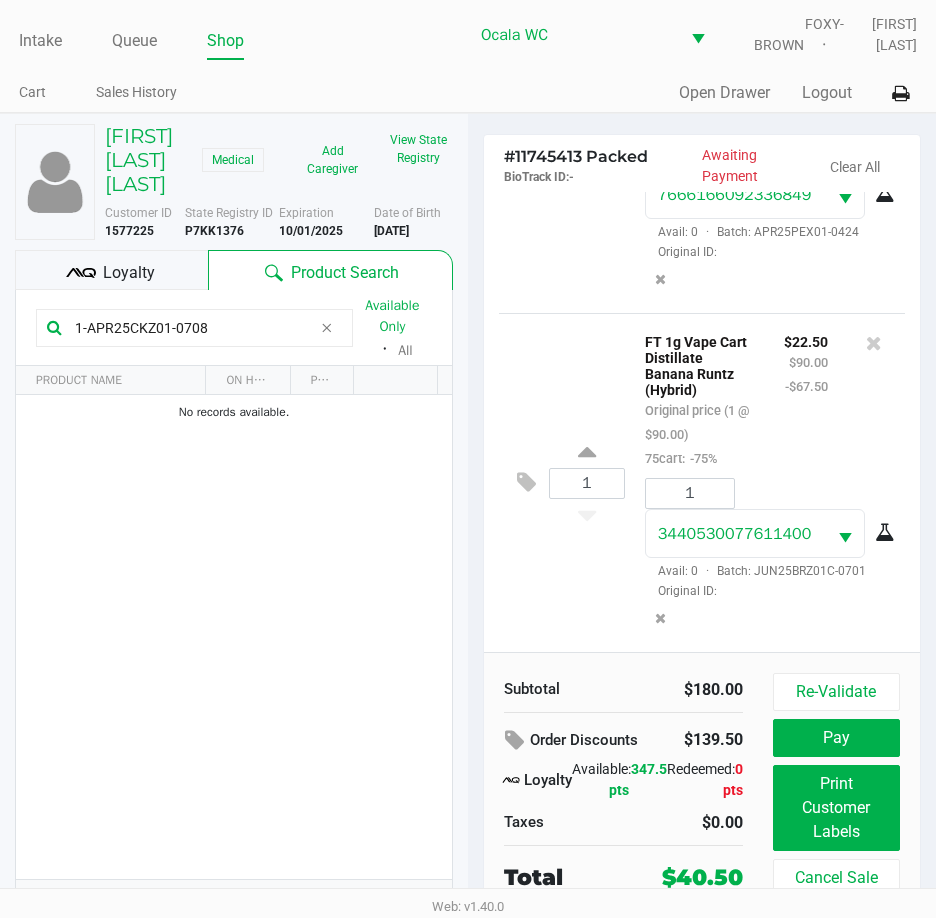 click on "1  FT 1g Vape Cart Distillate Banana Runtz (Hybrid)   Original price (1 @ $90.00)  75cart:  -75% $22.50 $90.00 -$67.50 1 3440530077611400  Avail: 0  ·  Batch: JUN25BRZ01C-0701   Original ID:" 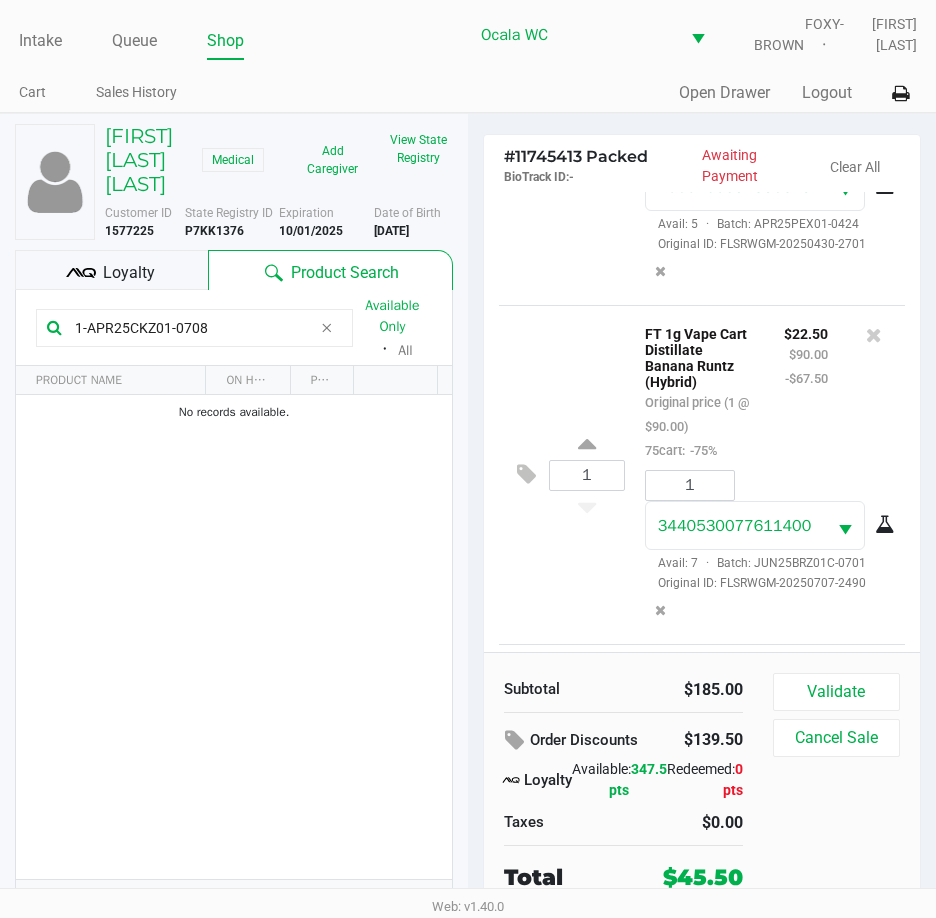 scroll, scrollTop: 522, scrollLeft: 0, axis: vertical 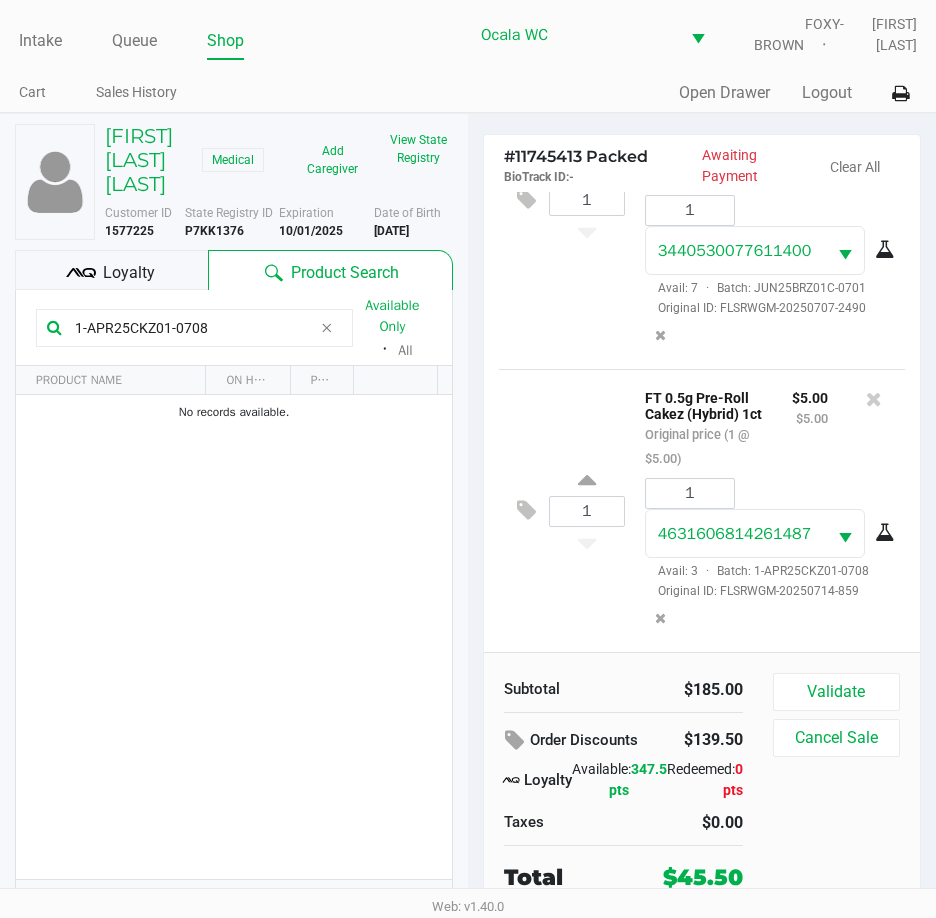 click 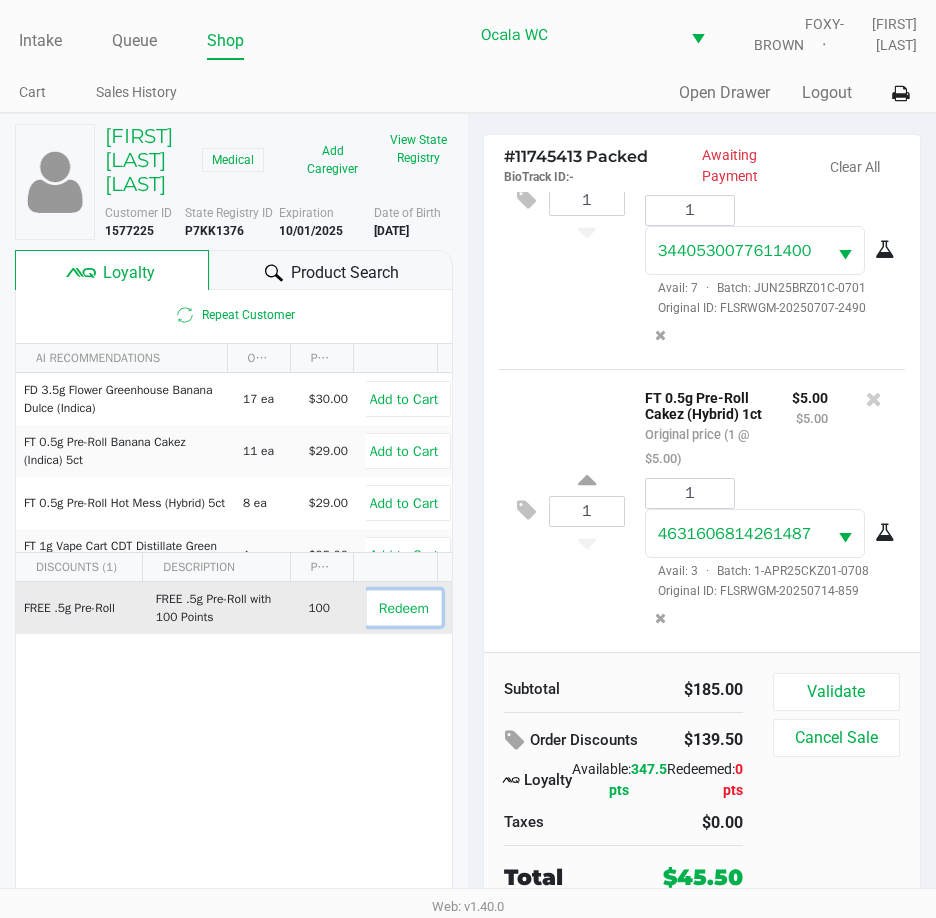 click on "Redeem" 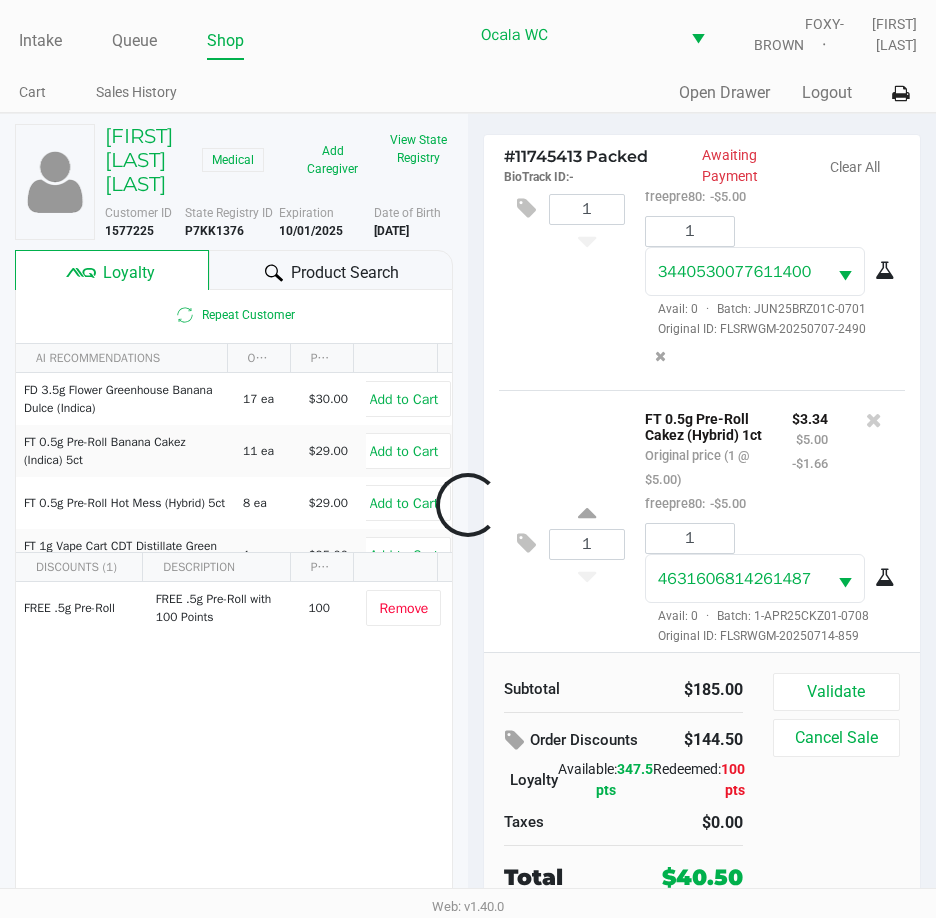 scroll, scrollTop: 672, scrollLeft: 0, axis: vertical 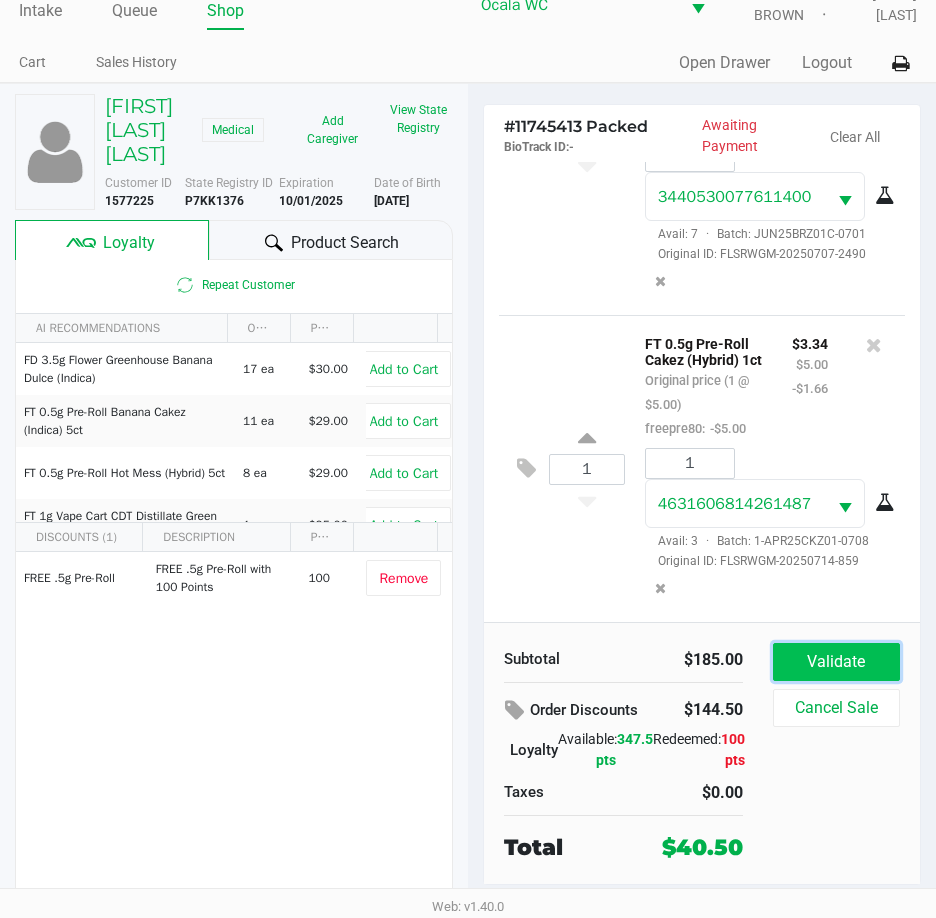 click on "Validate" 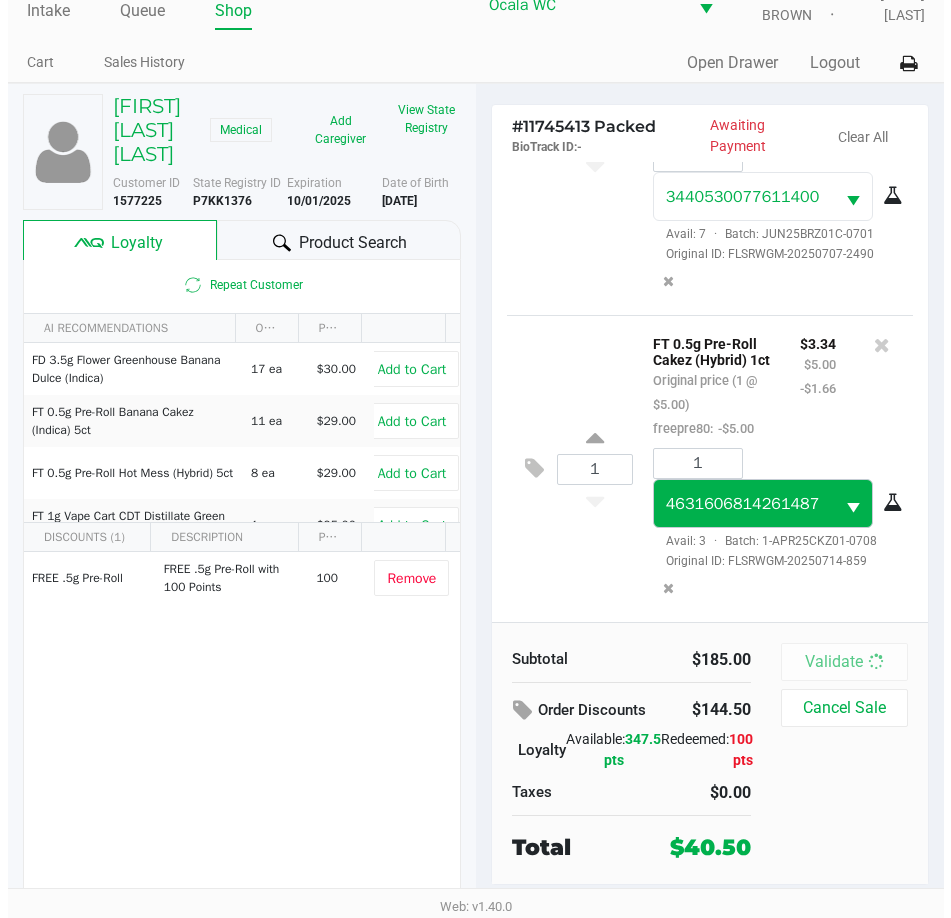 scroll, scrollTop: 0, scrollLeft: 0, axis: both 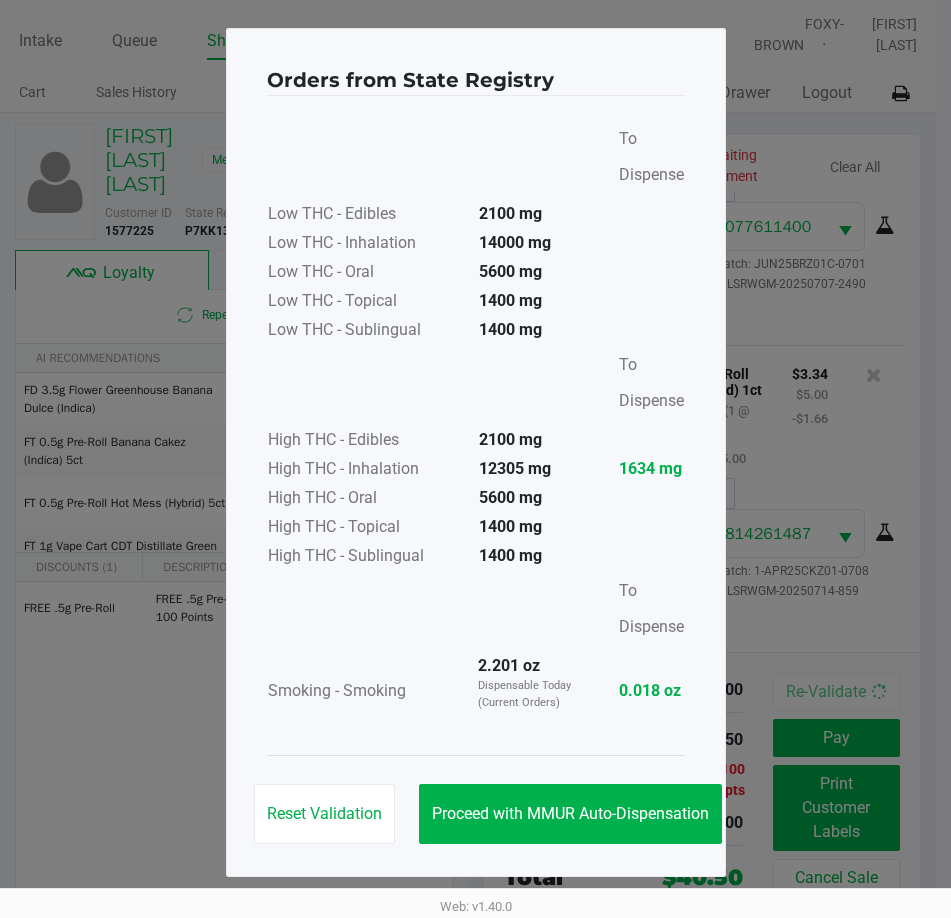 drag, startPoint x: 572, startPoint y: 743, endPoint x: 564, endPoint y: 762, distance: 20.615528 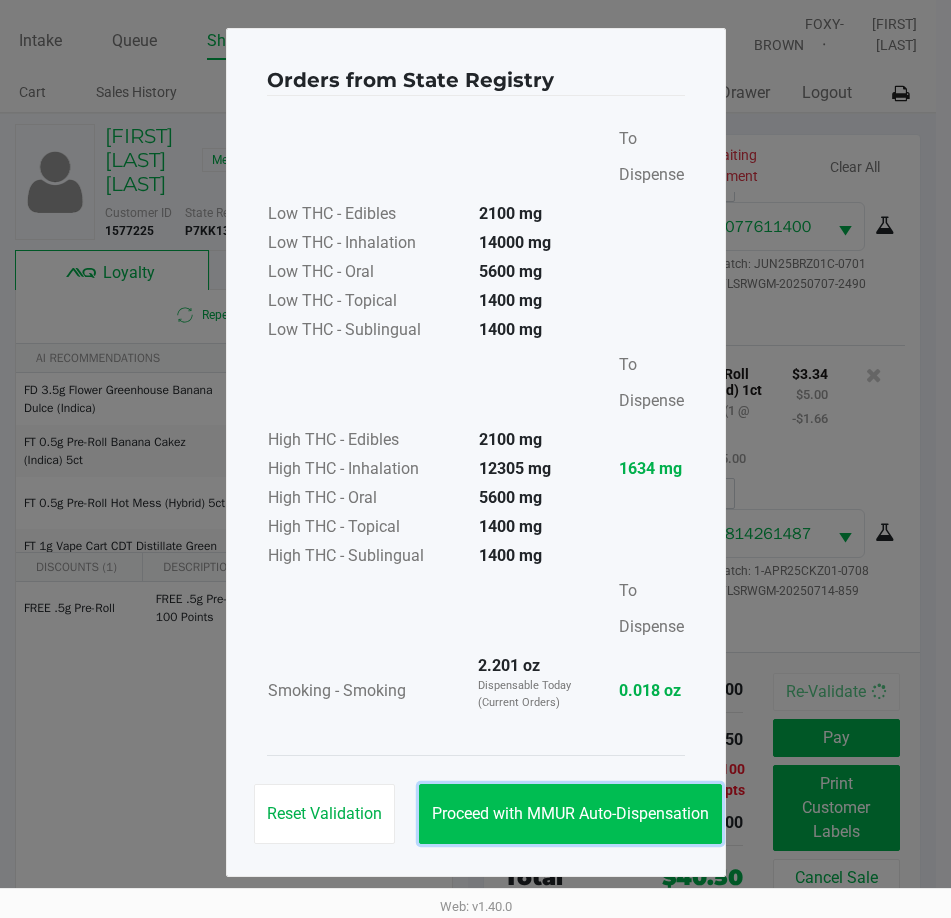click on "Proceed with MMUR Auto-Dispensation" 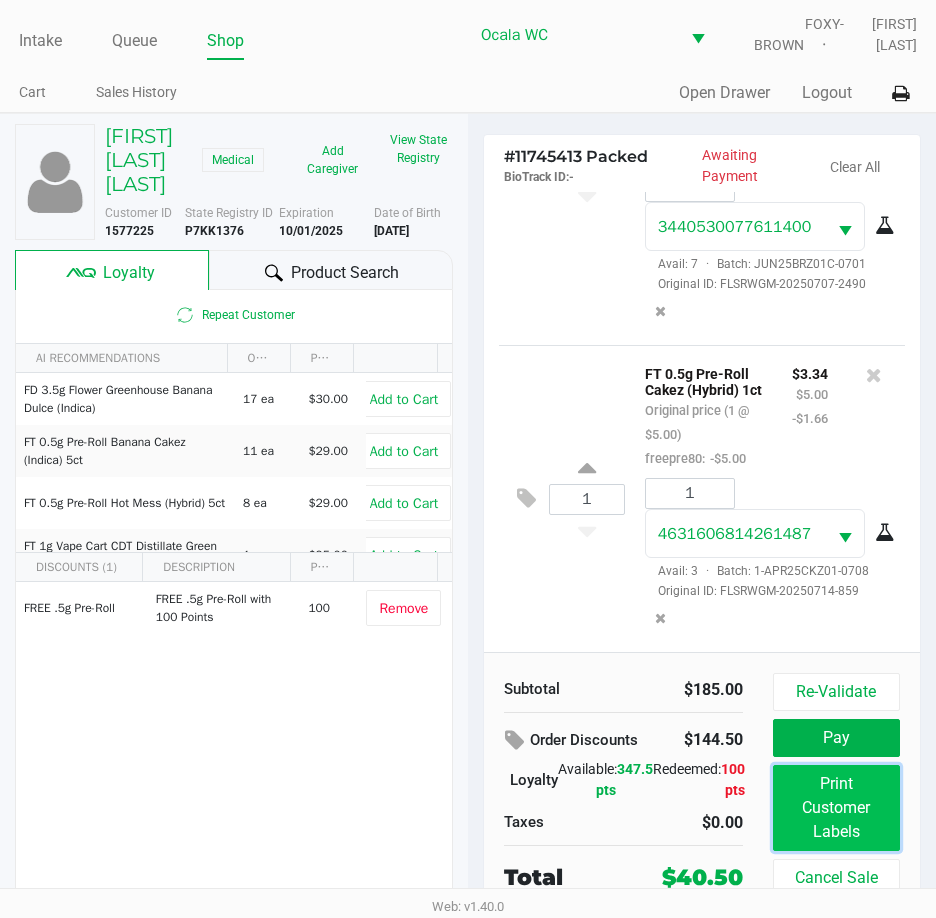 click on "Print Customer Labels" 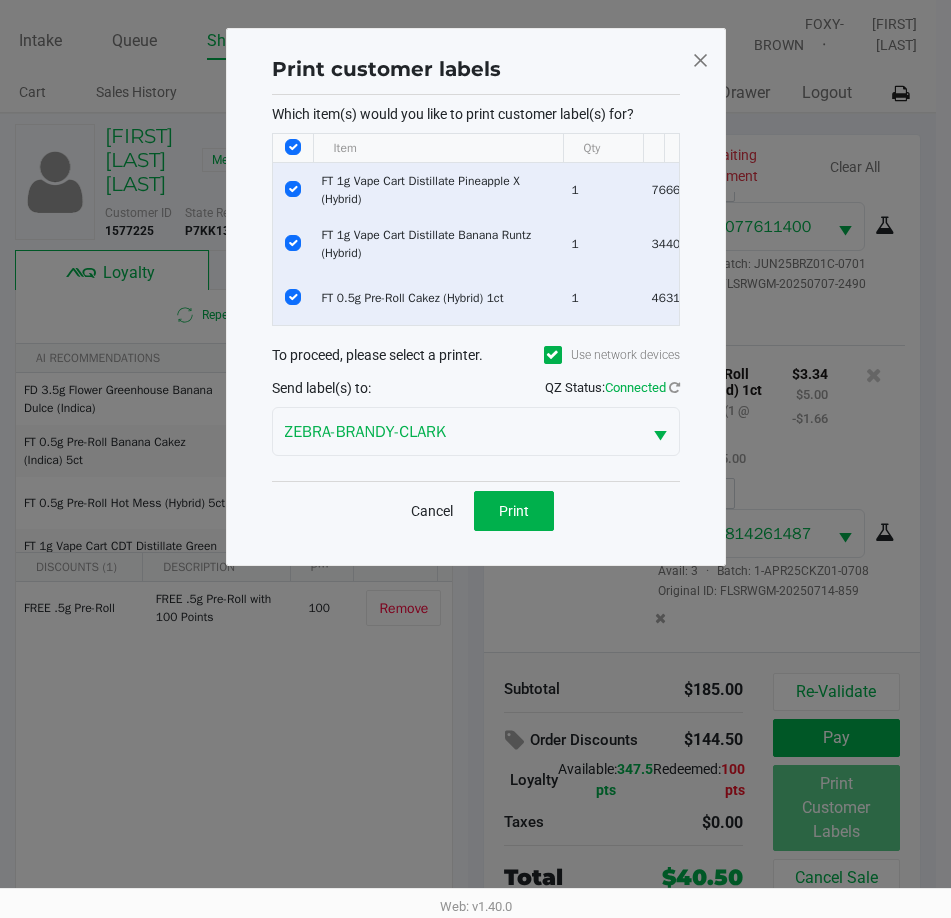 click 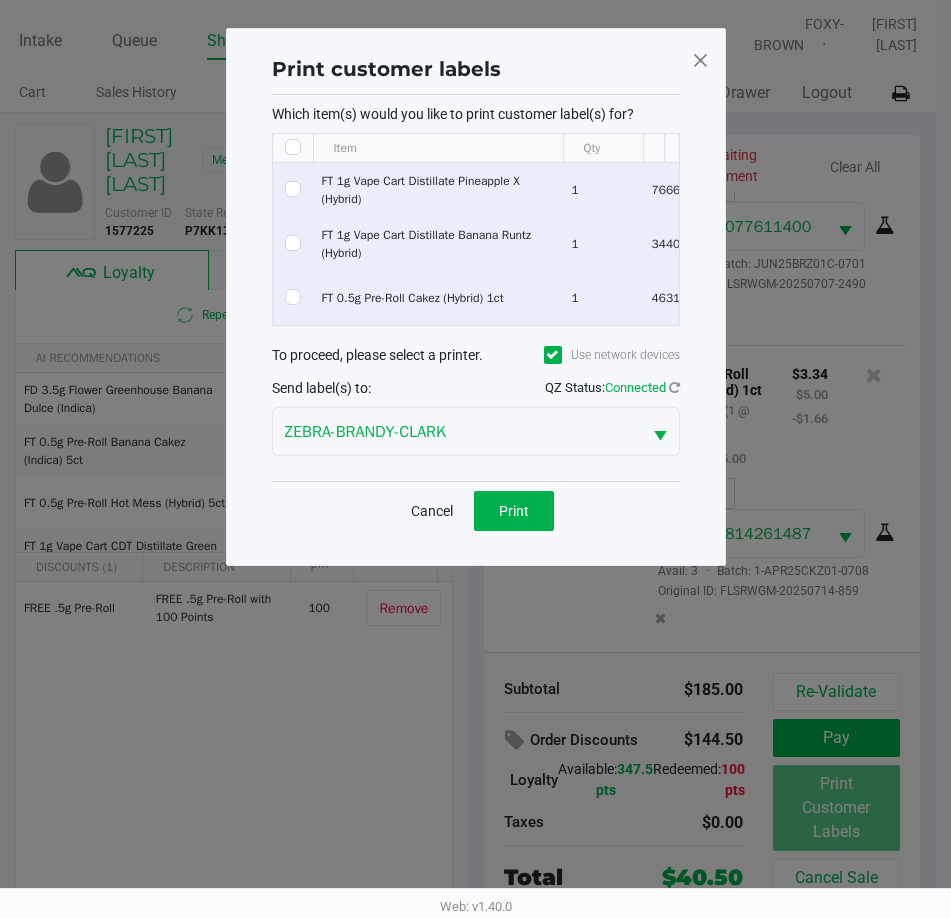 checkbox on "false" 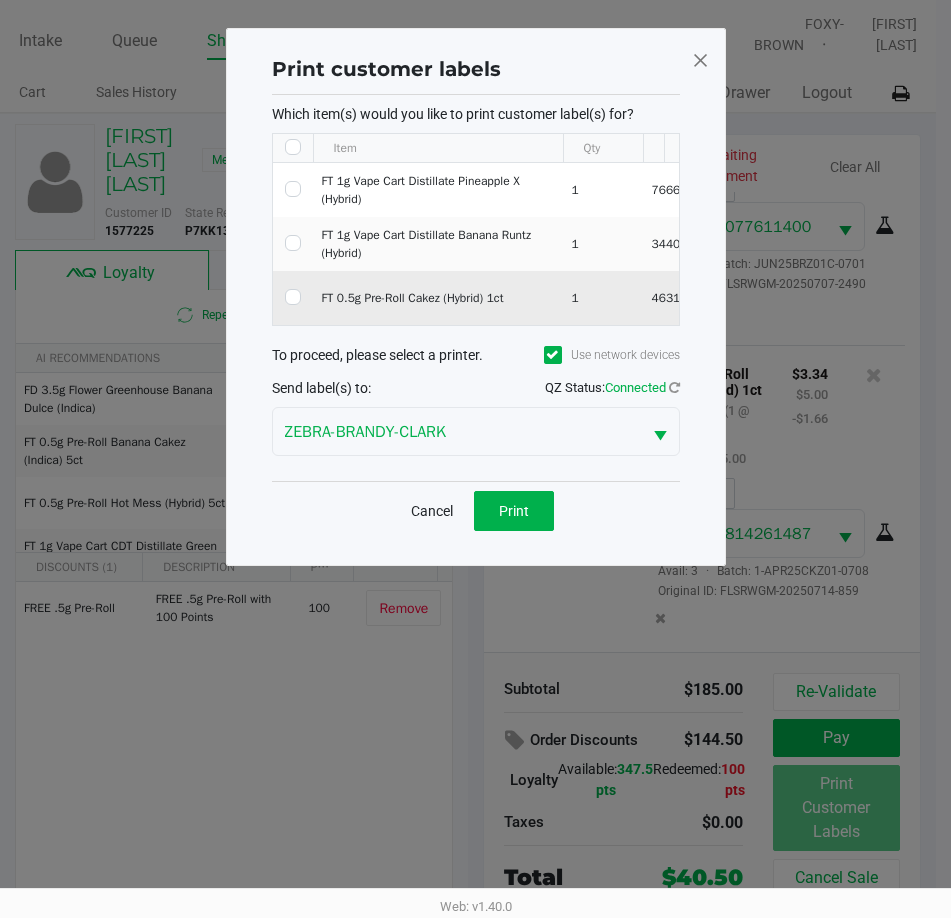 click 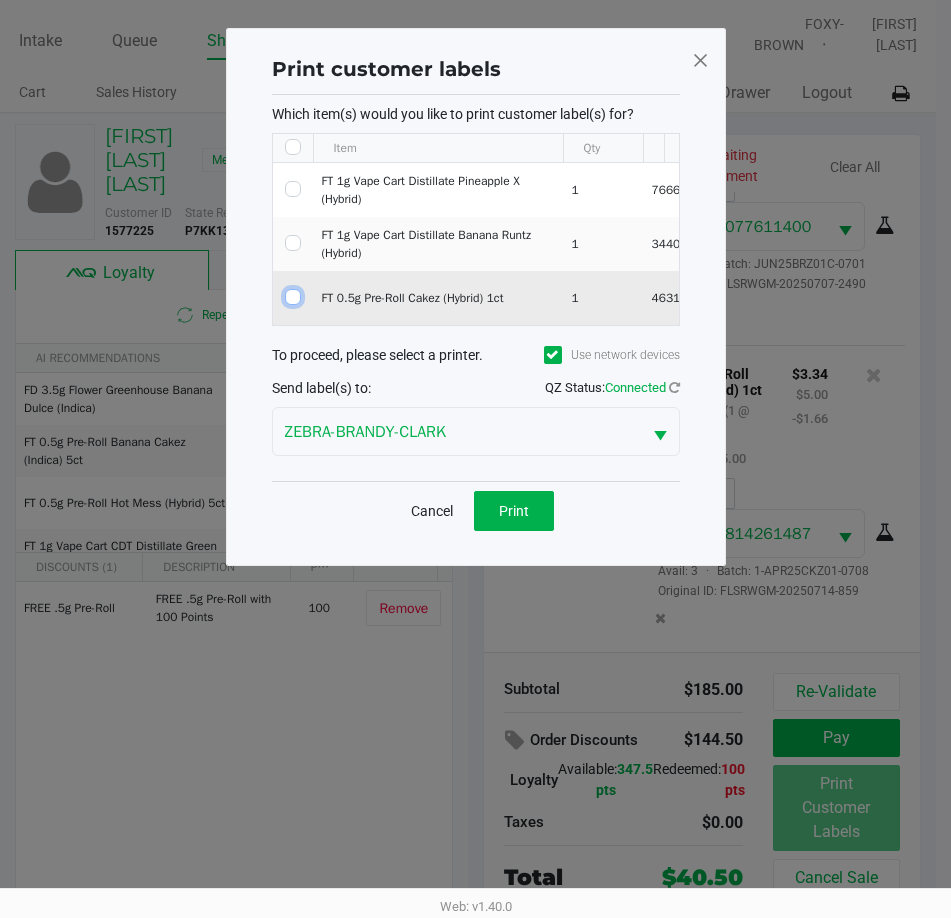 click at bounding box center [293, 297] 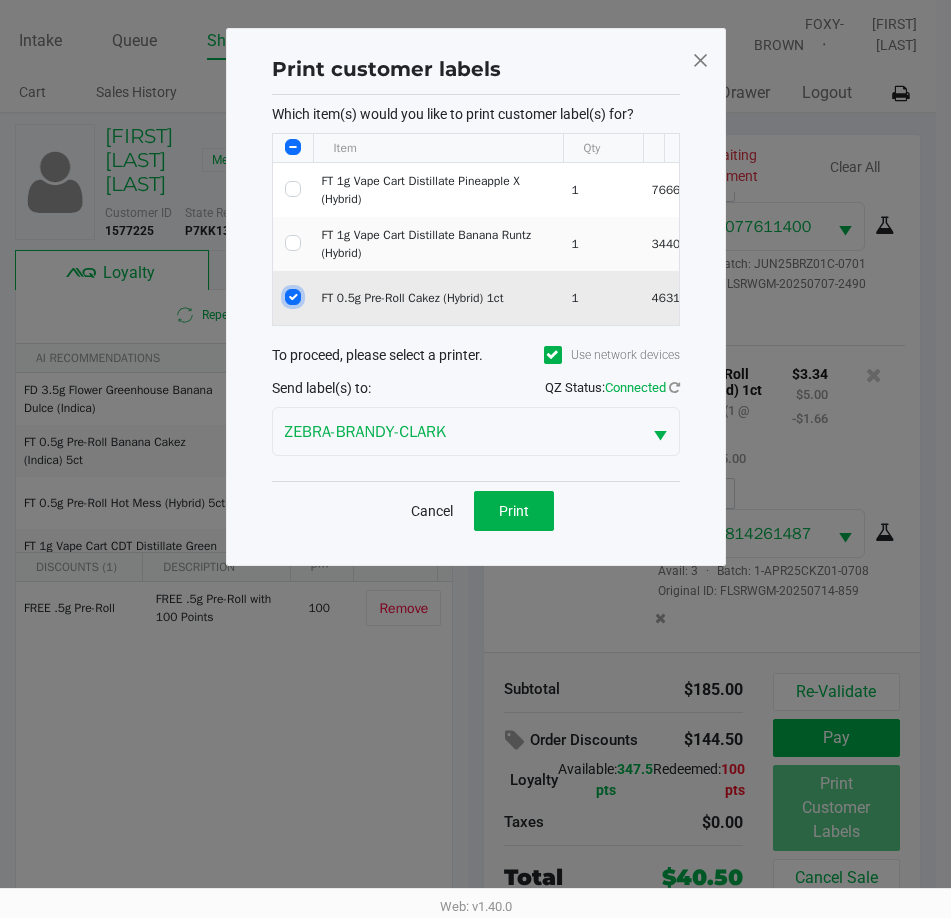 checkbox on "true" 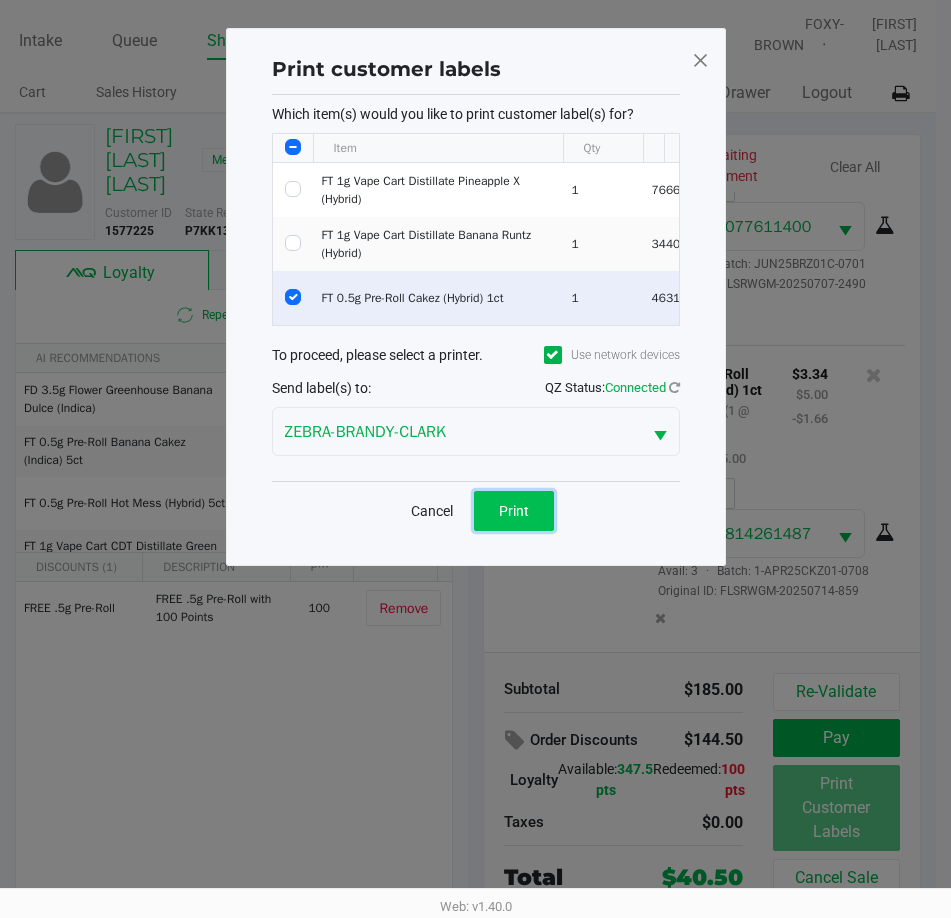 click on "Print" 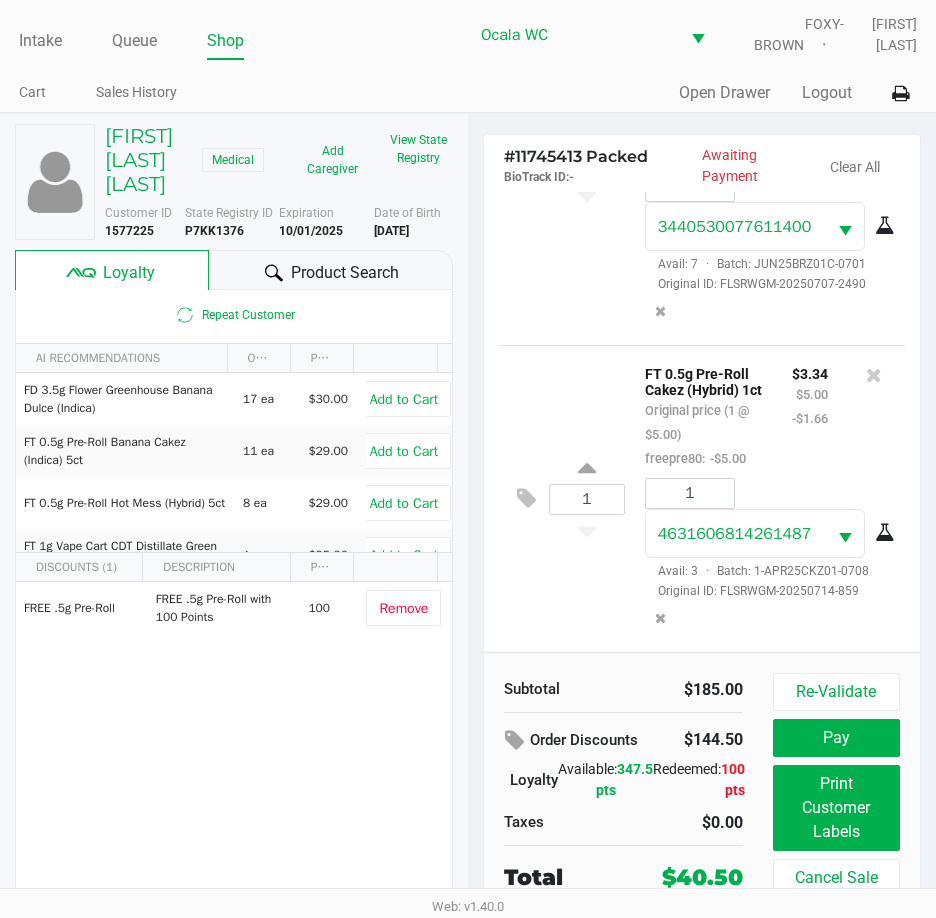 click on "Pay" 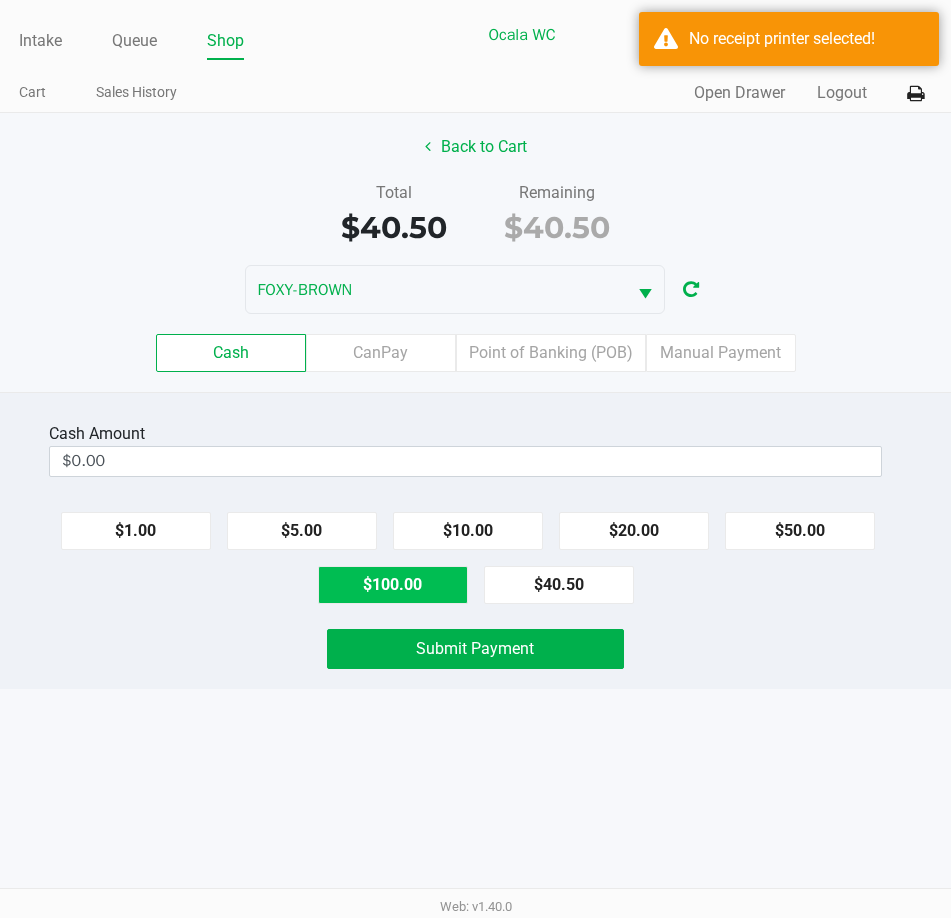 click on "$100.00" 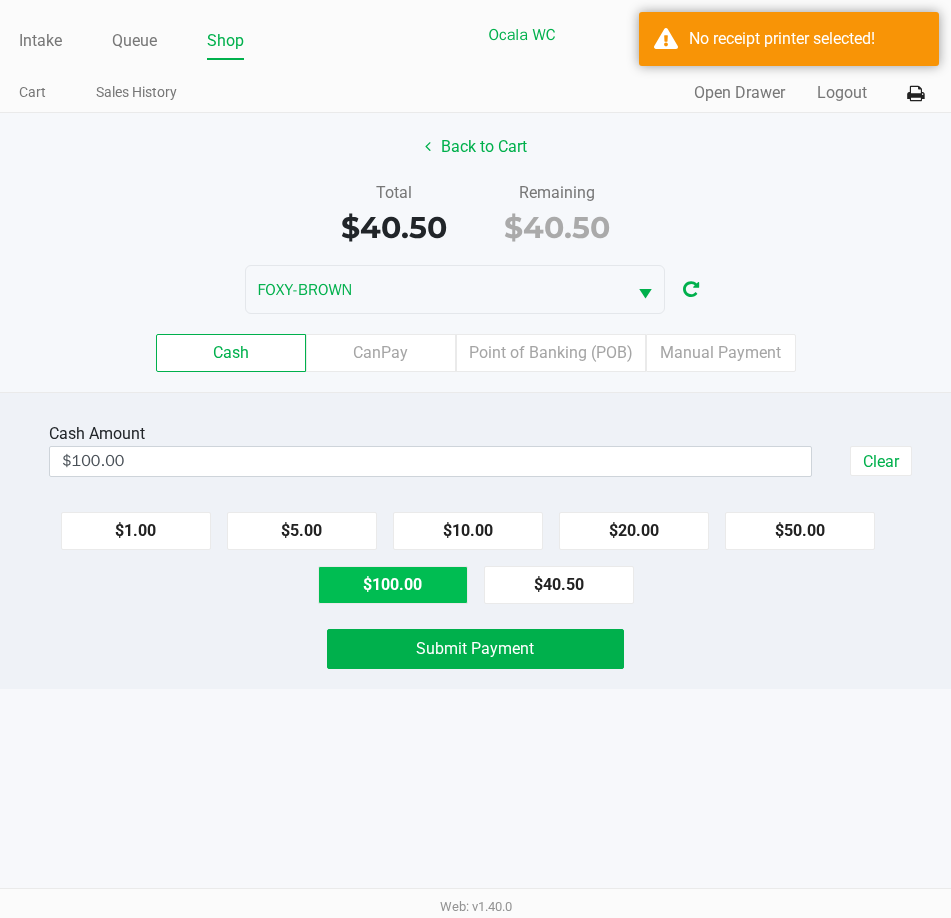 click on "$1.00" 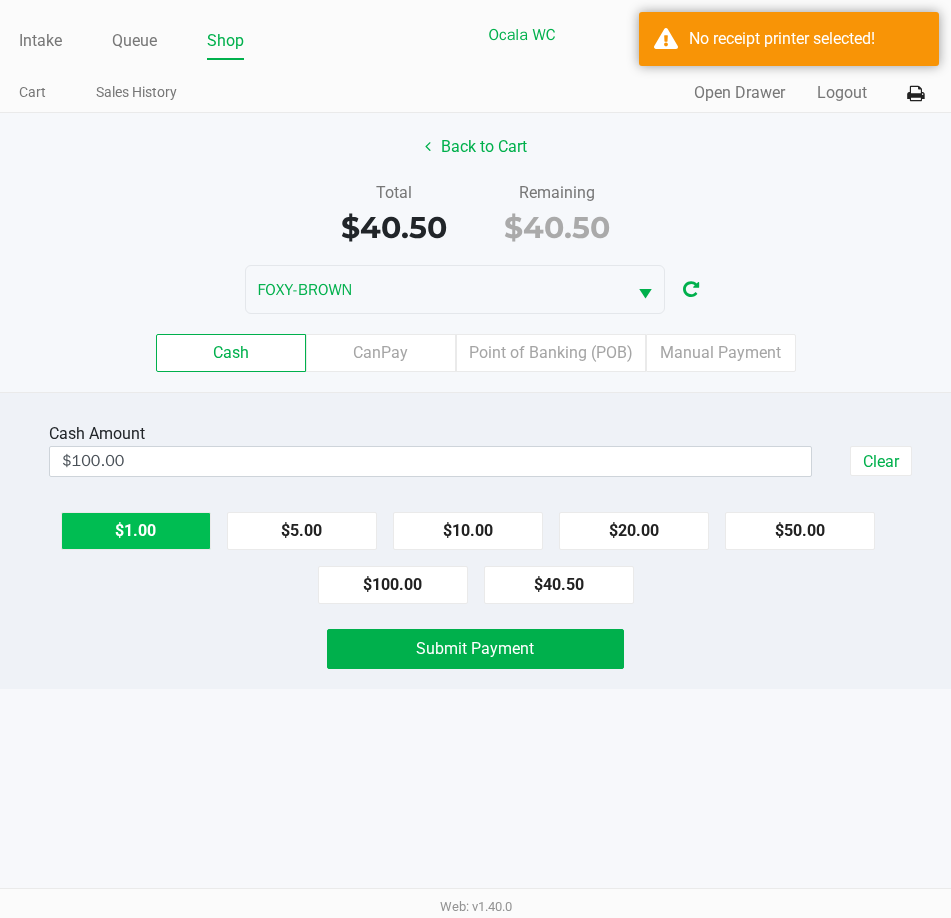 type on "$101.00" 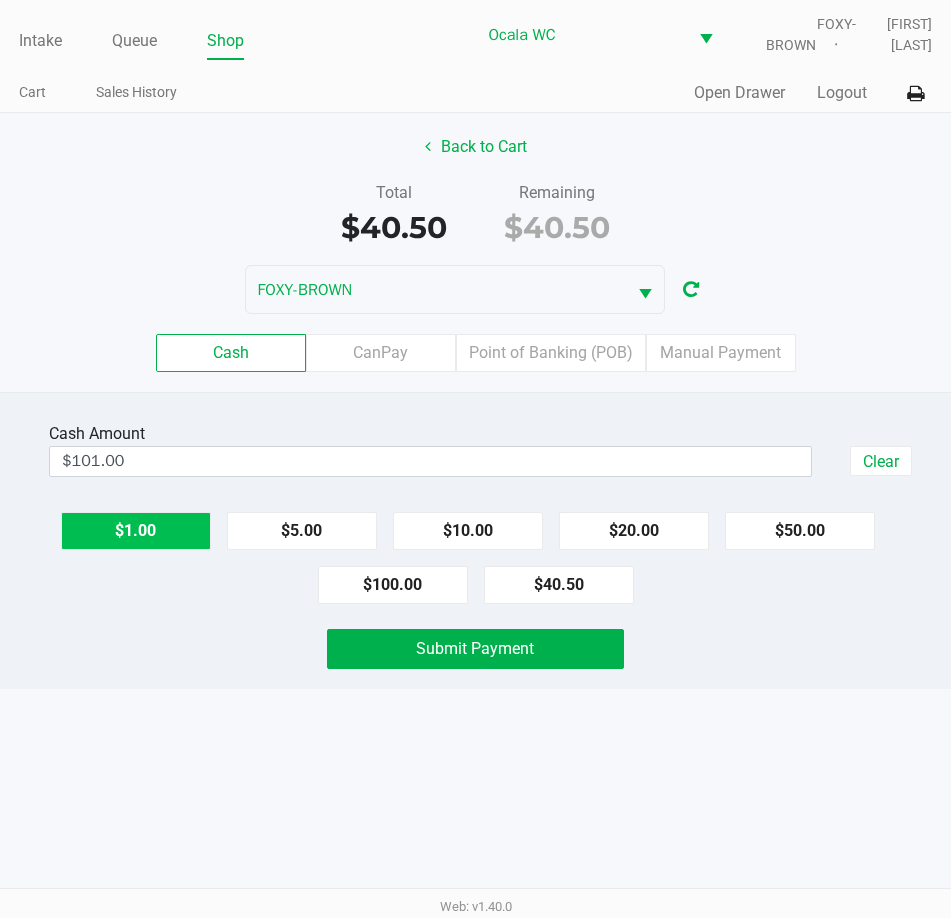 click on "Submit Payment" 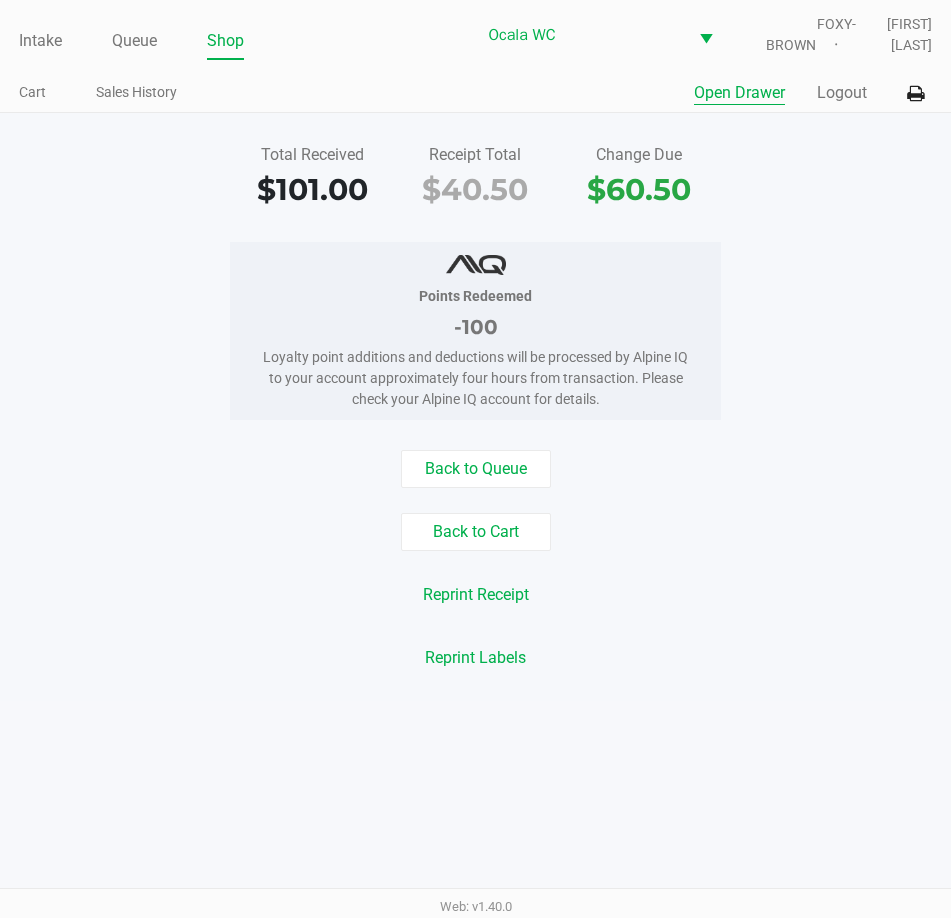 click on "Open Drawer" 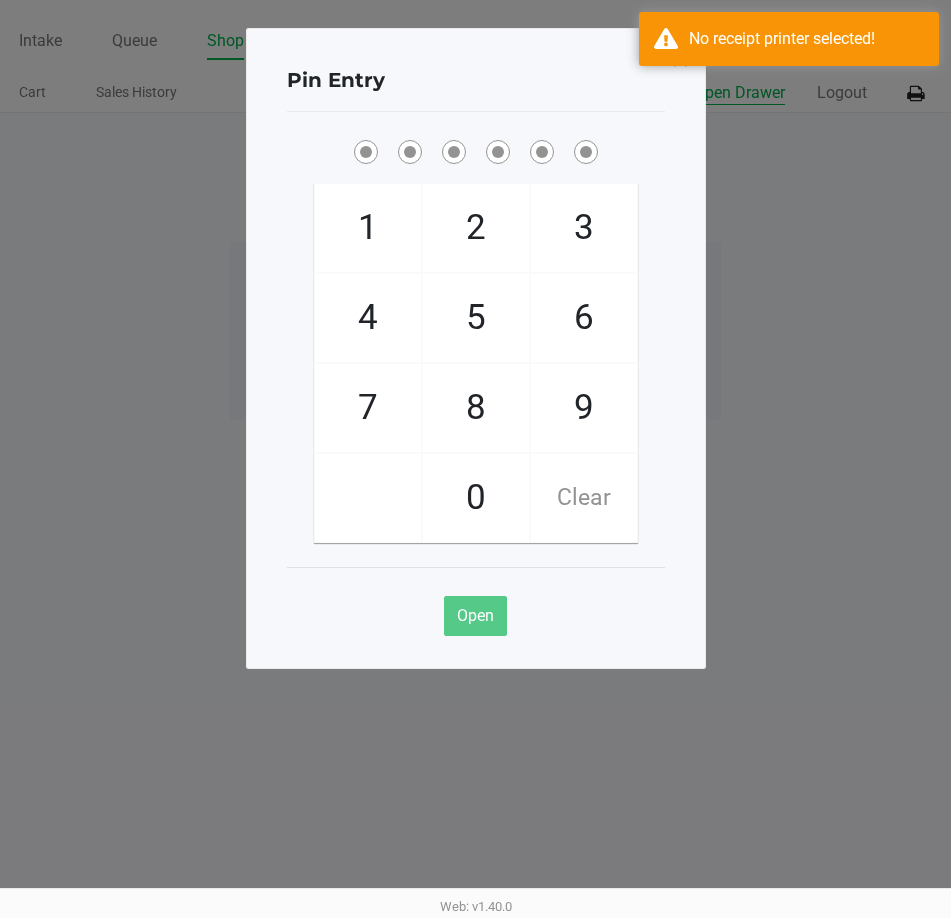 type 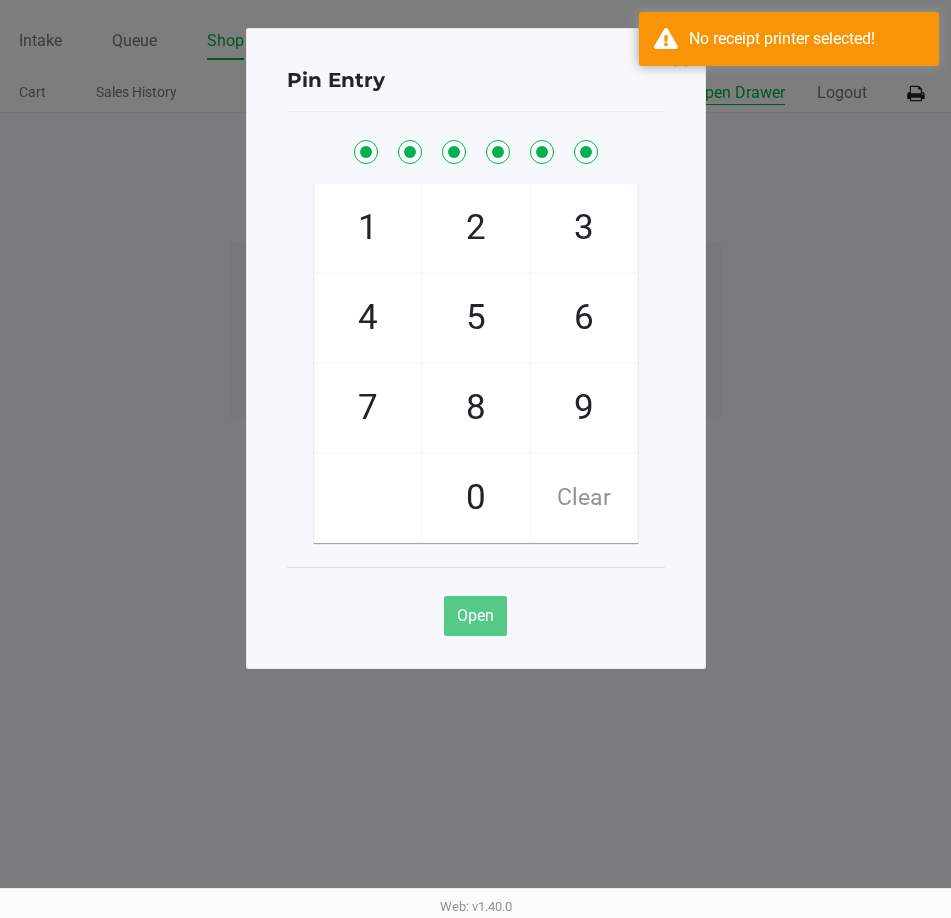 checkbox on "true" 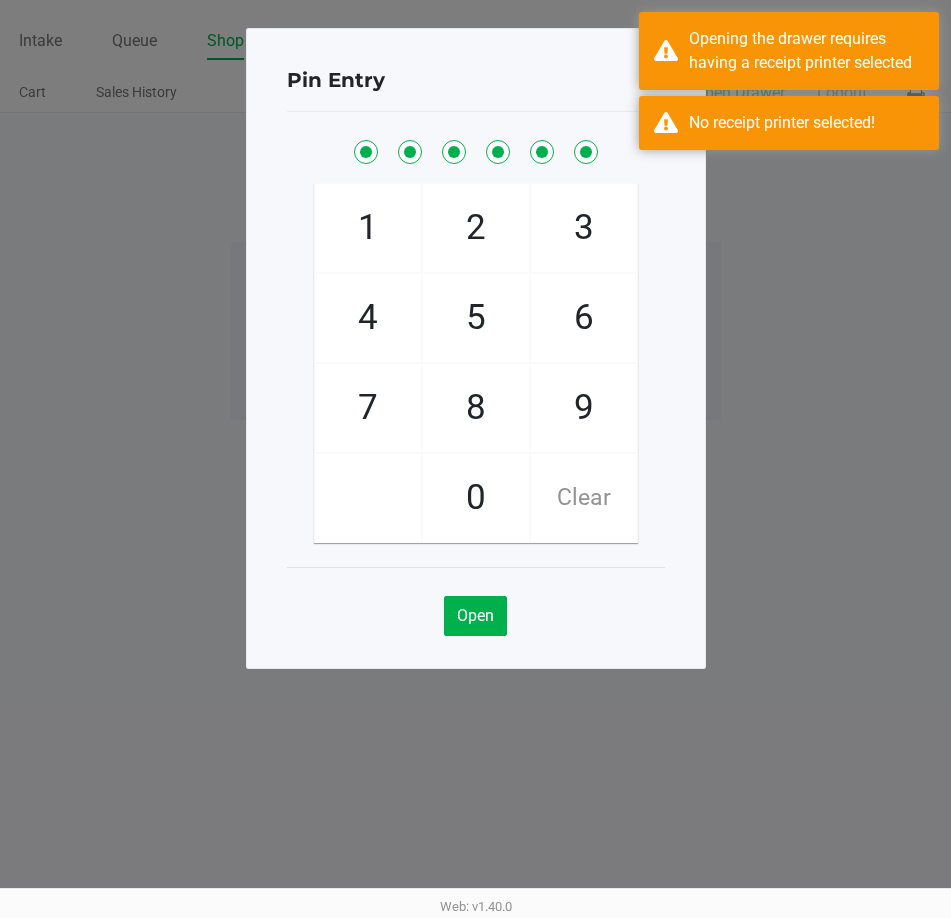 click on "Pin Entry  1   4   7       2   5   8   0   3   6   9   Clear   Open" 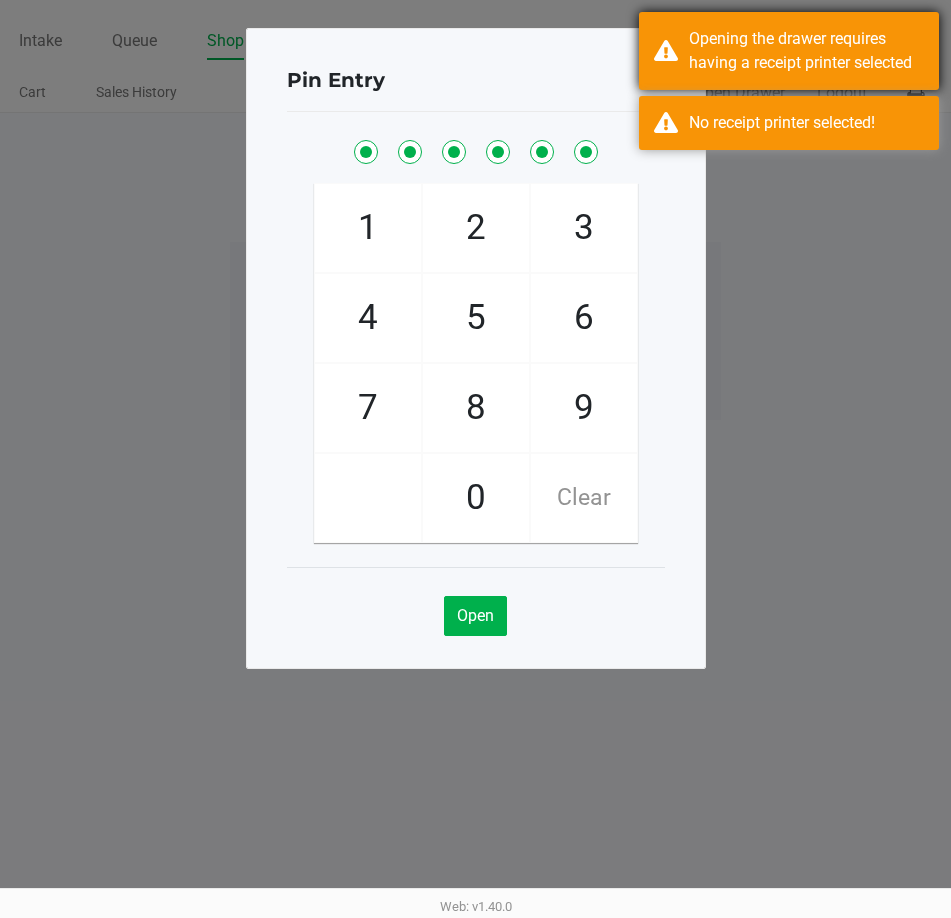 click on "Opening the drawer requires having a receipt printer selected" at bounding box center (806, 51) 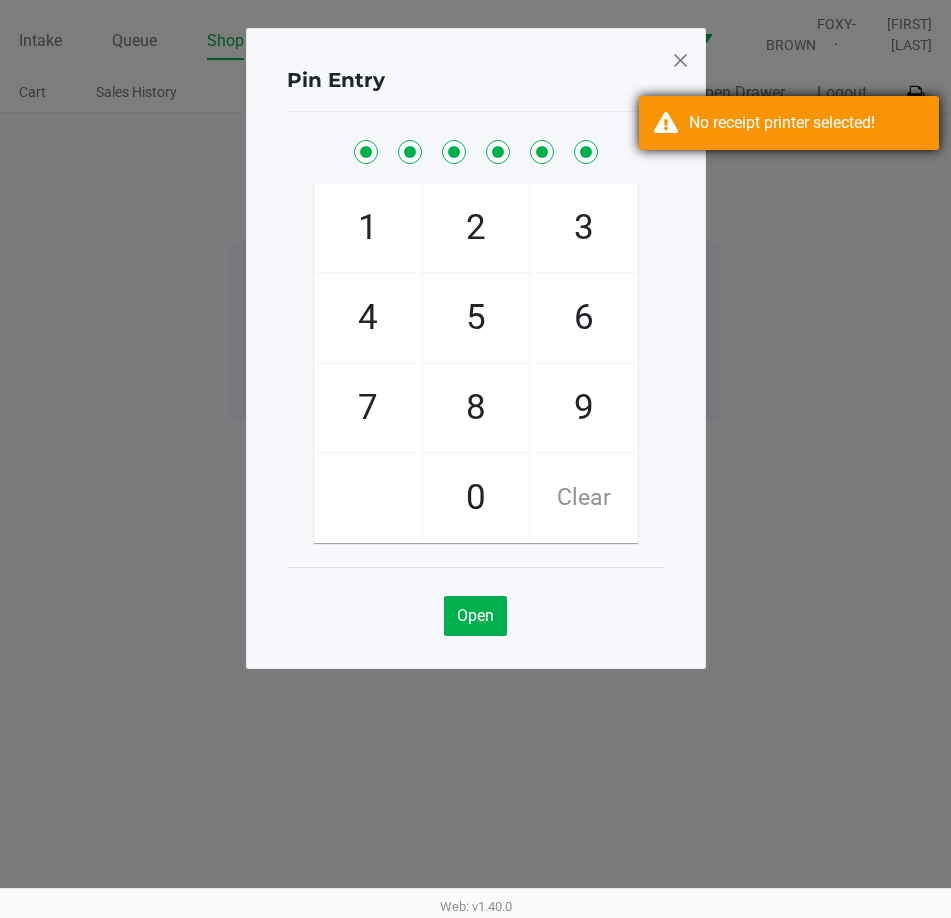 click on "No receipt printer selected!" at bounding box center (789, 123) 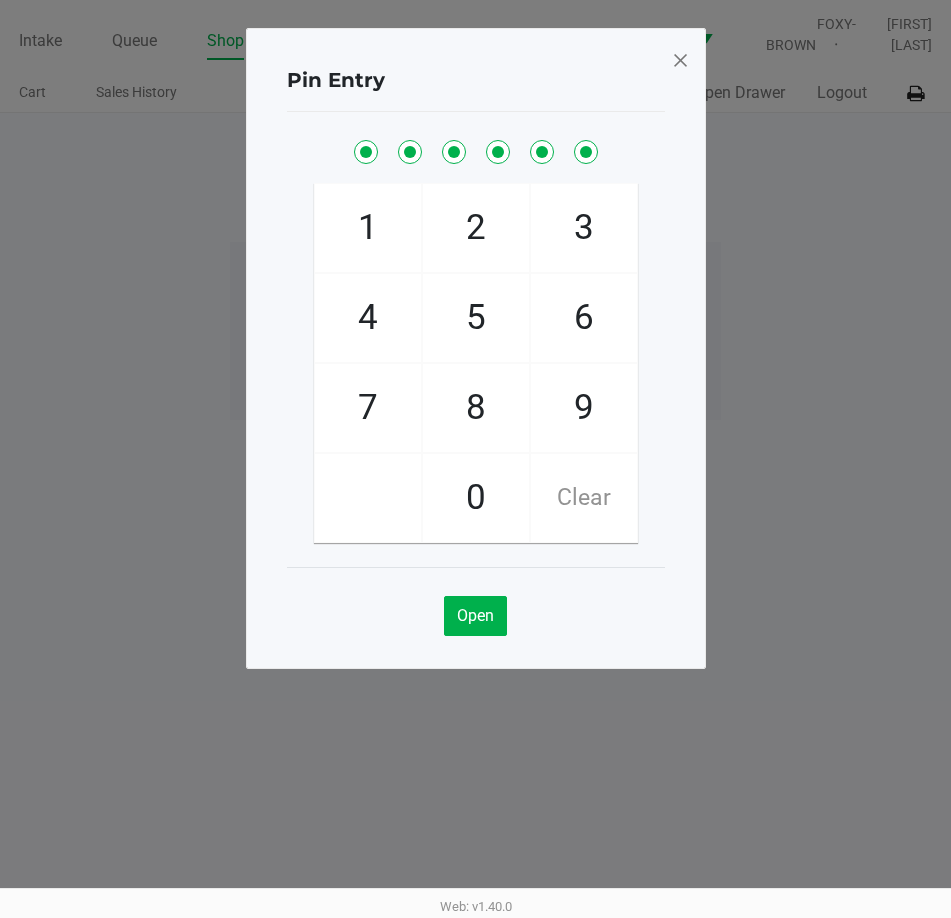 click on "Pin Entry  1   4   7       2   5   8   0   3   6   9   Clear   Open" 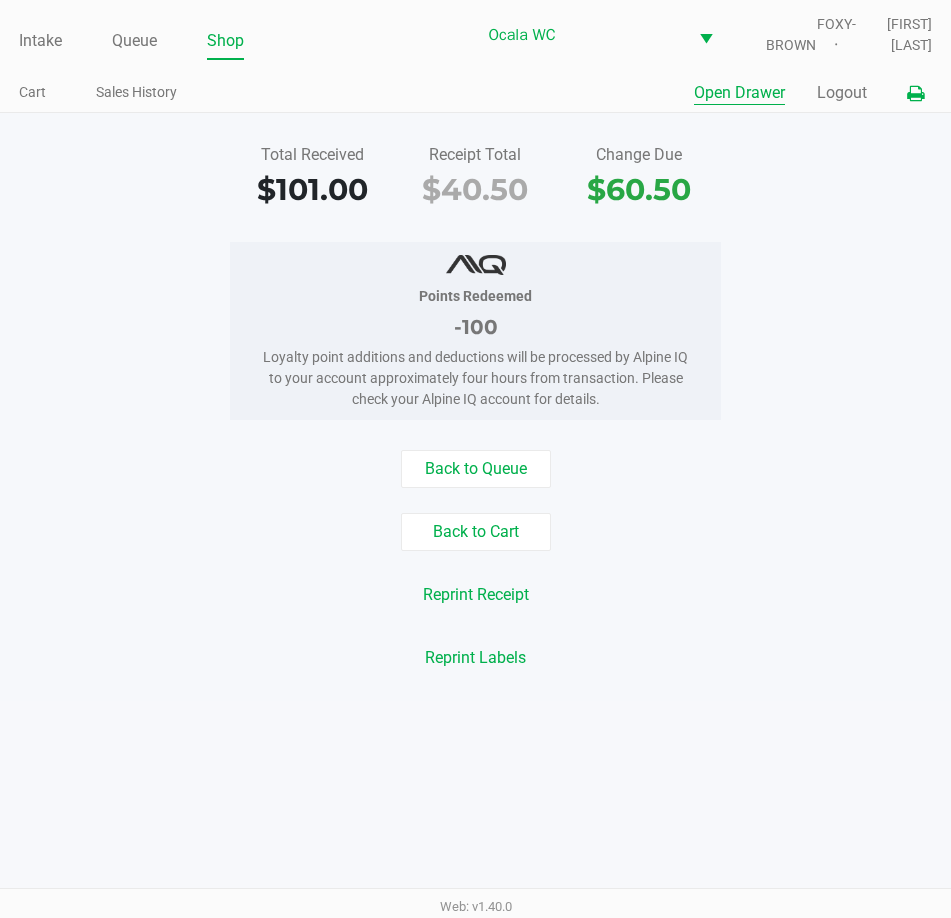 click 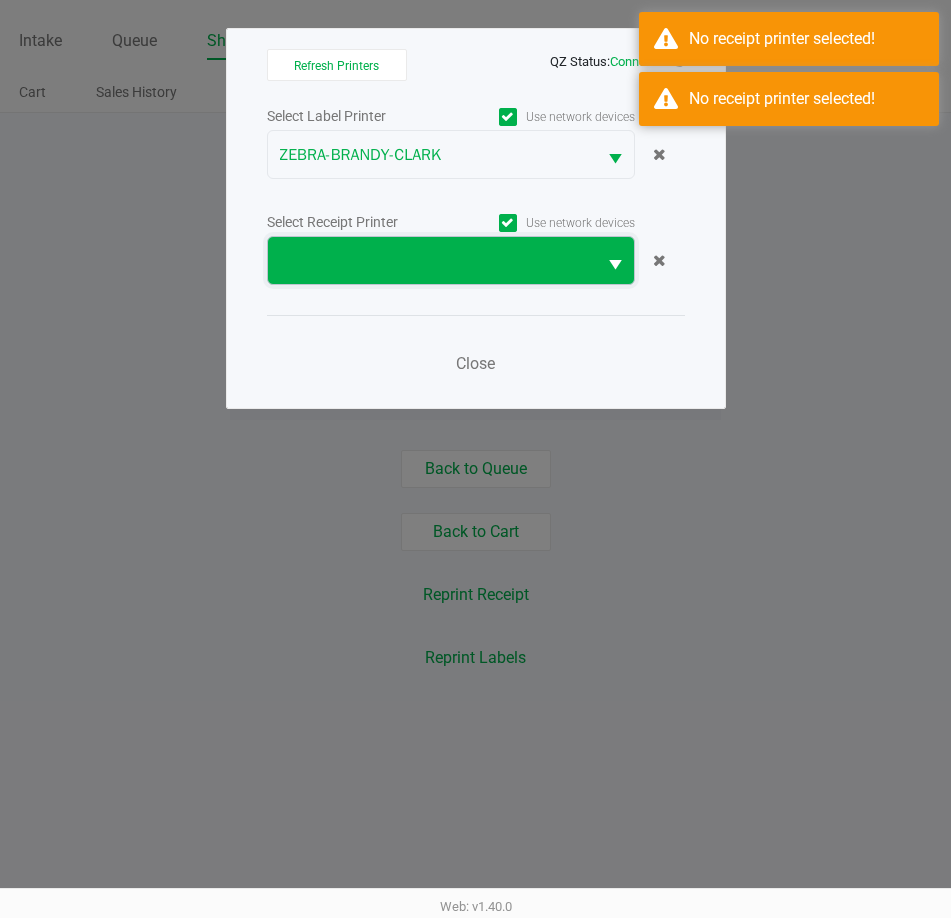 click at bounding box center [432, 260] 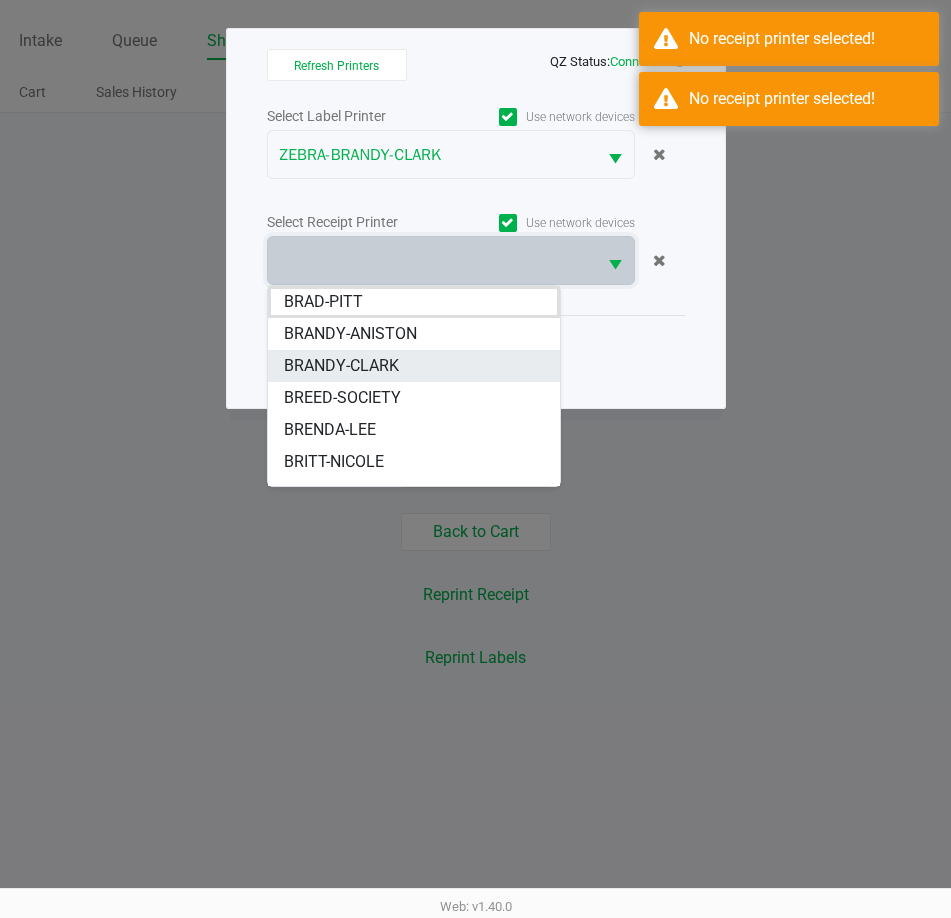 click on "BRANDY-CLARK" at bounding box center [341, 366] 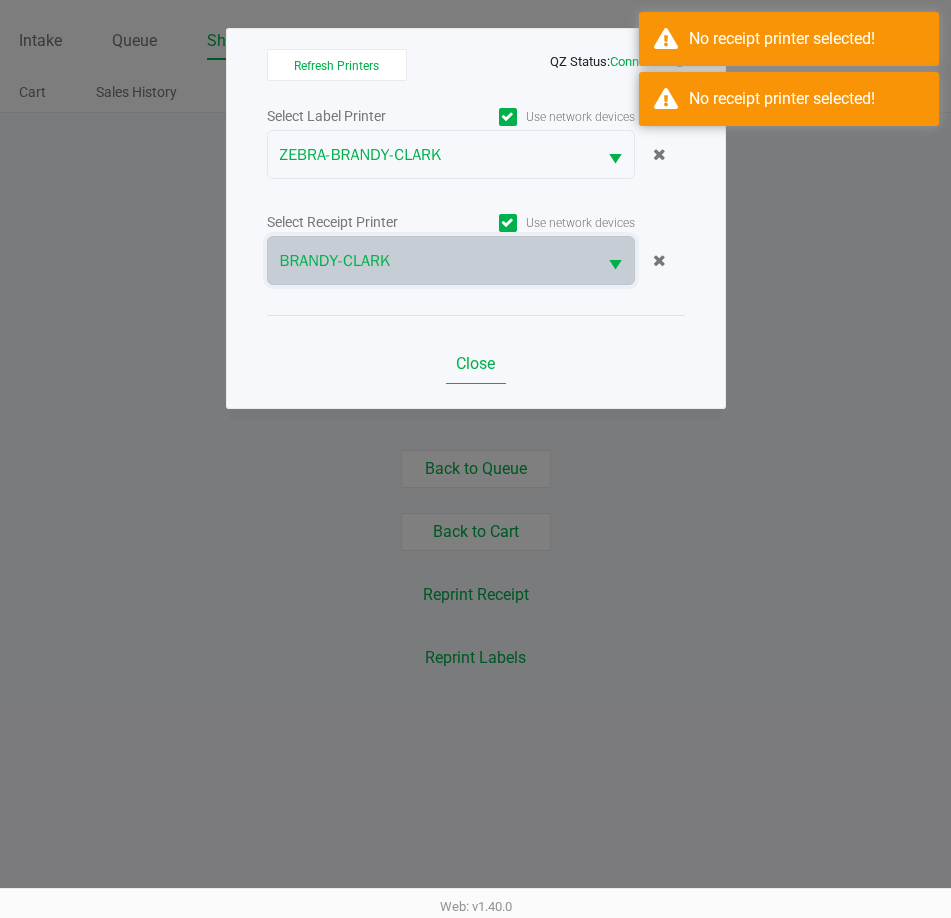click on "Close" 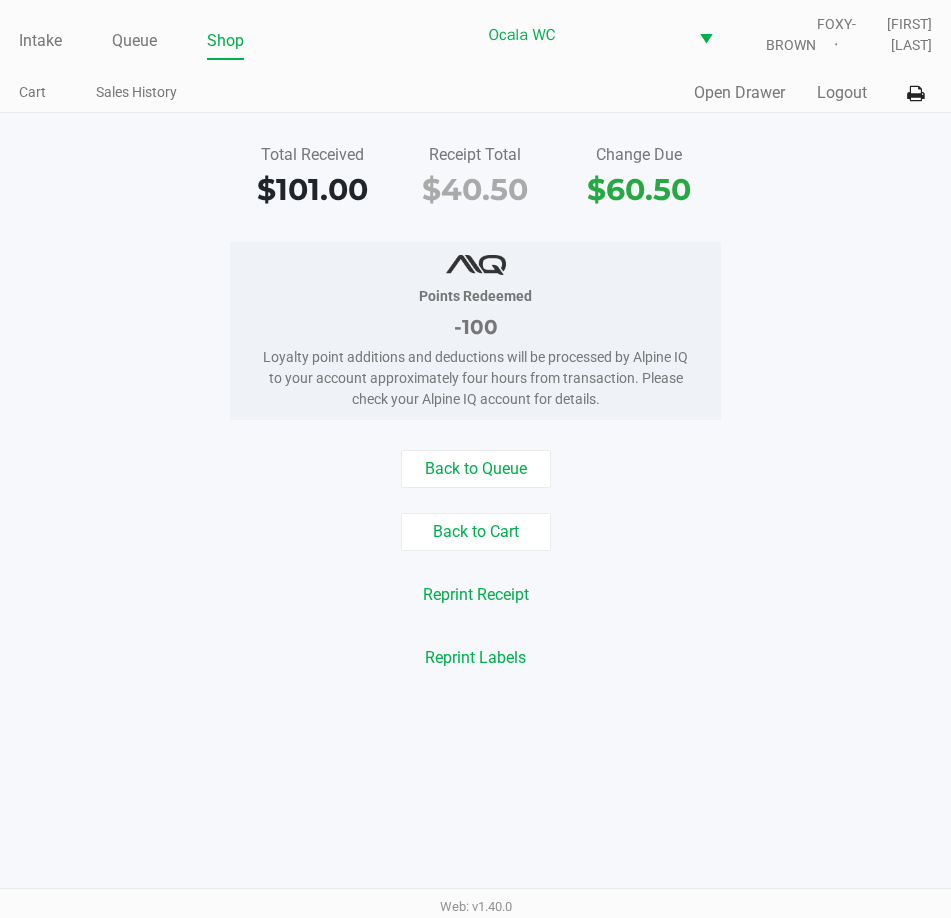 click on "Points Redeemed   -100   Loyalty point additions and deductions will be processed by Alpine IQ to your account approximately four hours from transaction. Please check your Alpine IQ account for details." 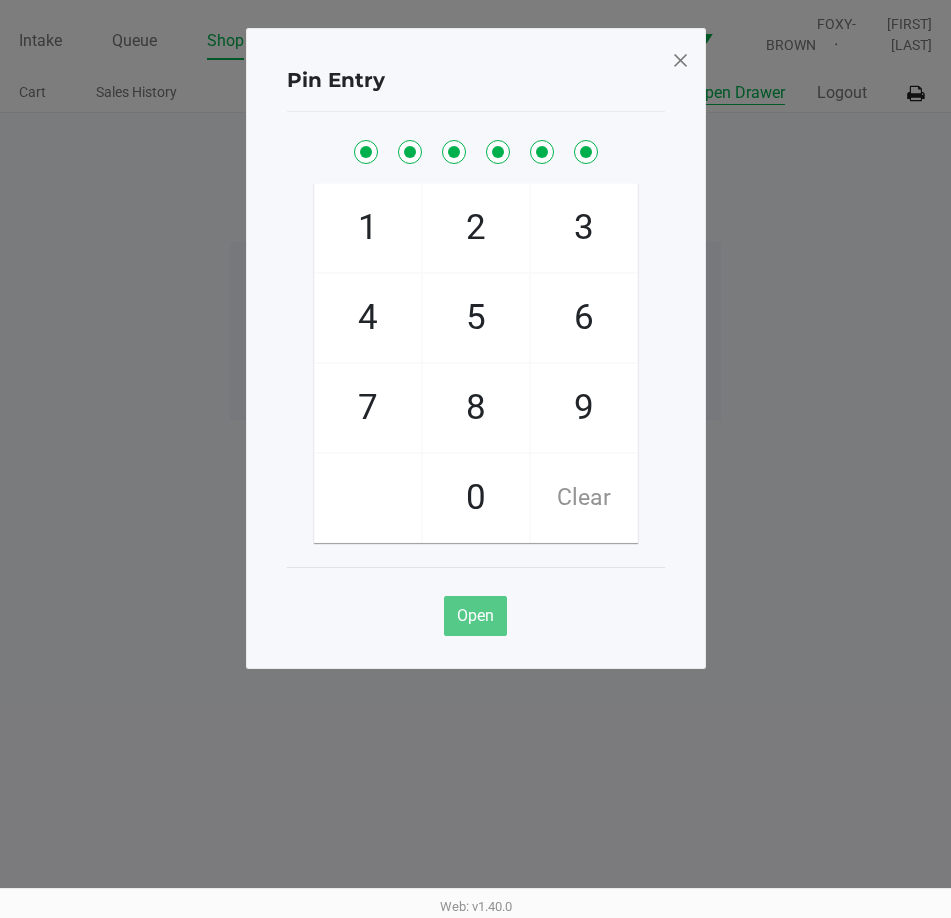 checkbox on "true" 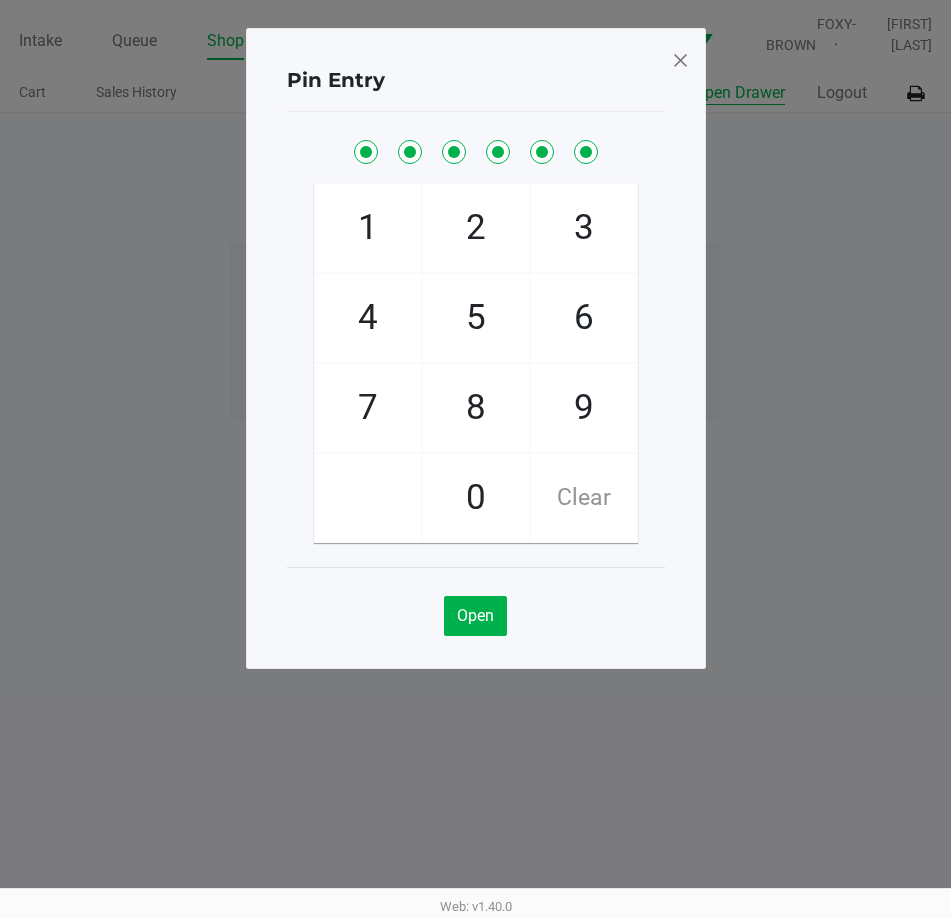 click 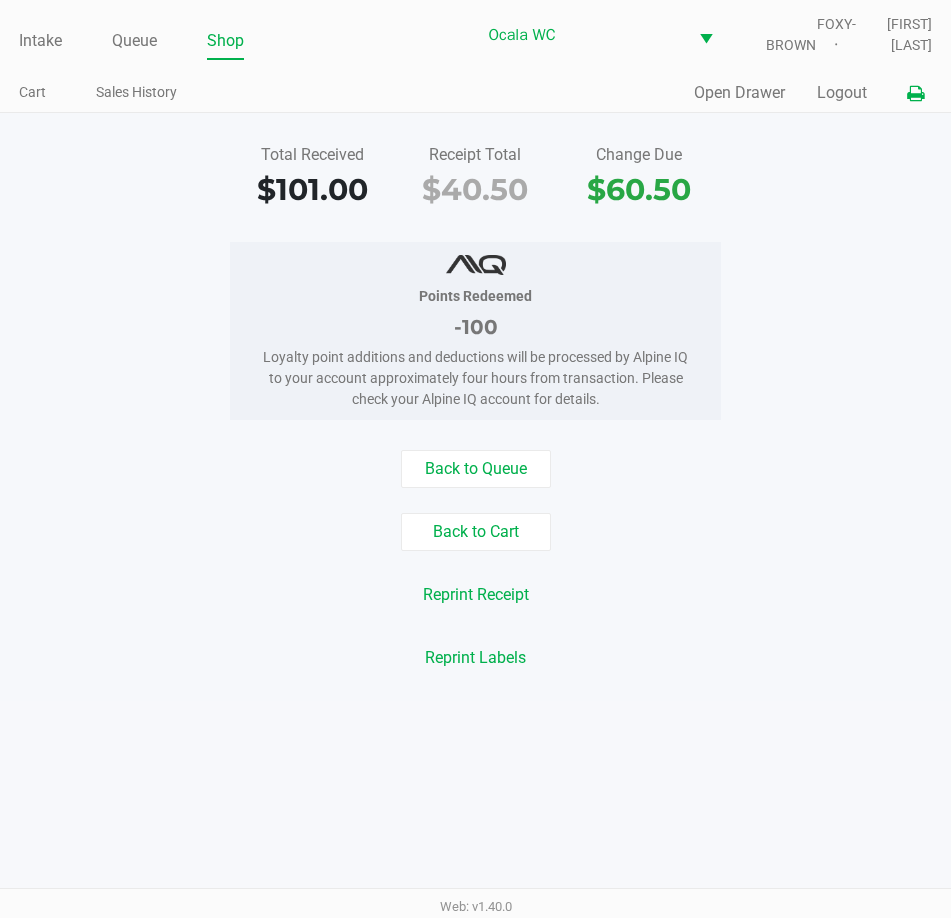 click 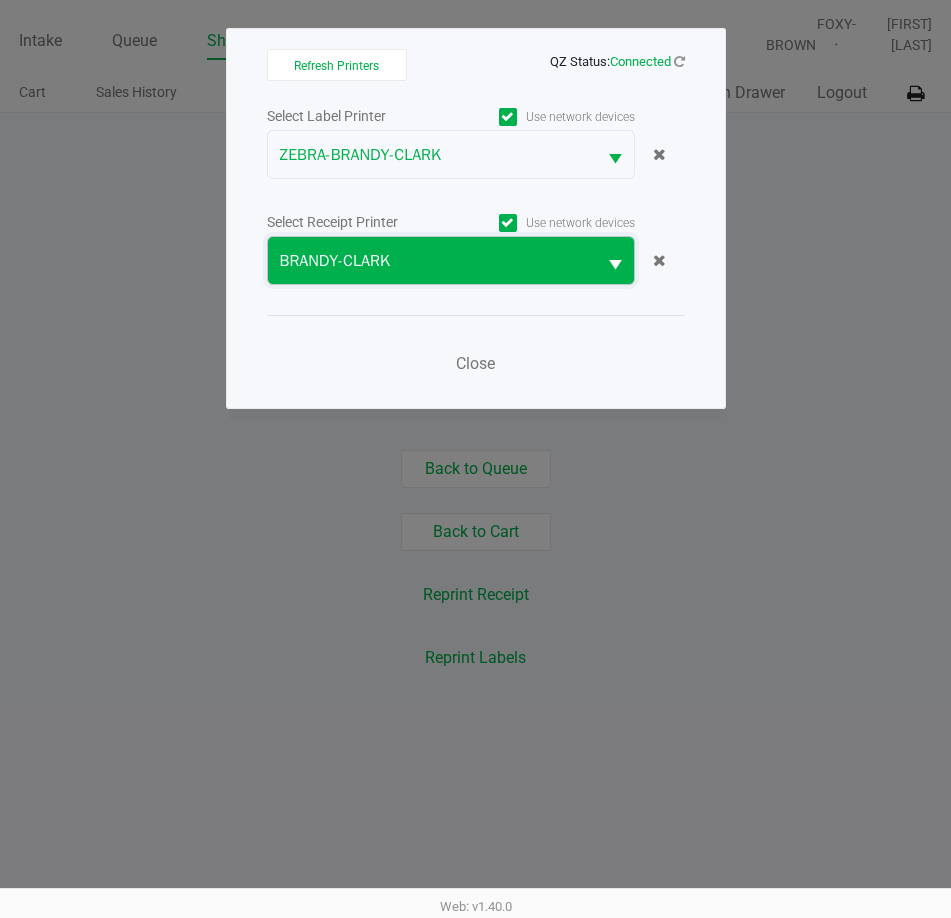 click on "BRANDY-CLARK" at bounding box center [432, 261] 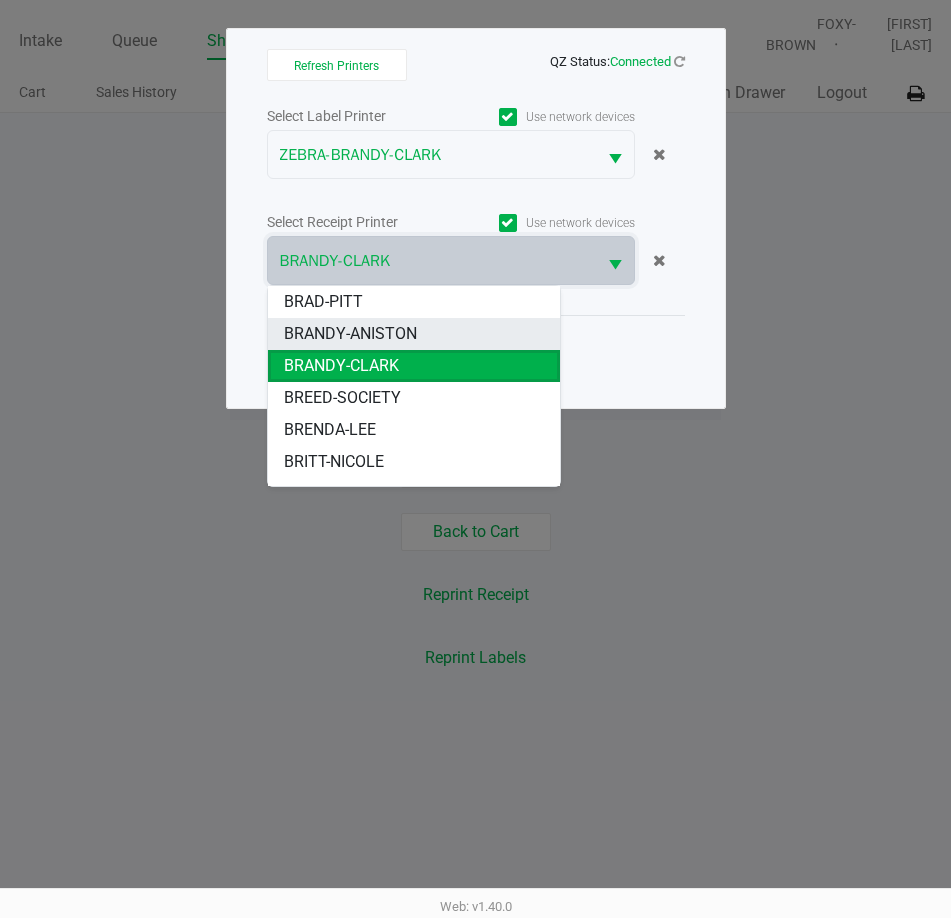 click on "BRANDY-ANISTON" at bounding box center [414, 334] 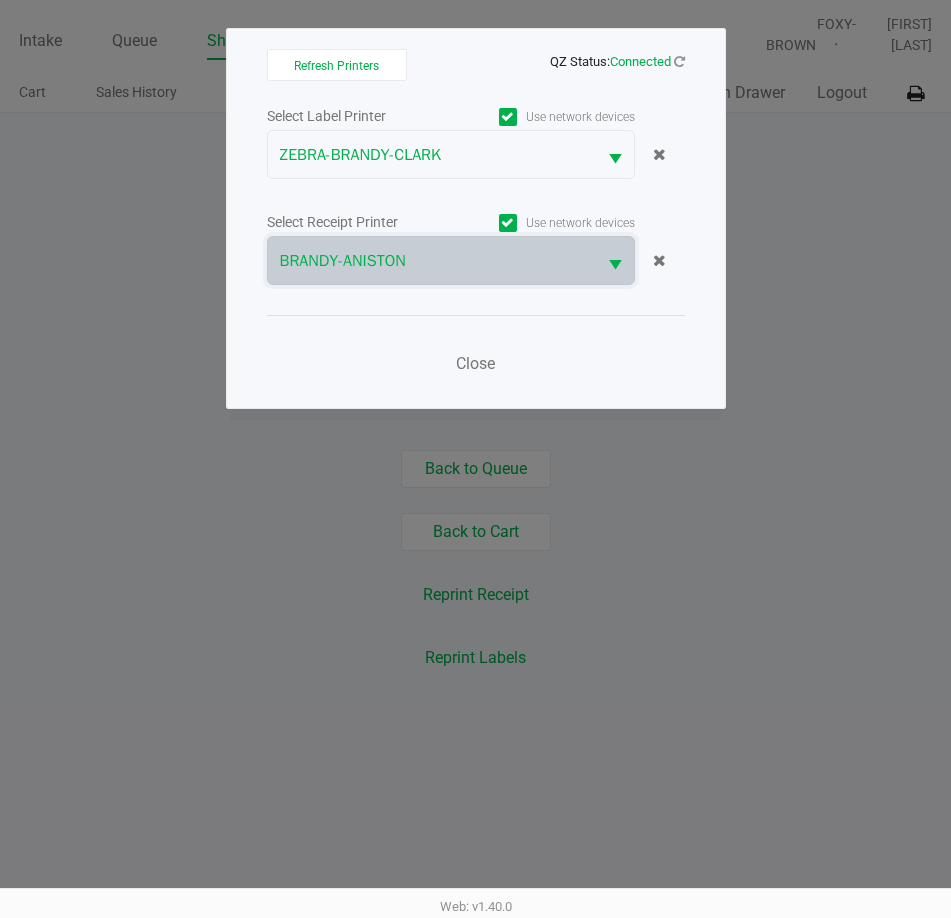 click on "Close" 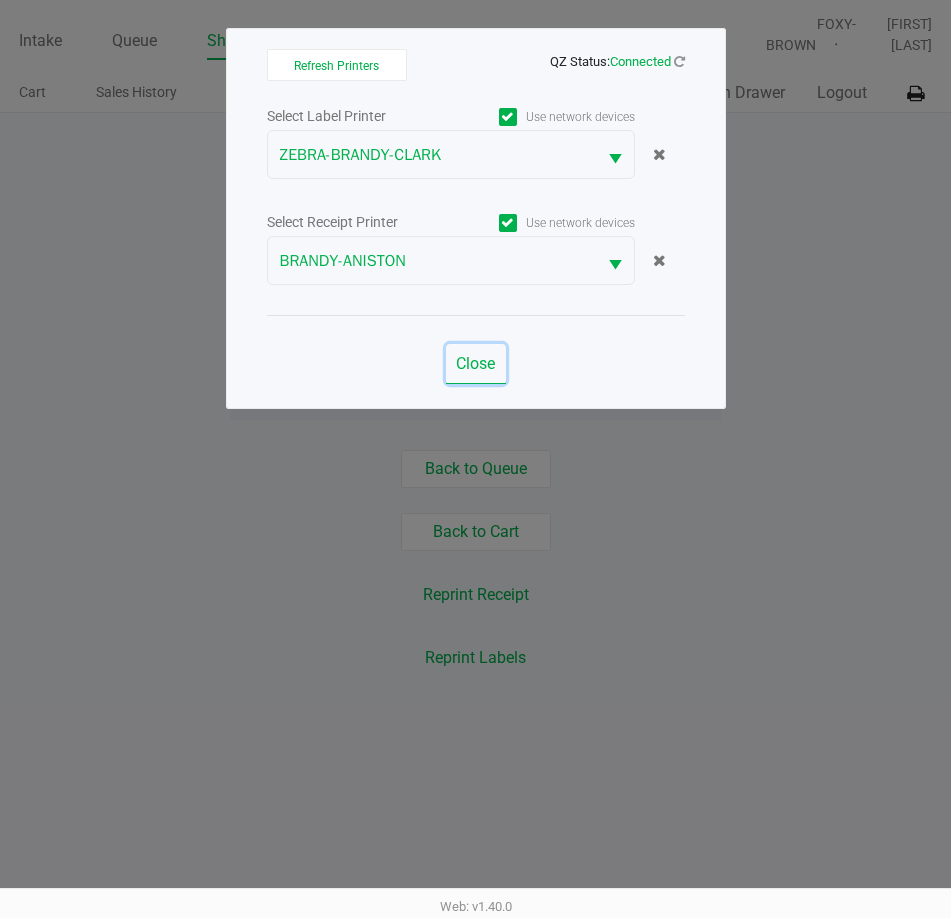 click on "Close" 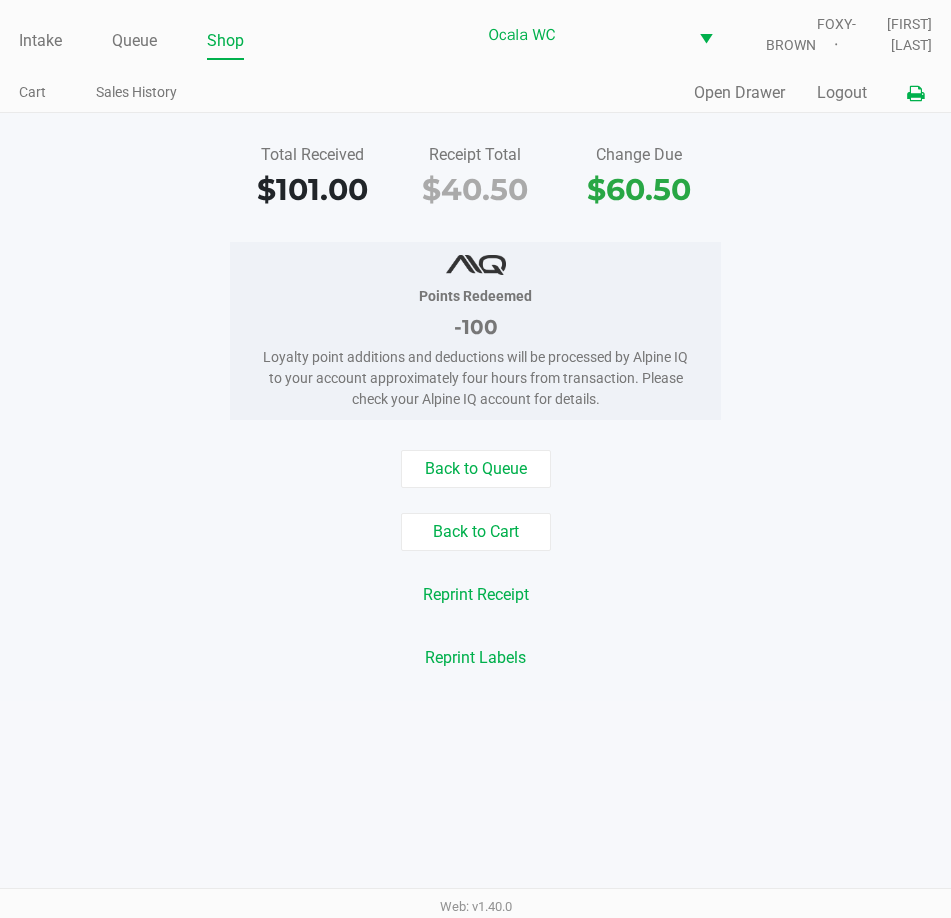 click on "Open Drawer" 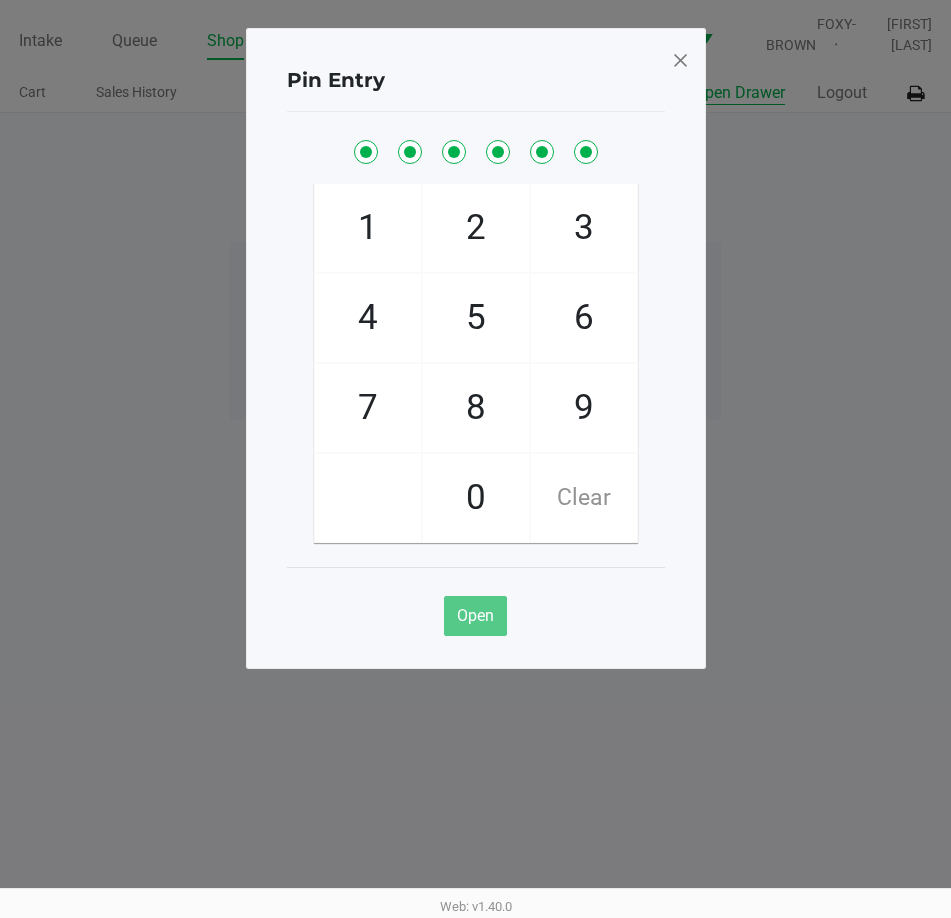 checkbox on "true" 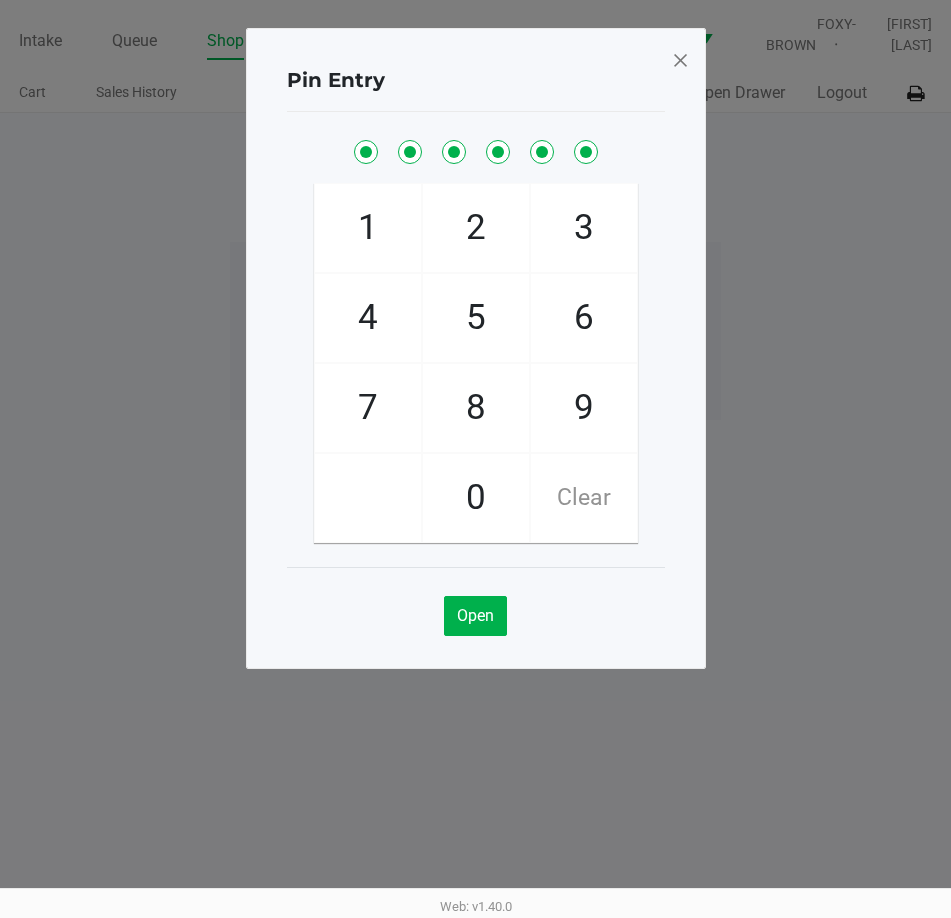 click 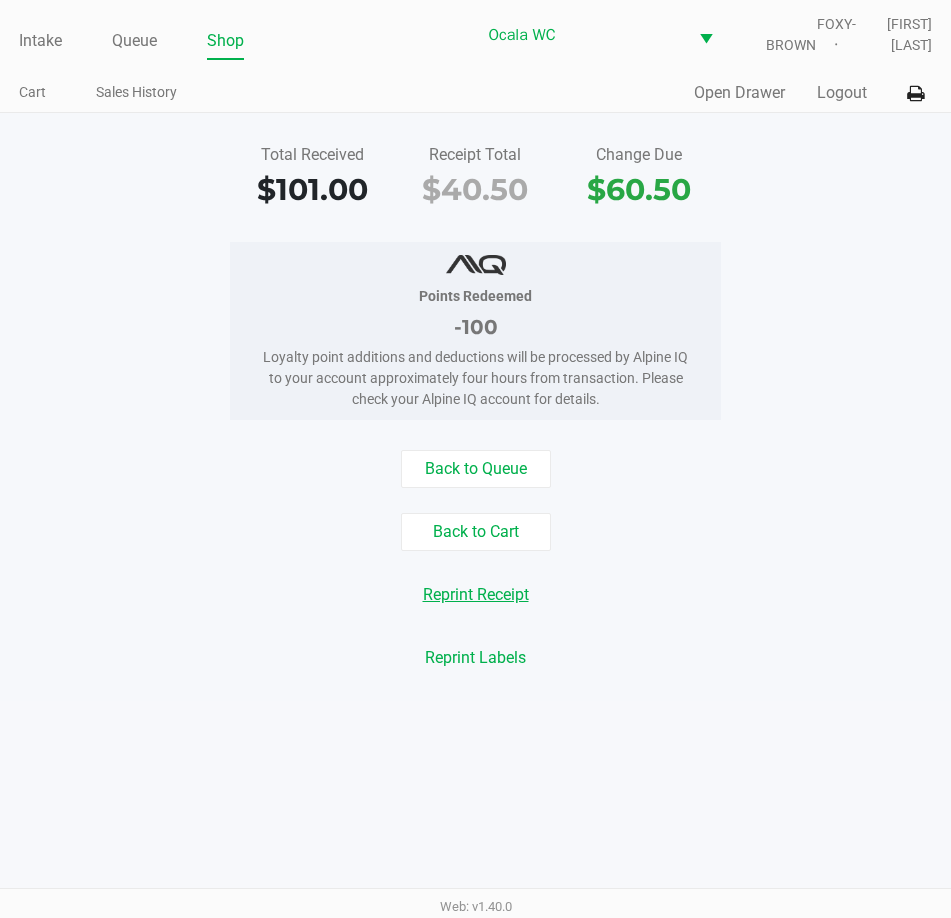 click on "Reprint Receipt" 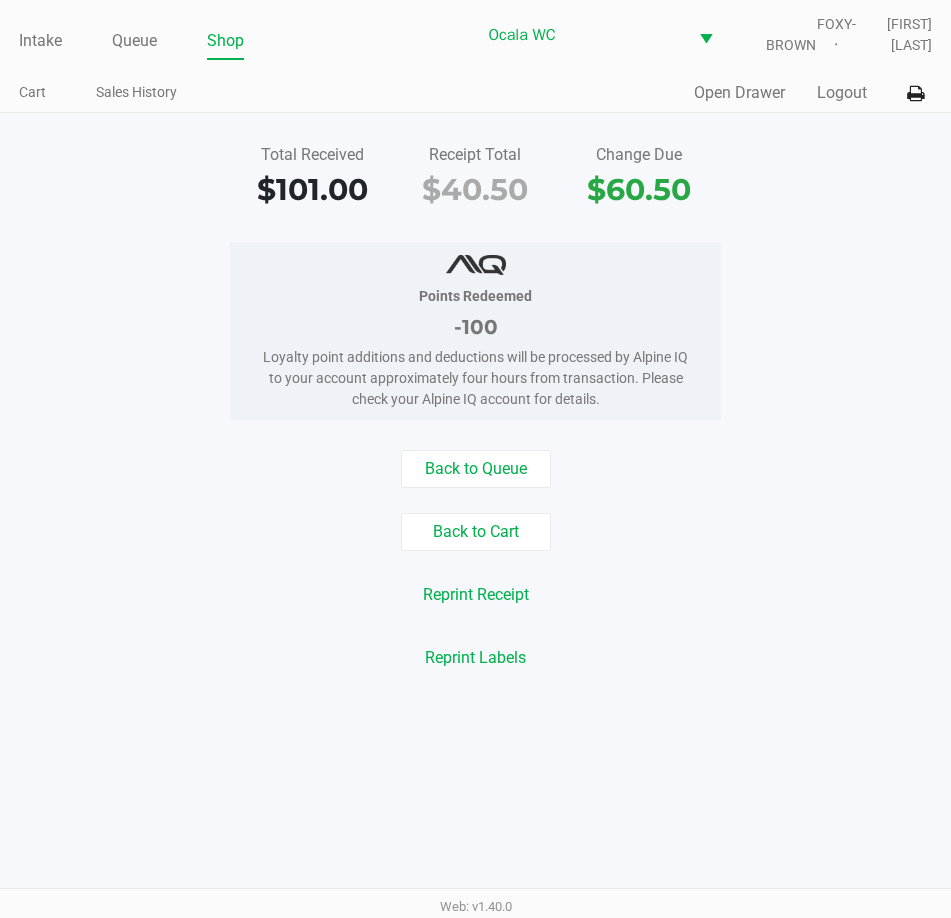 click on "Back to Queue   Back to Cart   Reprint Receipt   Reprint Labels" 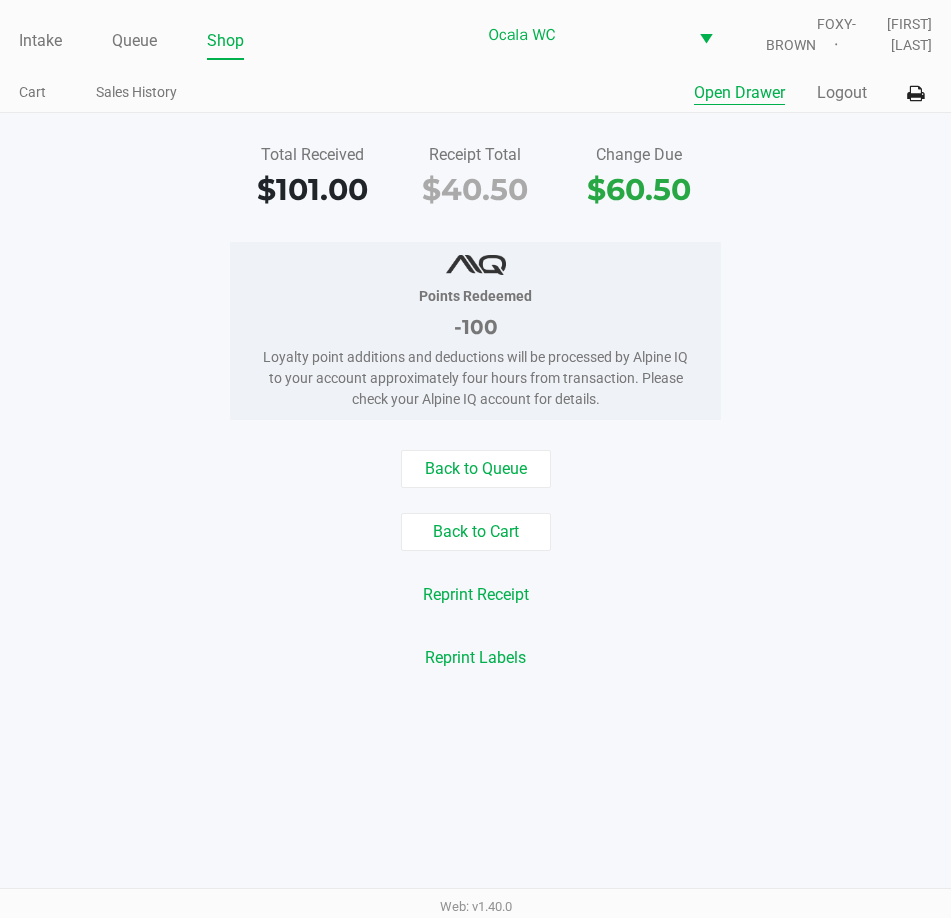click on "Open Drawer" 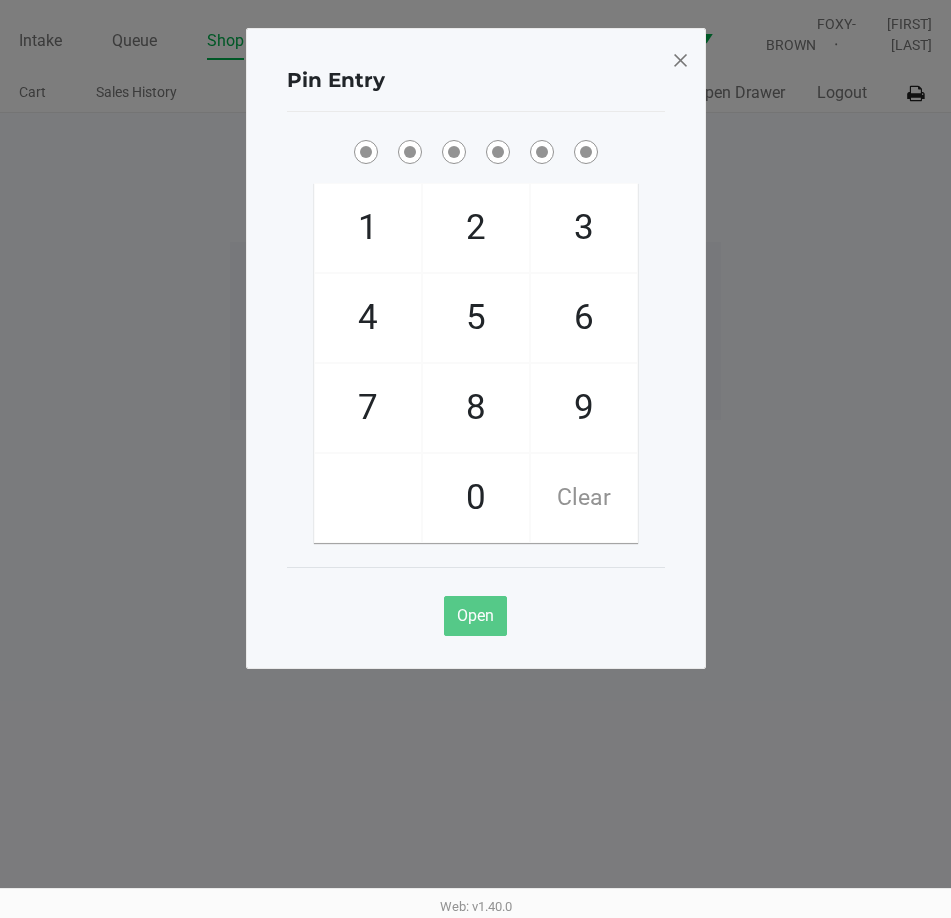 click on "Pin Entry  1   4   7       2   5   8   0   3   6   9   Clear   Open" 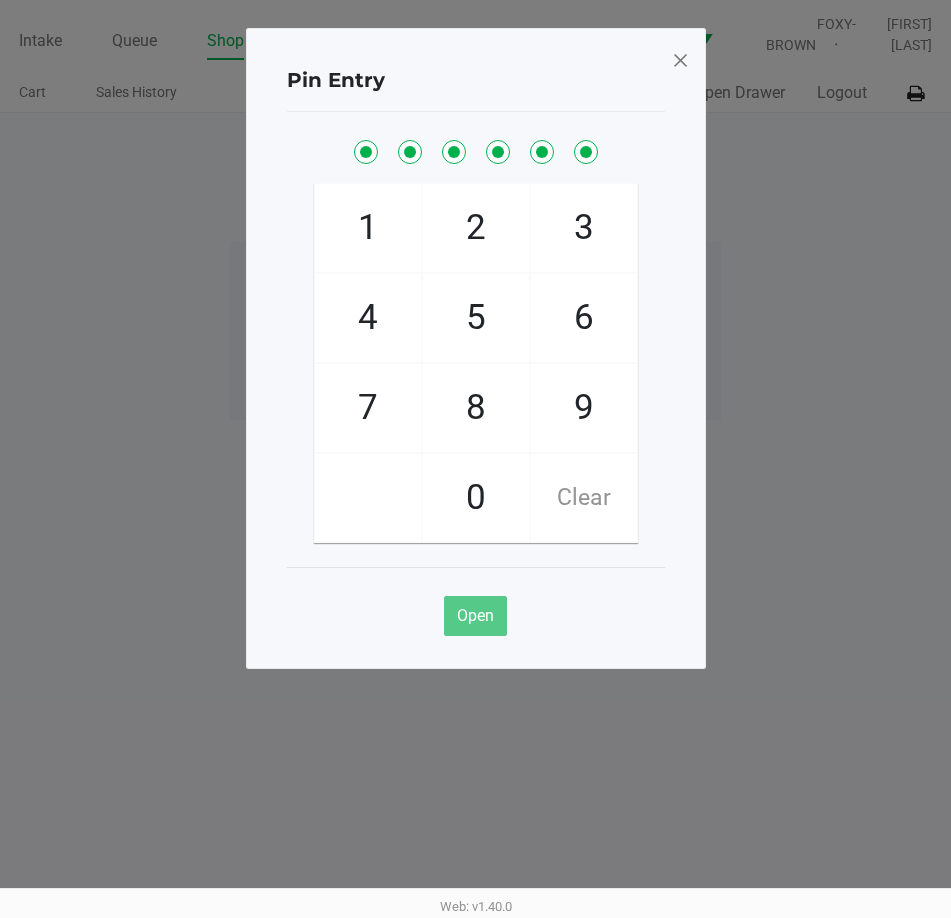 checkbox on "true" 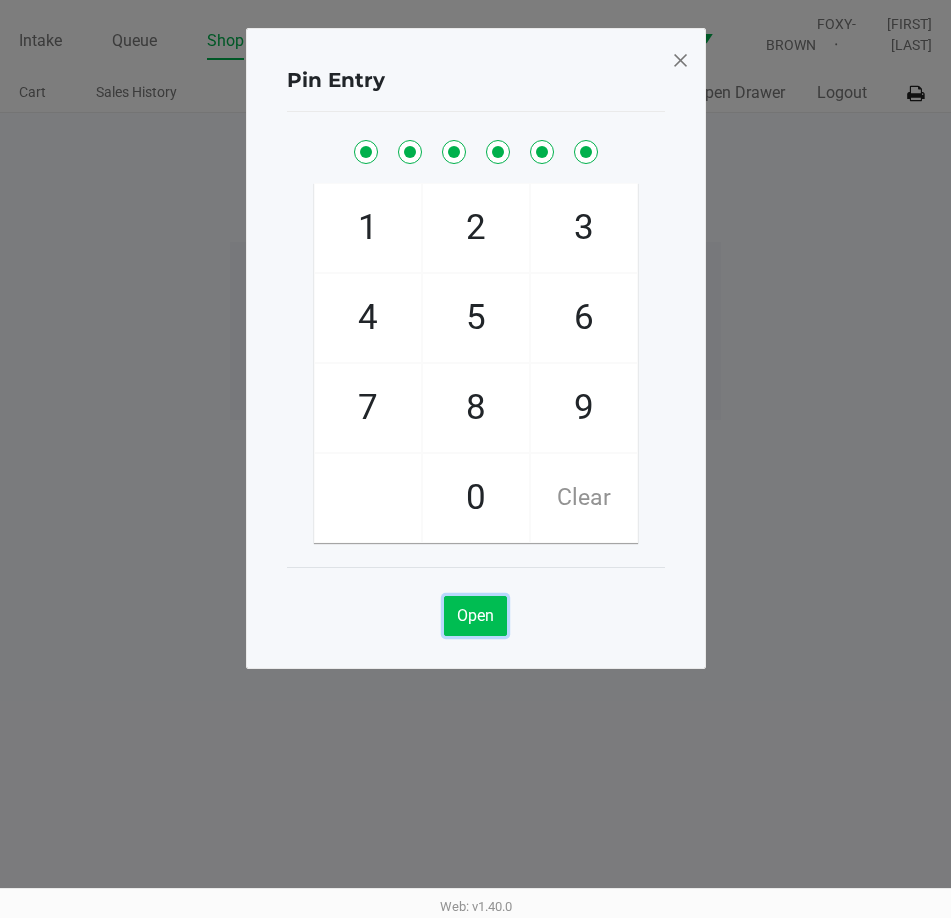 click on "Open" 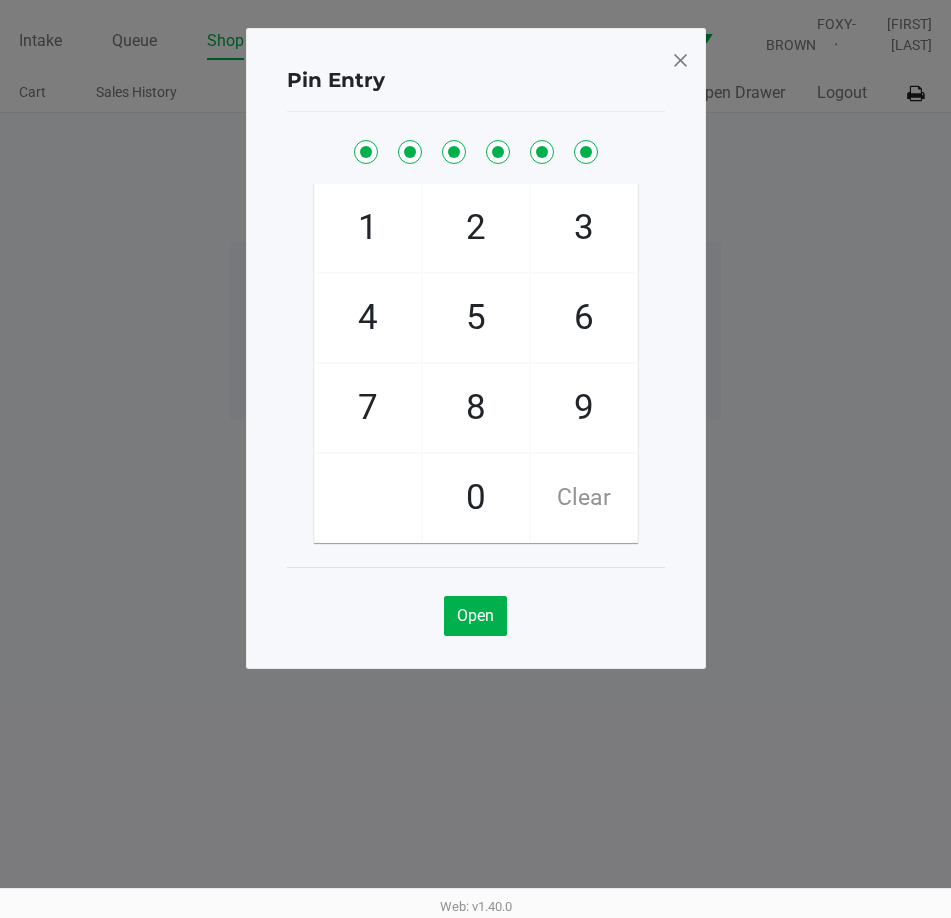 click 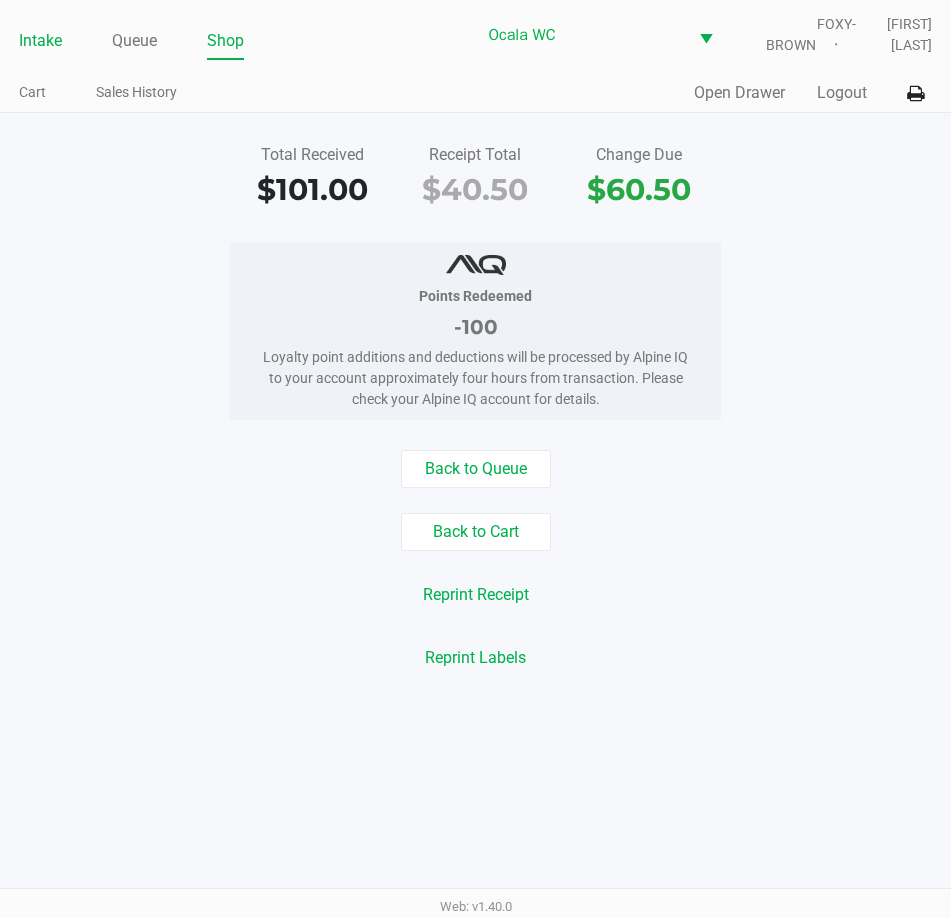 click on "Intake" 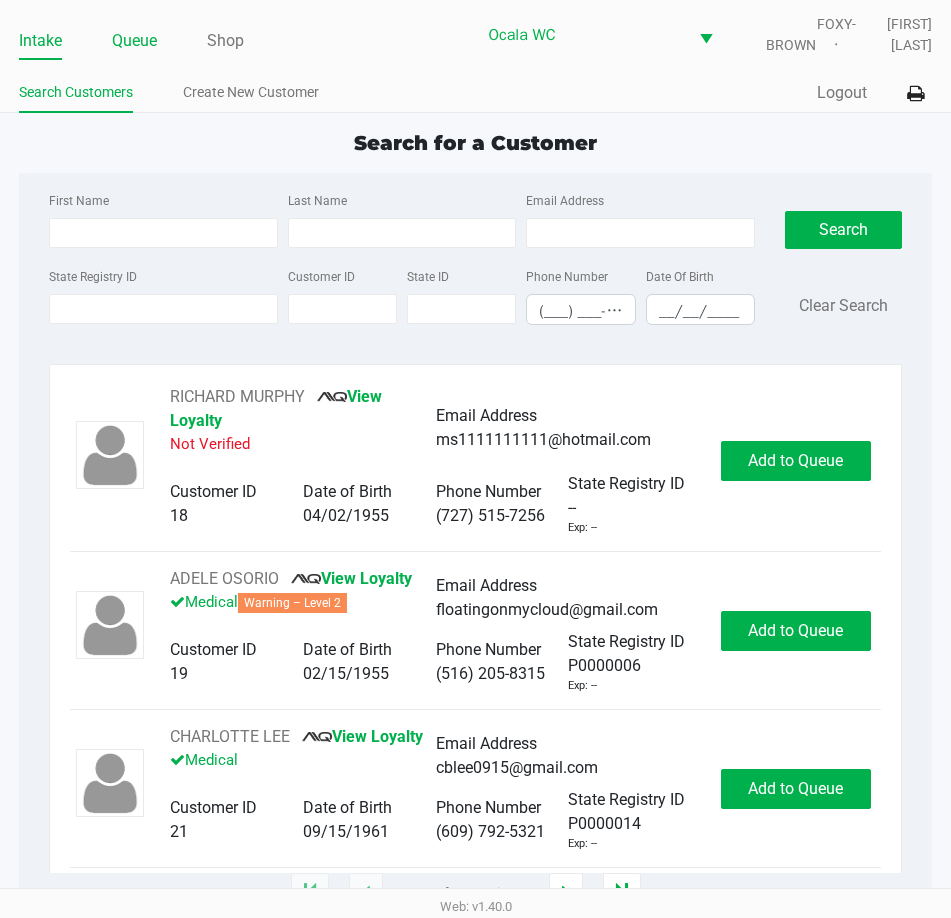 click on "Queue" 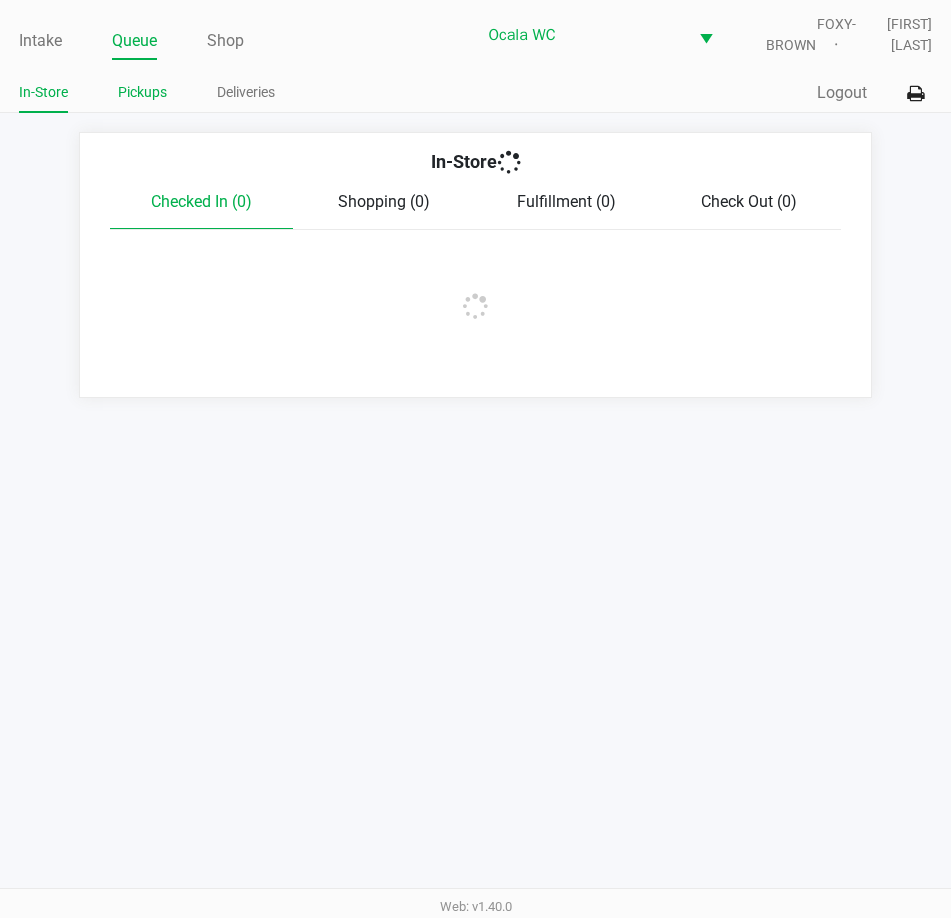 click on "Pickups" 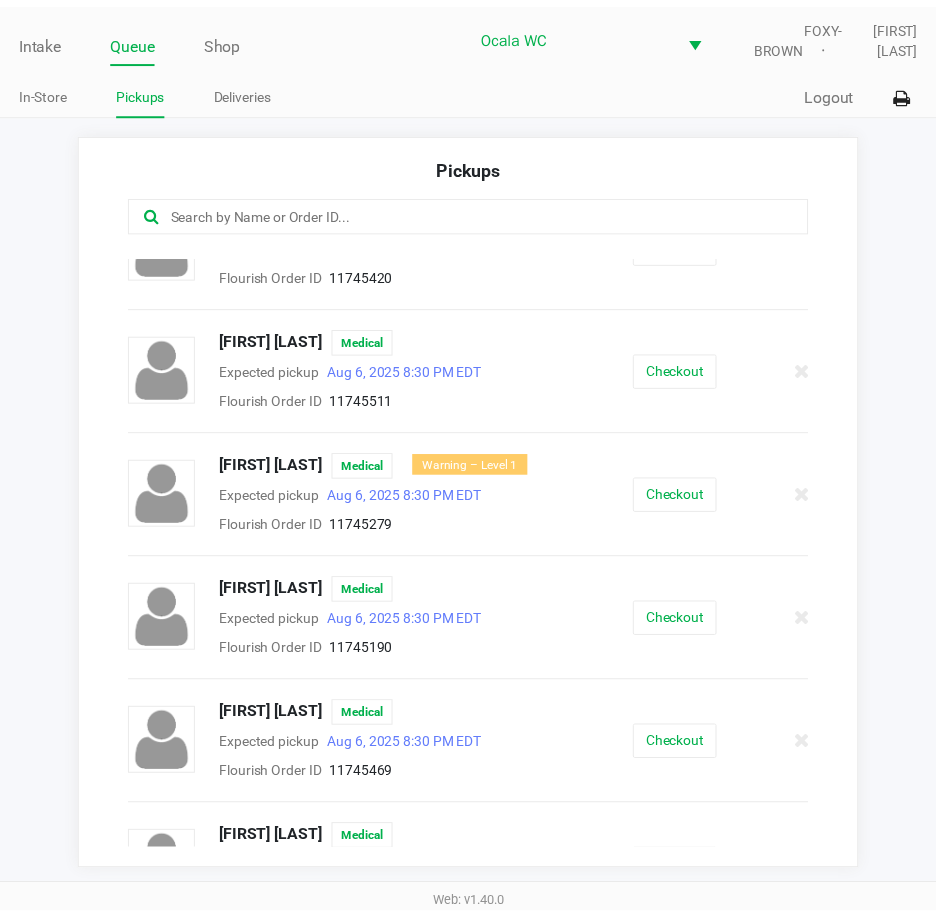 scroll, scrollTop: 57, scrollLeft: 0, axis: vertical 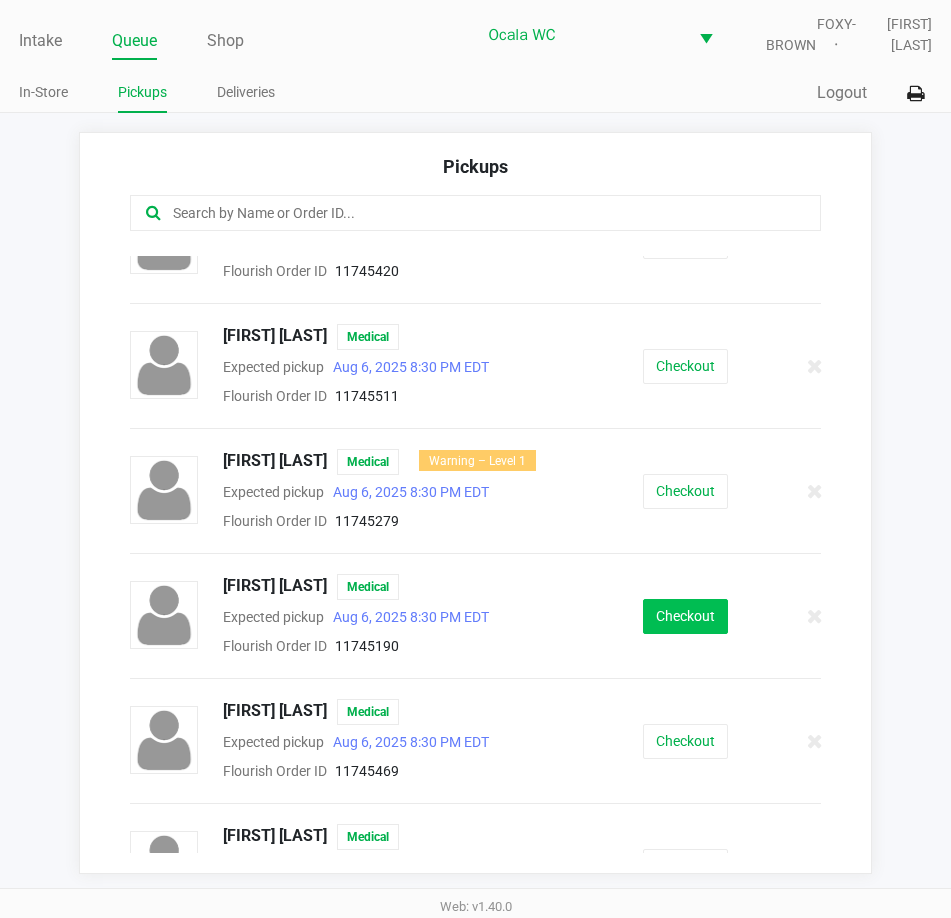 click on "Checkout" 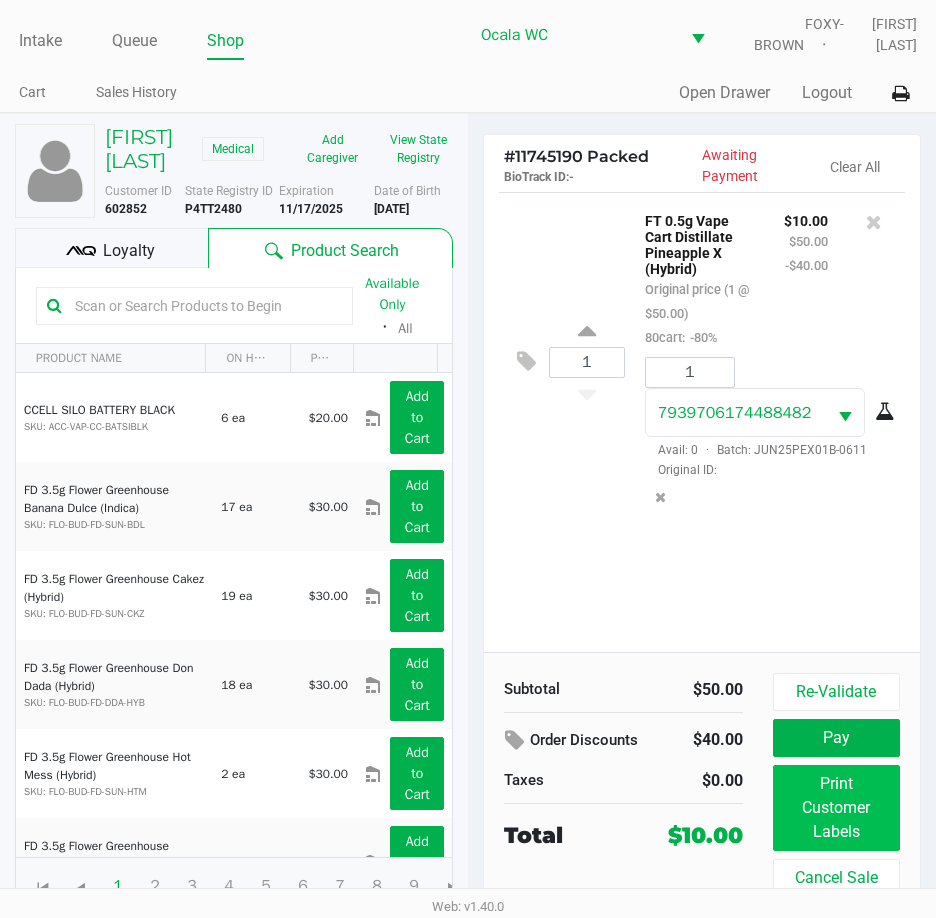 click on "Print Customer Labels" 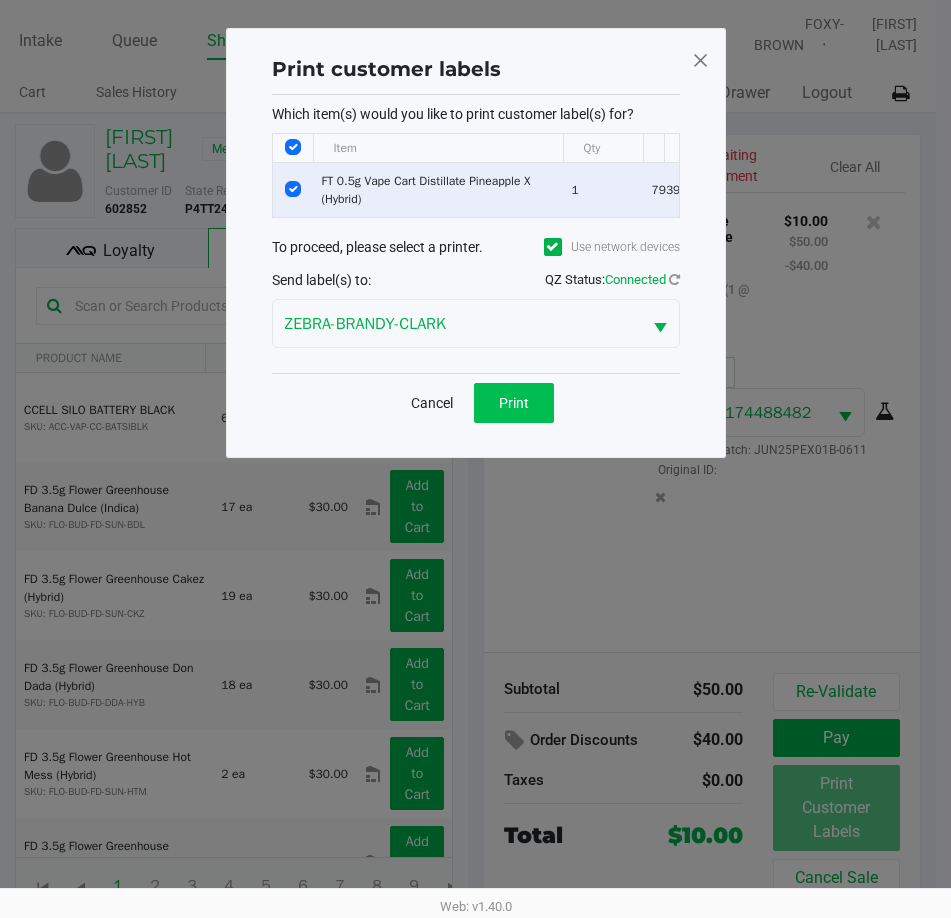 click on "Print" 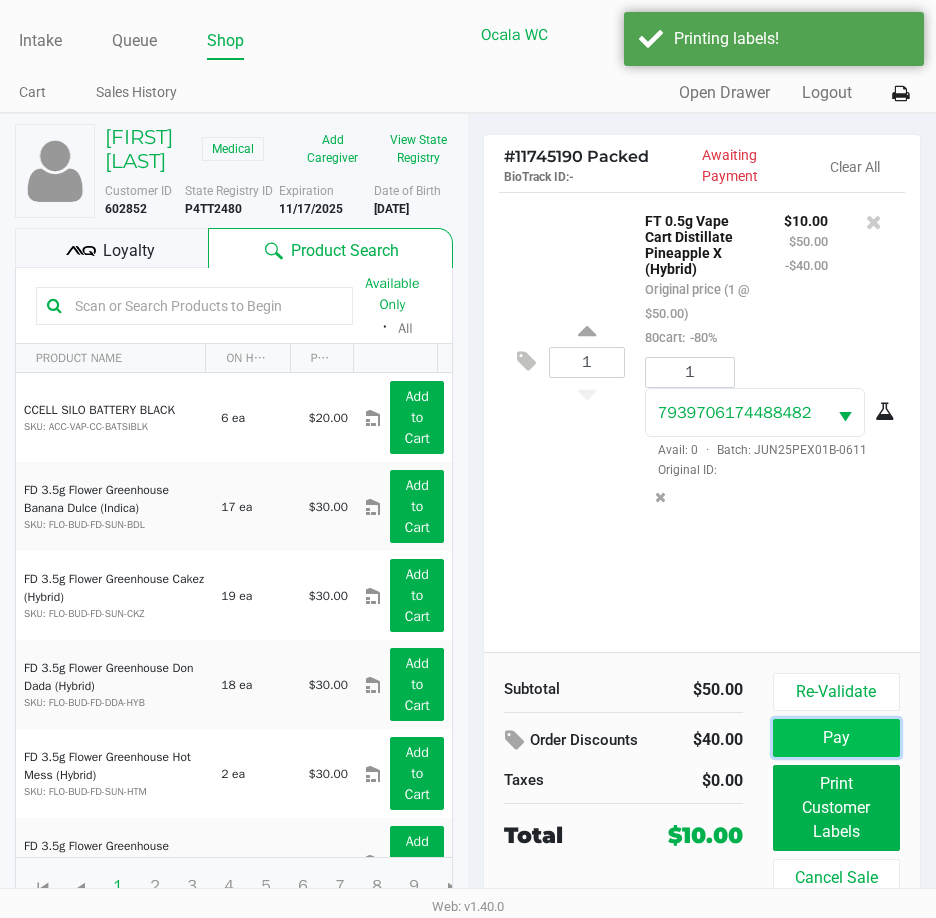 click on "Pay" 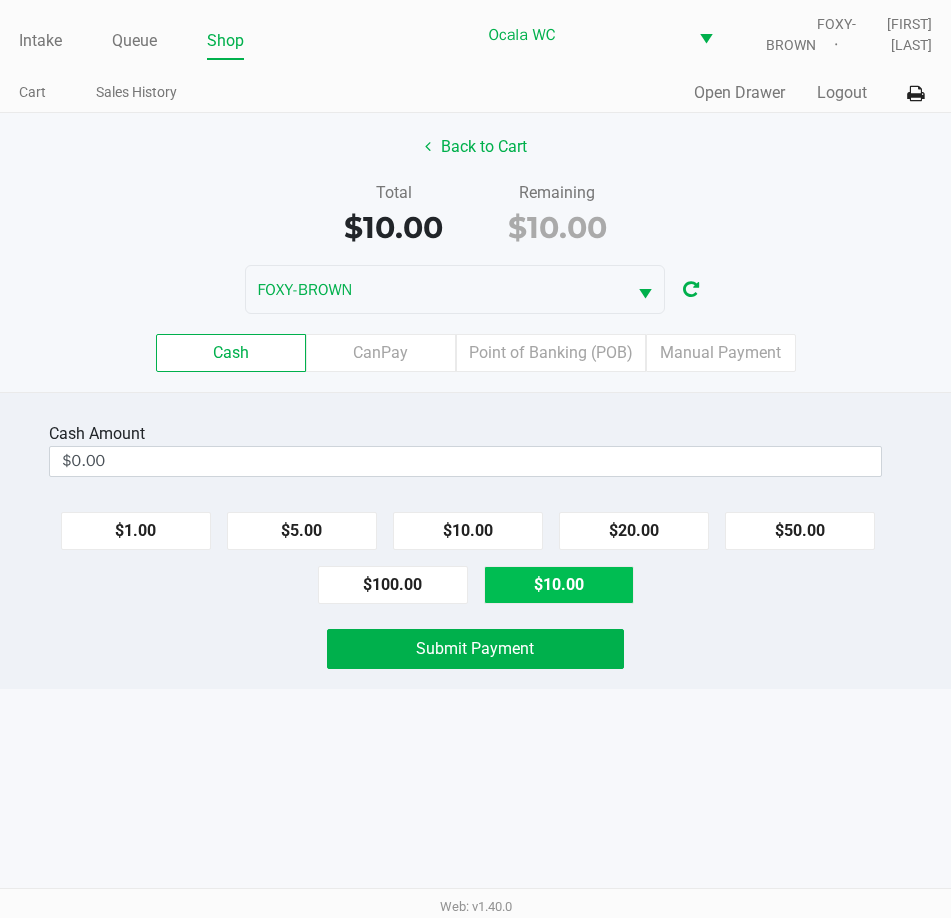 click on "$10.00" 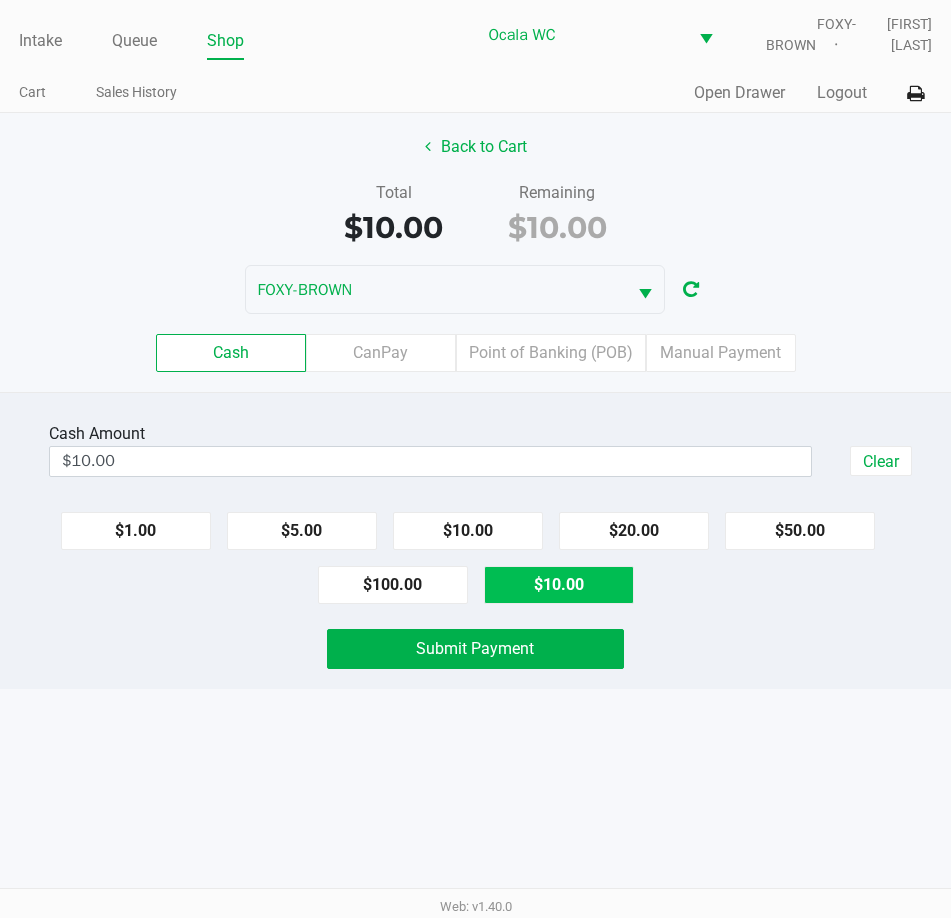 click on "Submit Payment" 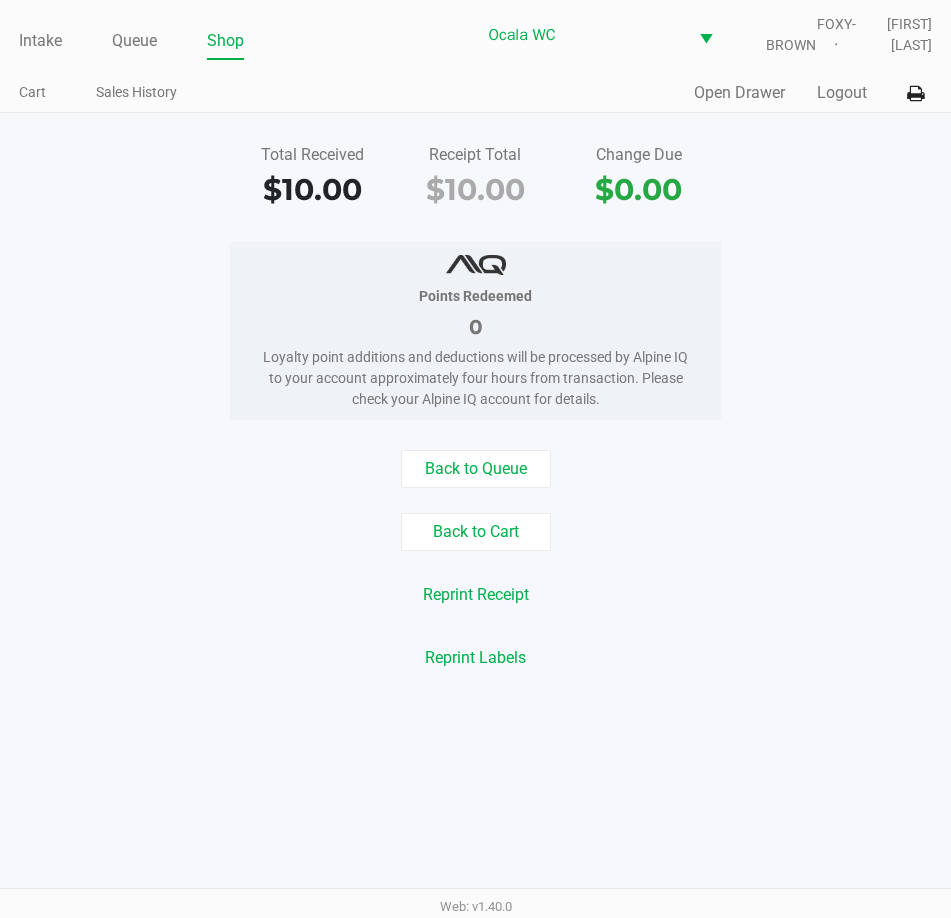 click on "Intake" 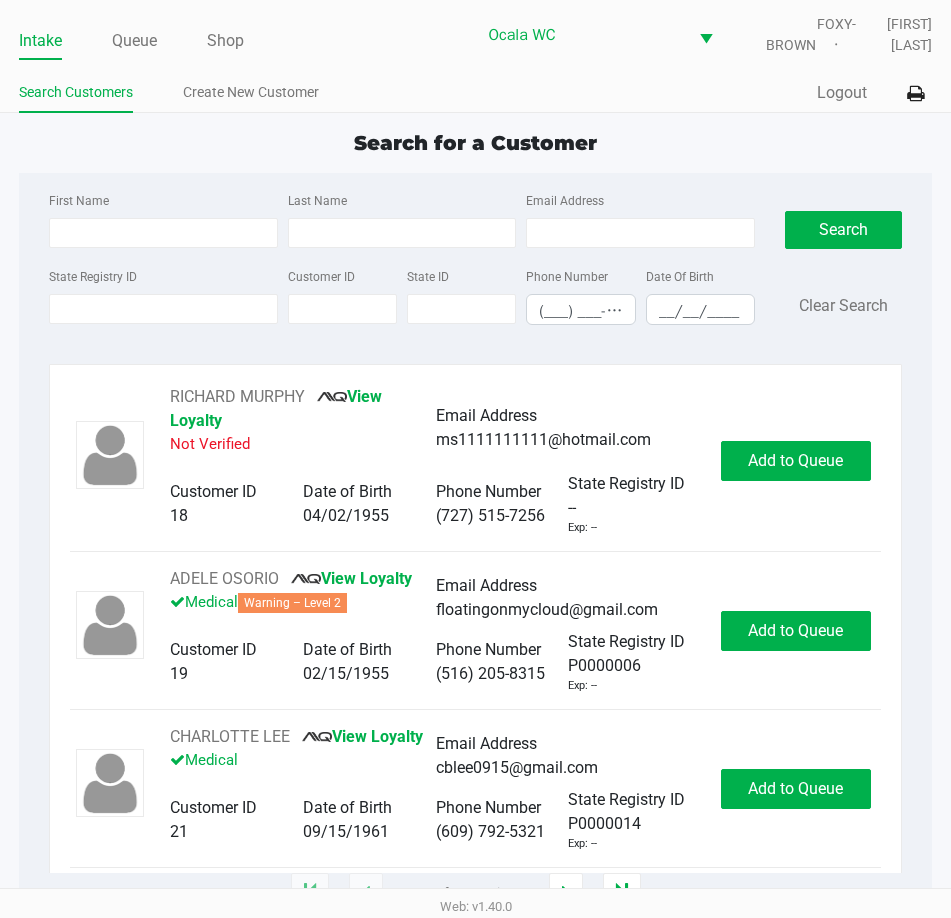 click on "Intake Queue Shop" 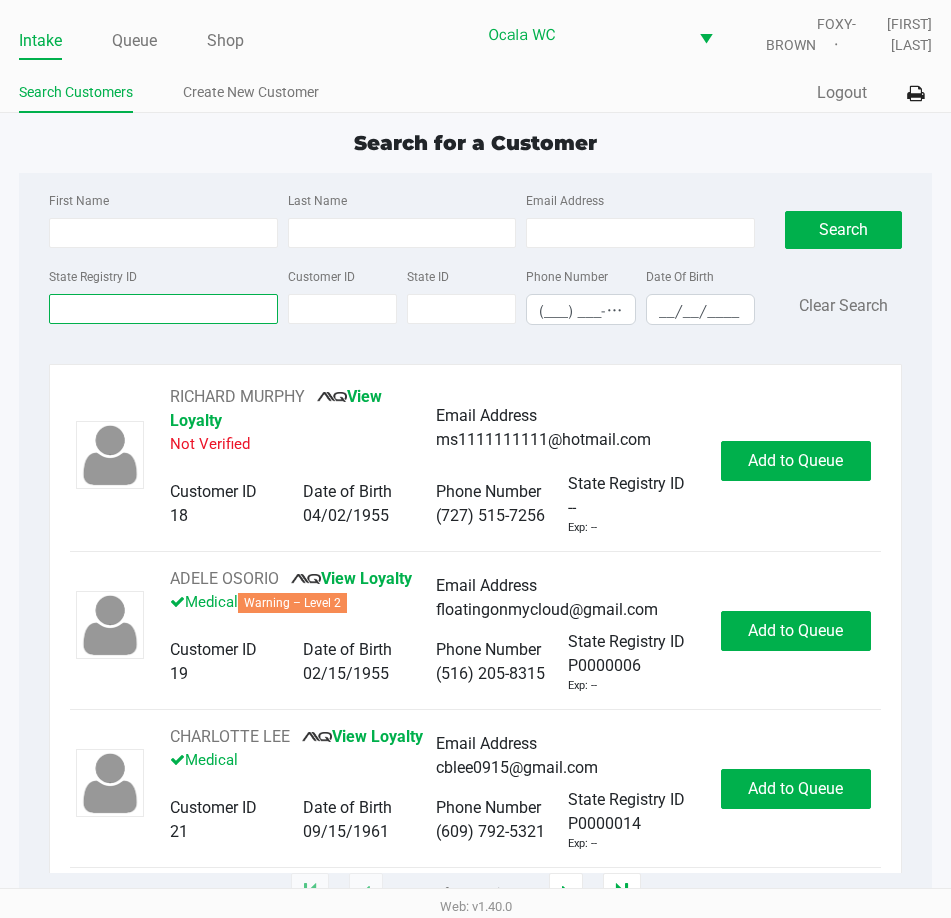 click on "State Registry ID" at bounding box center [163, 309] 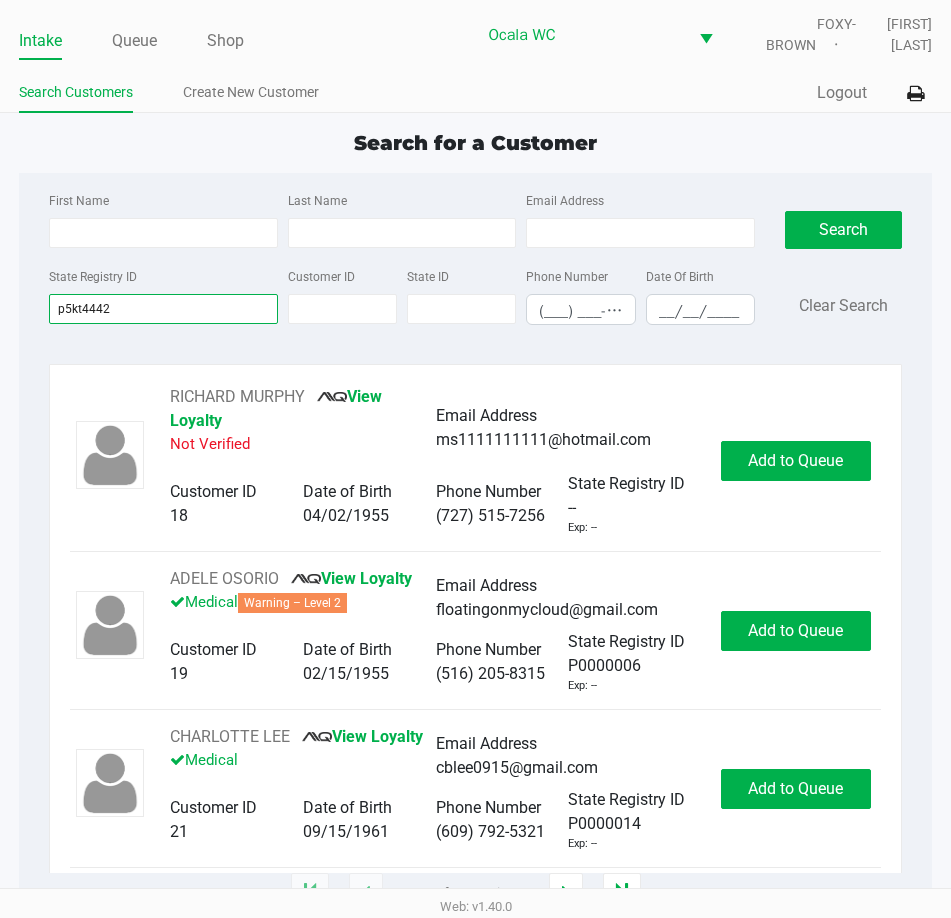 type on "p5kt4442" 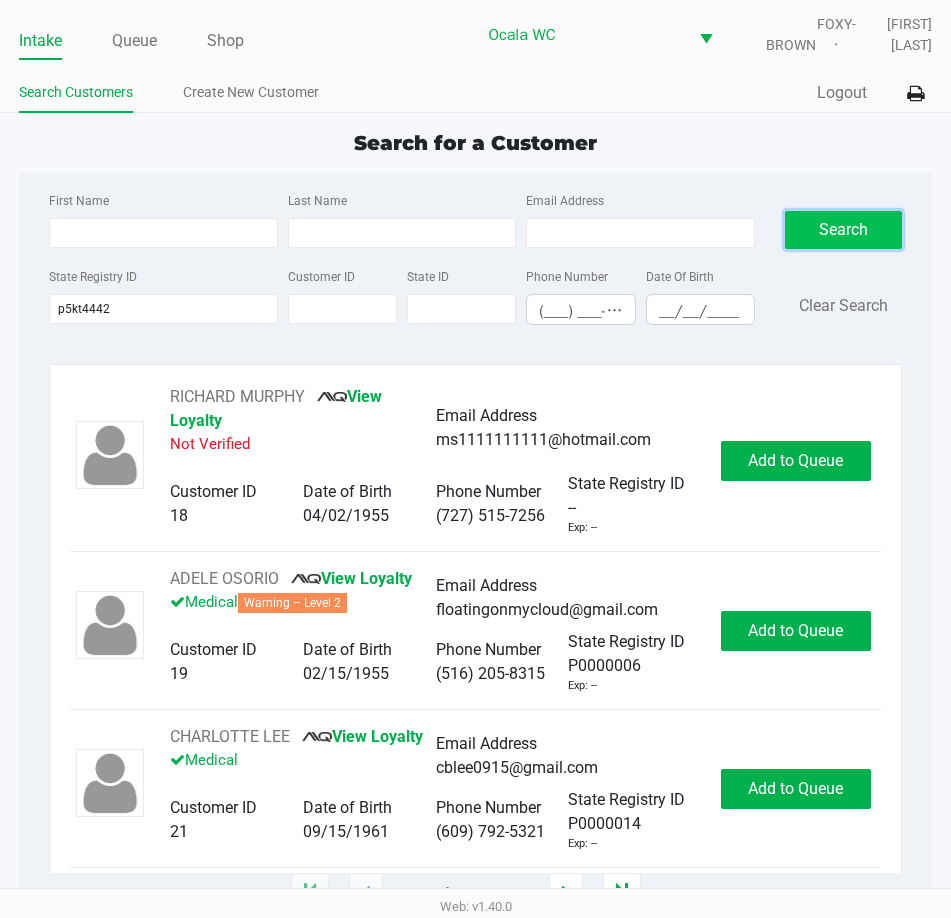 click on "Search" 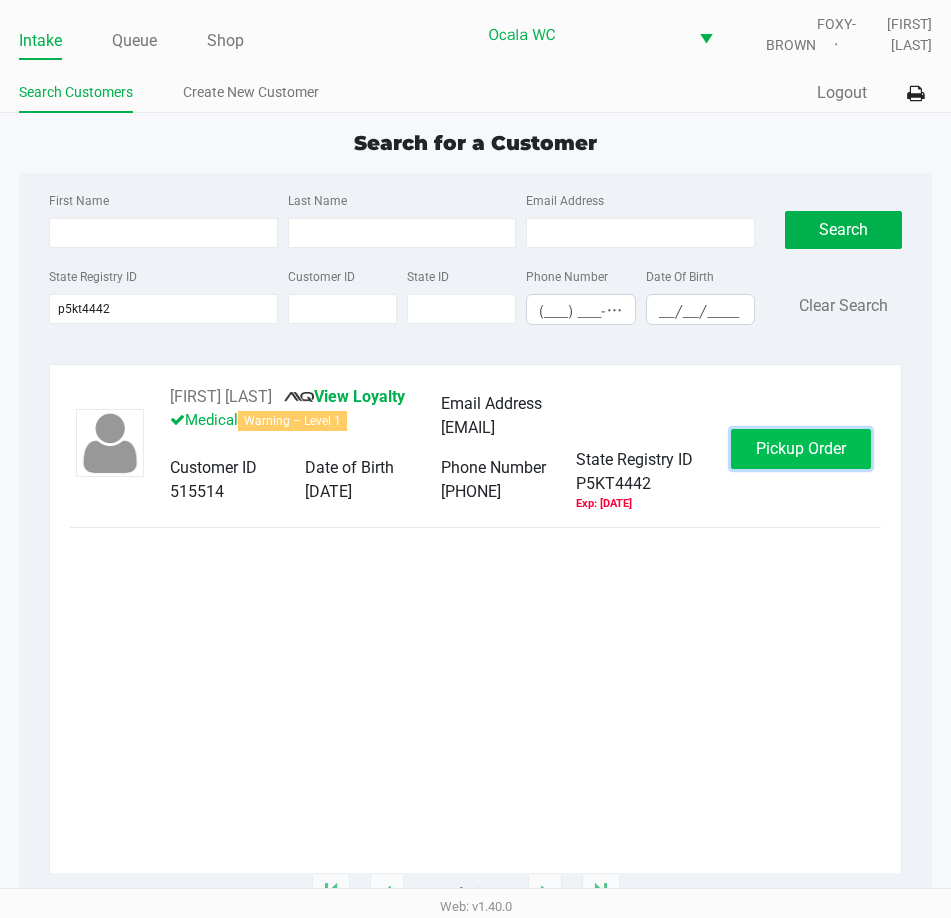 click on "Pickup Order" 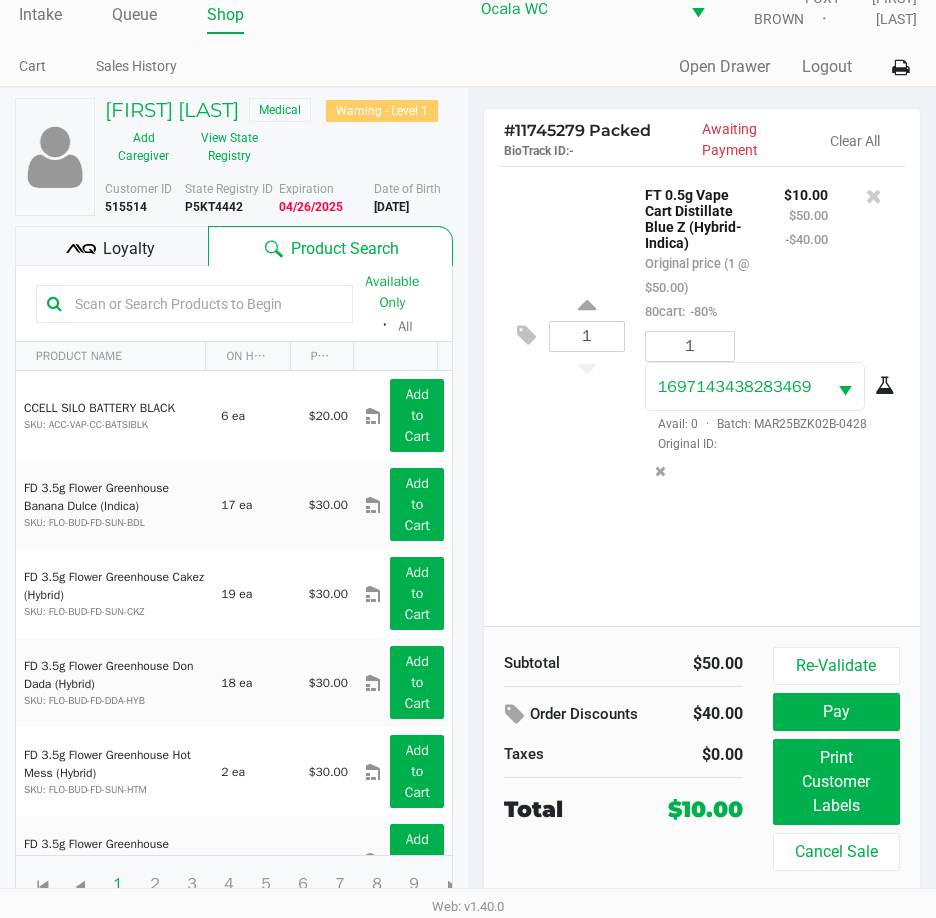 scroll, scrollTop: 32, scrollLeft: 0, axis: vertical 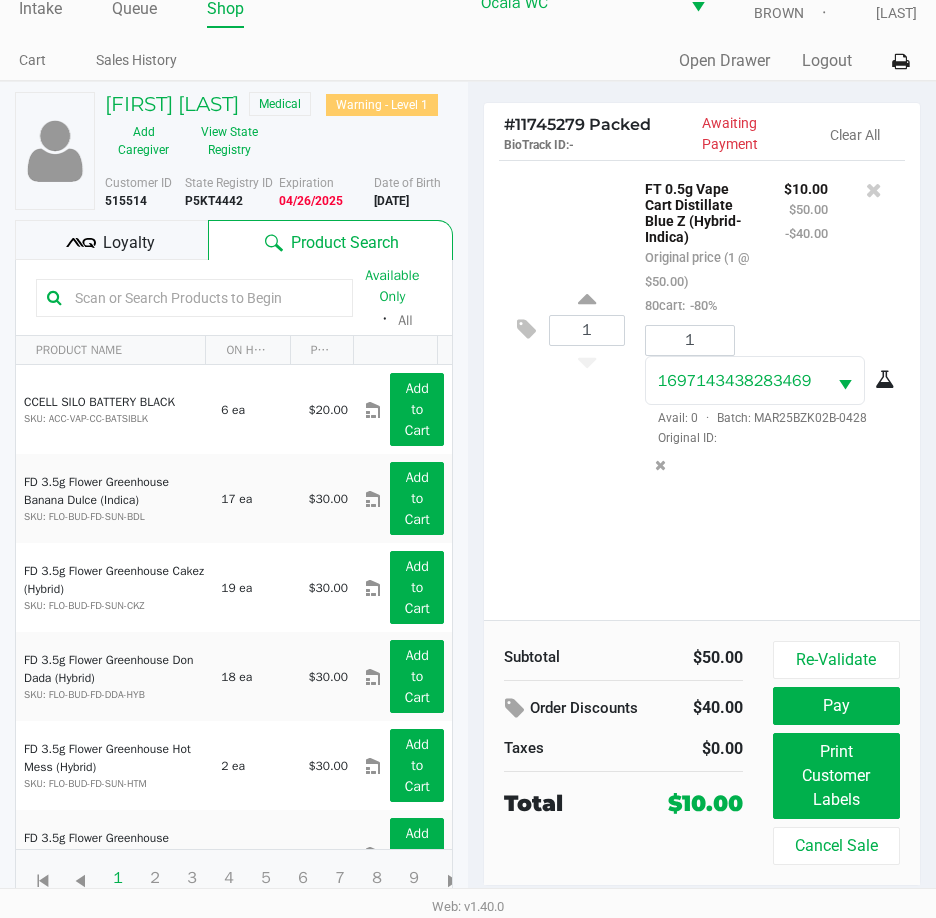click on "Print Customer Labels" 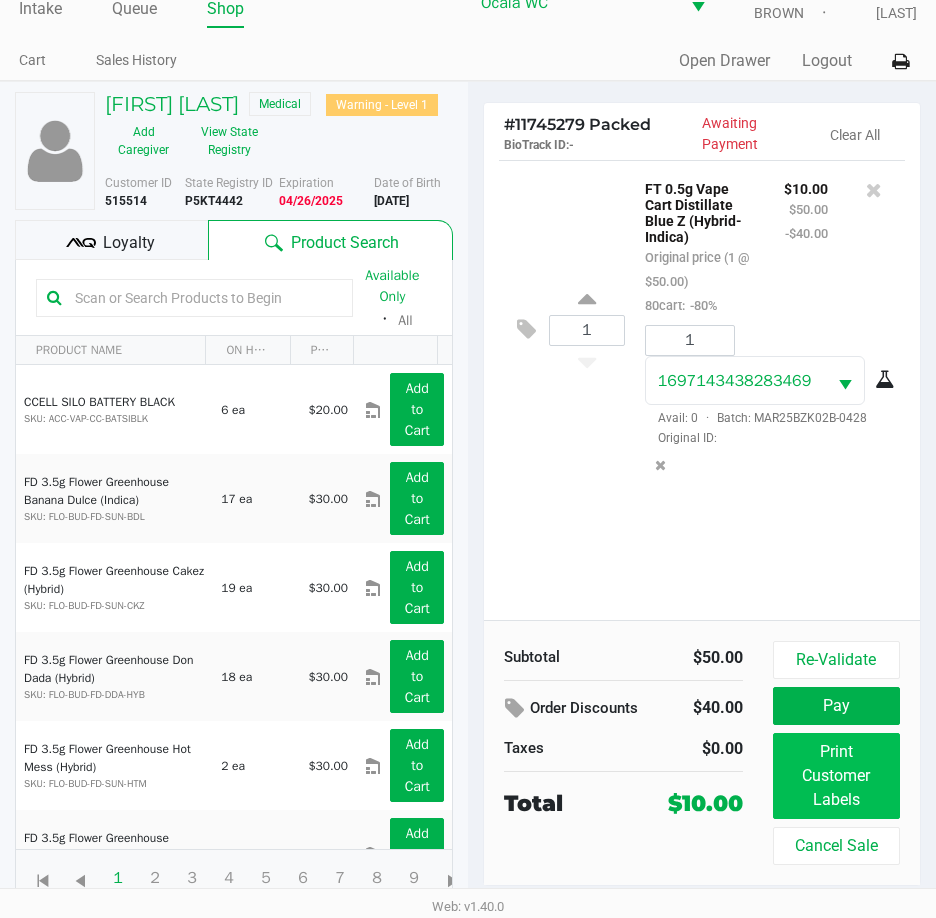 scroll, scrollTop: 0, scrollLeft: 0, axis: both 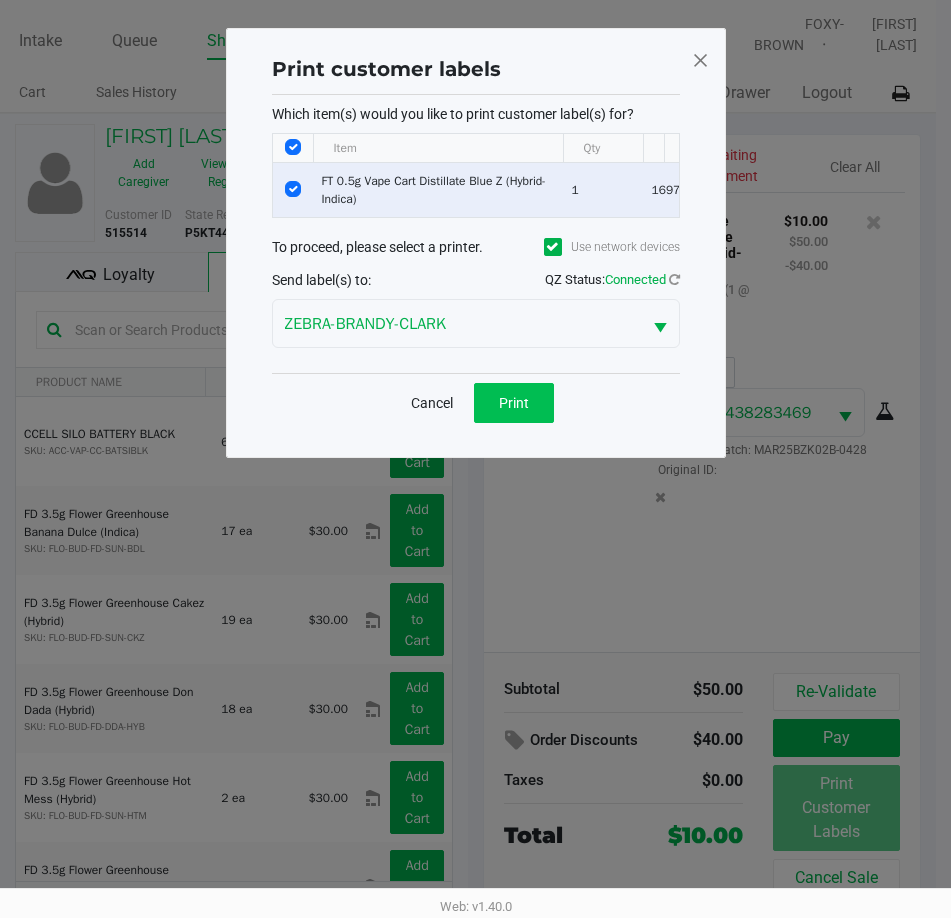click on "Print" 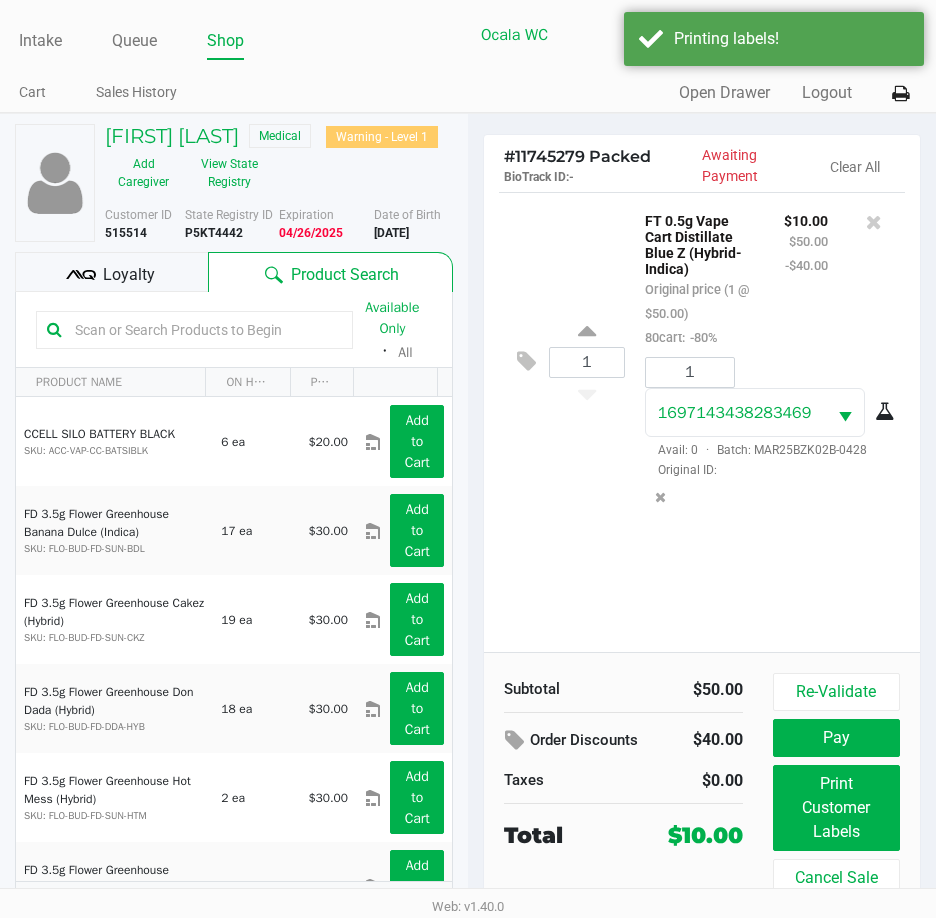 click at bounding box center [845, 412] 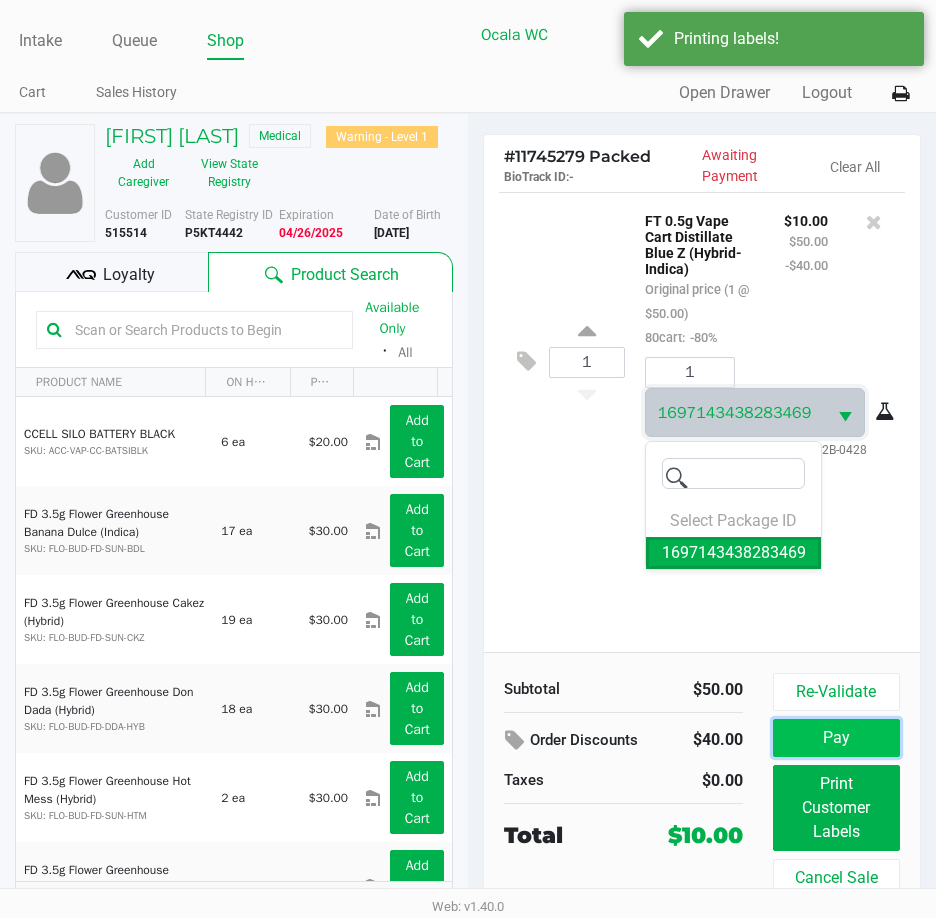 click on "Pay" 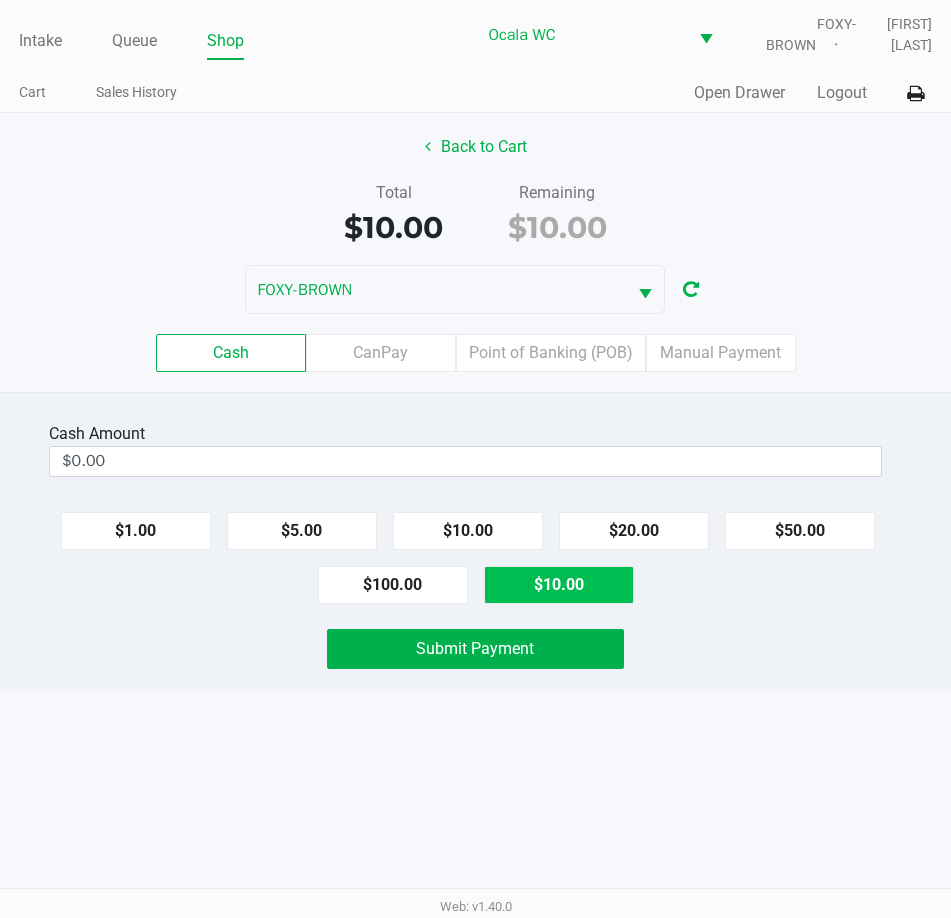 click on "$10.00" 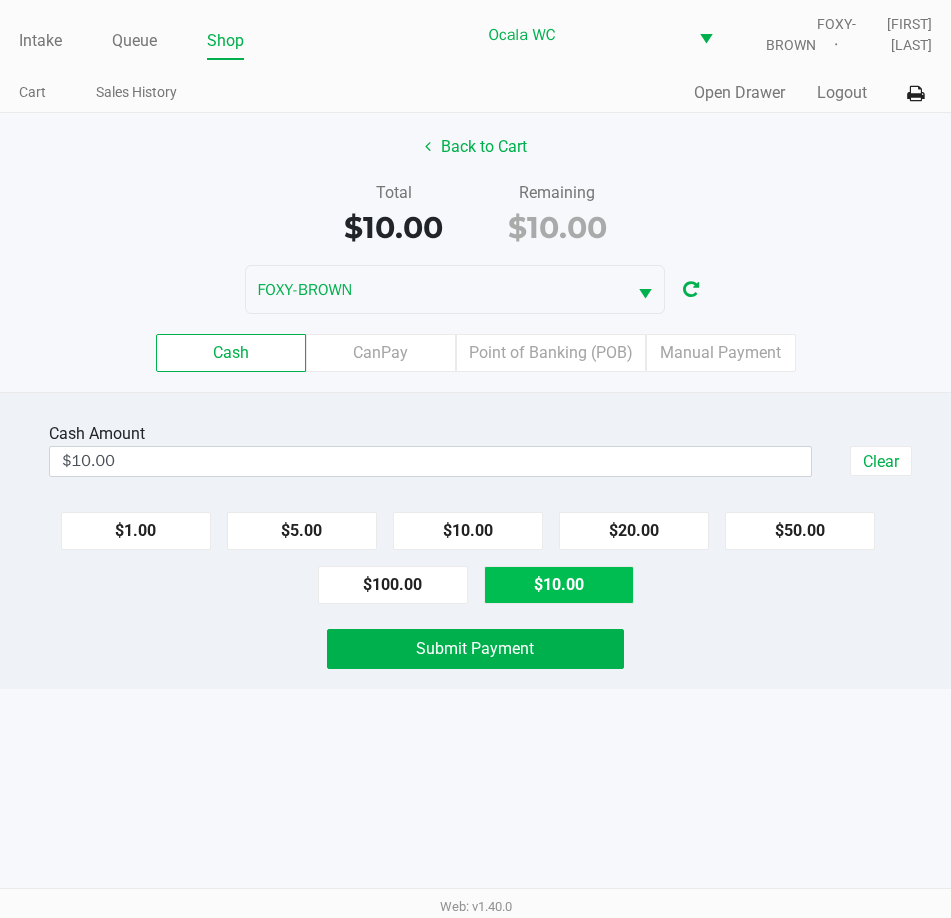 click on "Submit Payment" 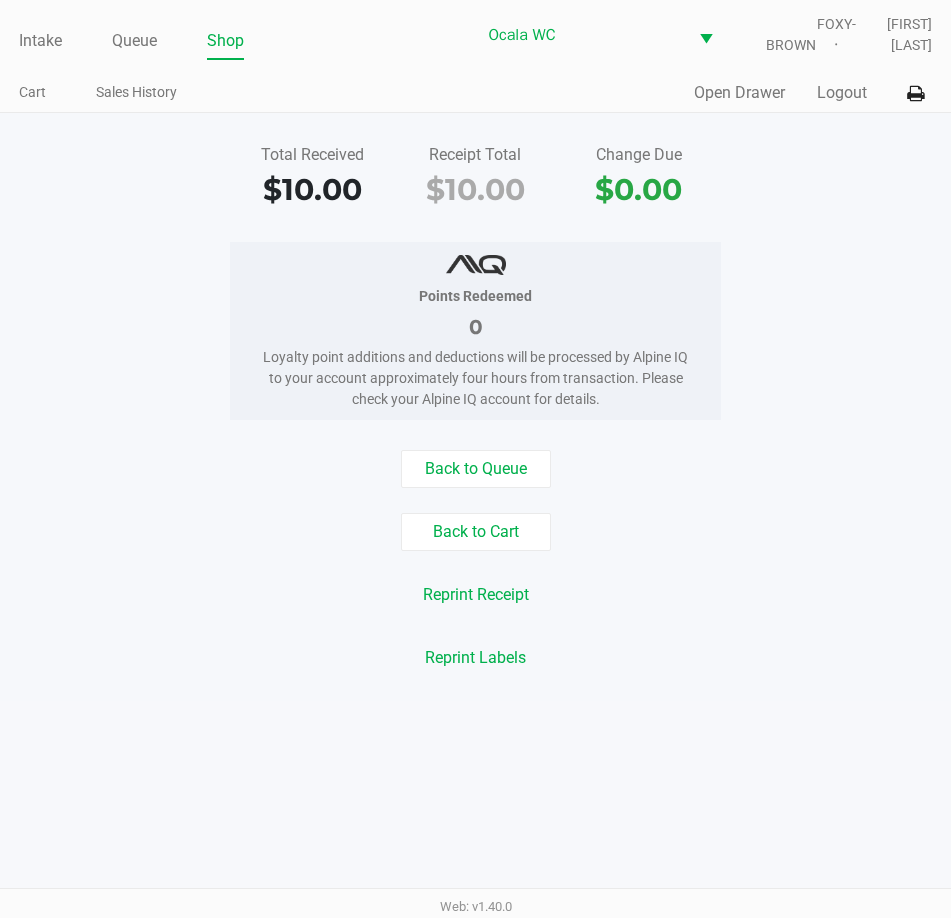 click on "Intake" 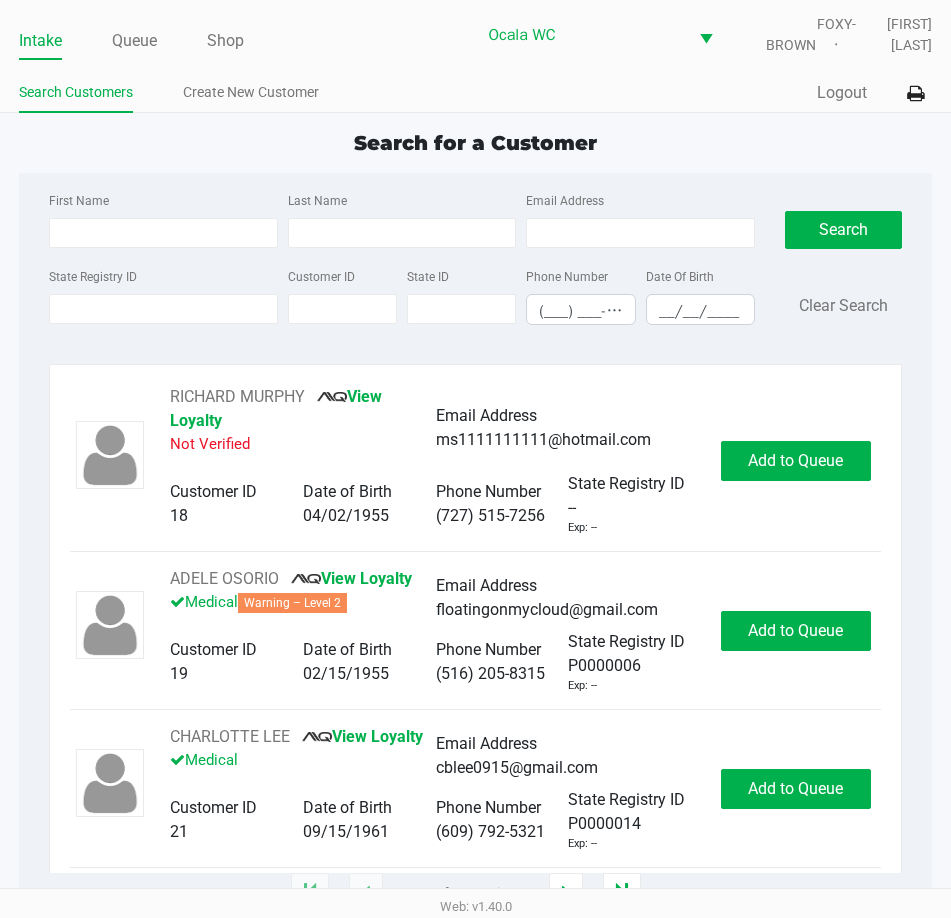 click on "Search for a Customer" 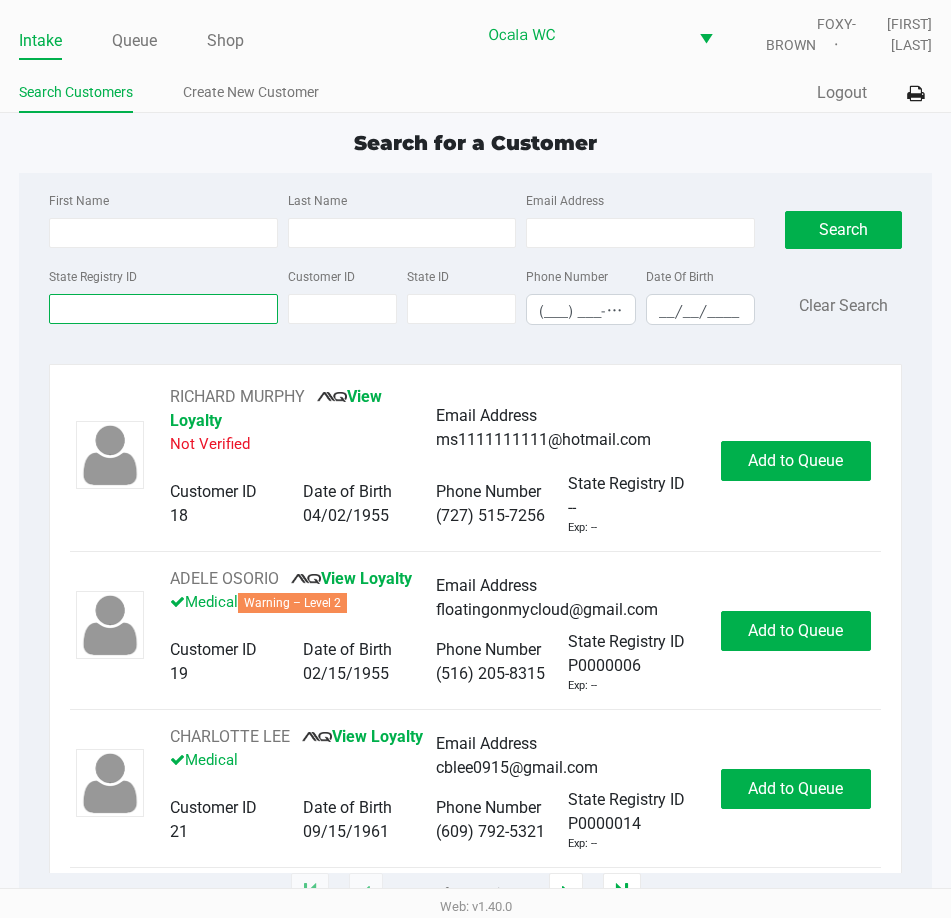 click on "State Registry ID" at bounding box center (163, 309) 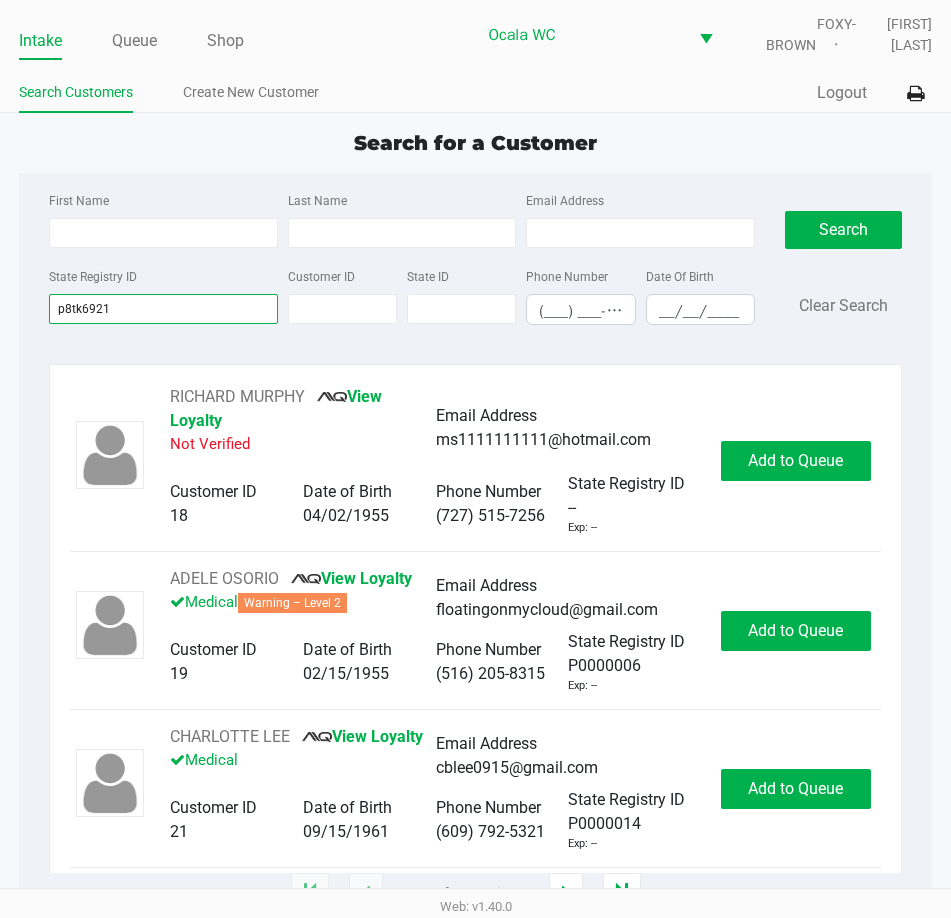 type on "p8tk6921" 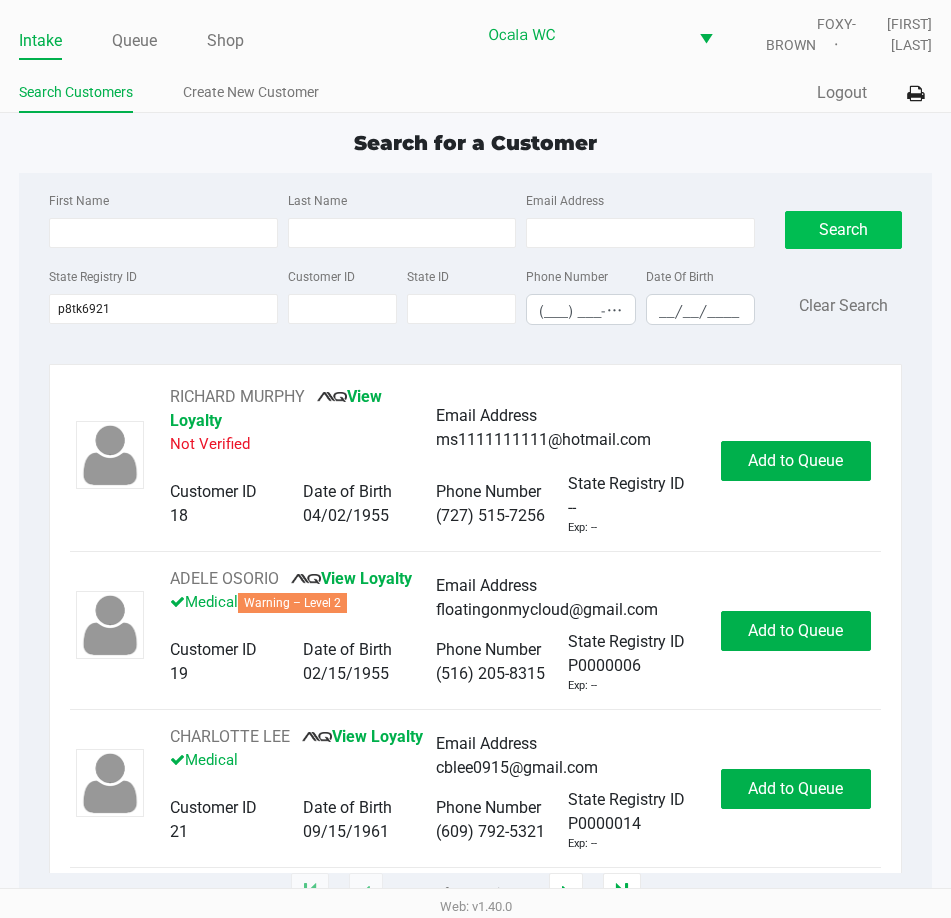 click on "Search" 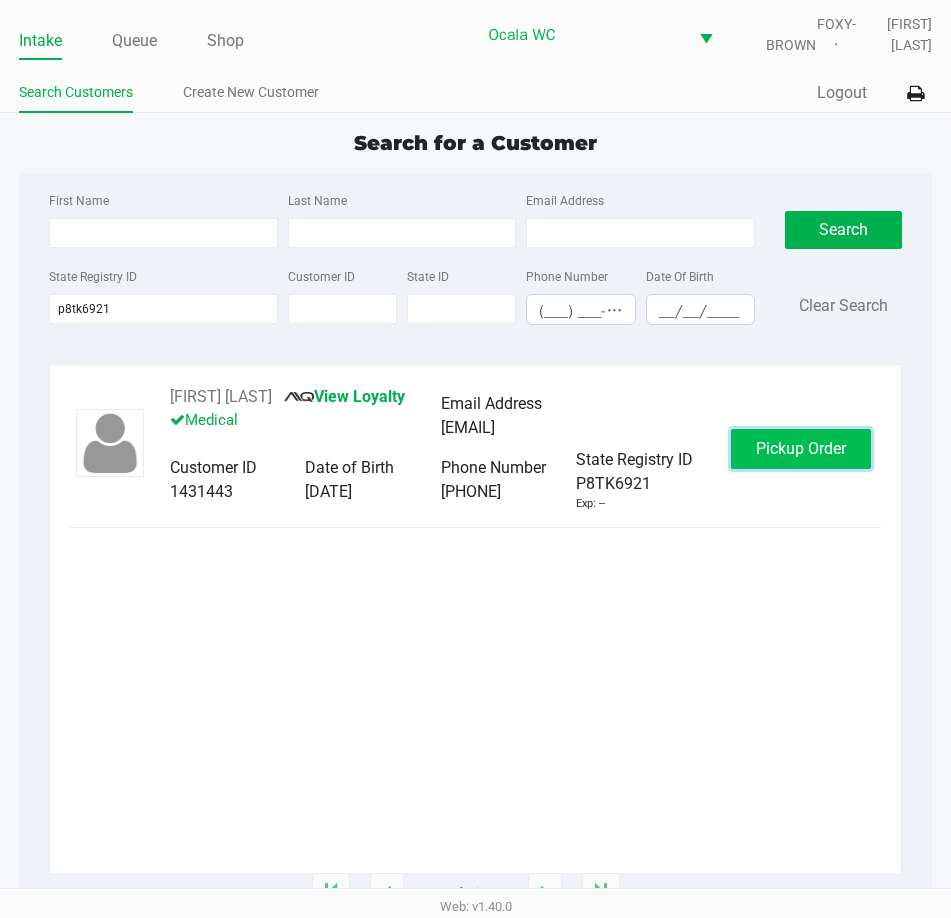 click on "Pickup Order" 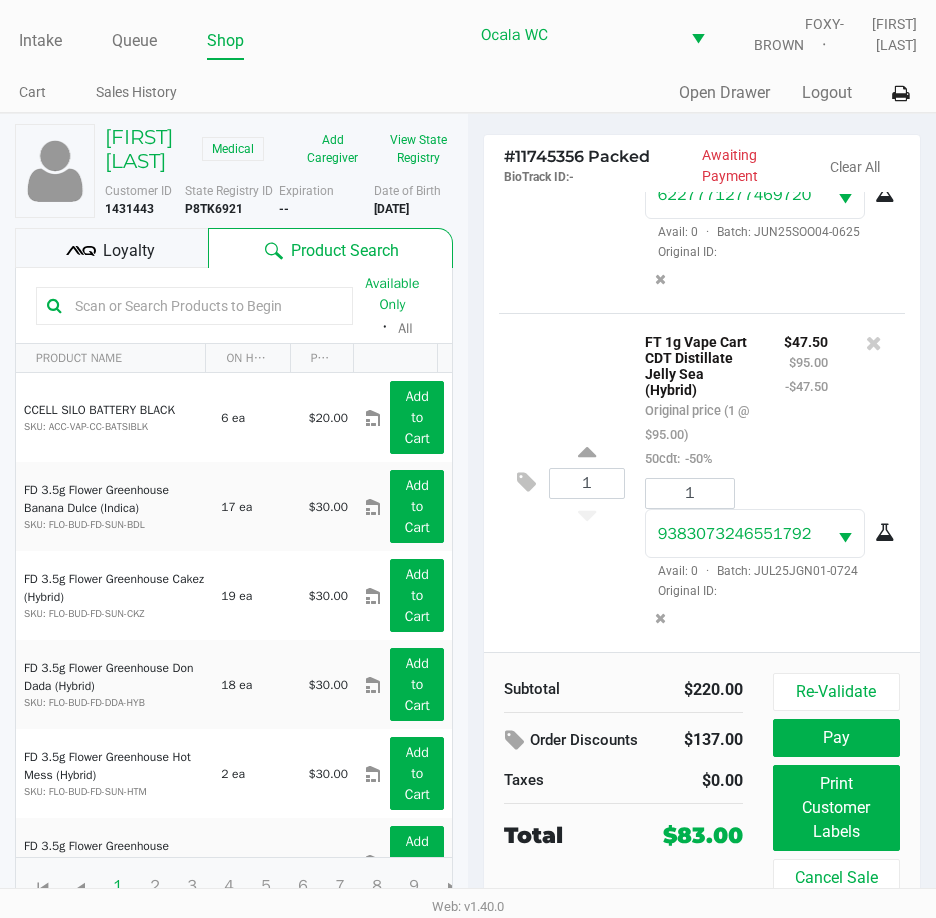 scroll, scrollTop: 586, scrollLeft: 0, axis: vertical 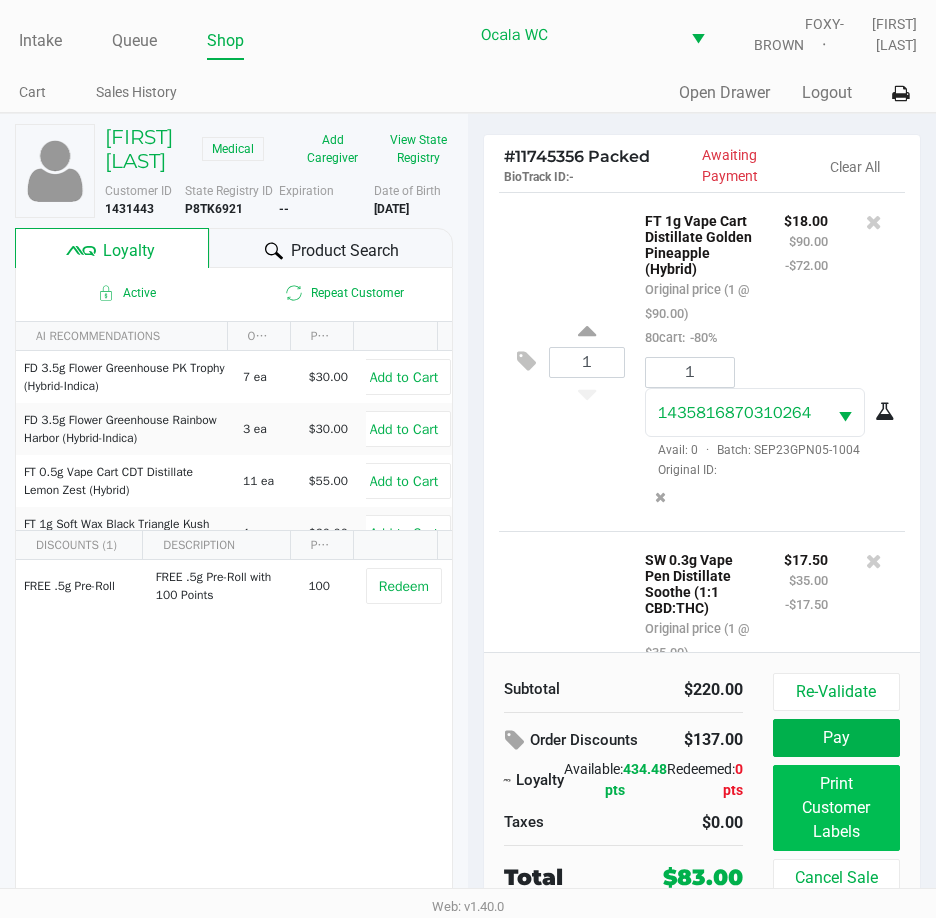 click on "Print Customer Labels" 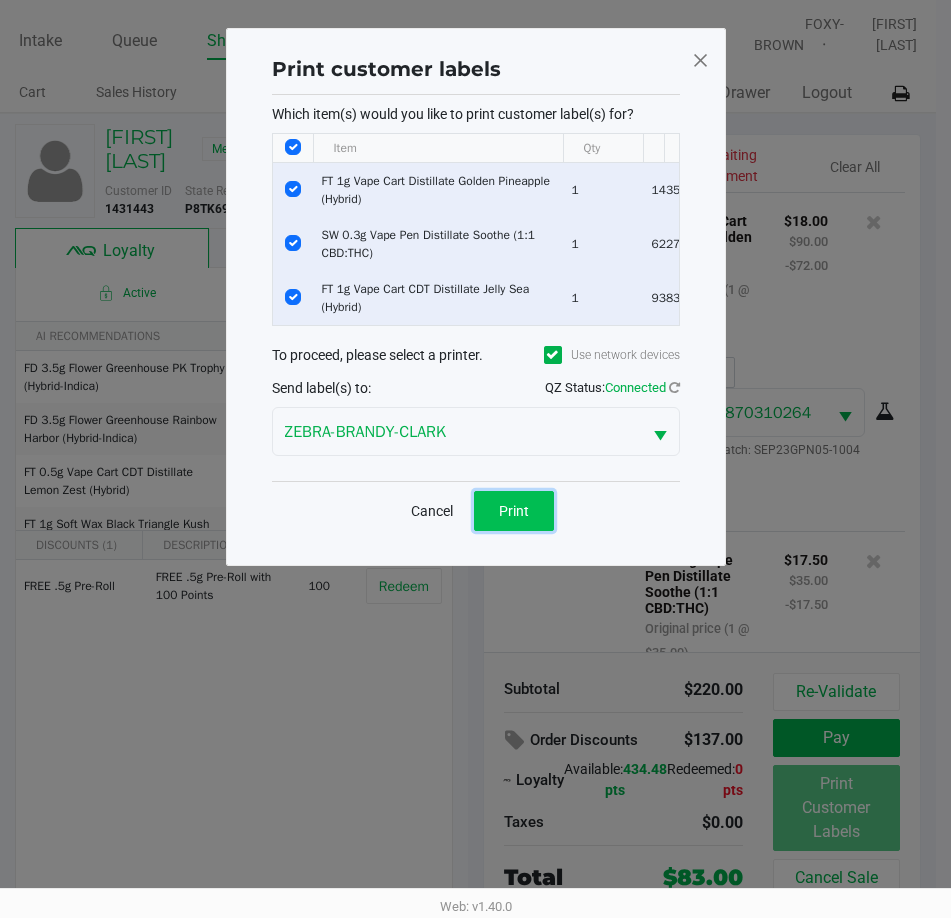 click on "Print" 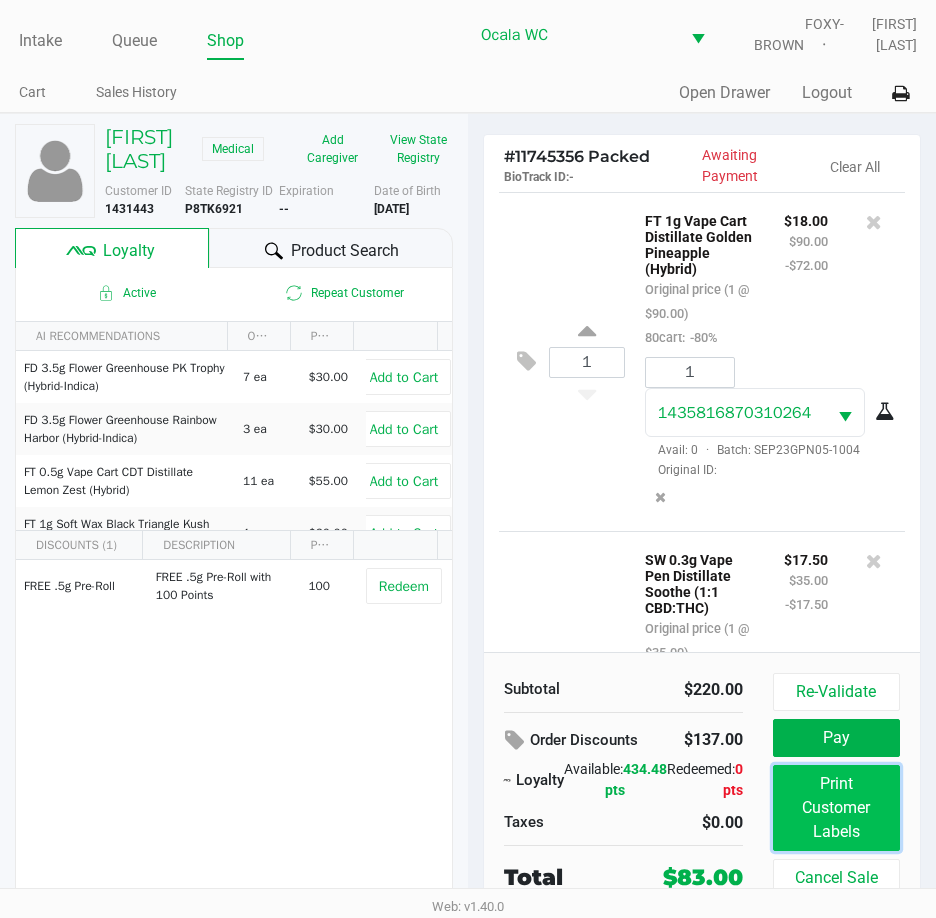 click on "Print Customer Labels" 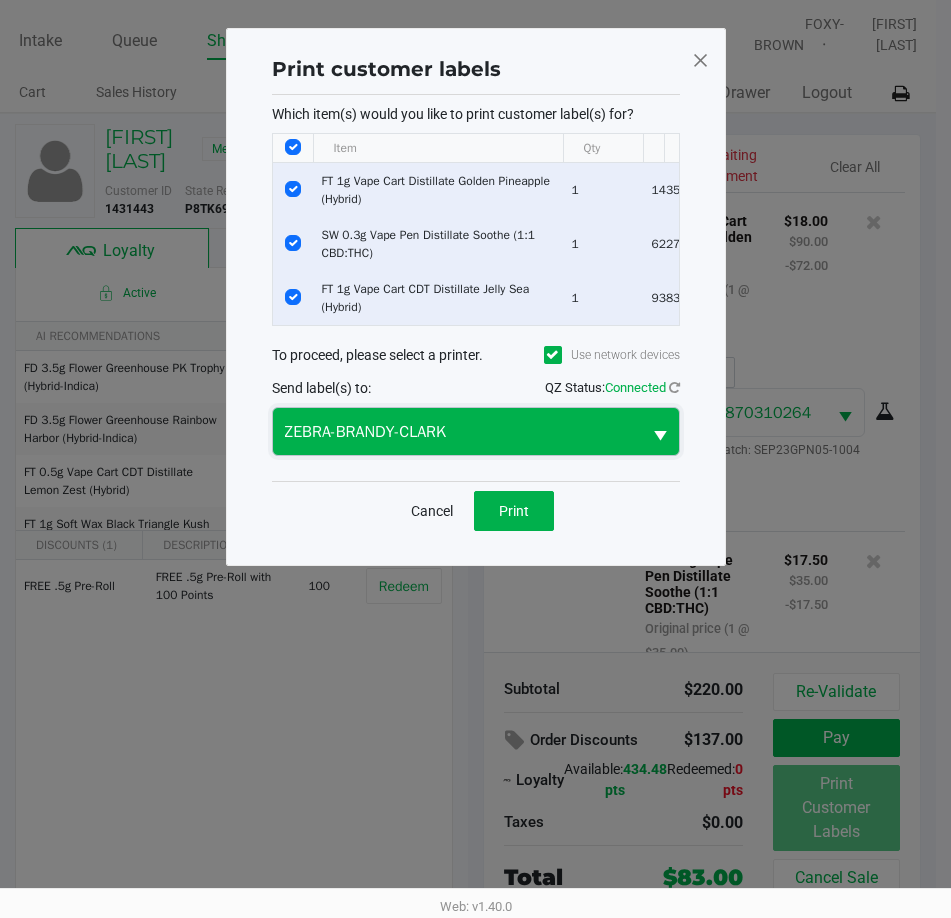 click on "ZEBRA-BRANDY-CLARK" at bounding box center (457, 432) 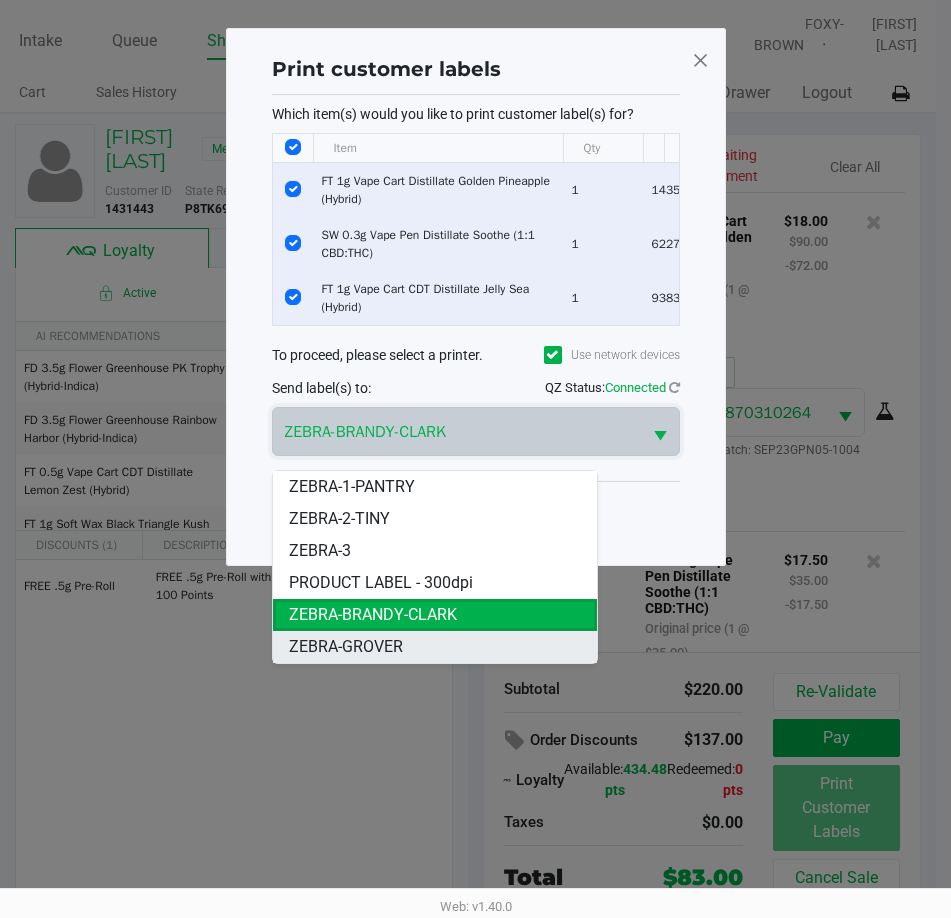 click on "ZEBRA-GROVER" at bounding box center [435, 647] 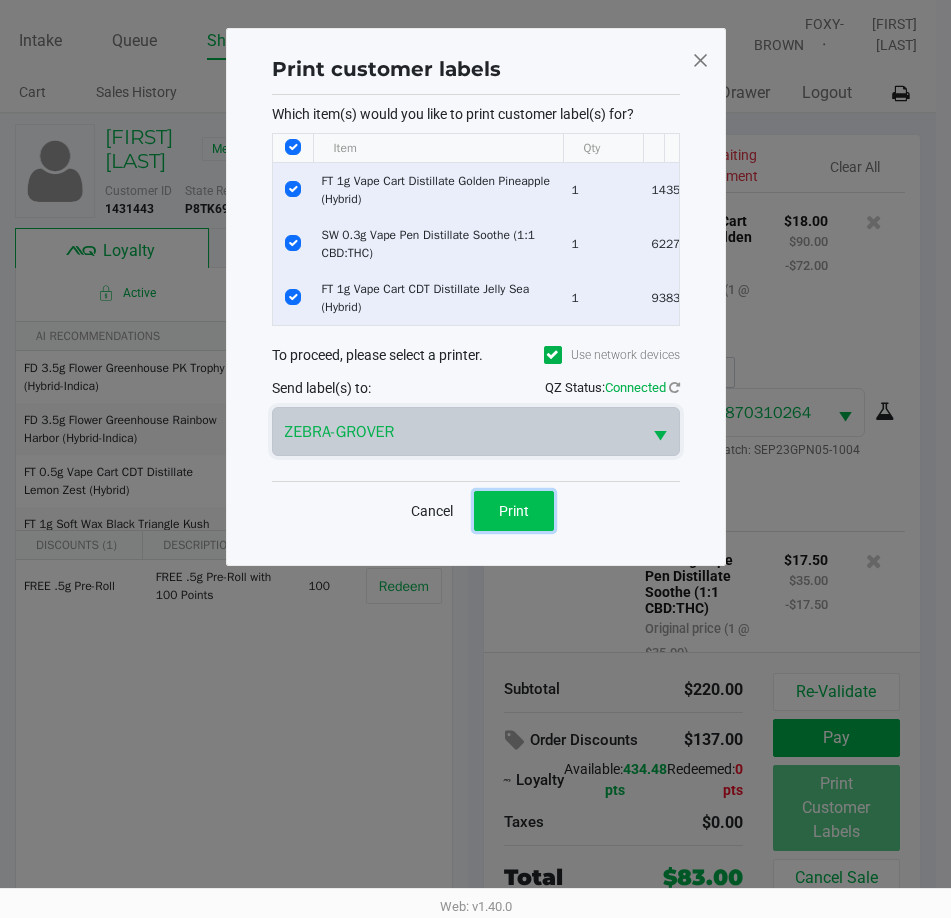 click on "Print" 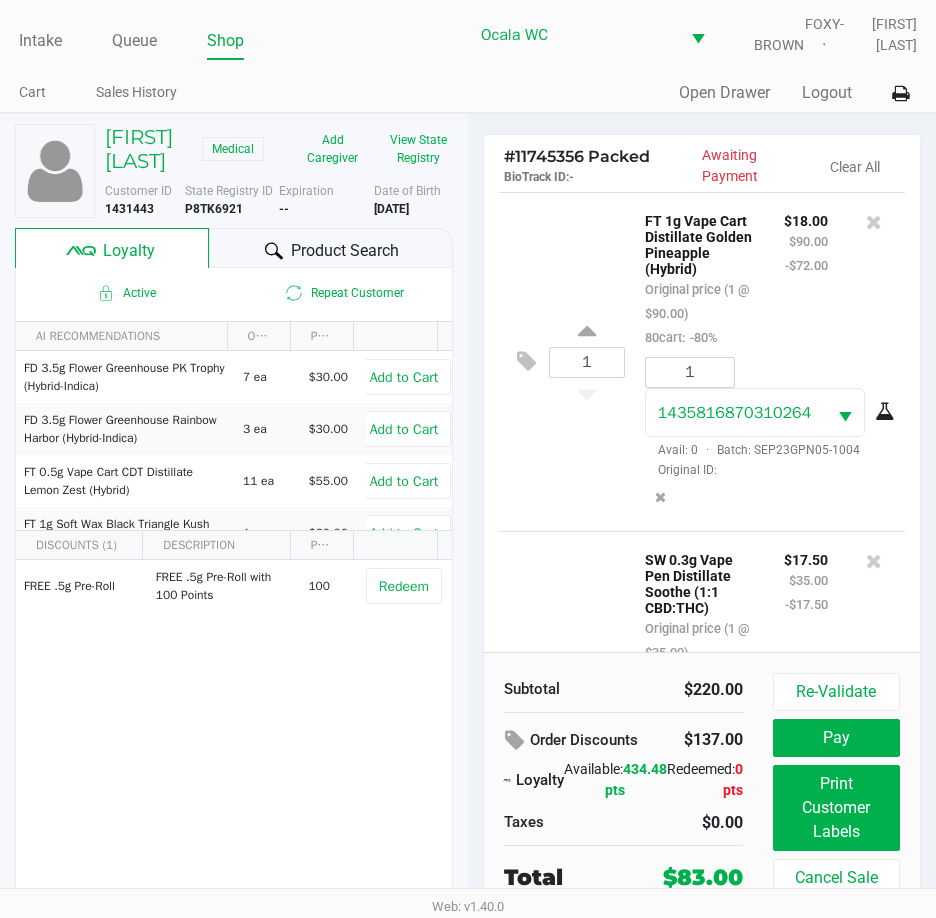 click on "Pay" 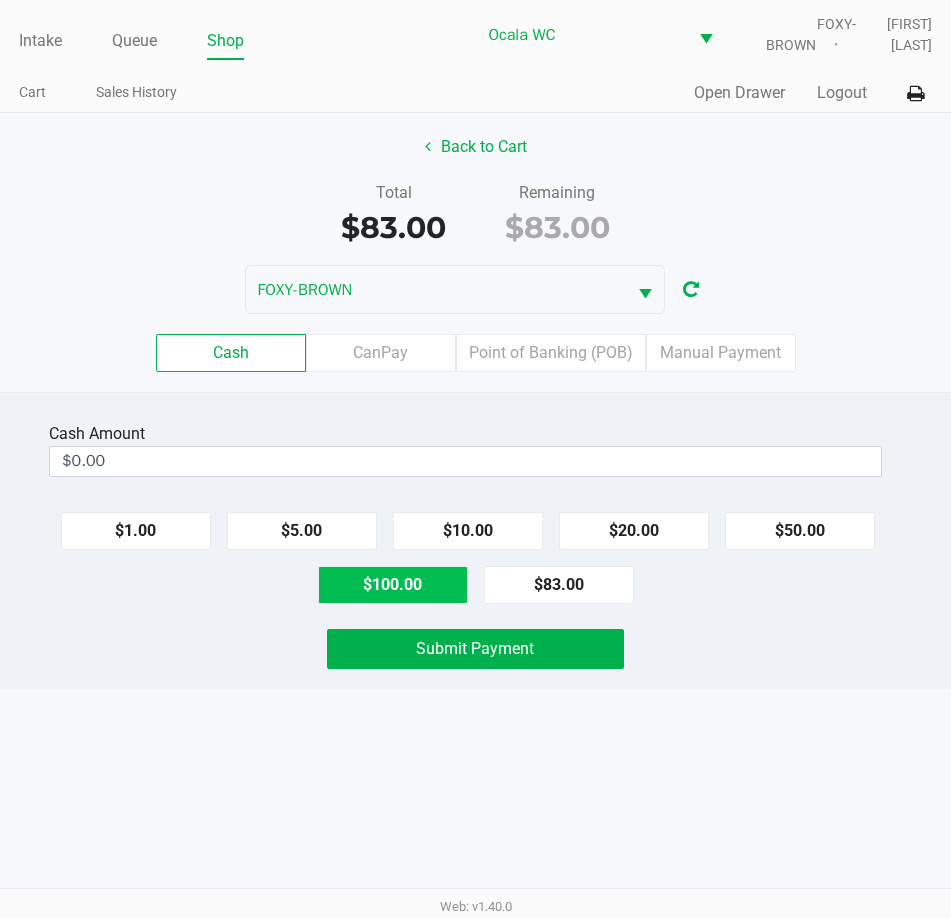 click on "$100.00" 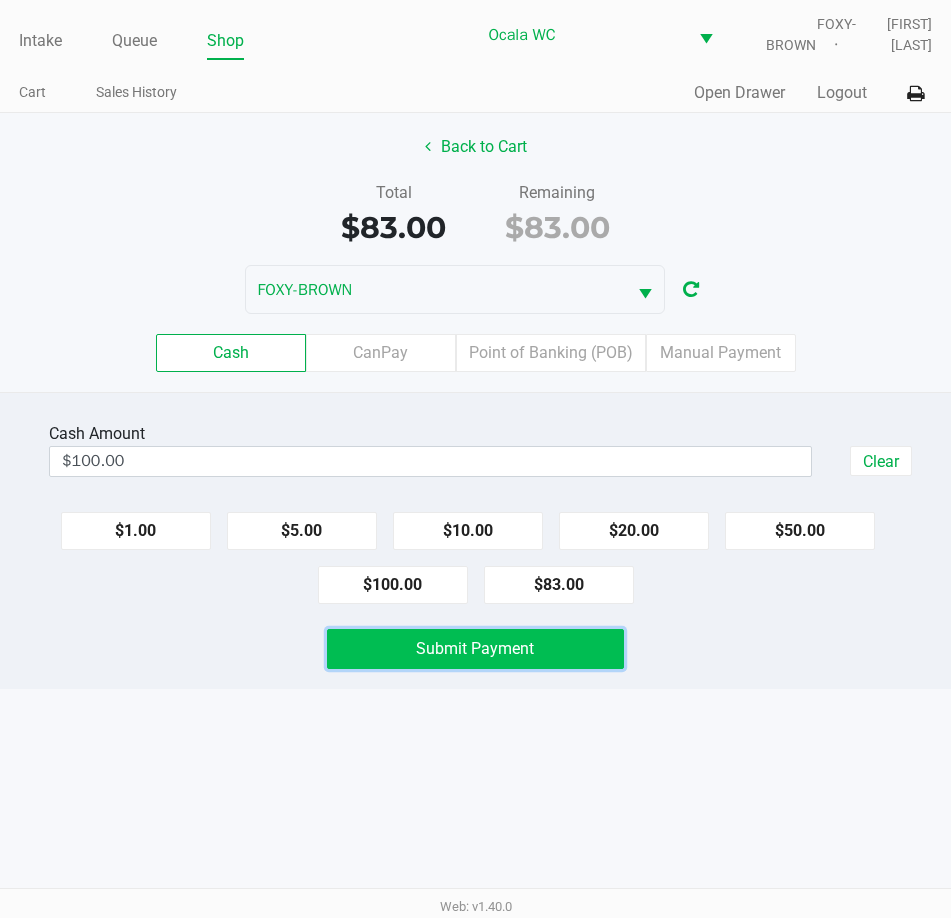 click on "Submit Payment" 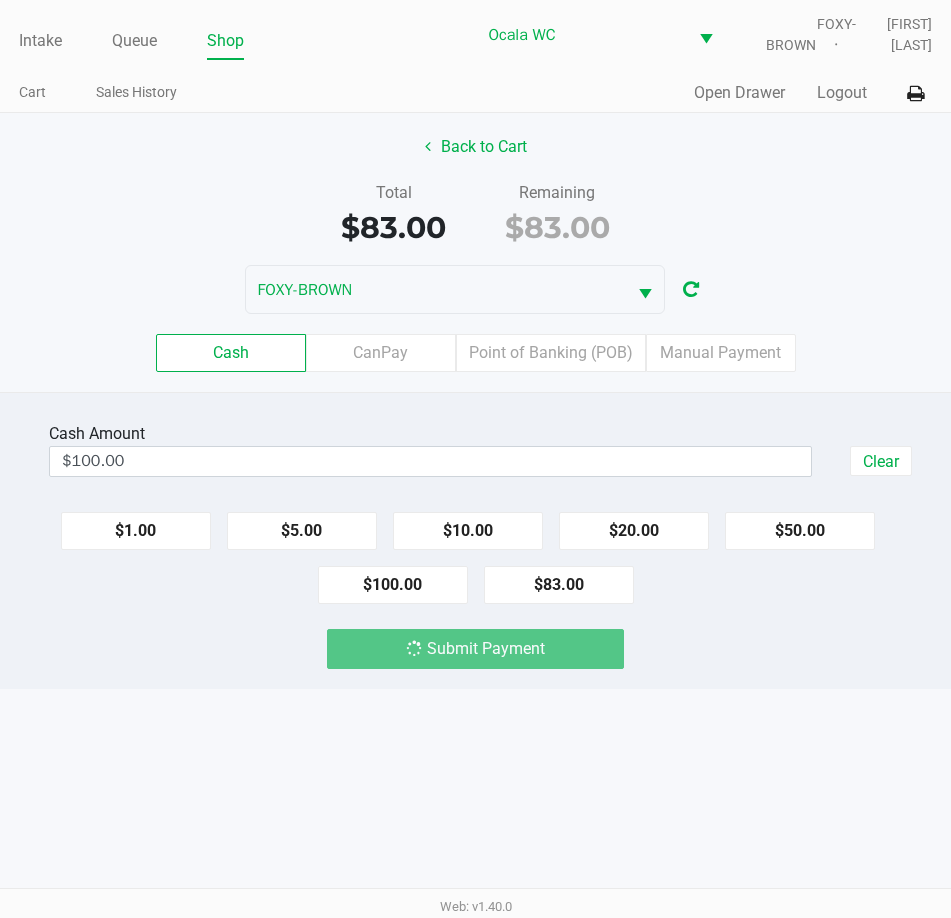 click on "Submit Payment" 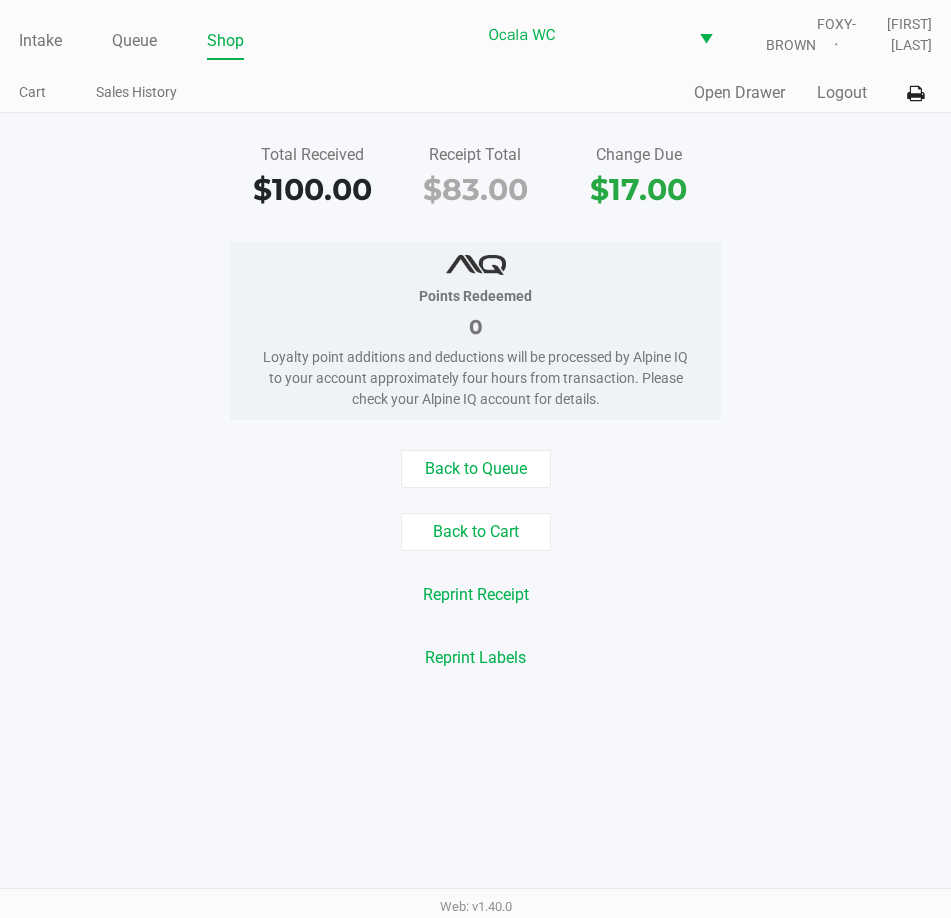 click on "Points Redeemed   0   Loyalty point additions and deductions will be processed by Alpine IQ to your account approximately four hours from transaction. Please check your Alpine IQ account for details." 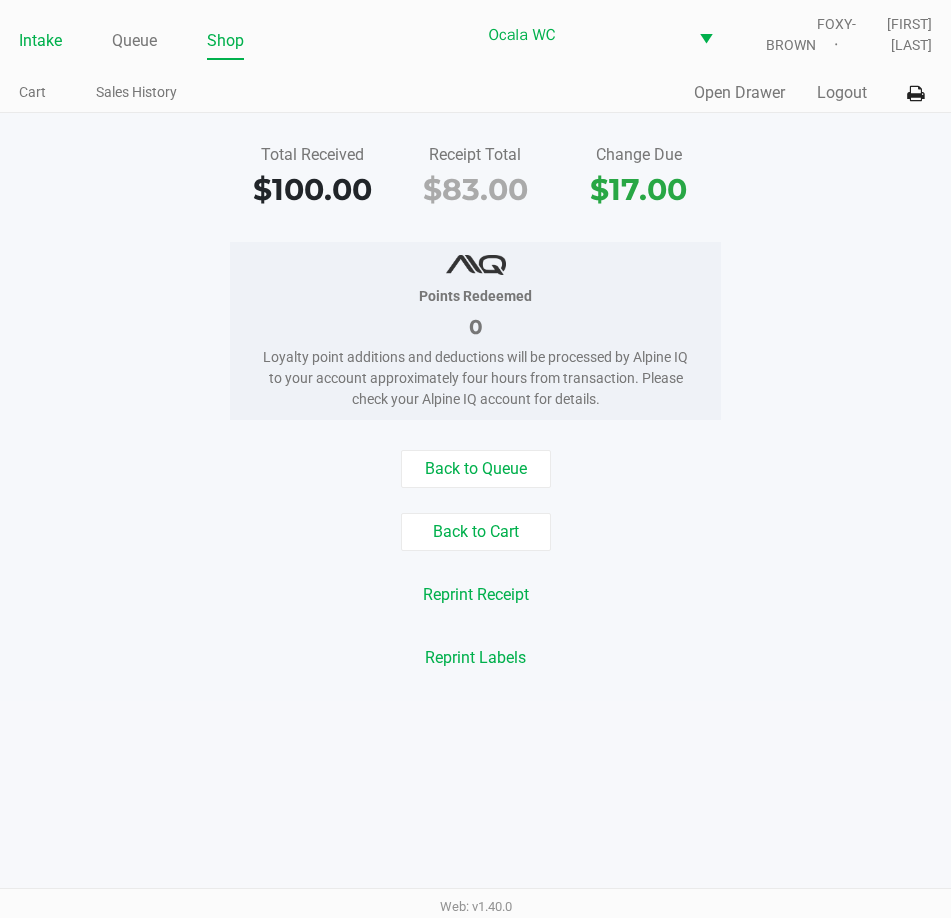 click on "Intake" 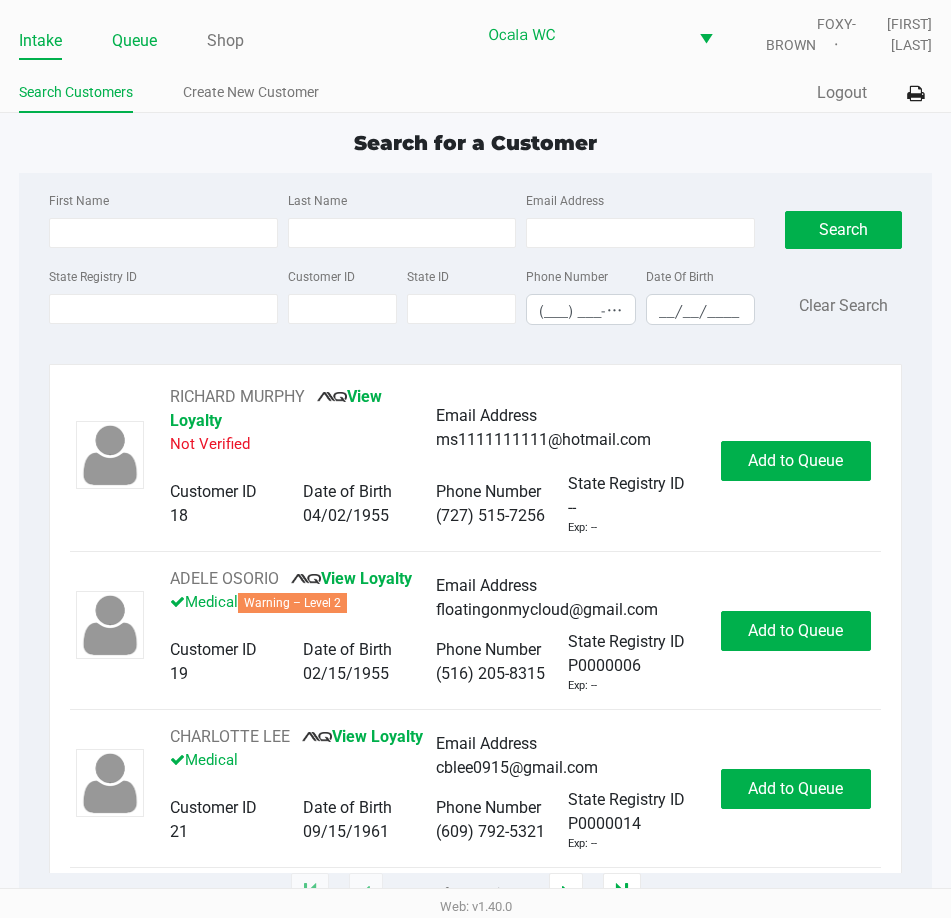 click on "Queue" 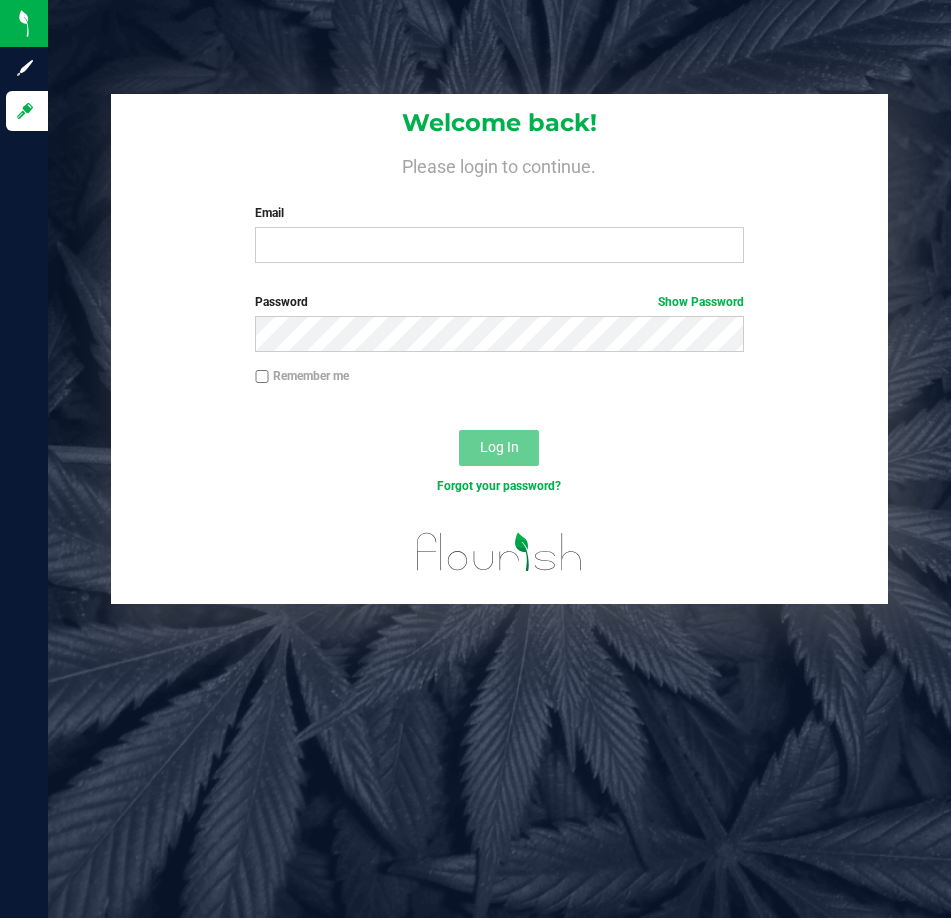 scroll, scrollTop: 0, scrollLeft: 0, axis: both 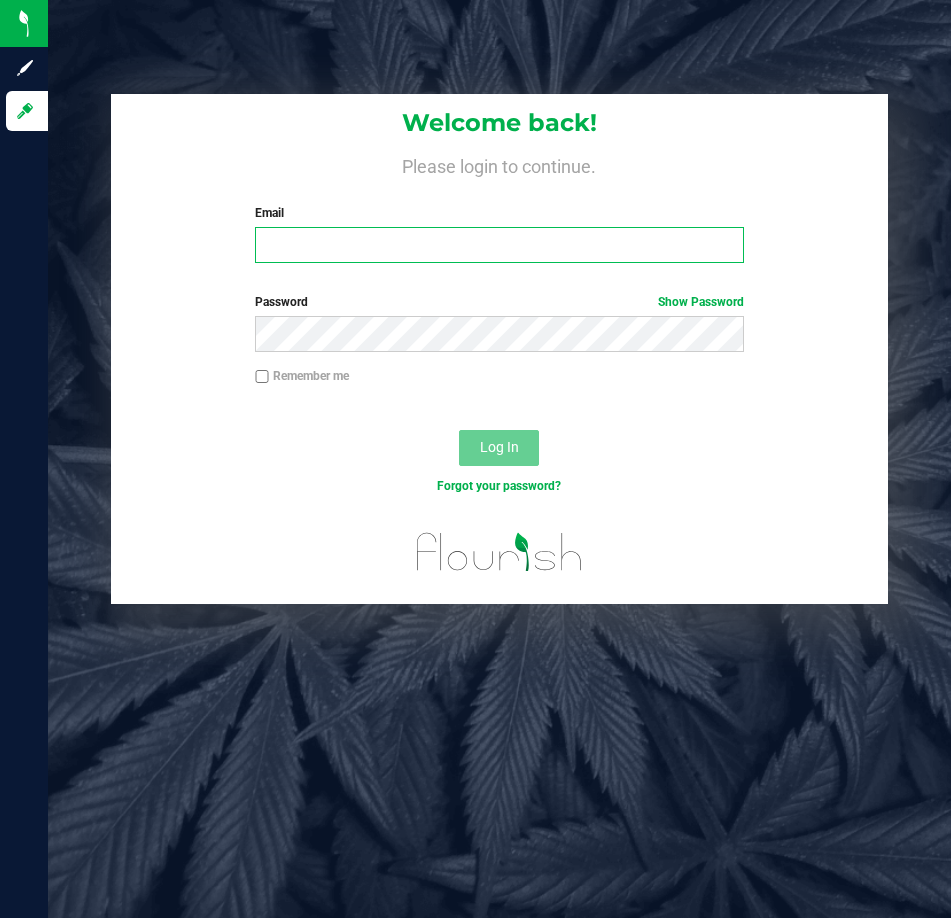 click on "Email" at bounding box center [499, 245] 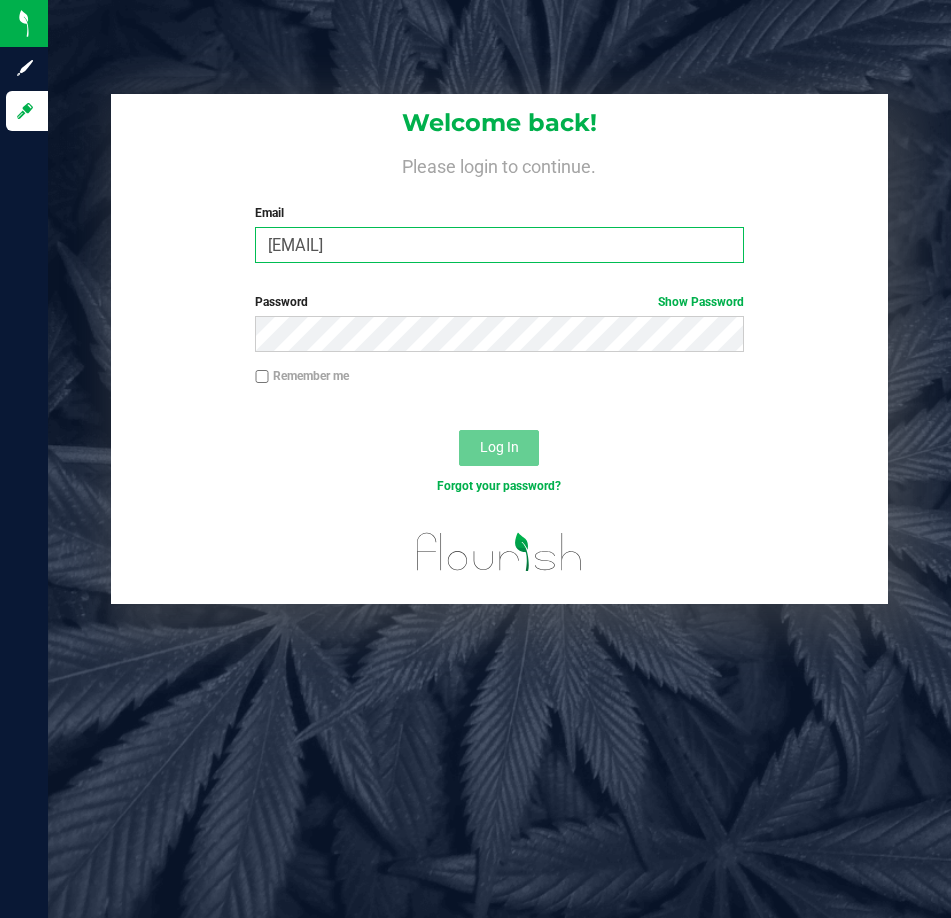 type on "[EMAIL]" 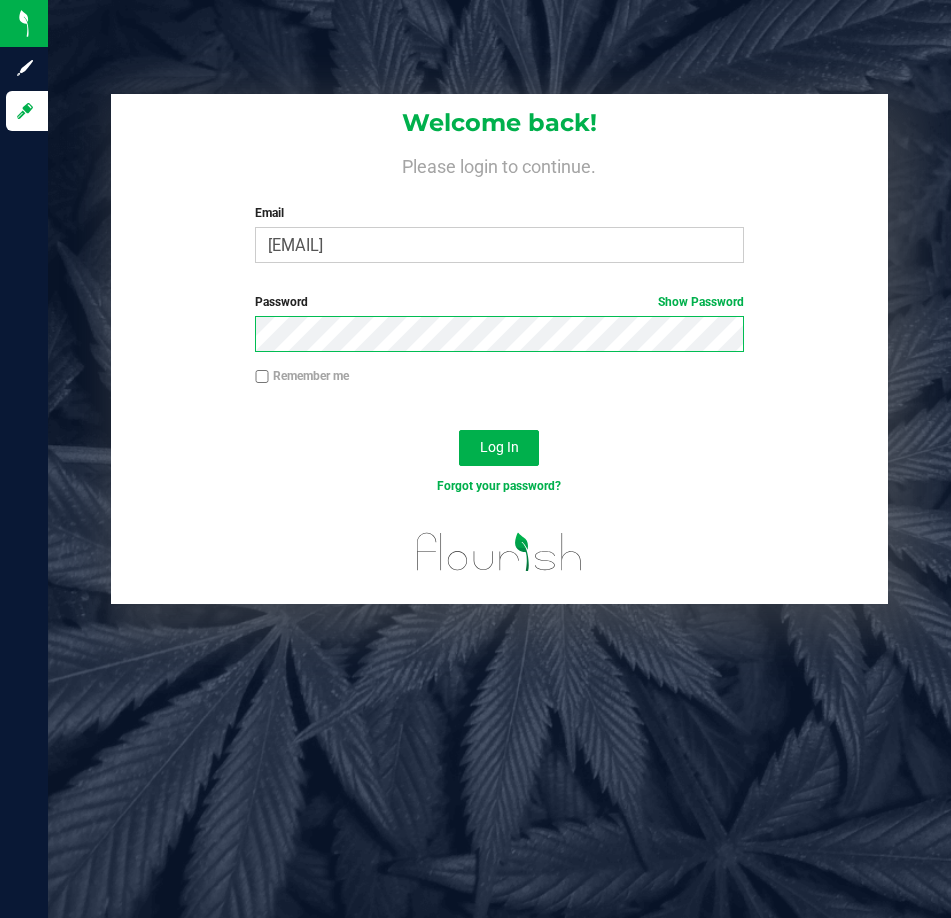 click on "Log In" at bounding box center [499, 448] 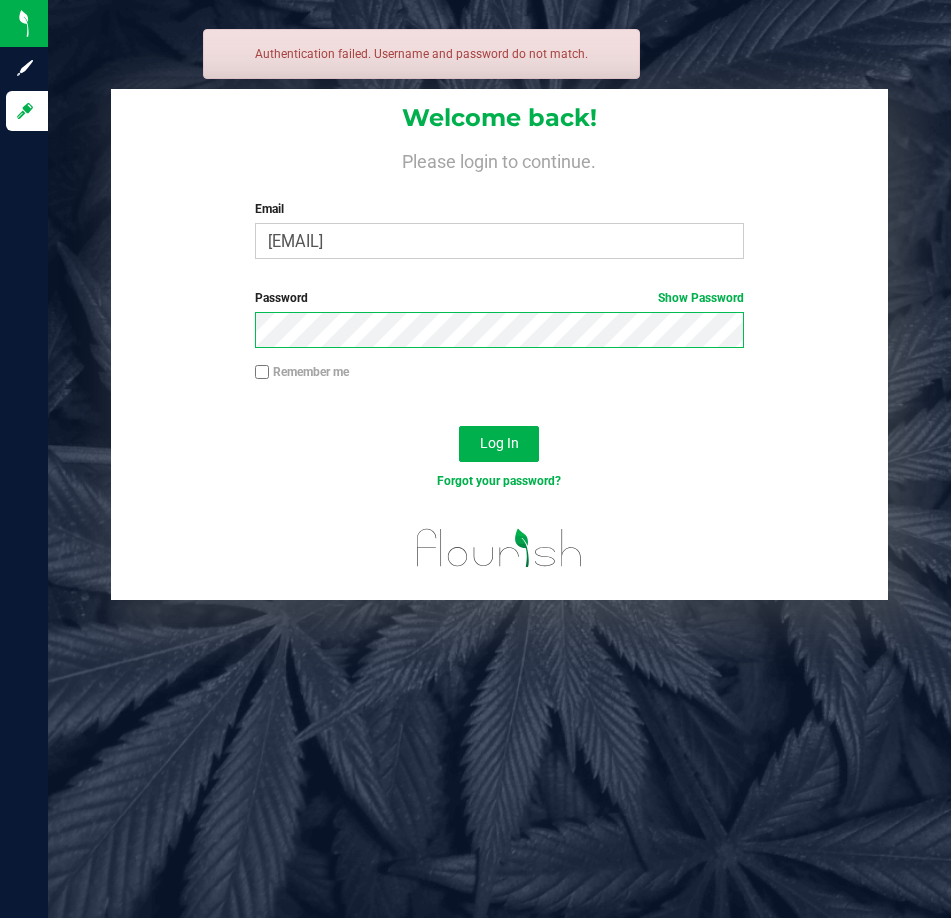 click on "Log In" at bounding box center (499, 444) 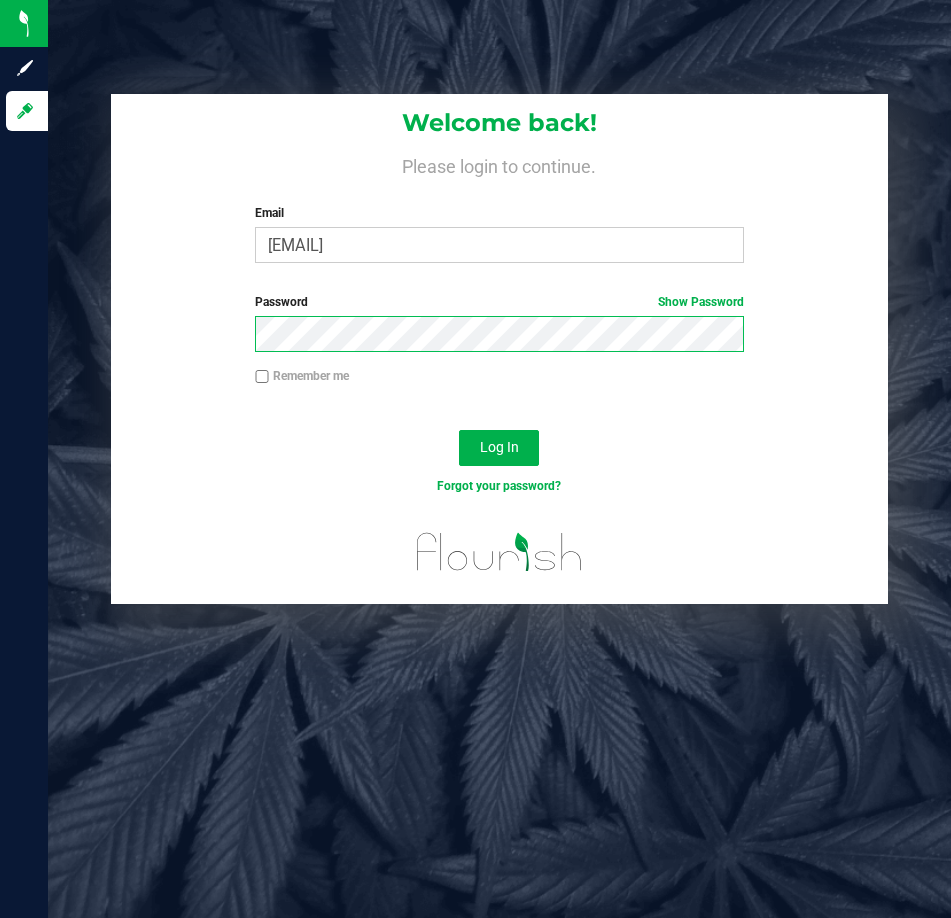 click on "Log In" at bounding box center [499, 448] 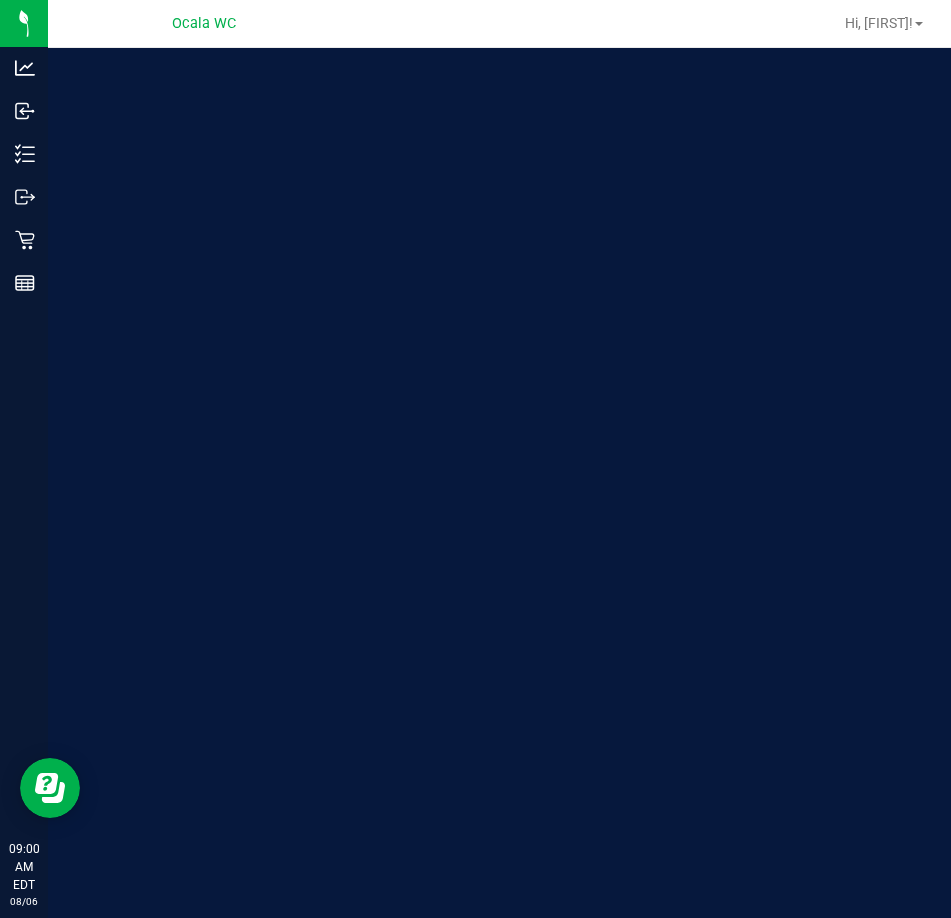 scroll, scrollTop: 0, scrollLeft: 0, axis: both 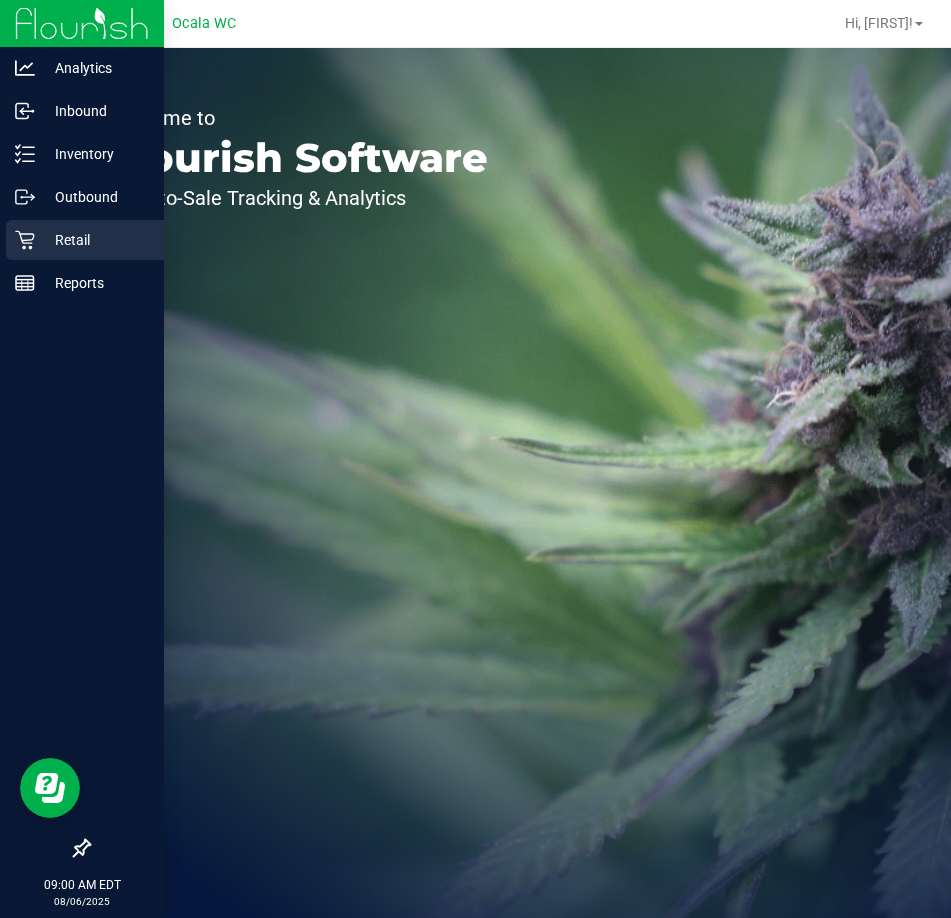 click 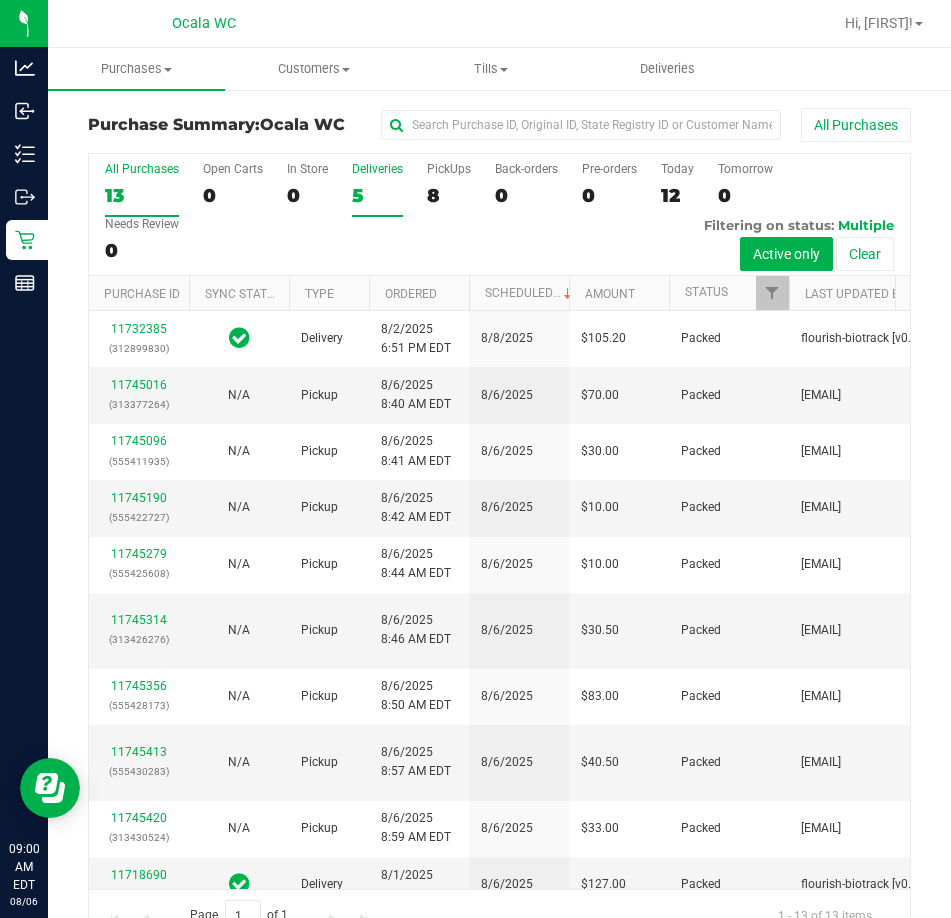 click on "Deliveries" at bounding box center [377, 169] 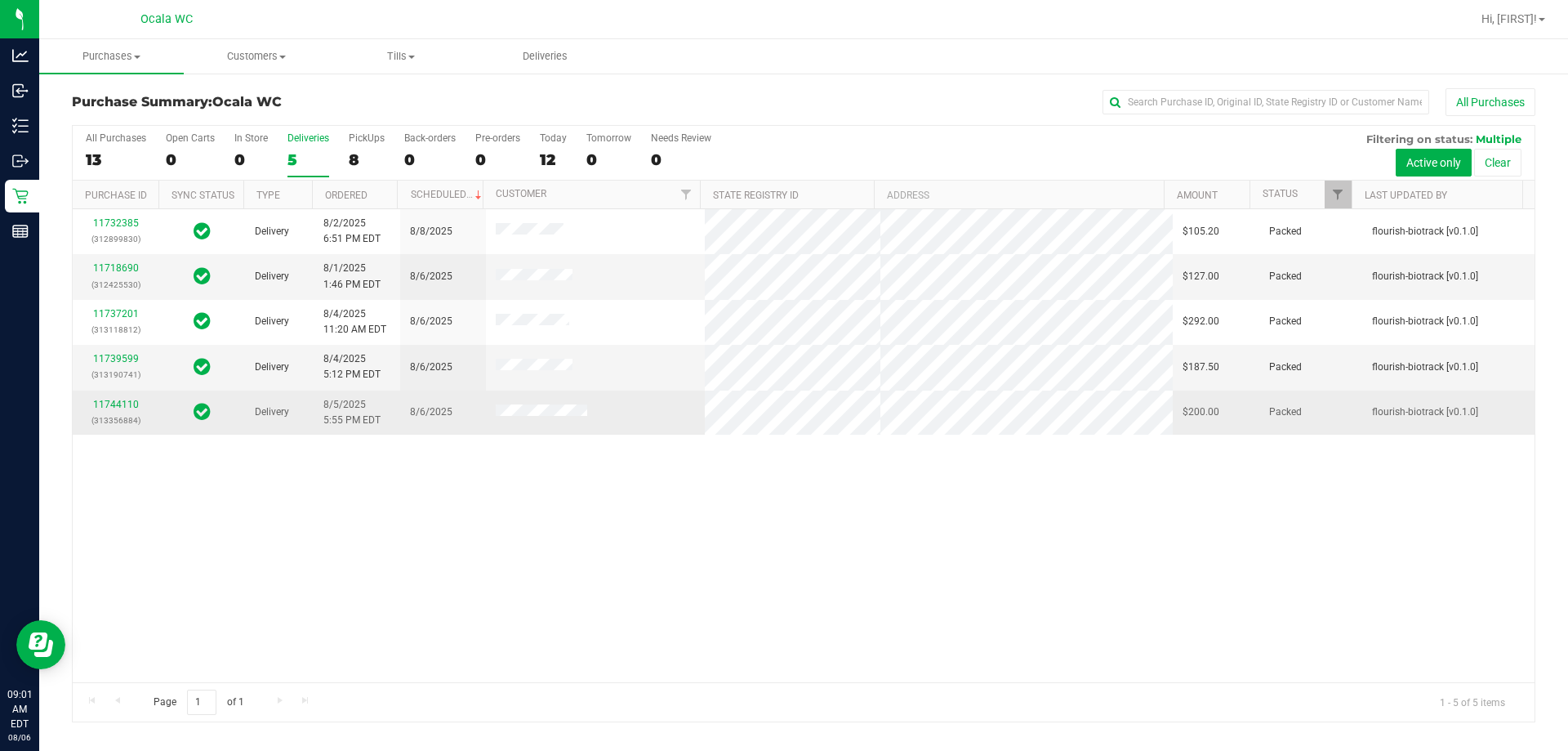 click on "11744110
(313356884)
Delivery 8/5/2025 5:55 PM EDT 8/6/2025
$200.00
Packed flourish-biotrack [v0.1.0]" at bounding box center (804, 413) 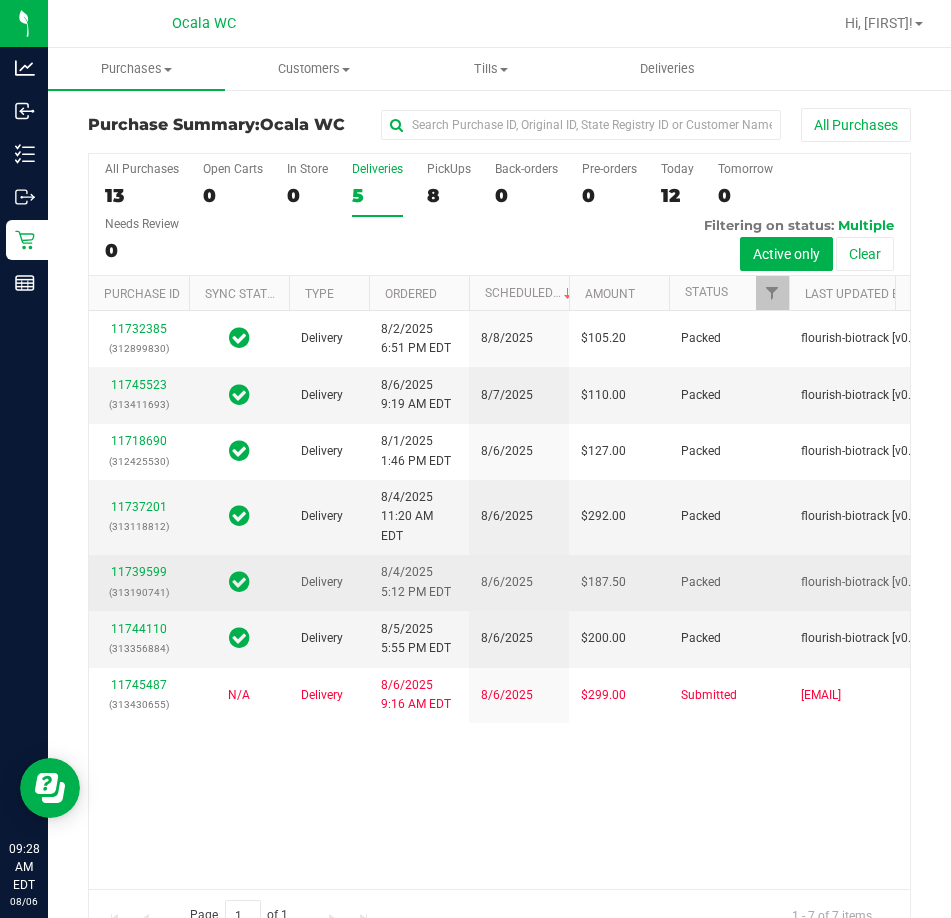scroll, scrollTop: 362, scrollLeft: 0, axis: vertical 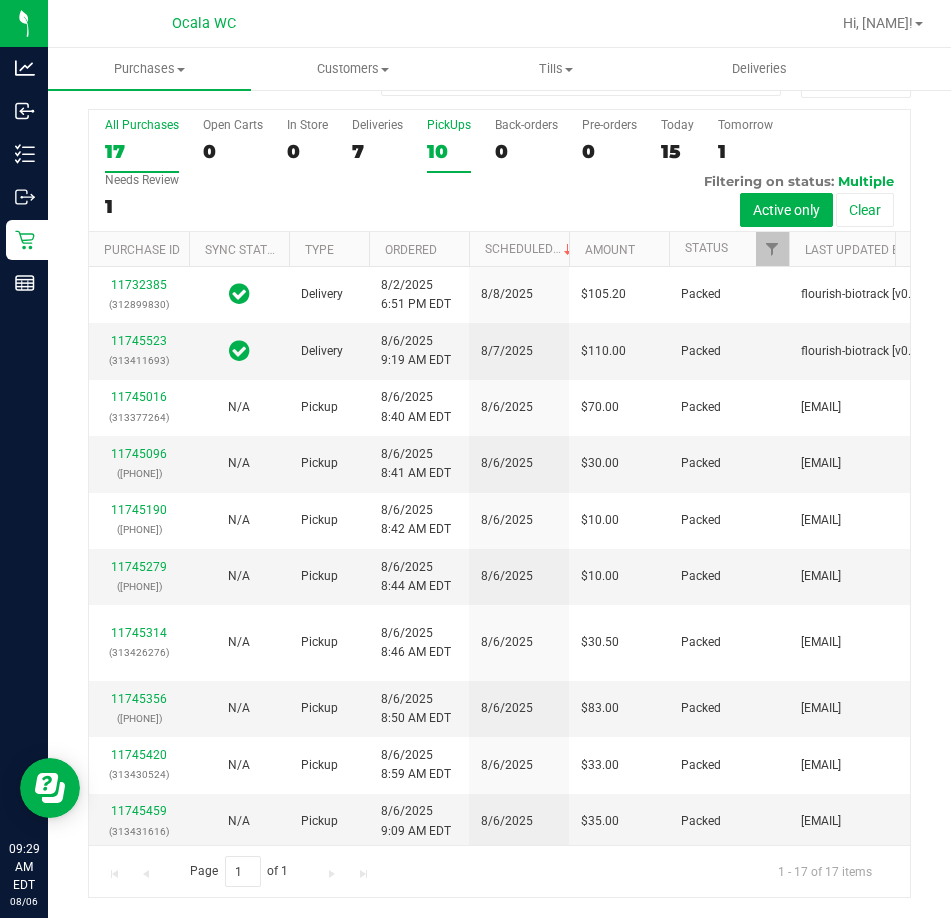 click on "10" at bounding box center [449, 151] 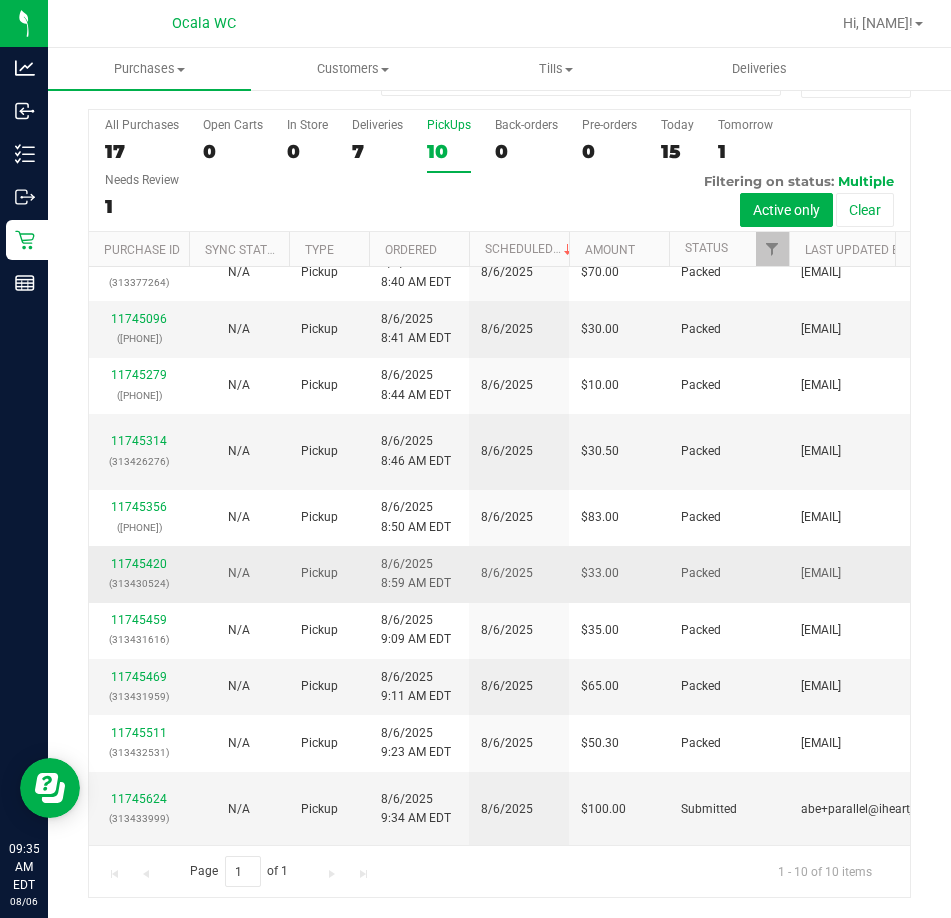 scroll, scrollTop: 28, scrollLeft: 0, axis: vertical 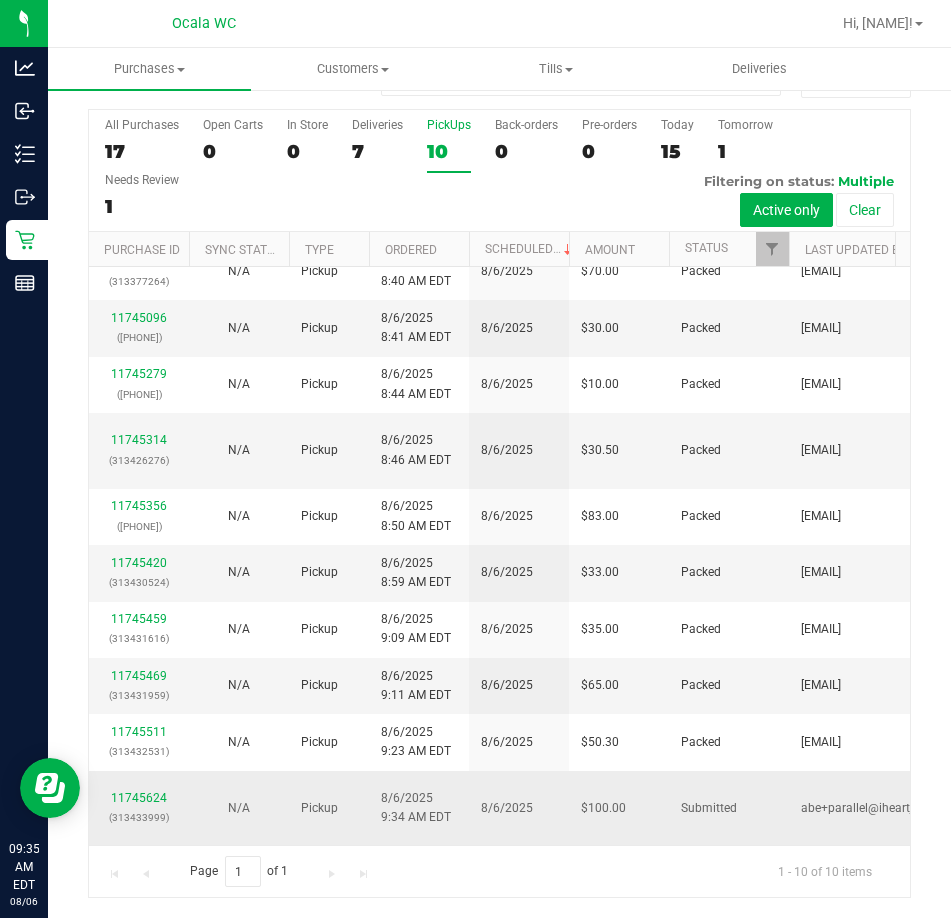 click on "11745624
(313433999)" at bounding box center [139, 808] 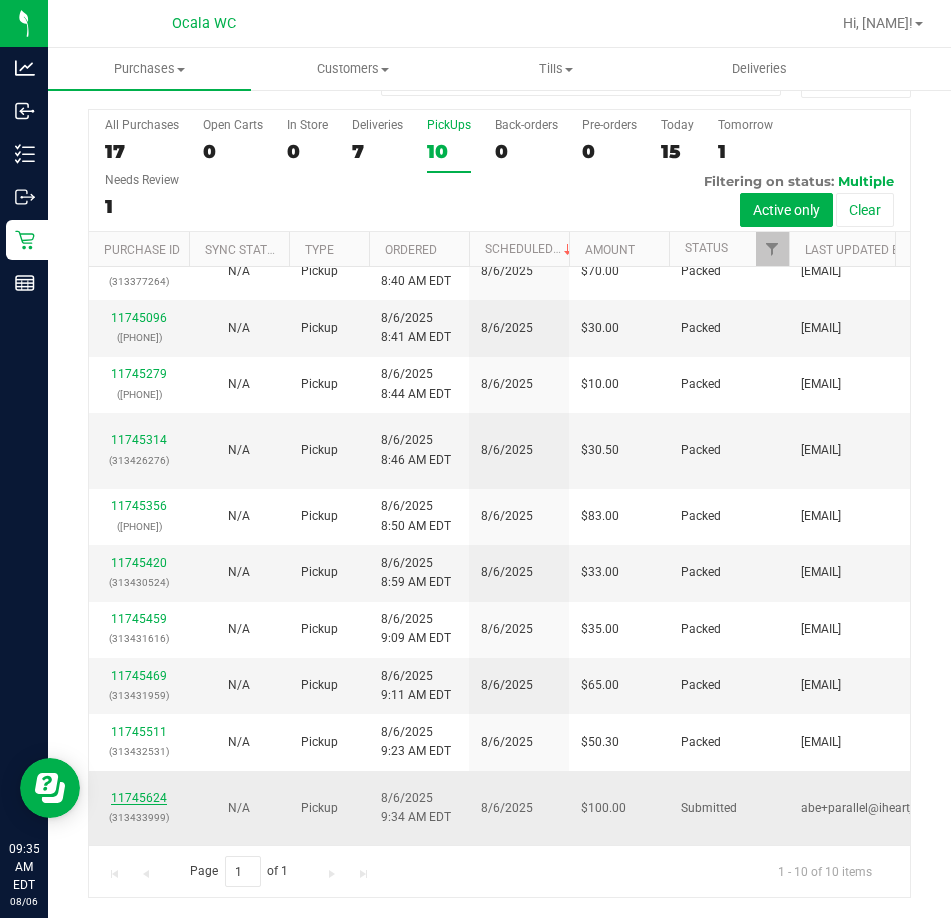 click on "11745624" at bounding box center (139, 798) 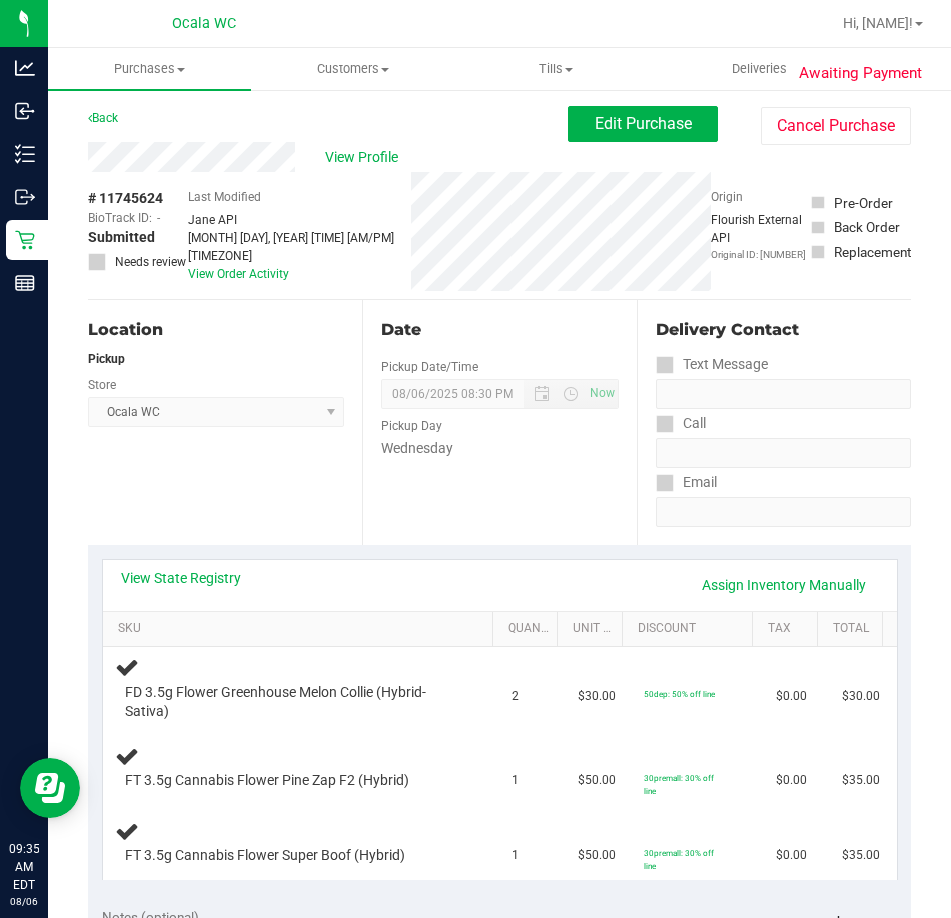 scroll, scrollTop: 0, scrollLeft: 0, axis: both 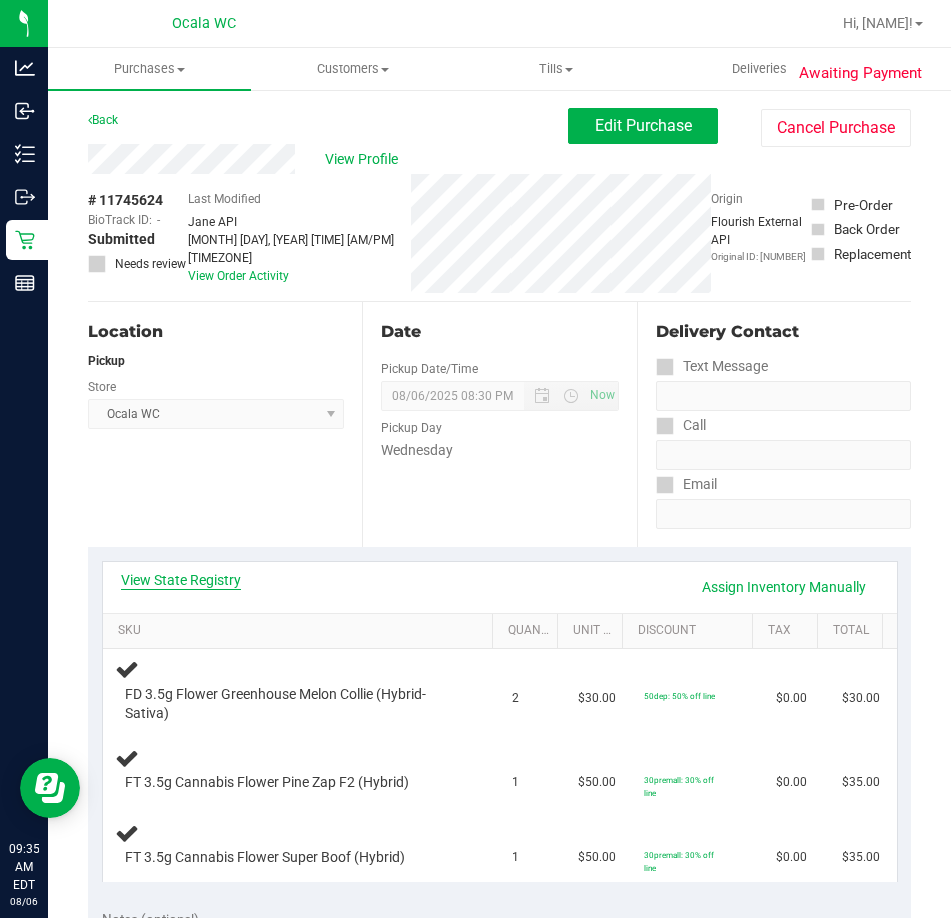 click on "View State Registry" at bounding box center [181, 580] 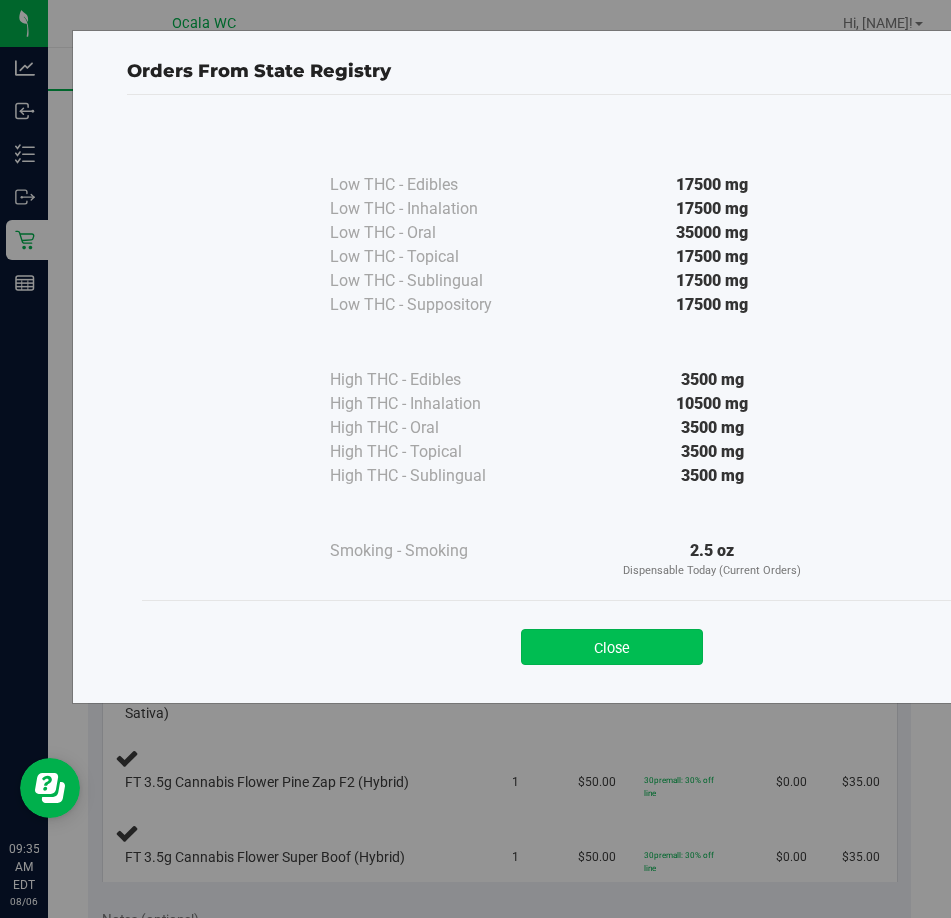 click on "Close" at bounding box center [612, 647] 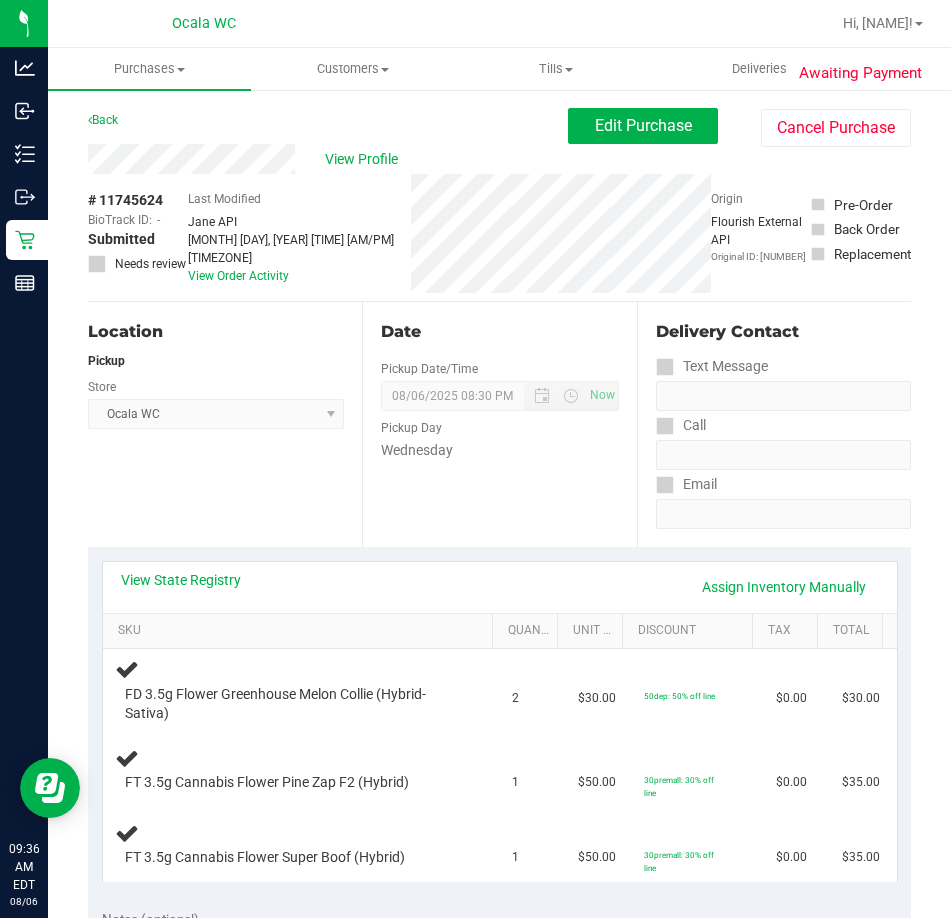 scroll, scrollTop: 100, scrollLeft: 0, axis: vertical 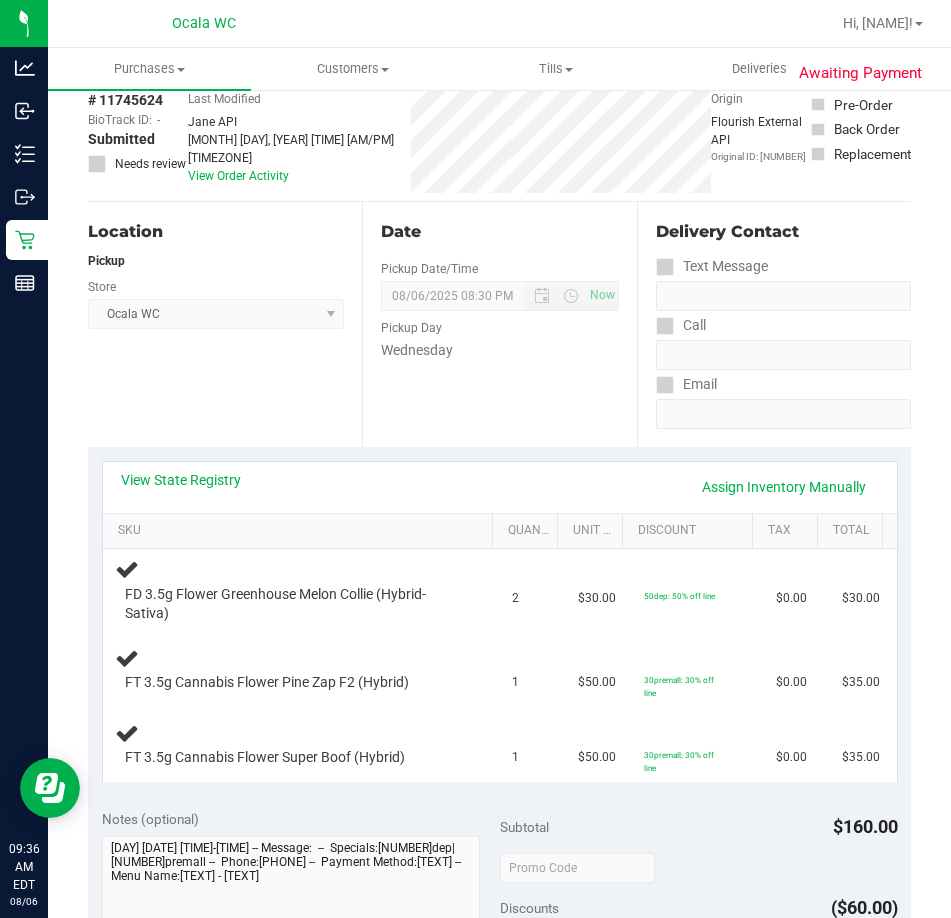 click on "Location
Pickup
Store
Ocala WC Select Store Bonita Springs WC Boynton Beach WC Bradenton WC Brandon WC Brooksville WC Call Center Clermont WC Crestview WC Deerfield Beach WC Delray Beach WC Deltona WC Ft Walton Beach WC Ft. Lauderdale WC Ft. Myers WC Gainesville WC Jax Atlantic WC JAX DC REP Jax WC Key West WC Lakeland WC Largo WC Lehigh Acres DC REP Merritt Island WC Miami 72nd WC Miami Beach WC Miami Dadeland WC Miramar DC REP New Port Richey WC North Palm Beach WC North Port WC Ocala WC Orange Park WC Orlando Colonial WC Orlando DC REP Orlando WC Oviedo WC Palm Bay WC Palm Coast WC Panama City WC Pensacola WC Port Orange WC Port St. Lucie WC Sebring WC South Tampa WC St. Pete WC Summerfield WC Tallahassee DC REP Tallahassee WC Tampa DC Testing Tampa Warehouse Tampa WC TX Austin DC TX Plano Retail Winter Haven WC" at bounding box center [225, 324] 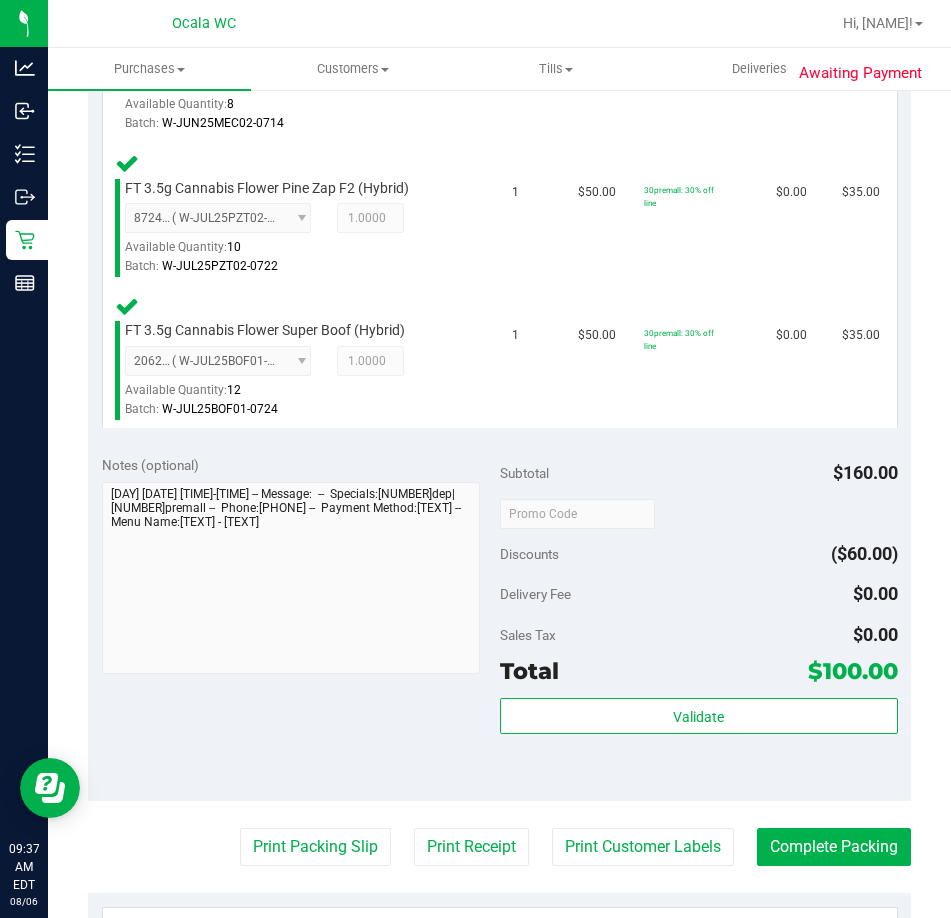 scroll, scrollTop: 800, scrollLeft: 0, axis: vertical 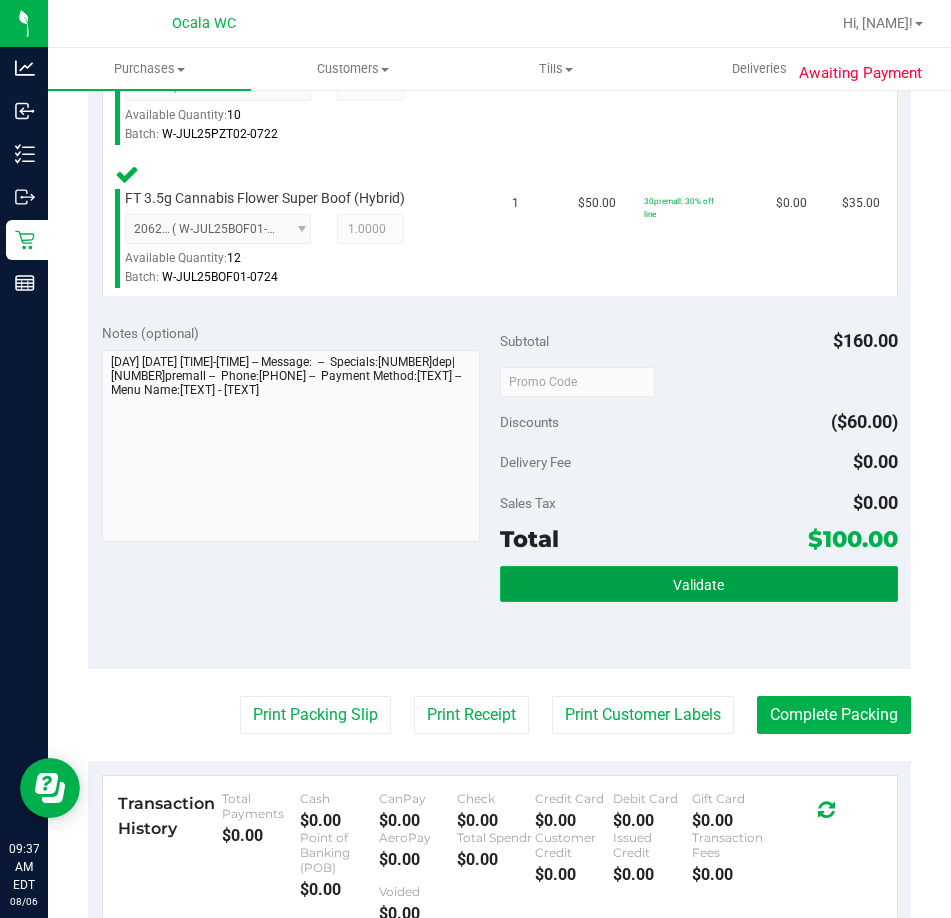 click on "Validate" at bounding box center [699, 584] 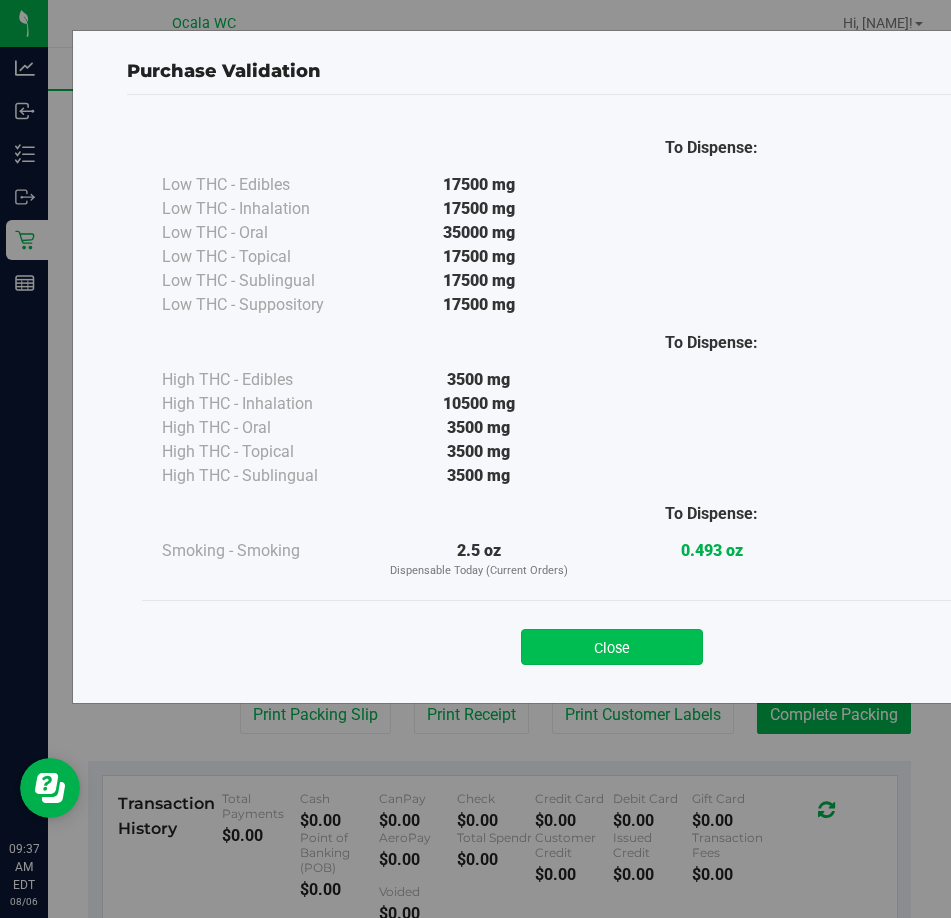 click on "Close" at bounding box center [612, 647] 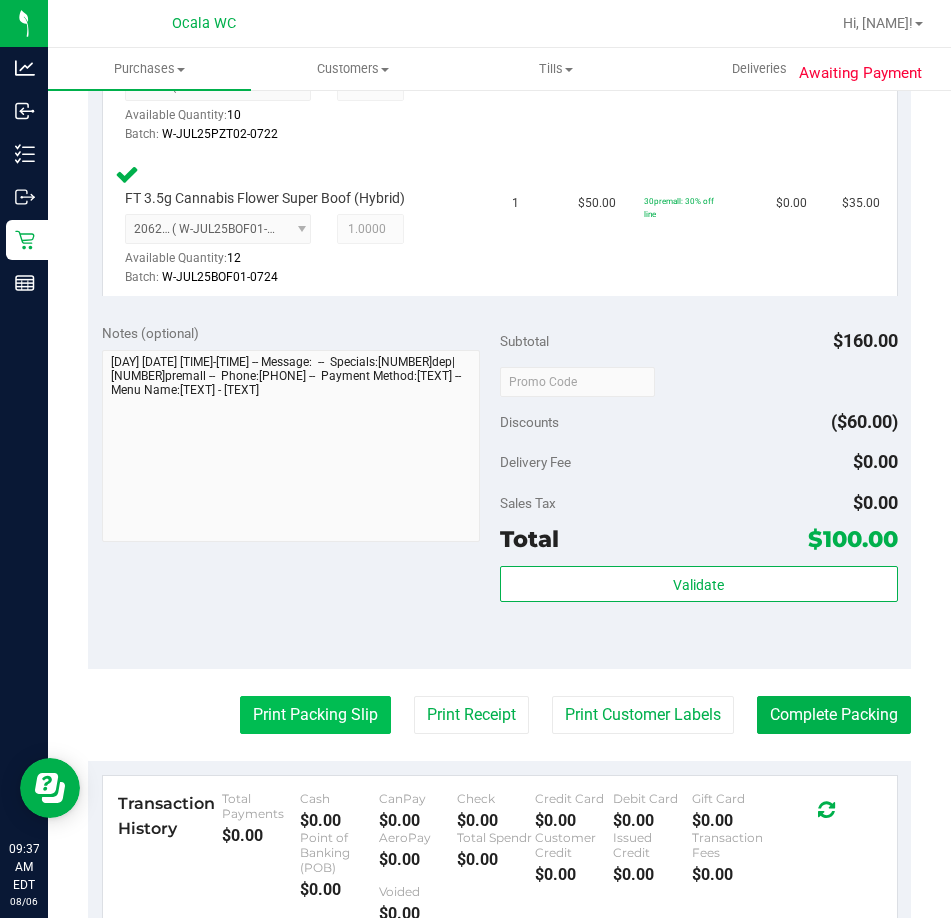 click on "Print Packing Slip" at bounding box center (315, 715) 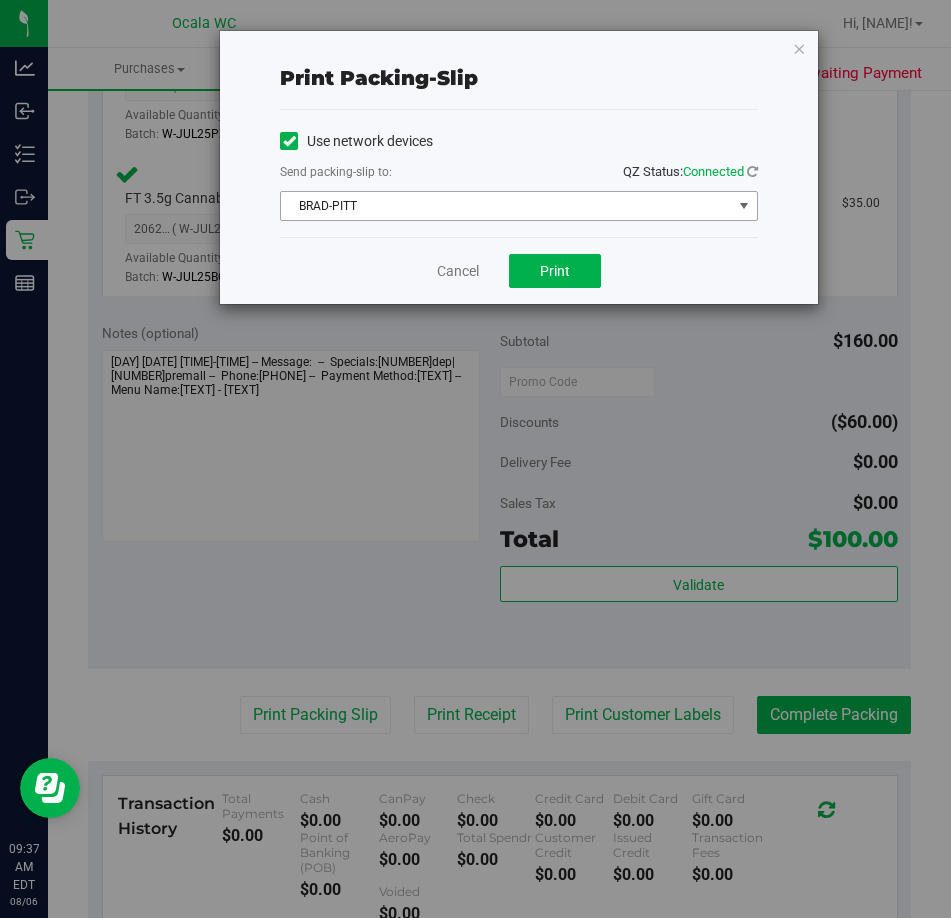click on "BRAD-PITT" at bounding box center (506, 206) 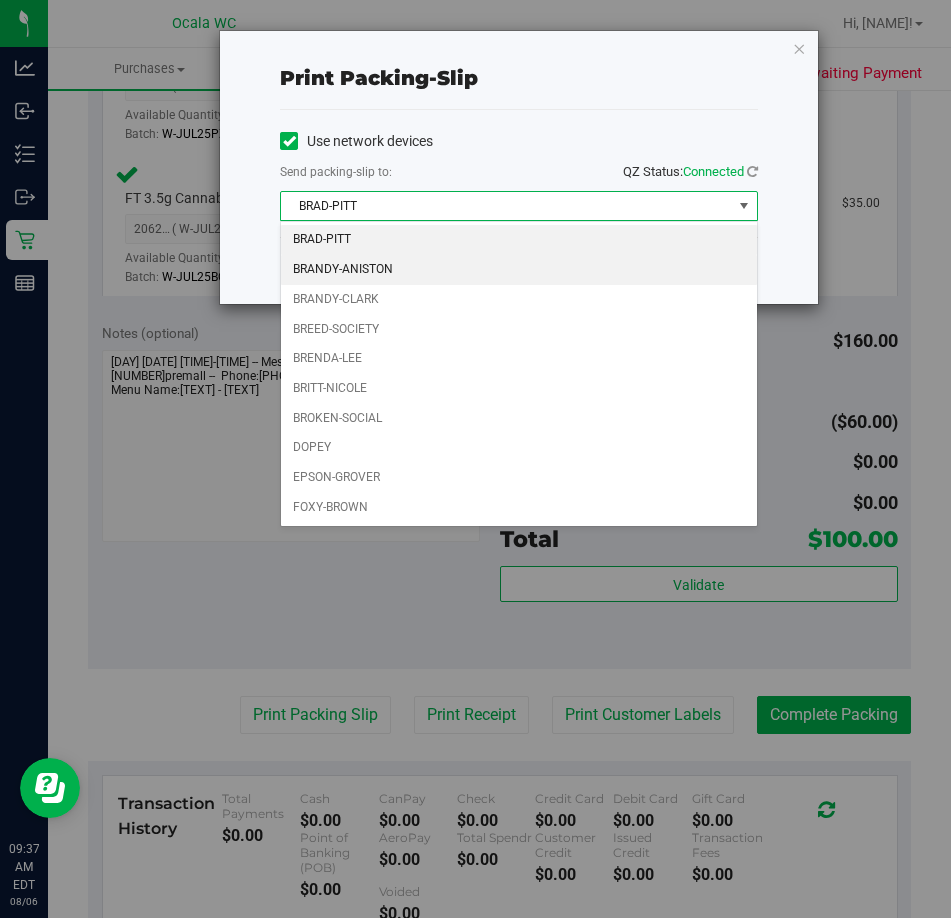 click on "BRANDY-ANISTON" at bounding box center (519, 270) 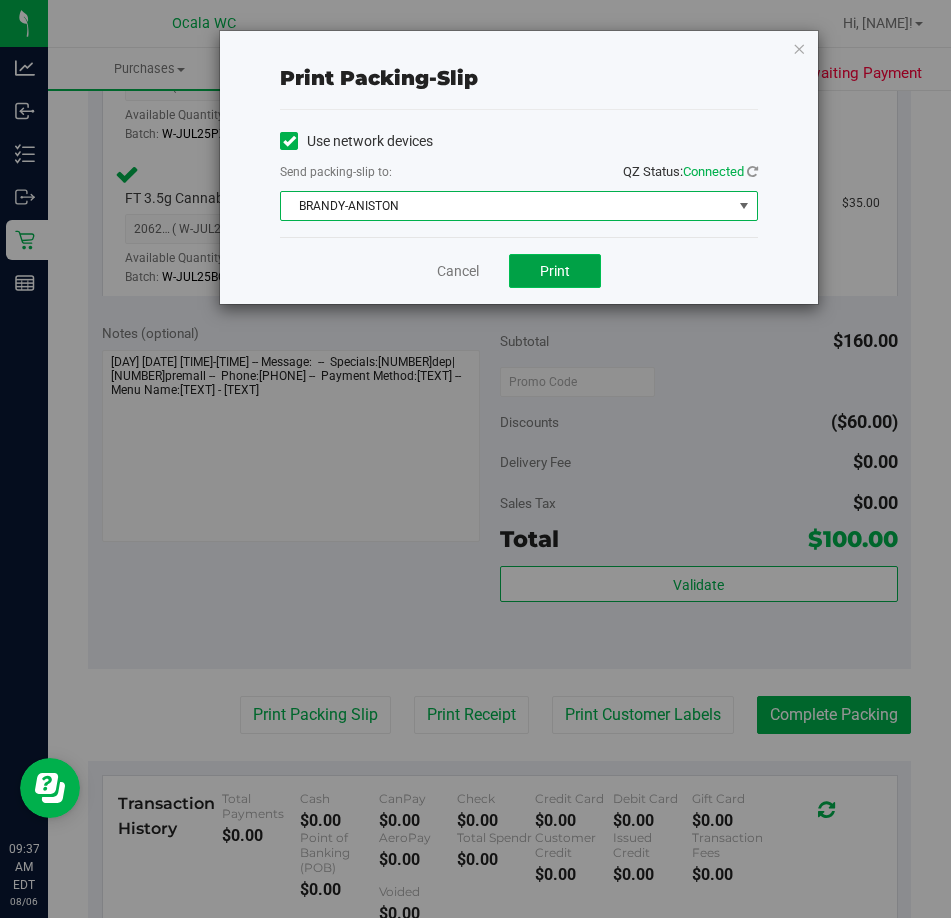 click on "Print" at bounding box center (555, 271) 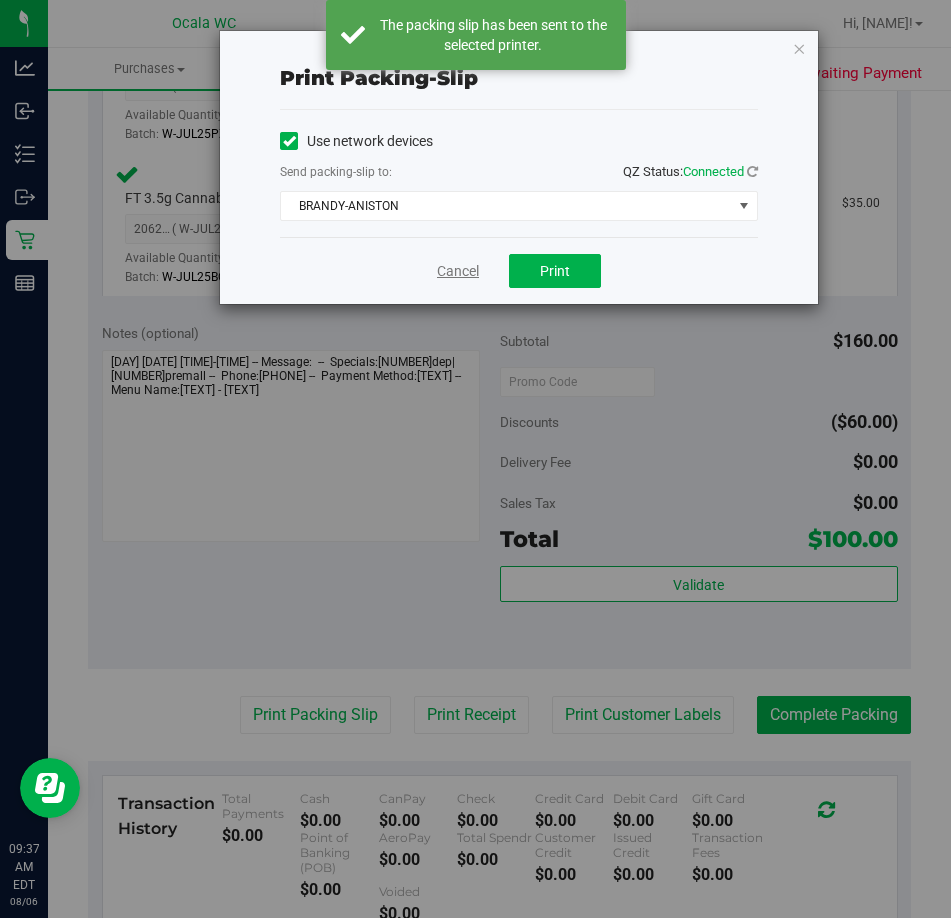 click on "Cancel" at bounding box center [458, 271] 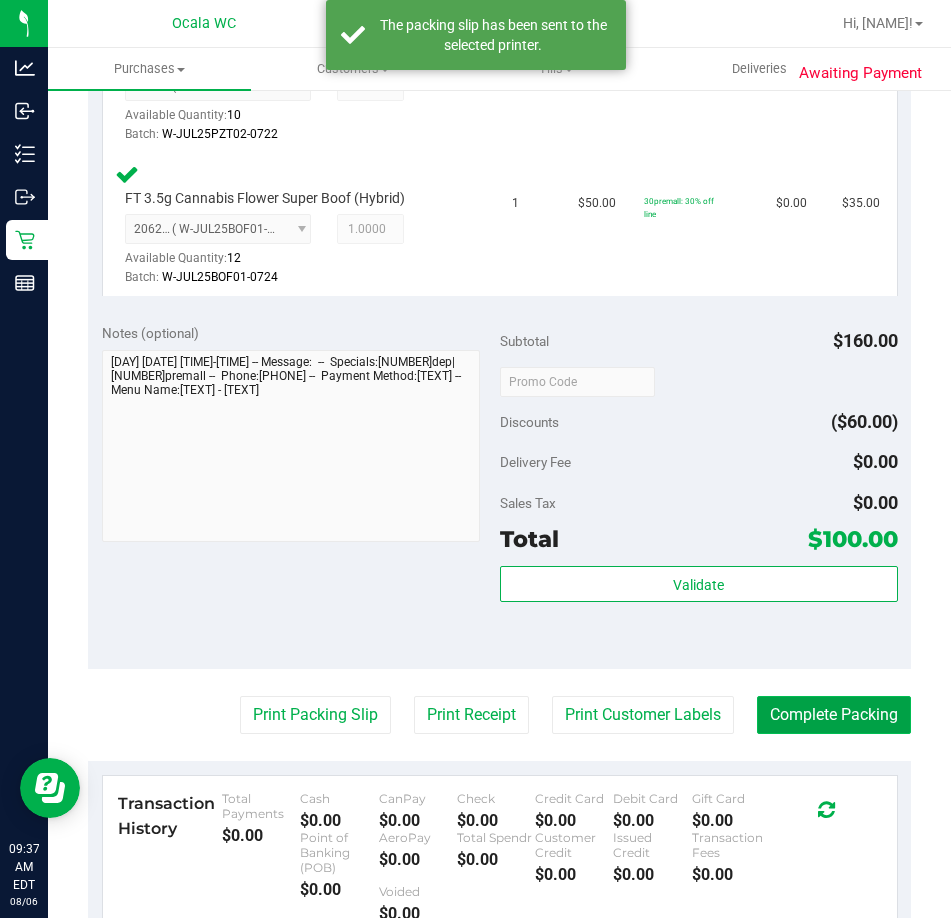 click on "Complete Packing" at bounding box center (834, 715) 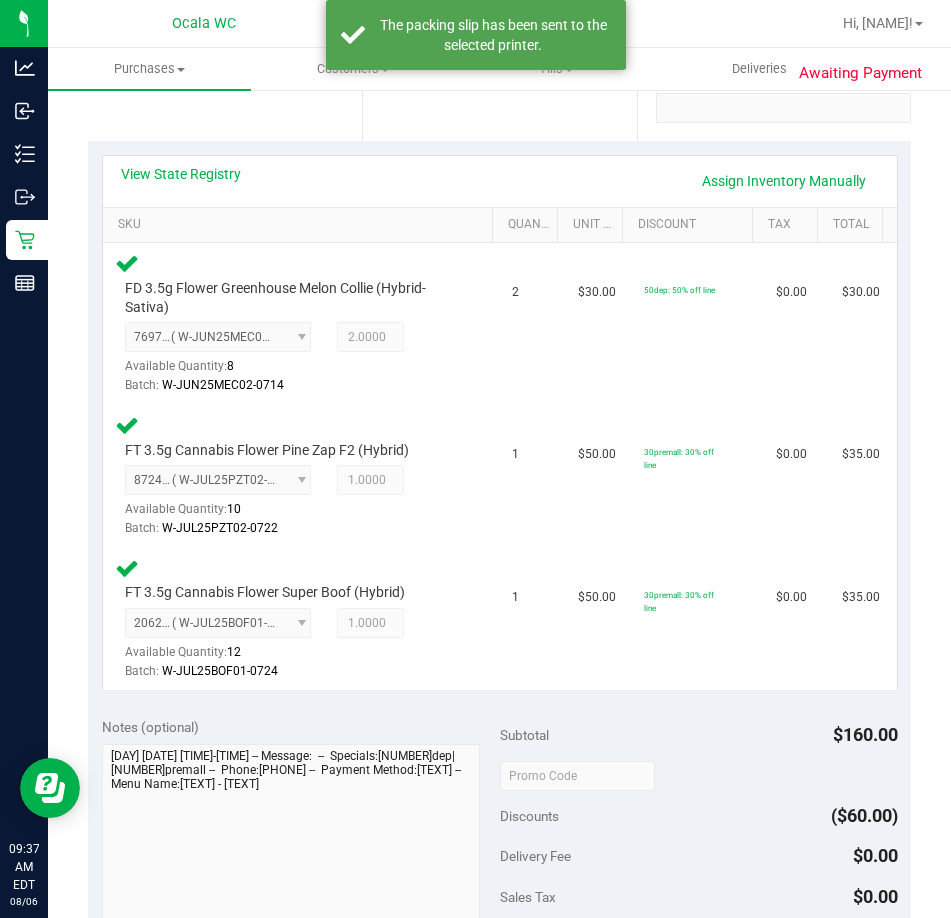 scroll, scrollTop: 0, scrollLeft: 0, axis: both 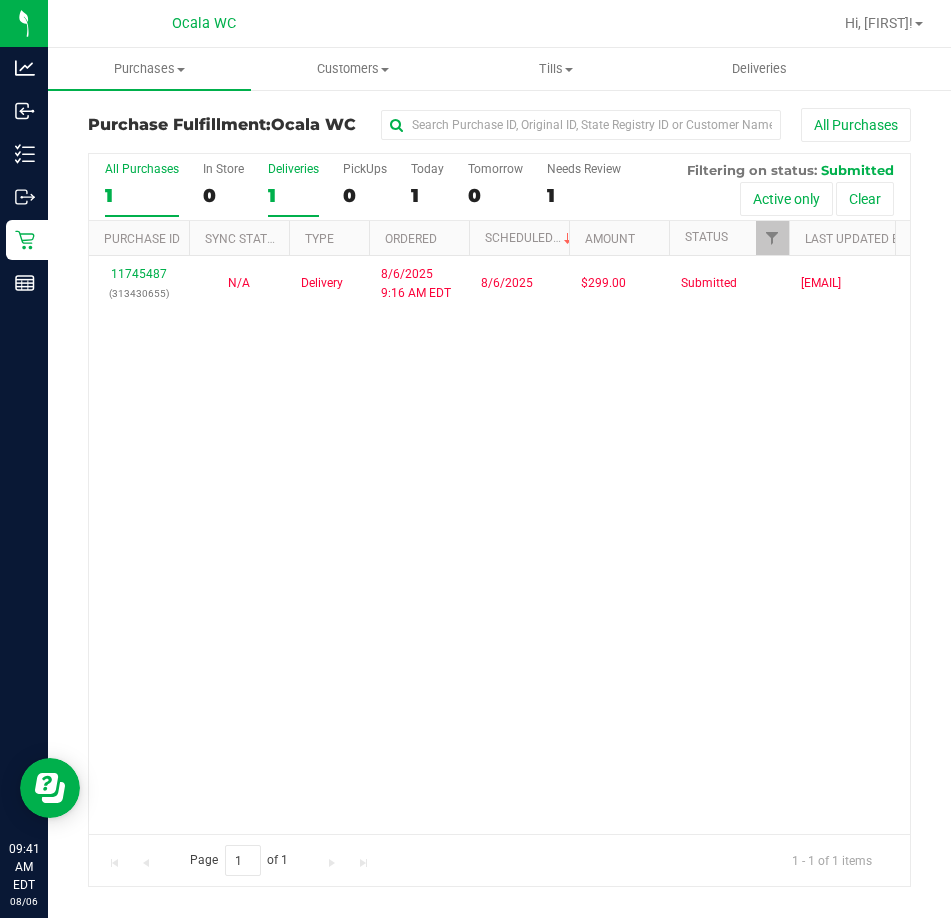 click on "1" at bounding box center [293, 195] 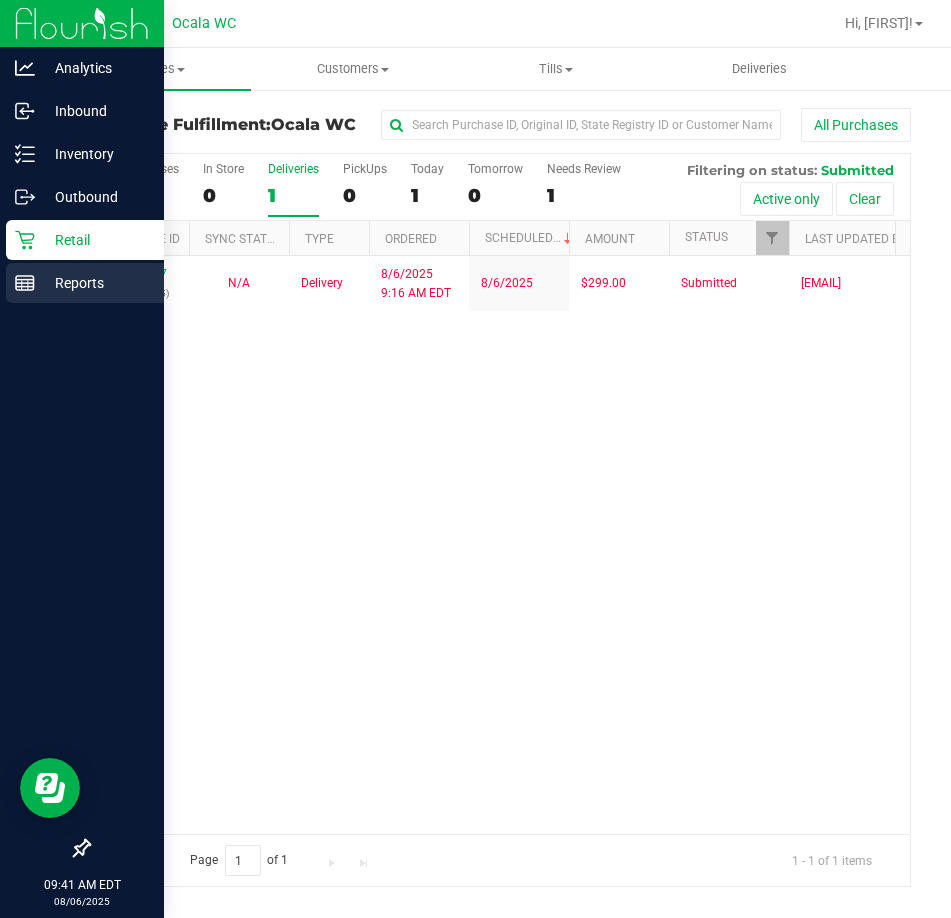 click on "Reports" at bounding box center (95, 283) 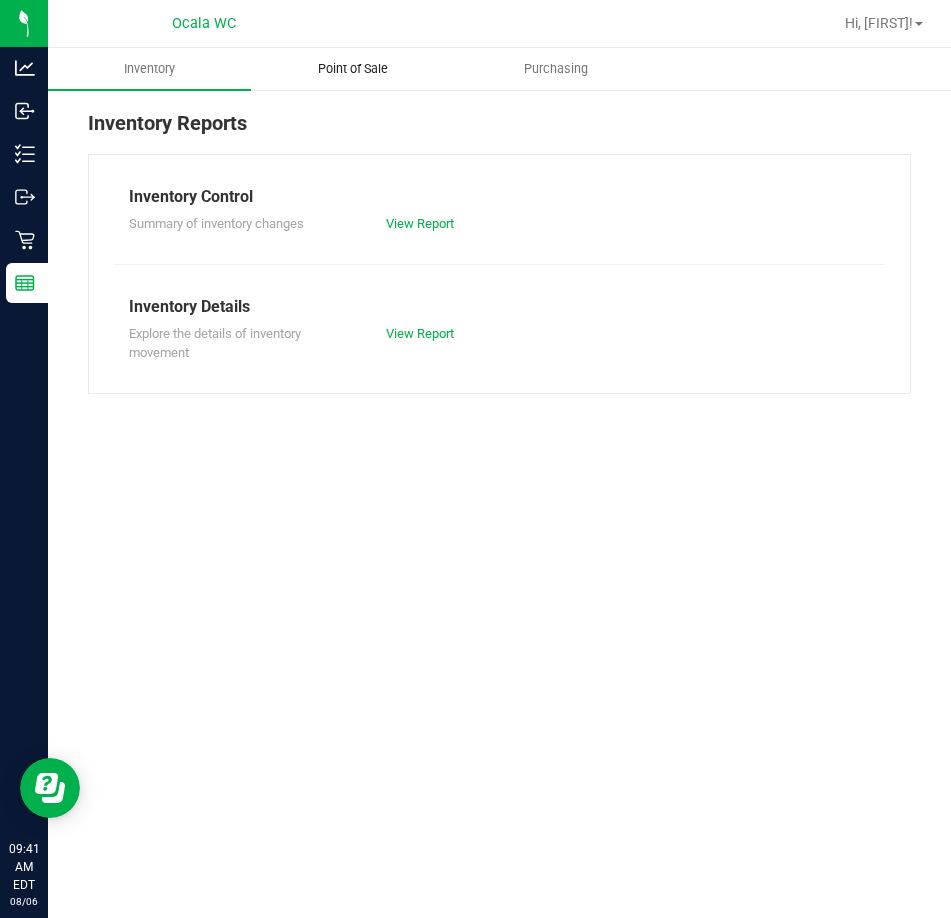 click on "Point of Sale" at bounding box center (353, 69) 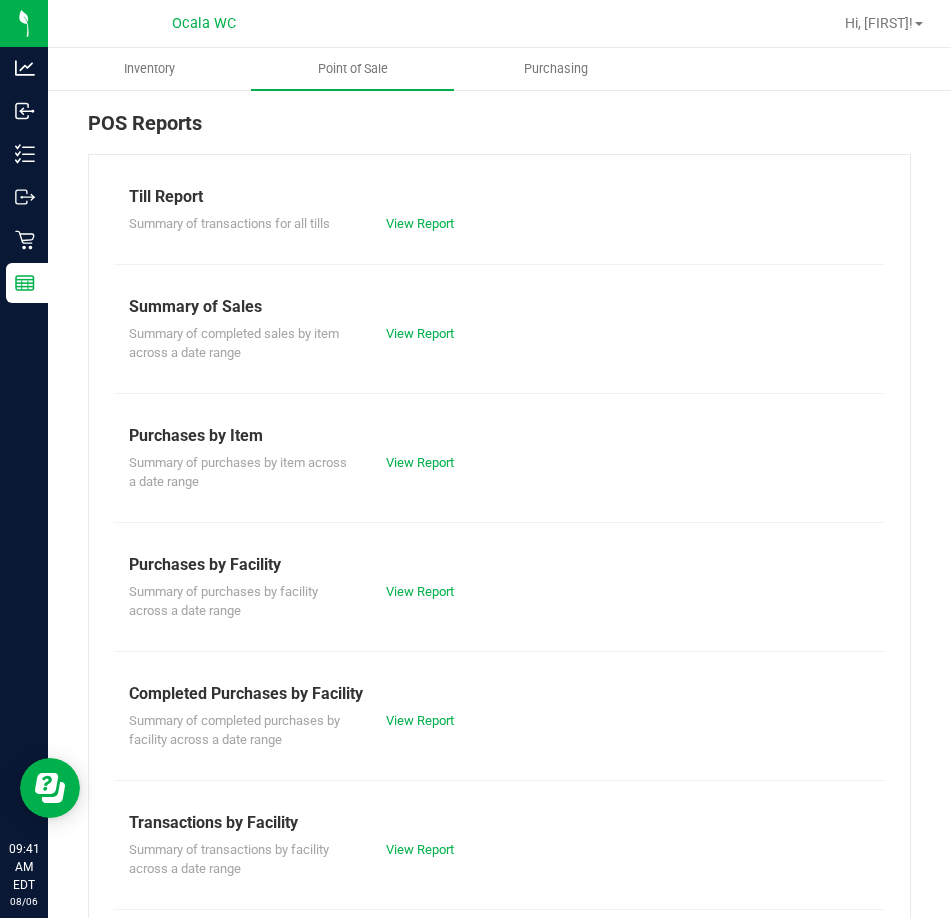 click on "View Report" at bounding box center (499, 224) 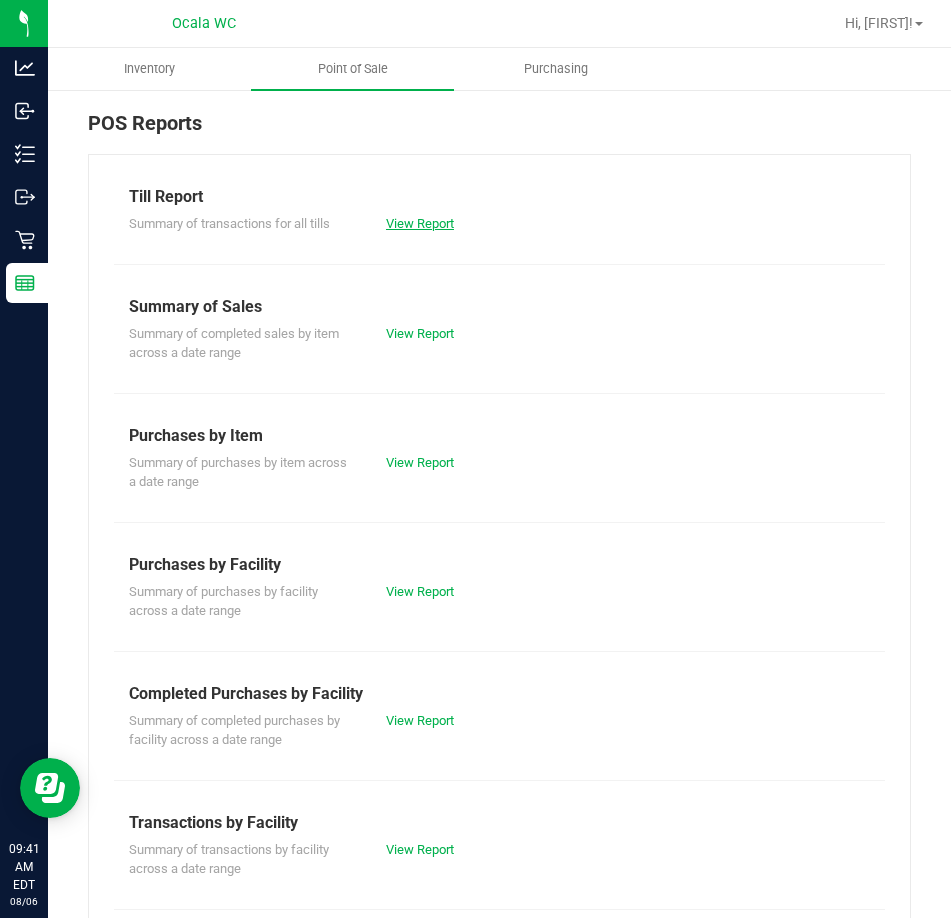 click on "View Report" at bounding box center (420, 223) 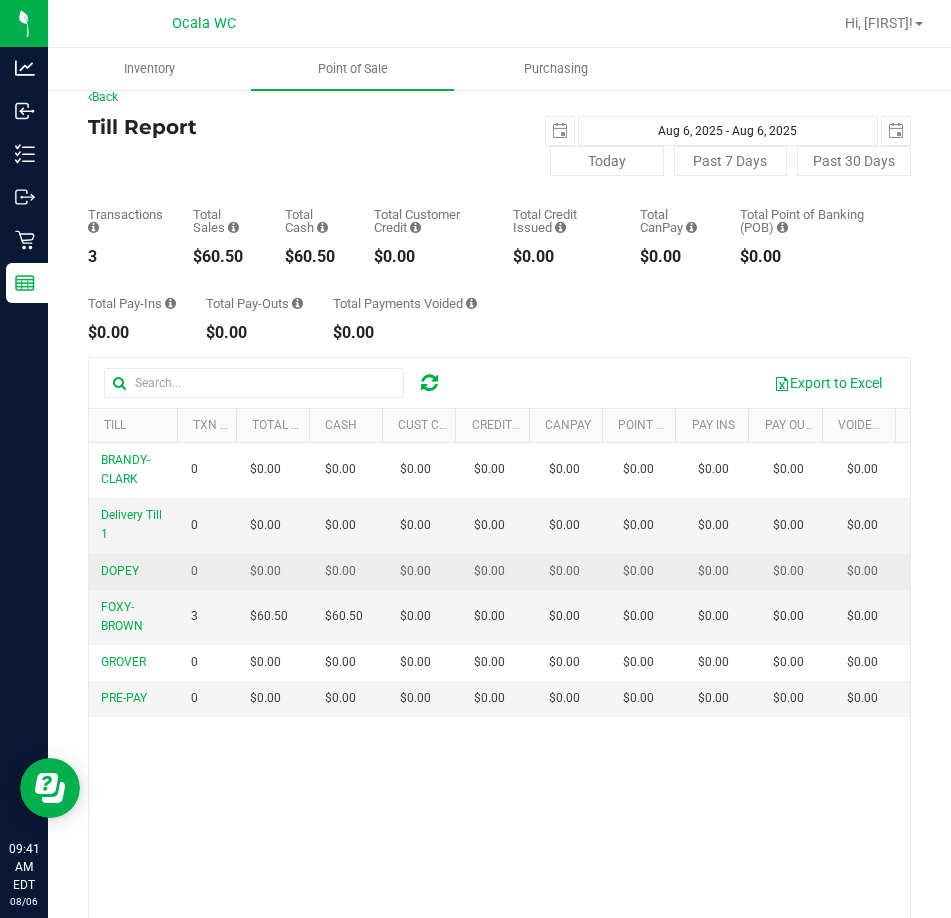 scroll, scrollTop: 0, scrollLeft: 0, axis: both 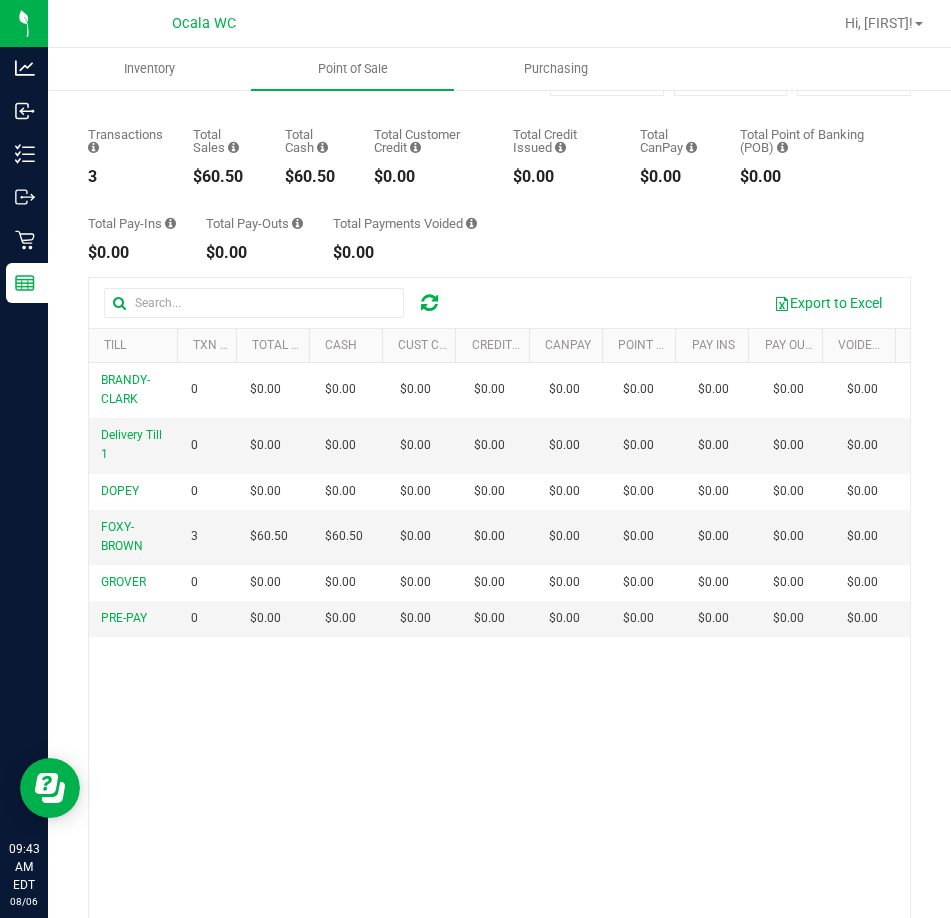 drag, startPoint x: 597, startPoint y: 514, endPoint x: 382, endPoint y: 814, distance: 369.0867 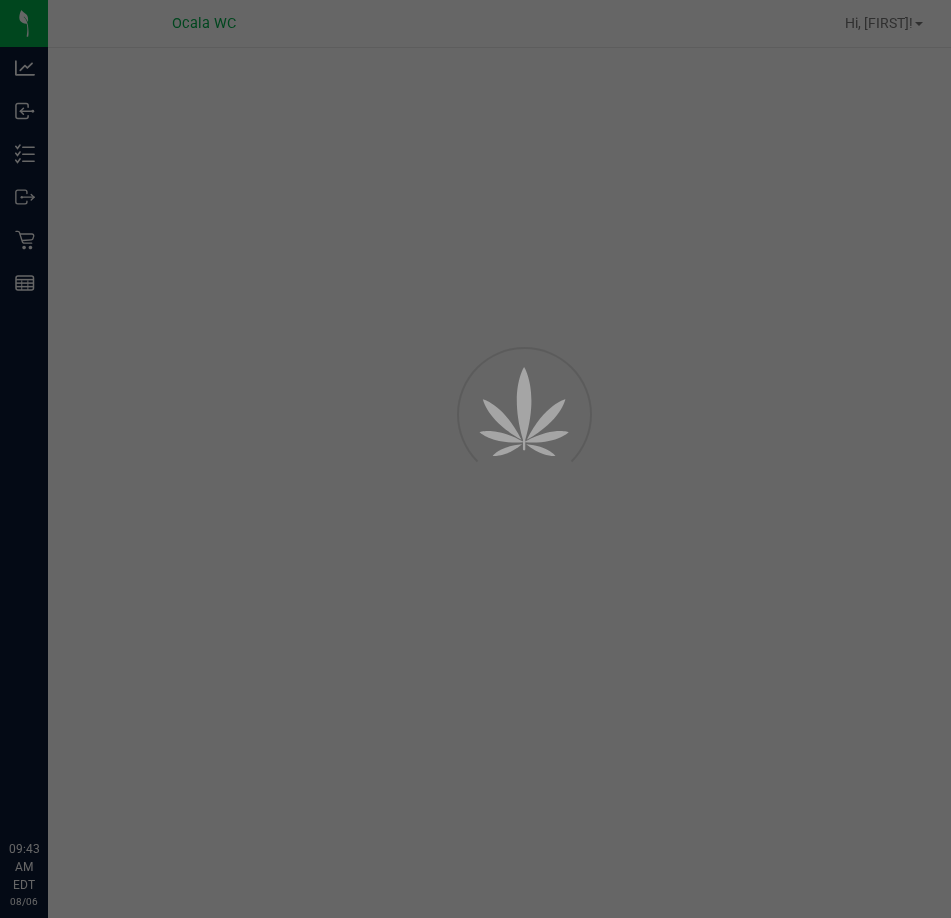 scroll, scrollTop: 0, scrollLeft: 0, axis: both 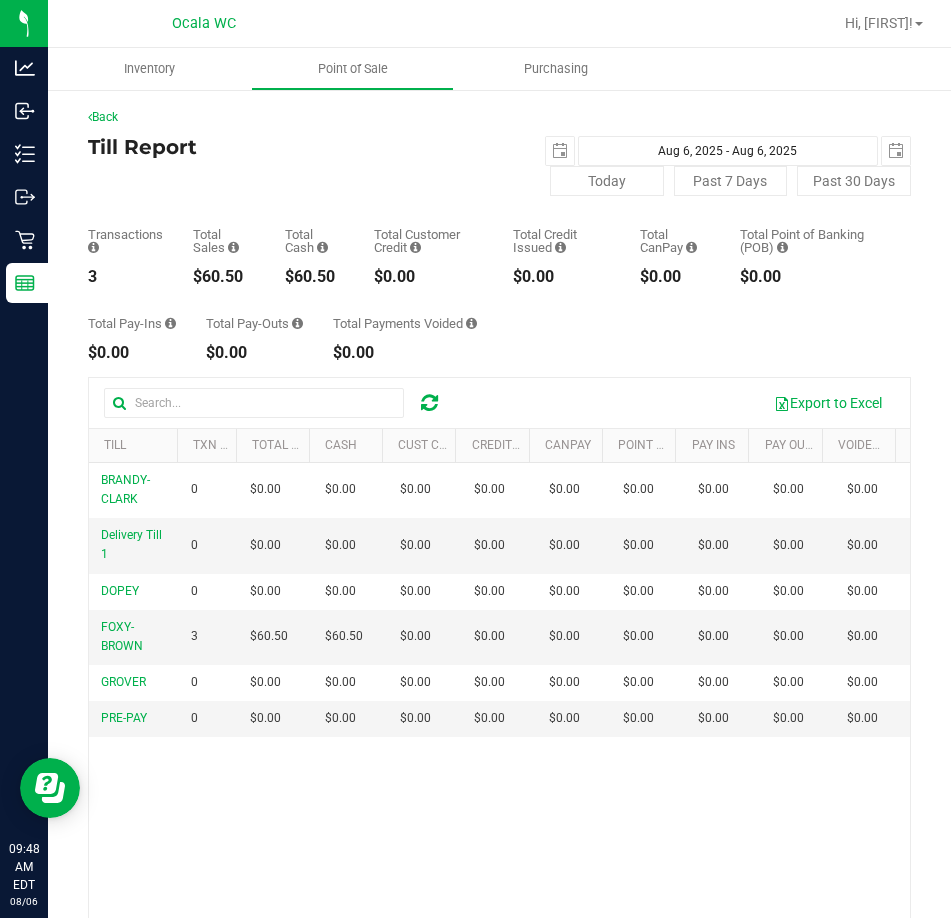 click on "Transactions
3
Total Sales
$60.50
Total Cash
$60.50
Total Customer Credit
$0.00
Total Credit Issued
$0.00
Total CanPay
$0.00" at bounding box center (499, 240) 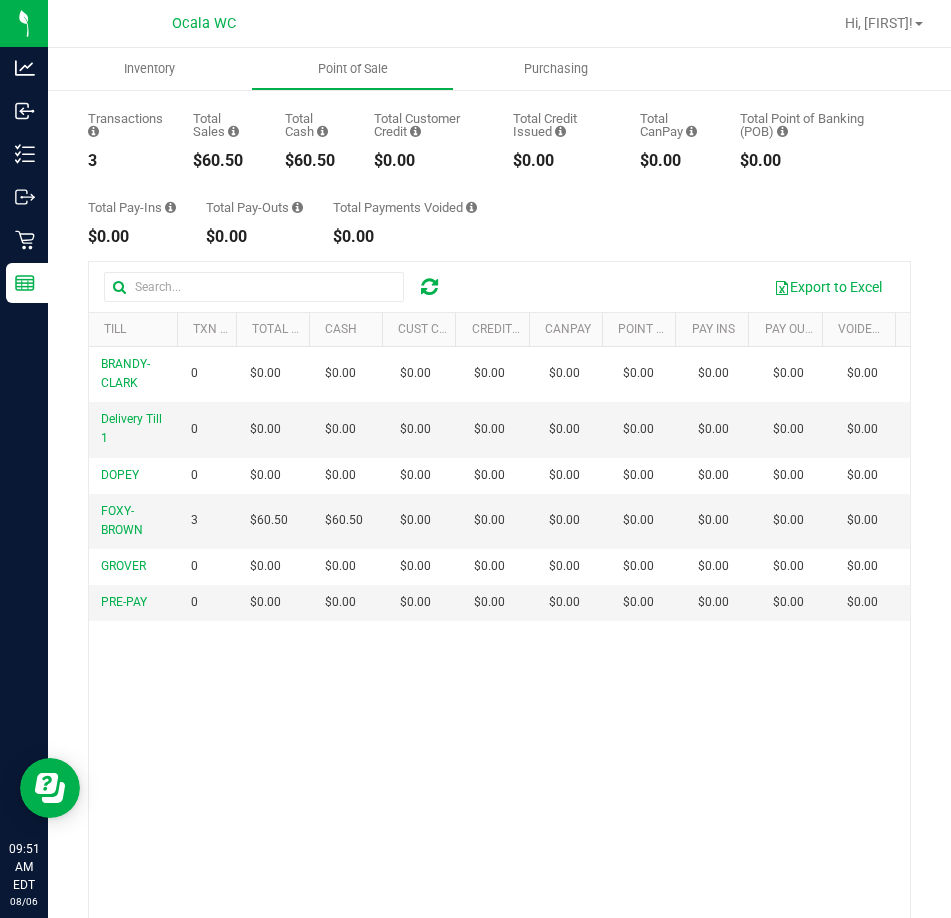 scroll, scrollTop: 0, scrollLeft: 0, axis: both 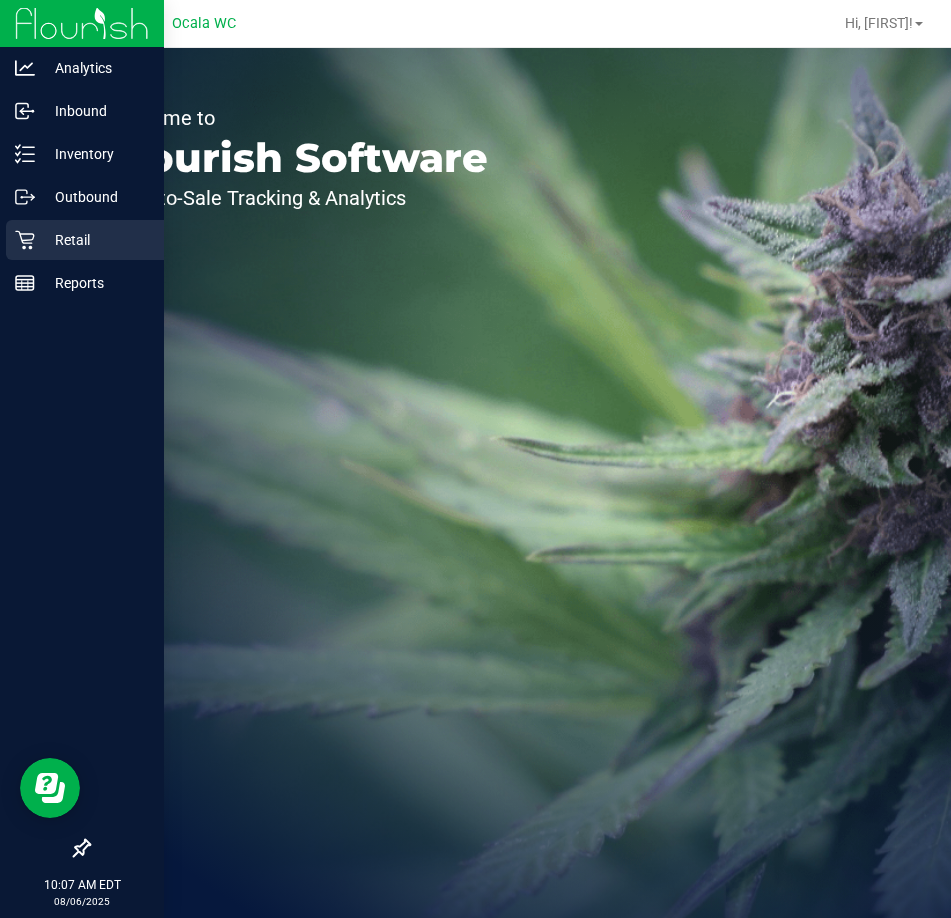 click on "Retail" at bounding box center (85, 240) 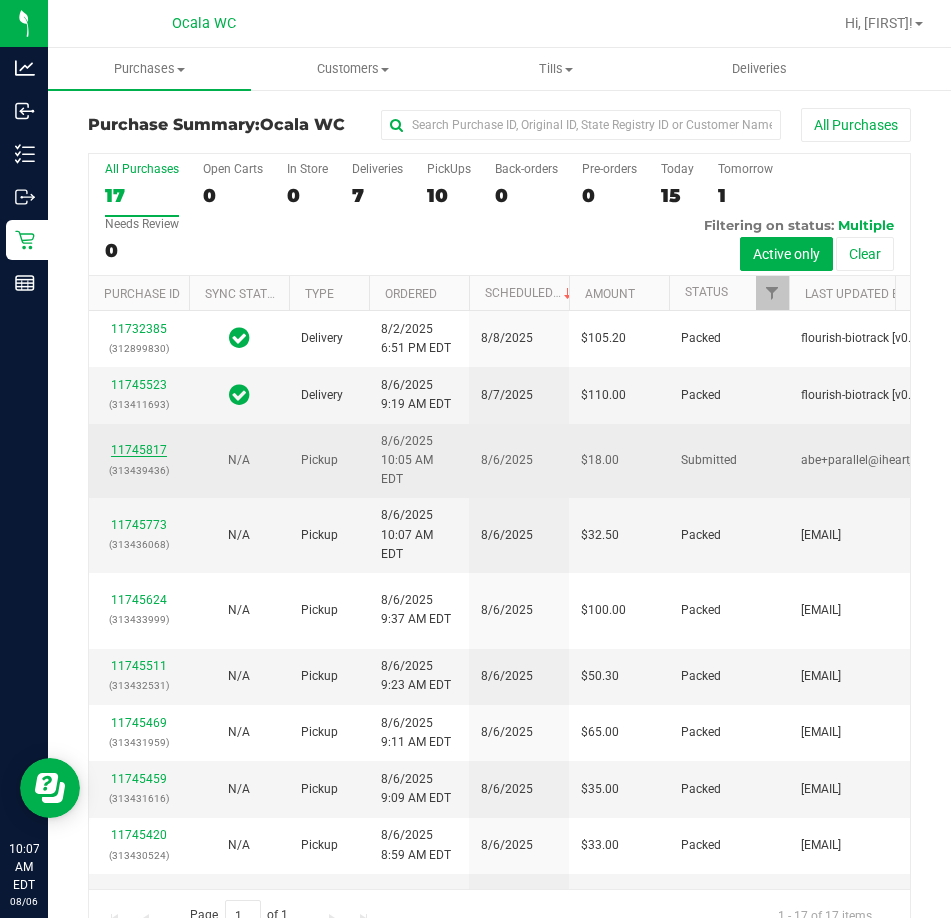 click on "11745817" at bounding box center [139, 450] 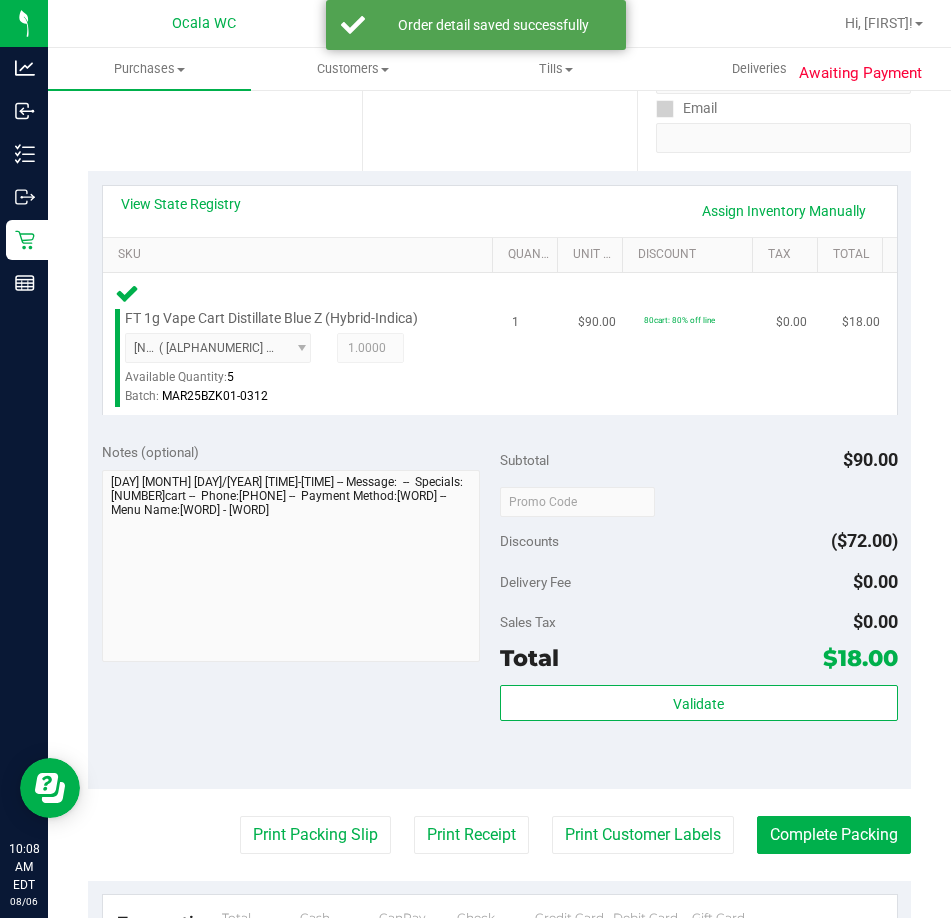 scroll, scrollTop: 400, scrollLeft: 0, axis: vertical 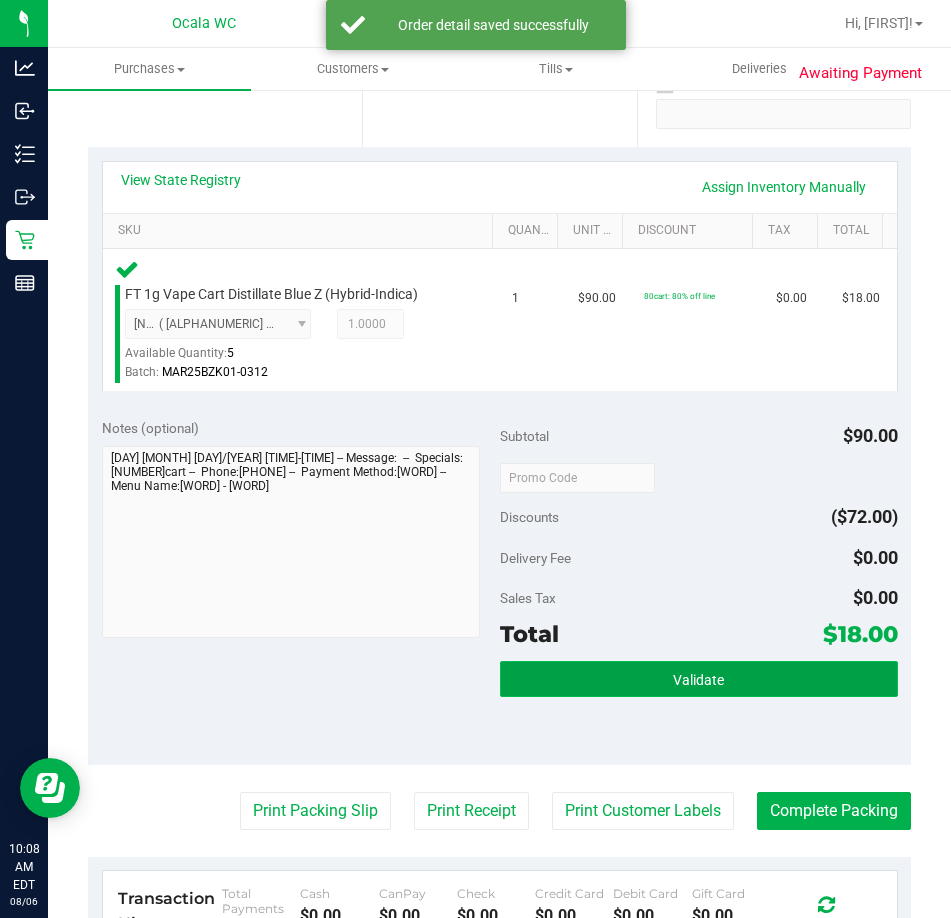 click on "Validate" at bounding box center (698, 680) 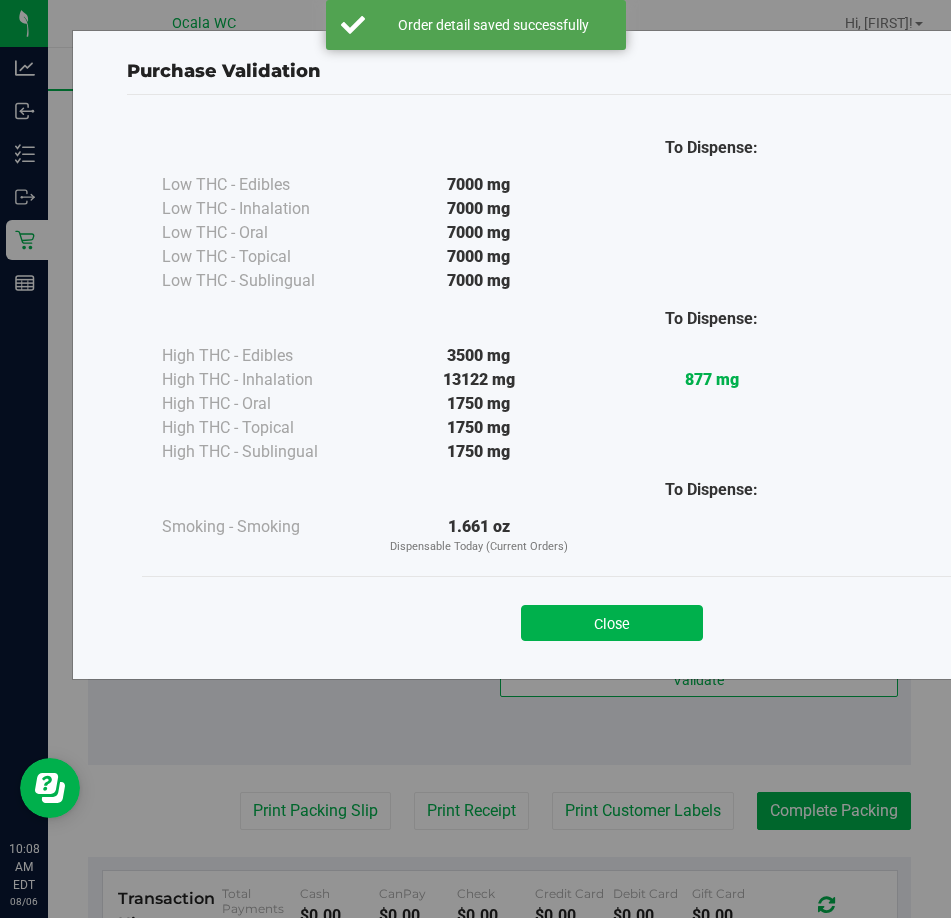 click on "Close" at bounding box center (612, 617) 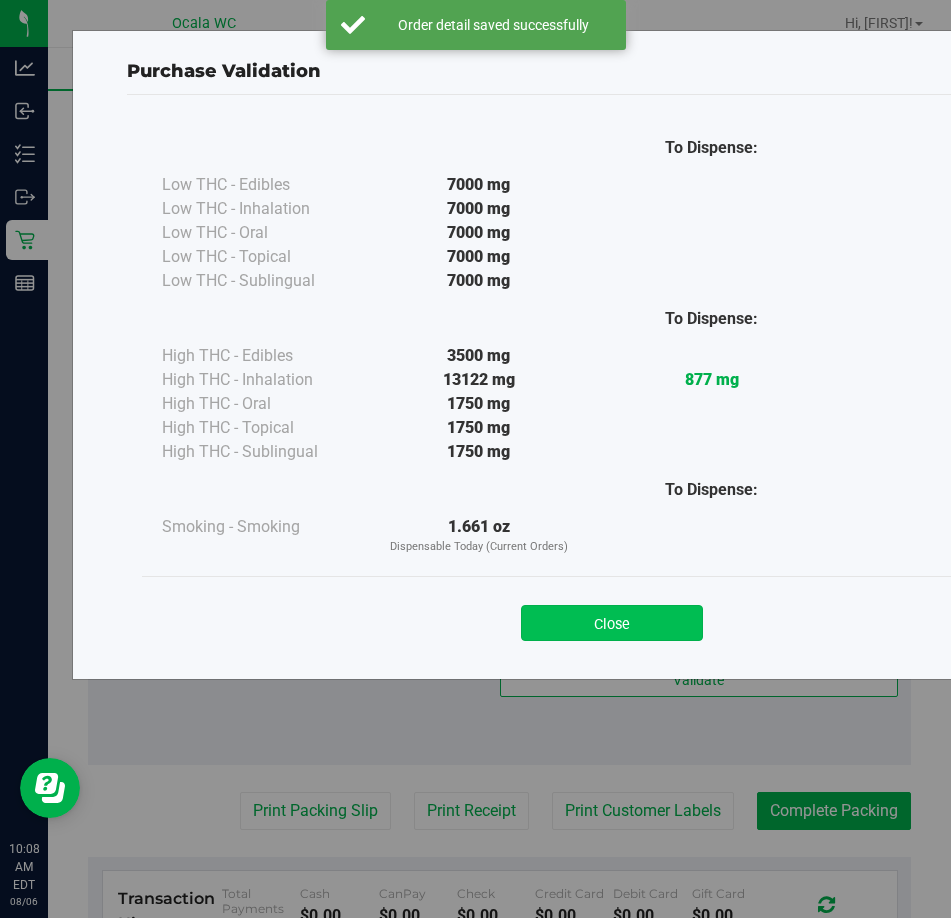 click on "Close" at bounding box center [612, 623] 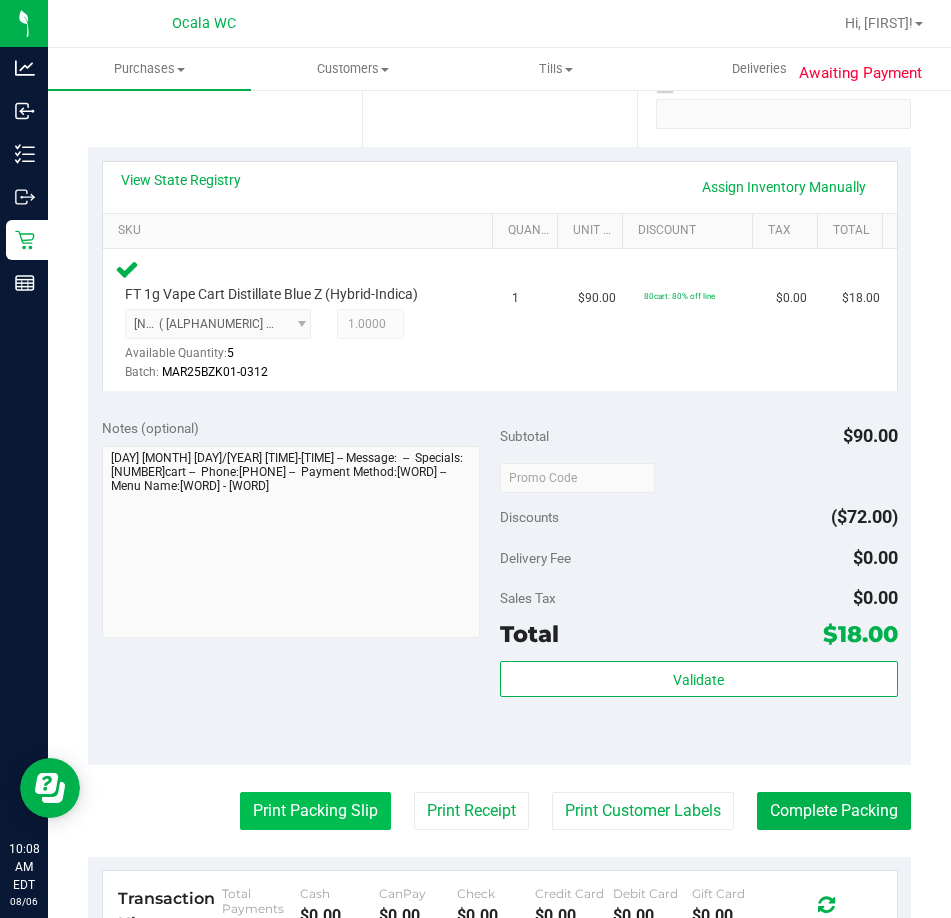 click on "Print Packing Slip" at bounding box center [315, 811] 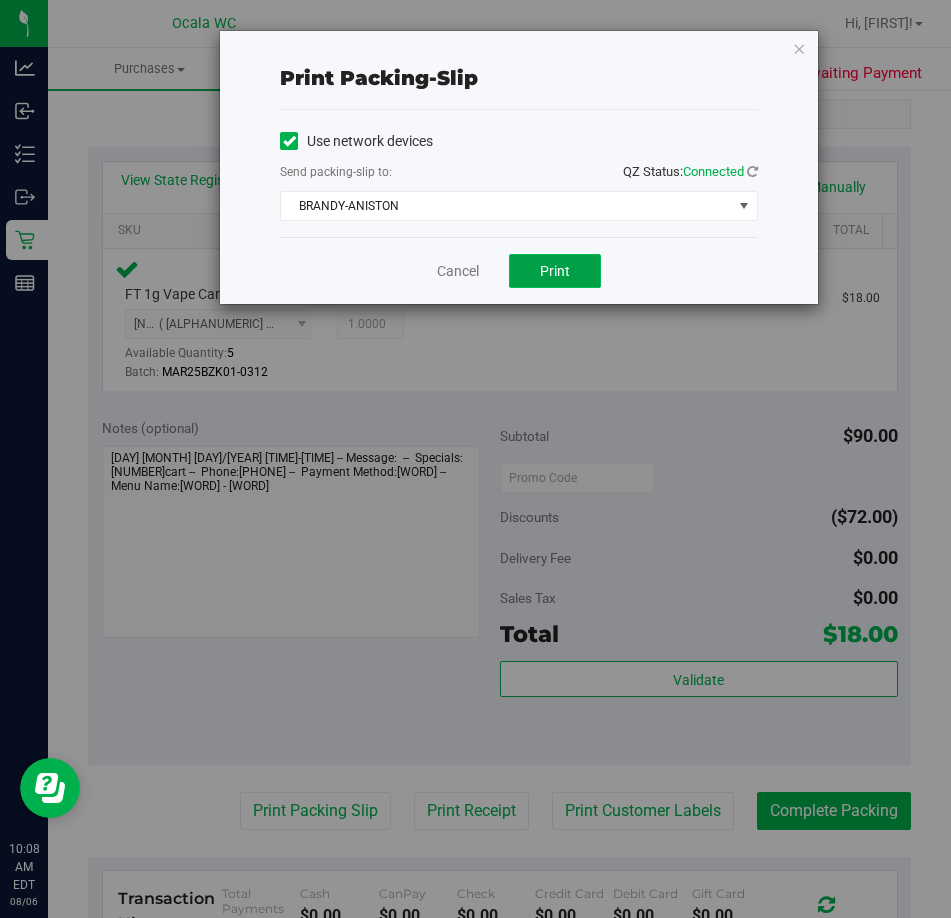 click on "Print" at bounding box center [555, 271] 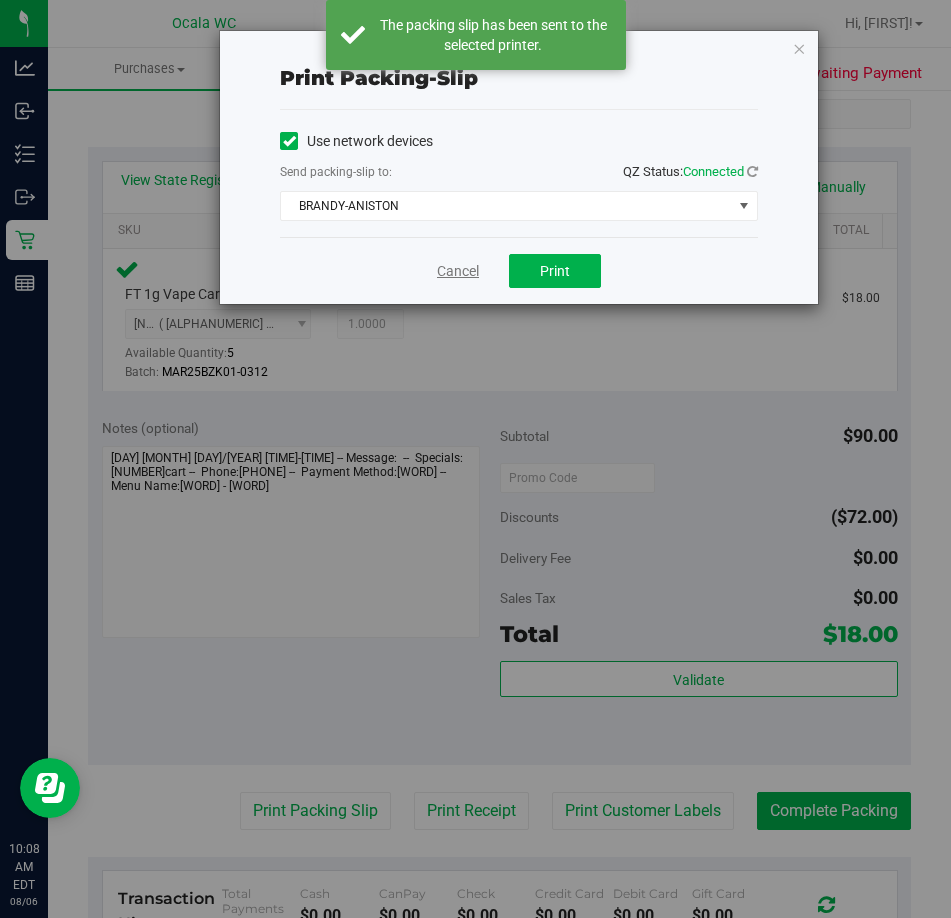 click on "Cancel" at bounding box center [458, 271] 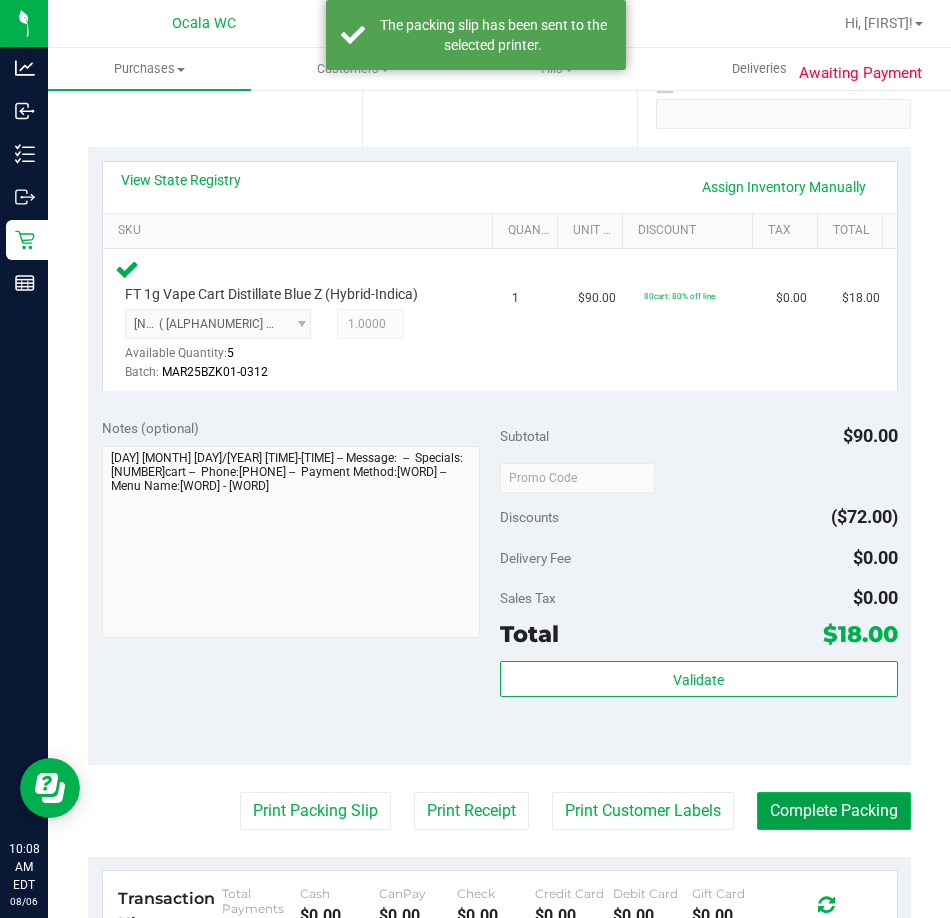 click on "Complete Packing" at bounding box center [834, 811] 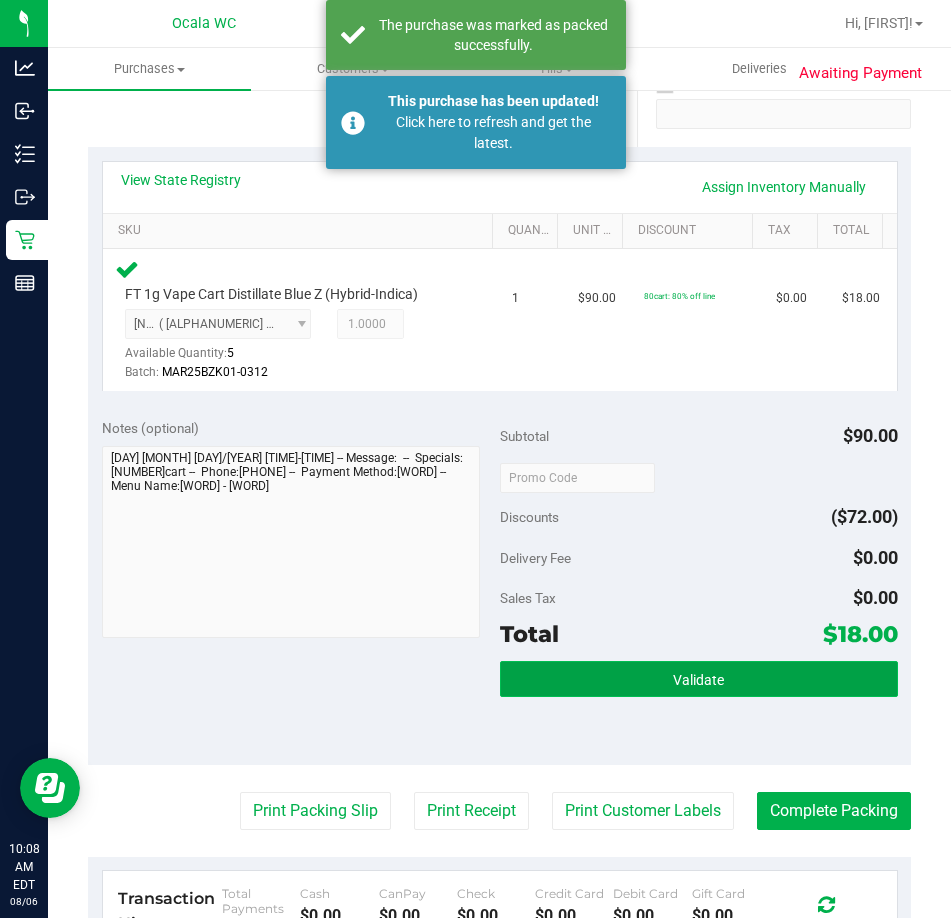 click on "Validate" at bounding box center [699, 679] 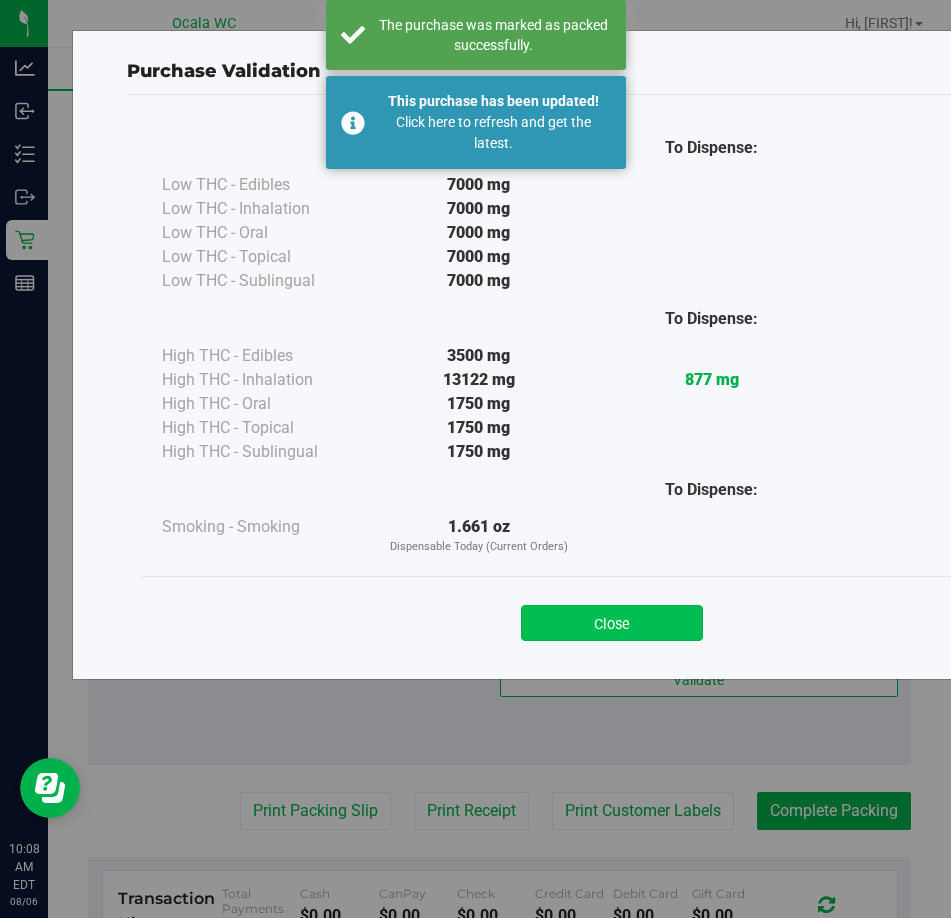 click on "Close" at bounding box center (612, 623) 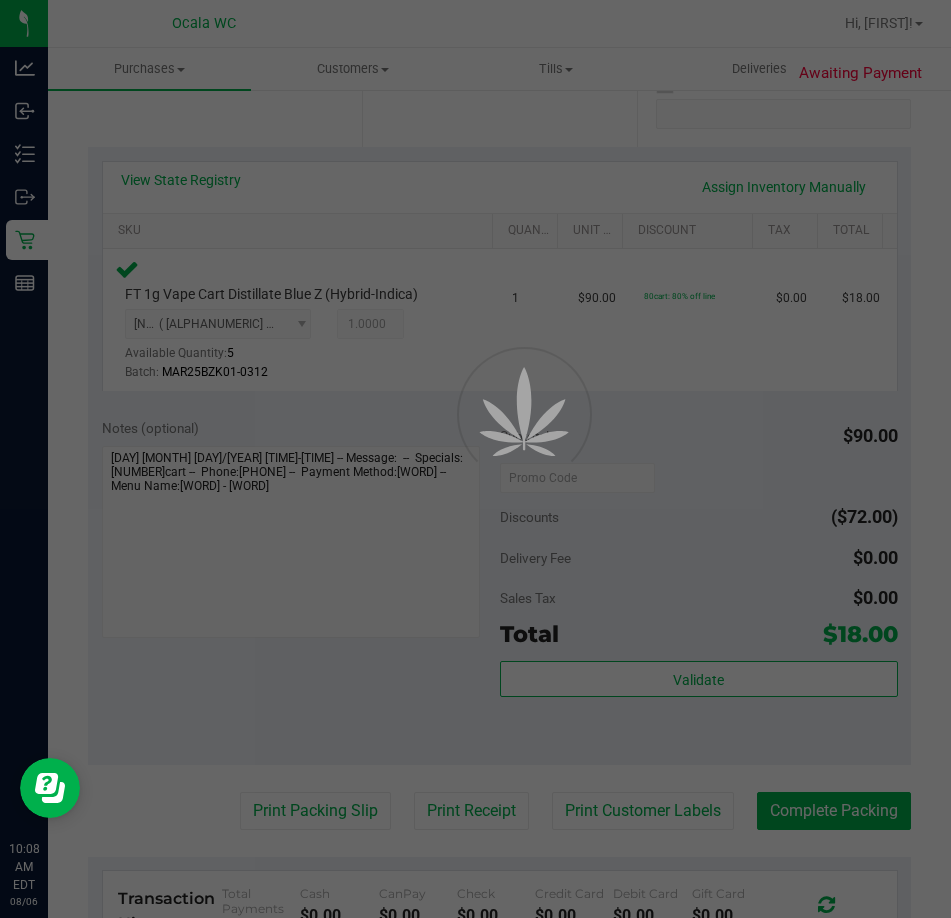 scroll, scrollTop: 0, scrollLeft: 0, axis: both 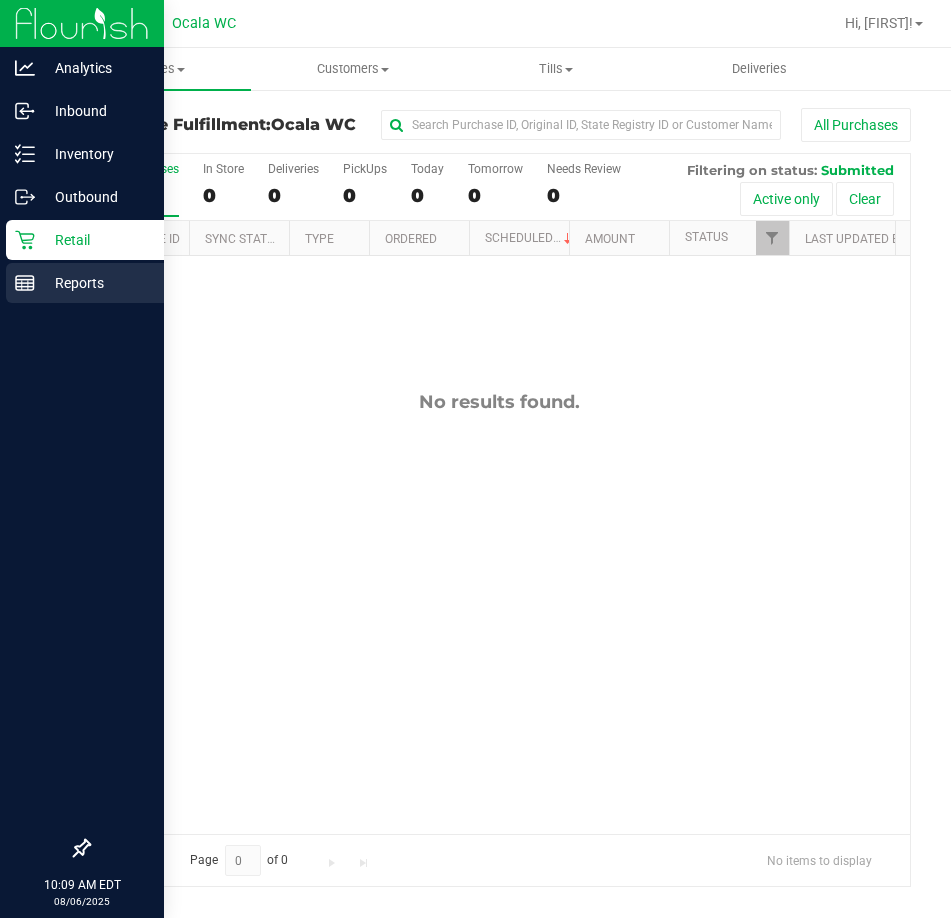 click on "Reports" at bounding box center (95, 283) 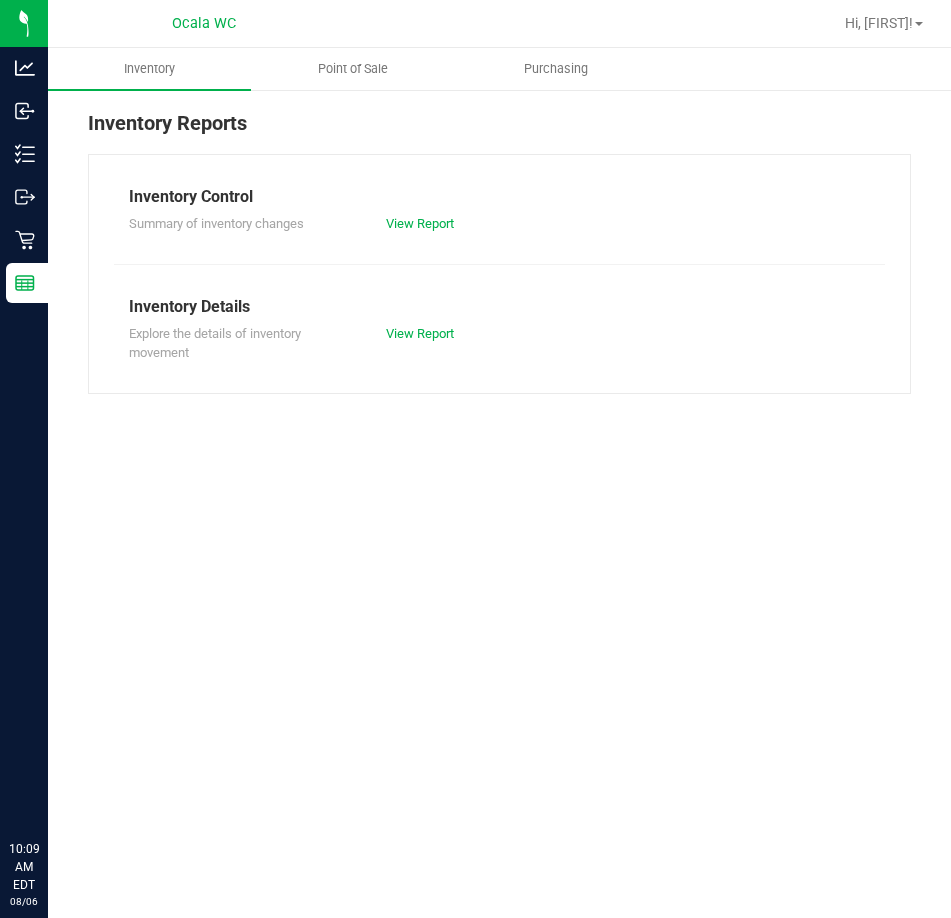 click on "Explore the details of inventory movement
View Report" at bounding box center [499, 341] 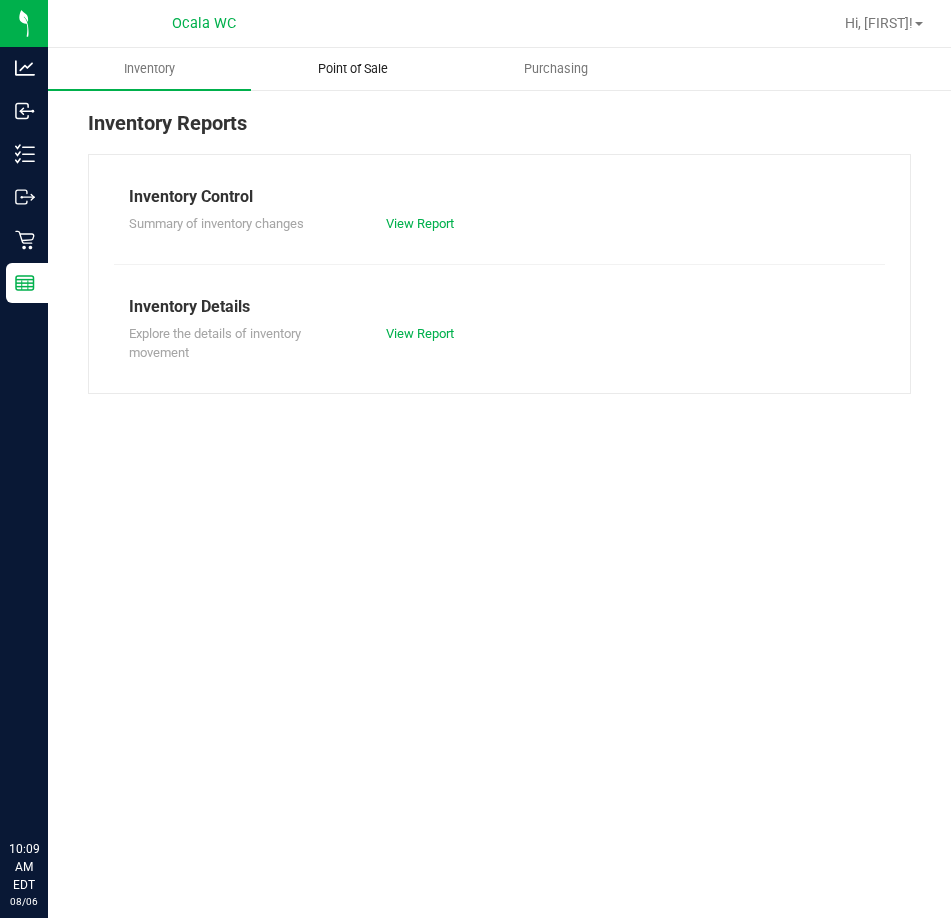 click on "Point of Sale" at bounding box center (353, 69) 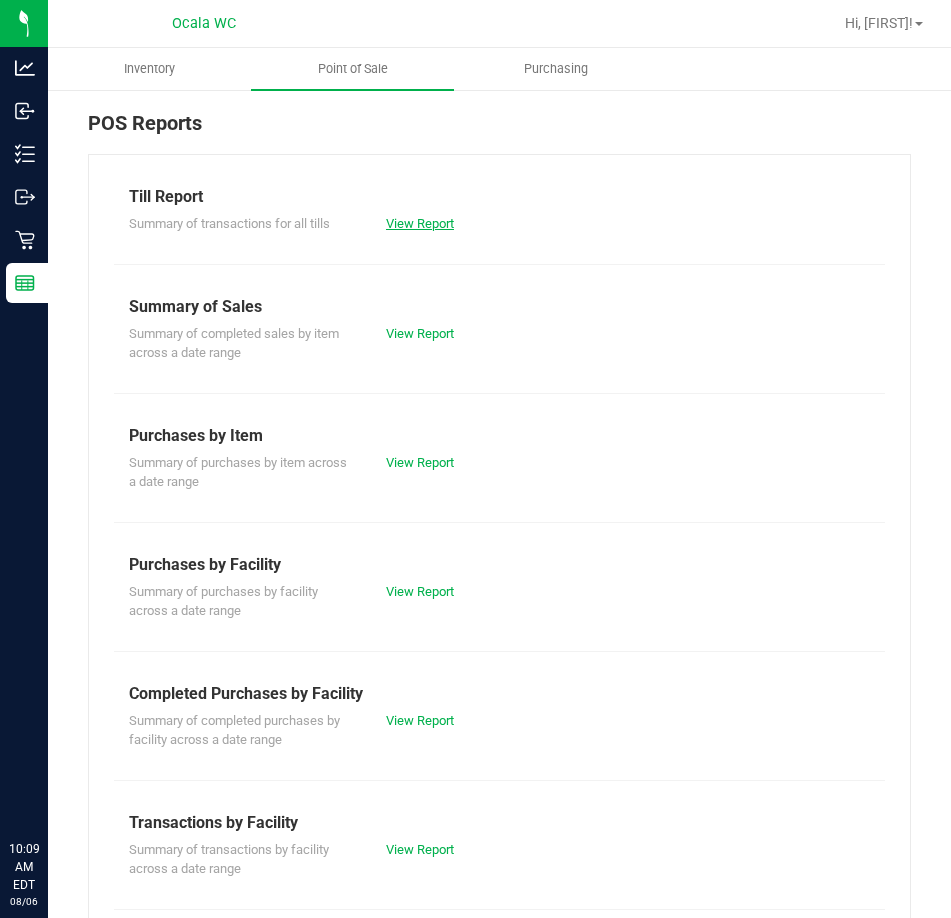 click on "View Report" at bounding box center [420, 223] 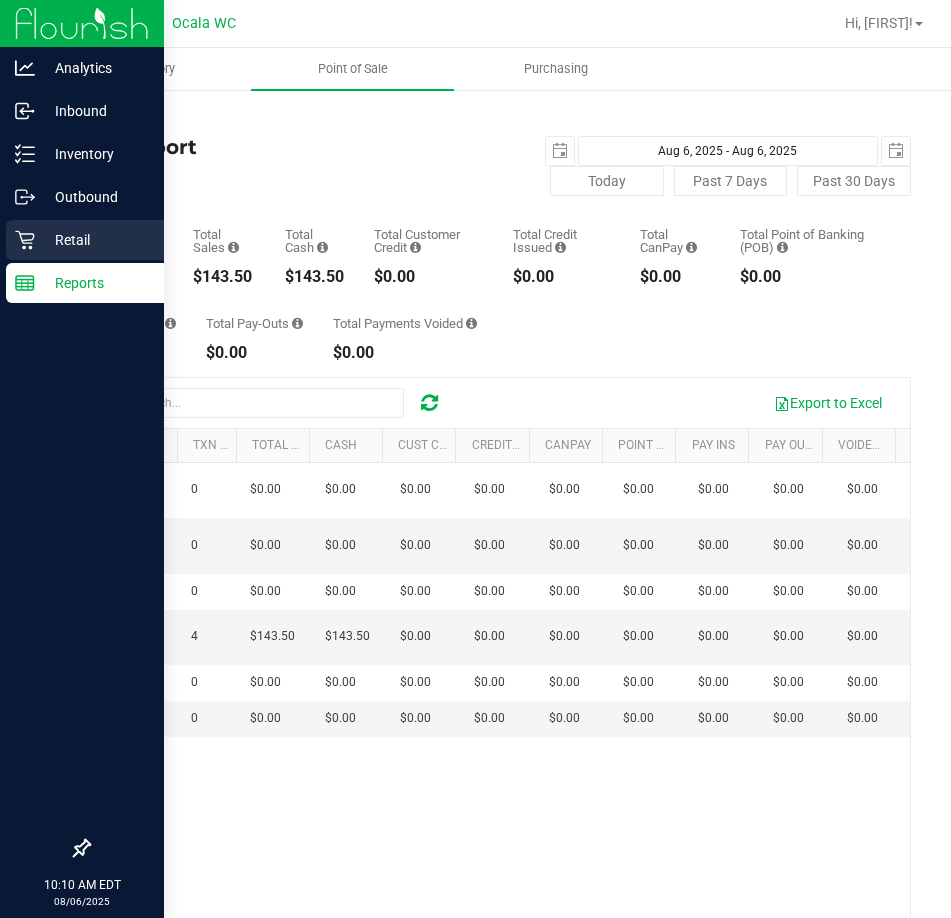 click on "Retail" at bounding box center [85, 240] 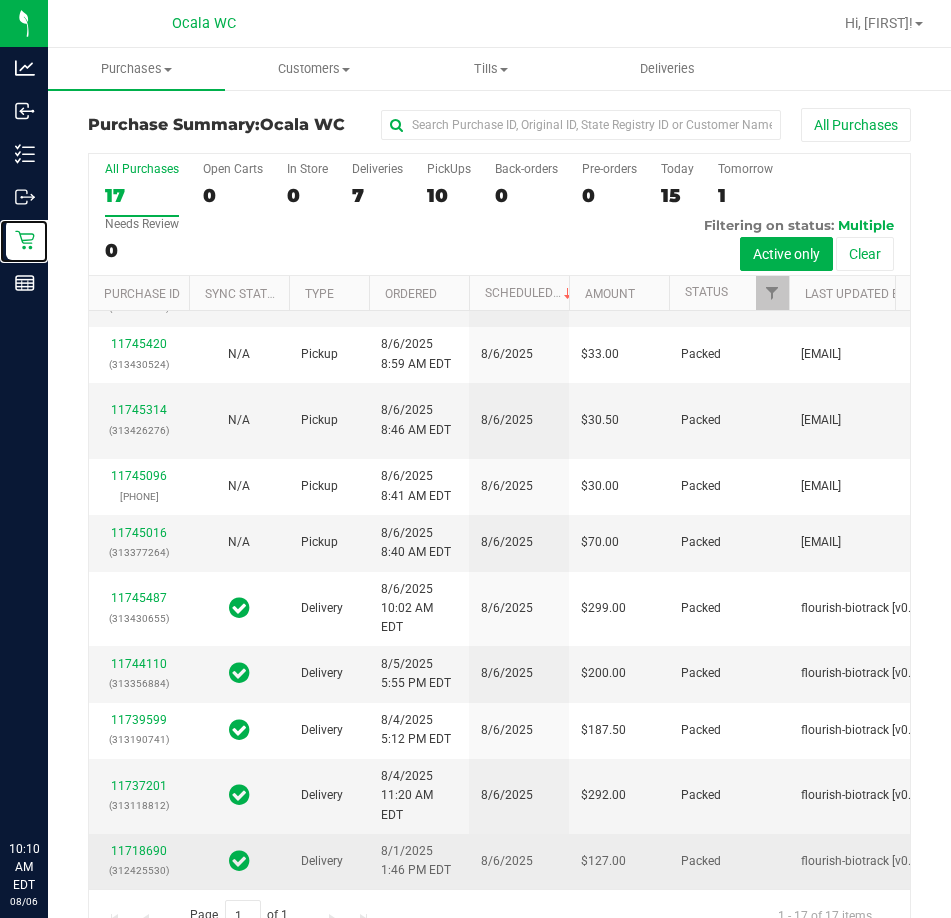 scroll, scrollTop: 954, scrollLeft: 0, axis: vertical 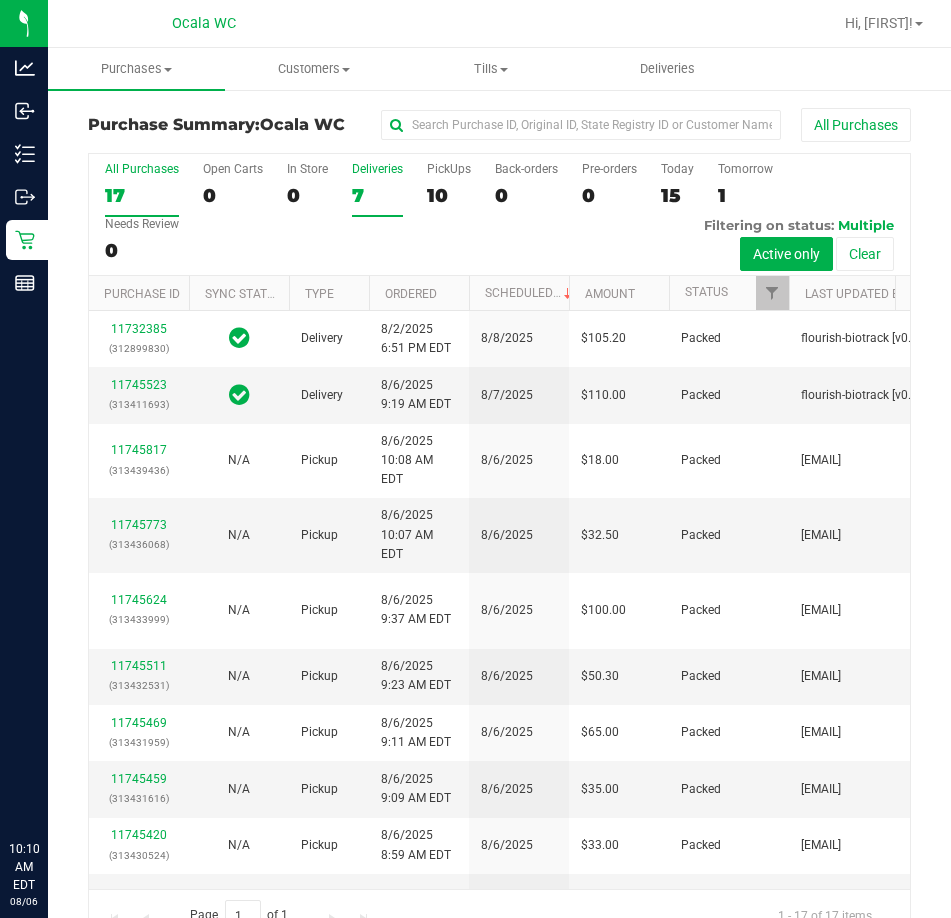 drag, startPoint x: 442, startPoint y: 192, endPoint x: 371, endPoint y: 207, distance: 72.56721 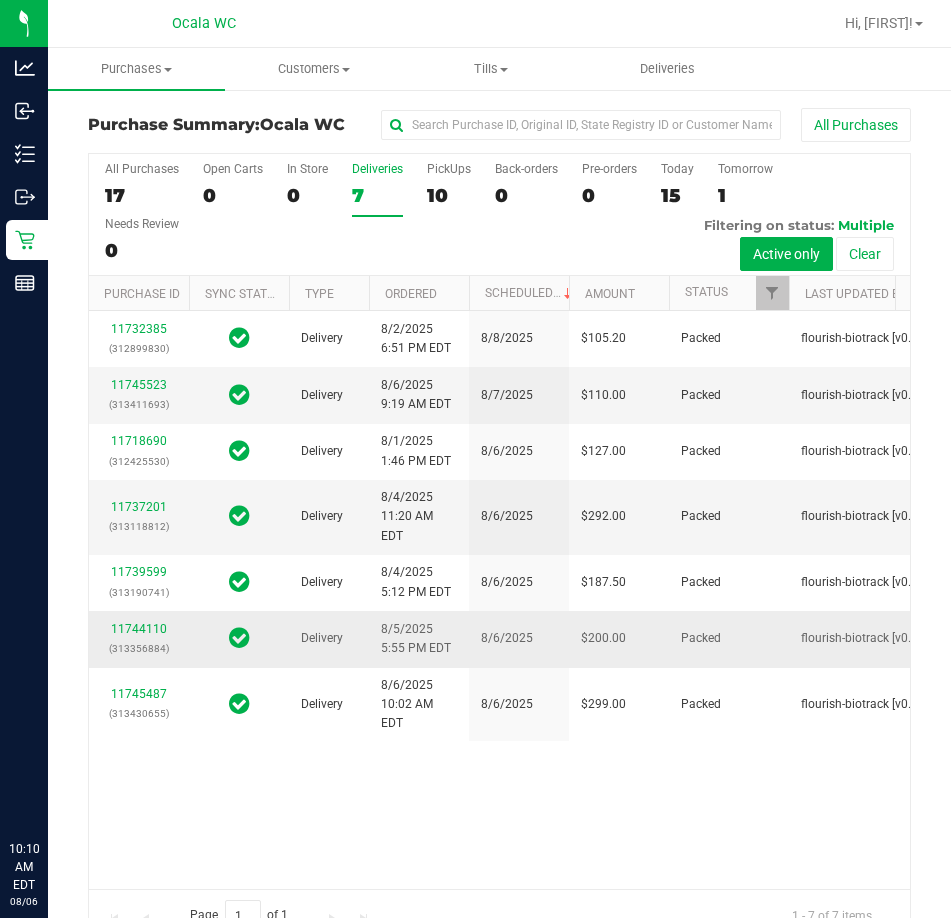 scroll, scrollTop: 362, scrollLeft: 0, axis: vertical 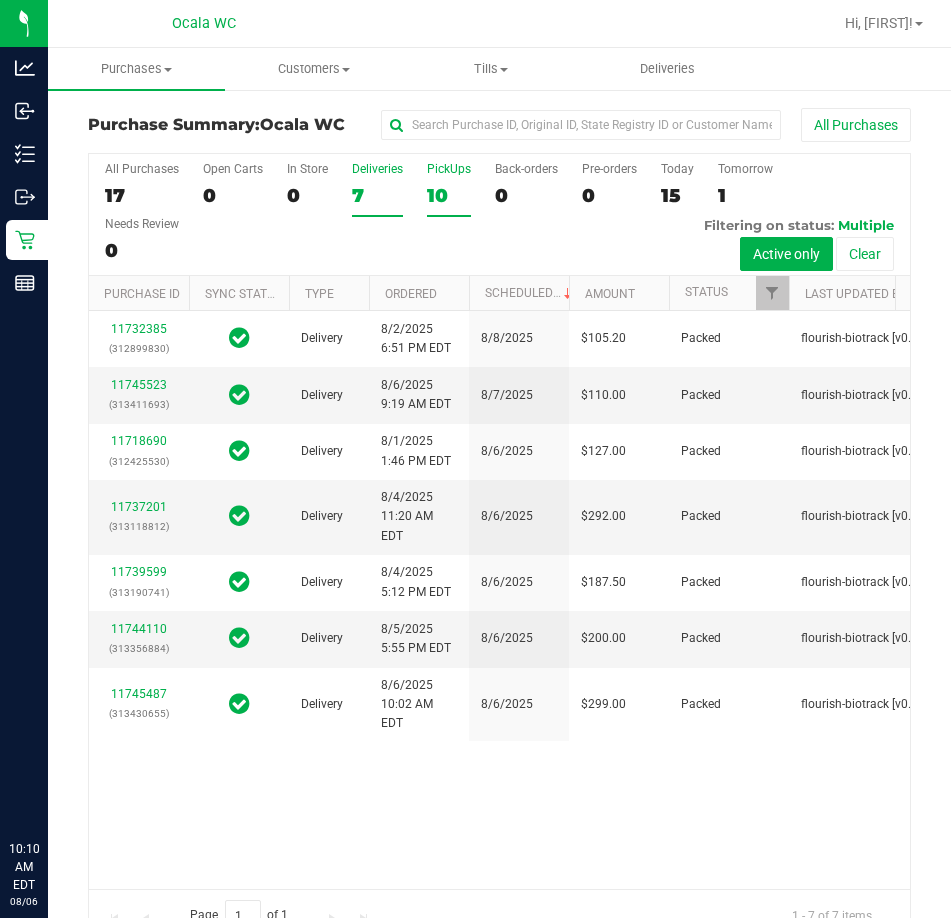 click on "PickUps
10" at bounding box center (449, 189) 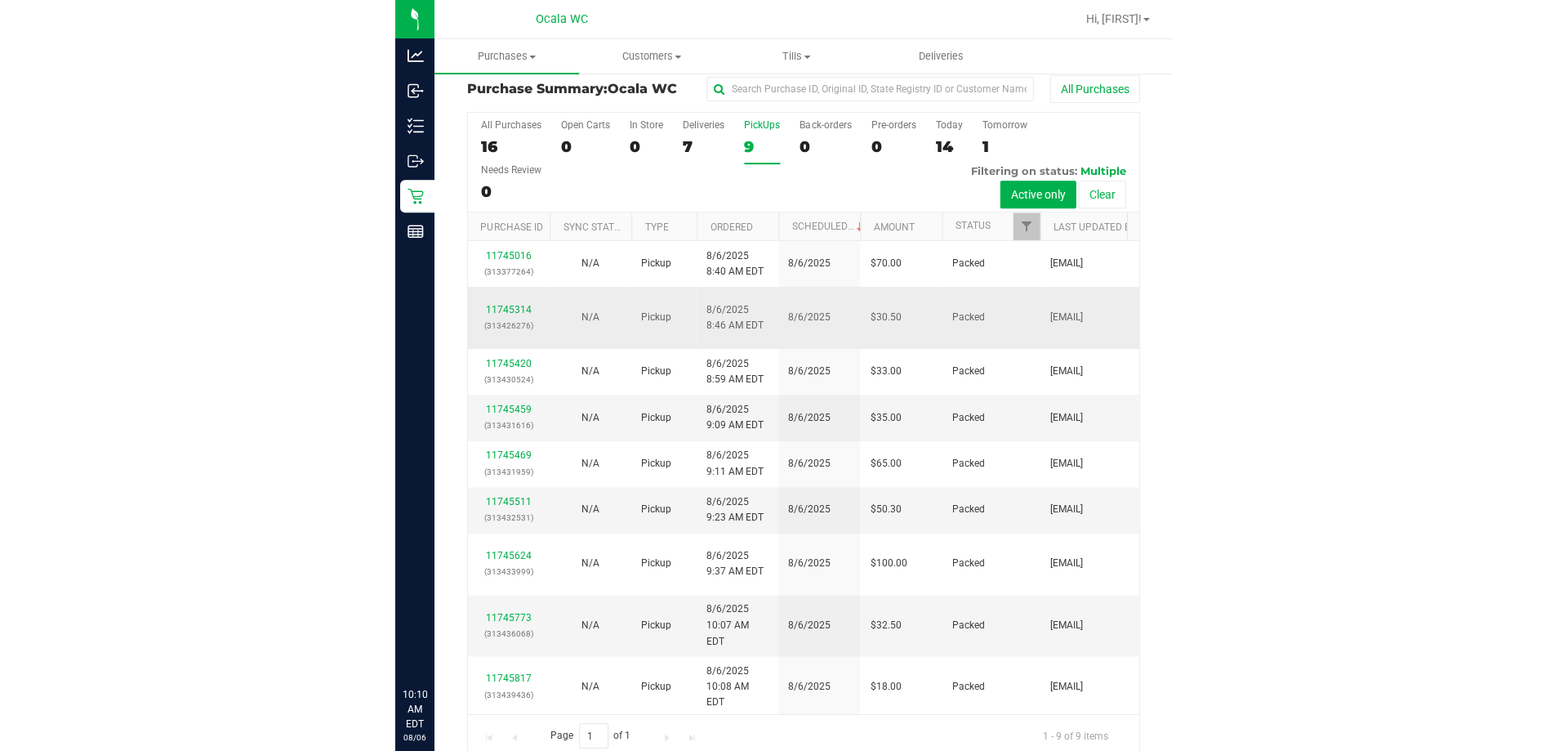 scroll, scrollTop: 0, scrollLeft: 0, axis: both 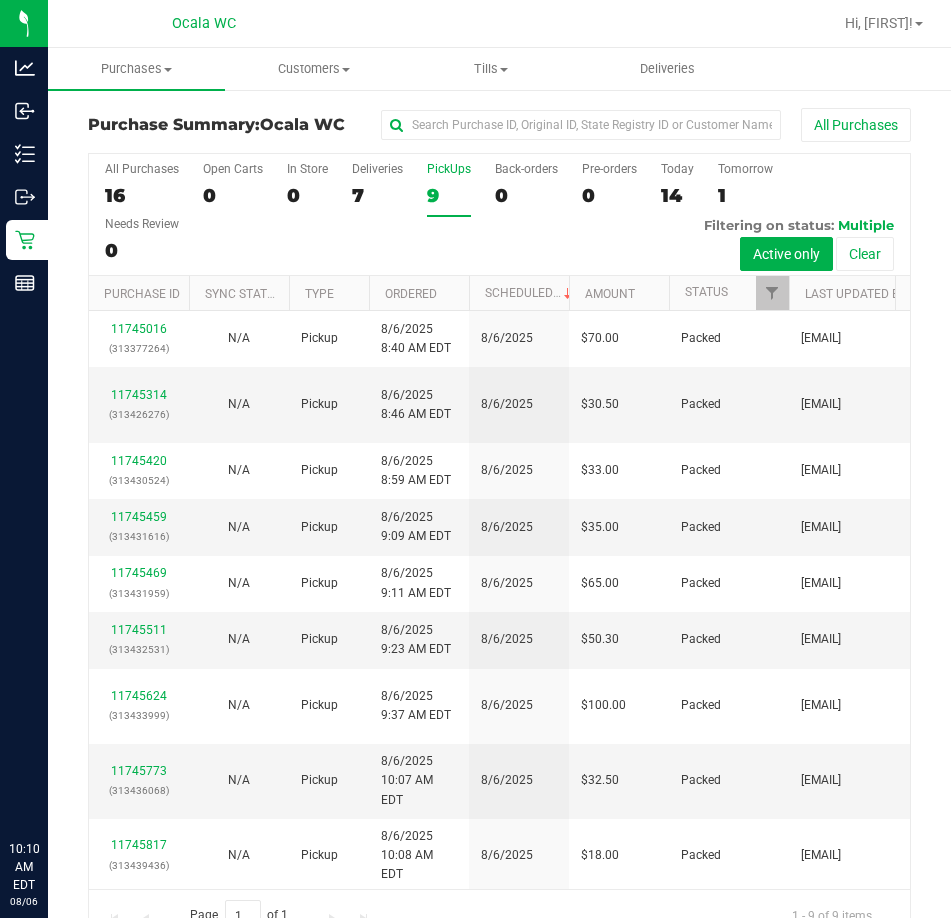 click on "9" at bounding box center (449, 195) 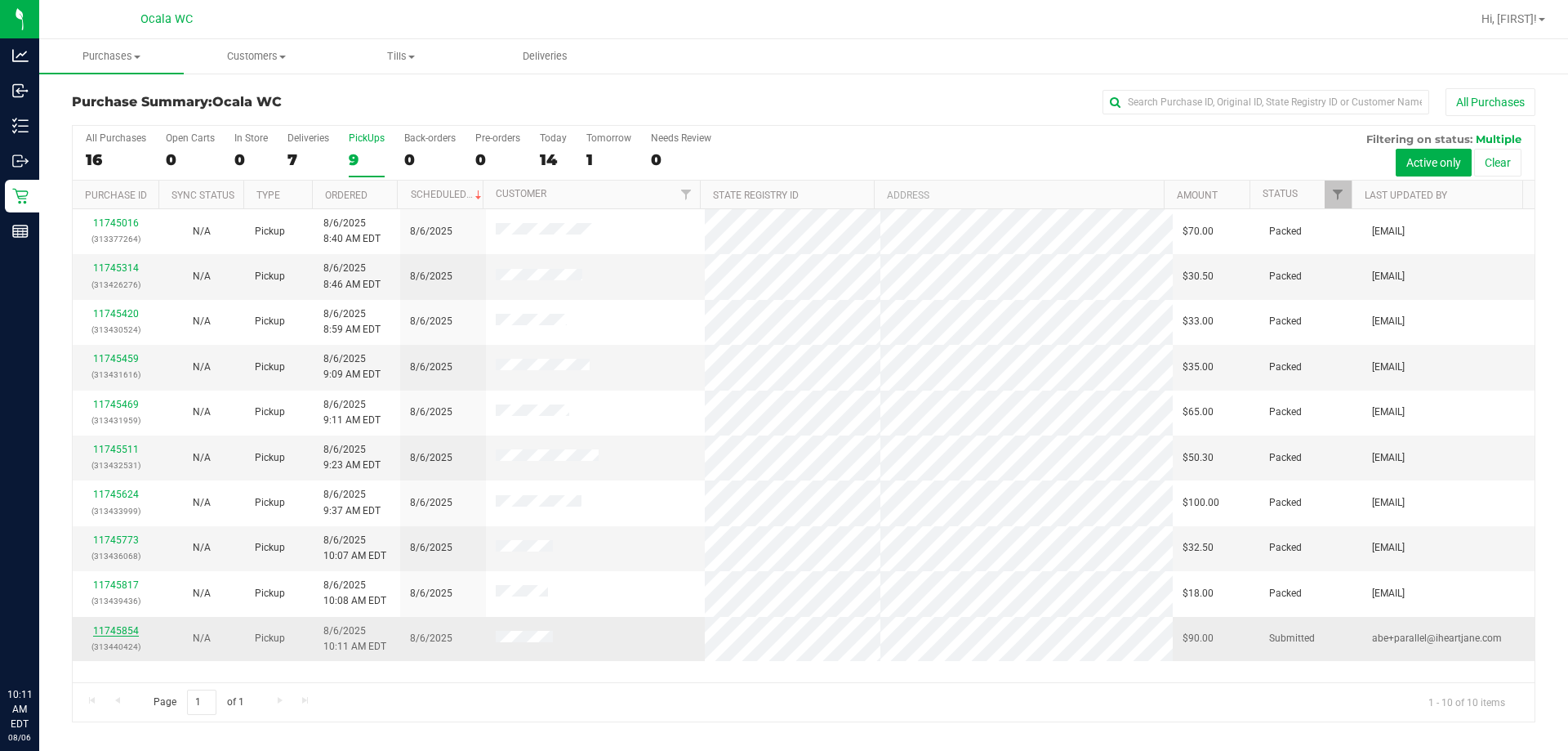 click on "11745854" at bounding box center (116, 631) 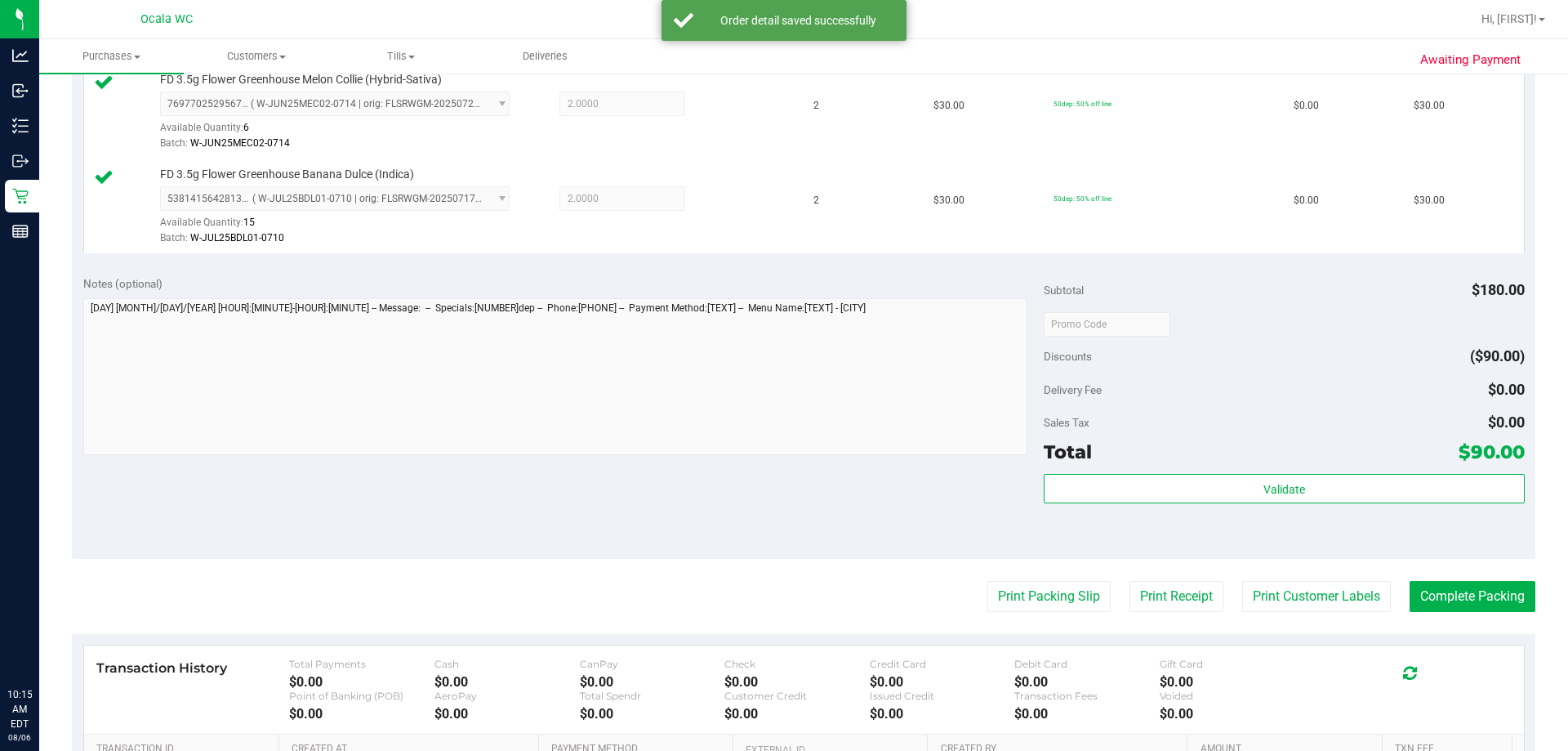 scroll, scrollTop: 775, scrollLeft: 0, axis: vertical 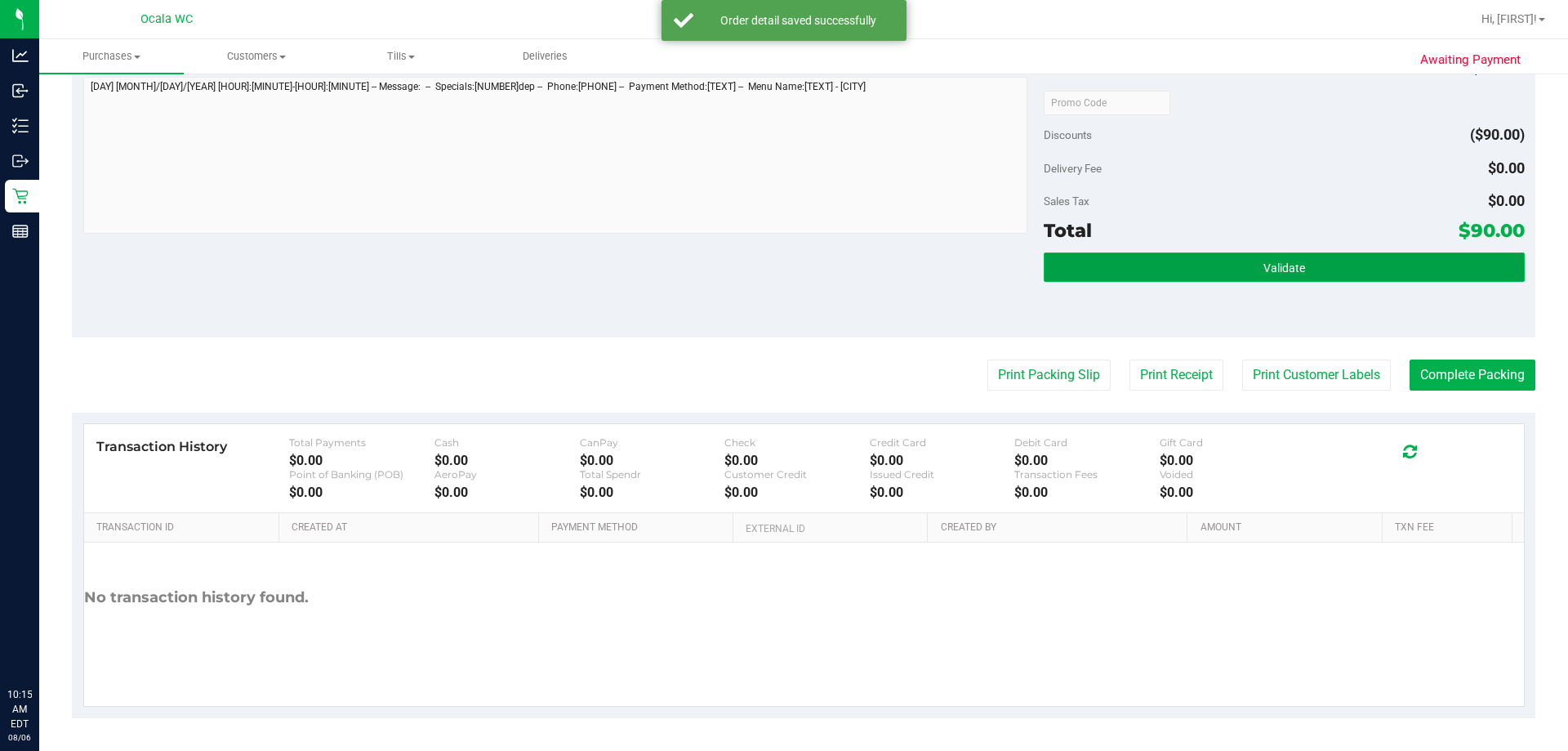 click on "Validate" at bounding box center (1284, 267) 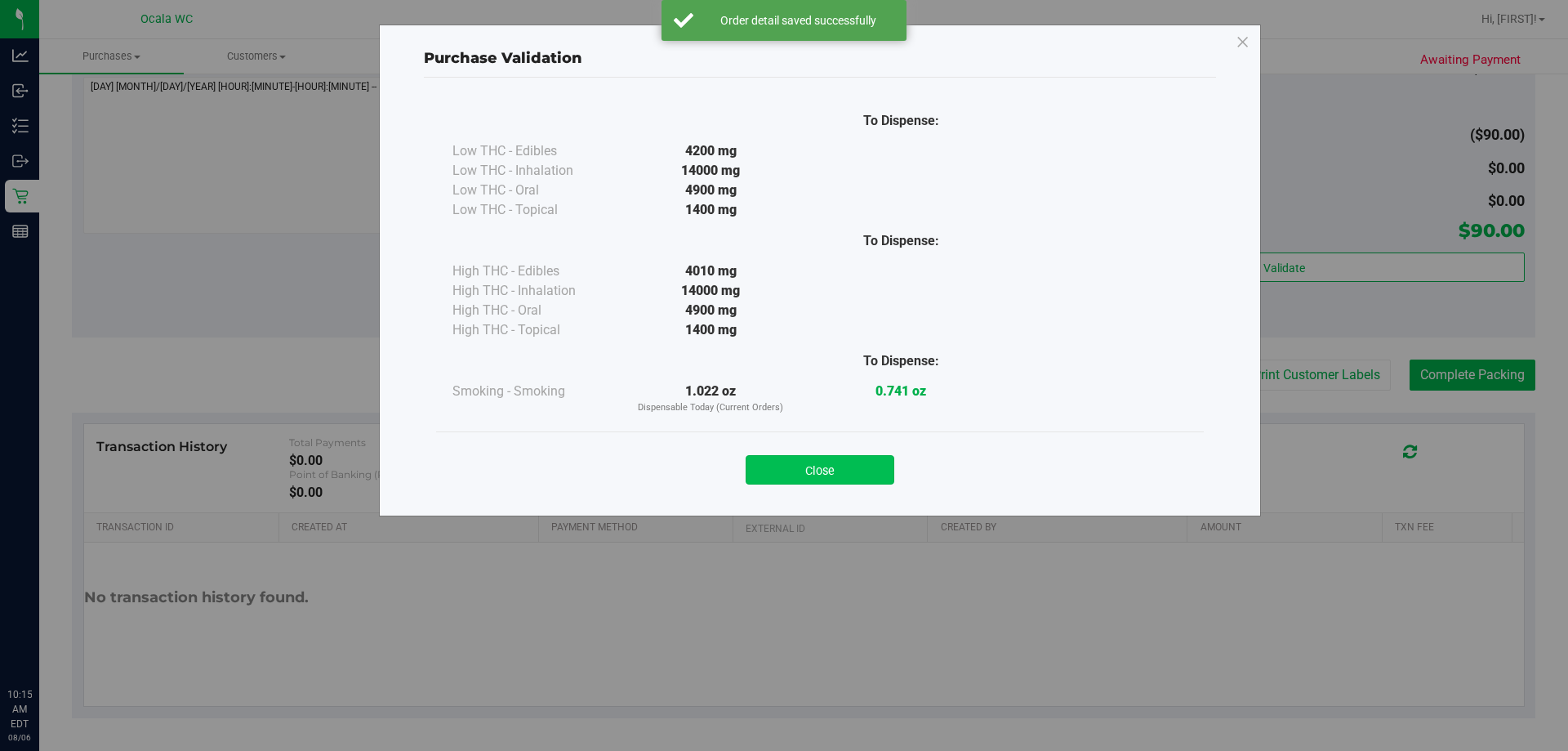 click on "Close" at bounding box center (820, 470) 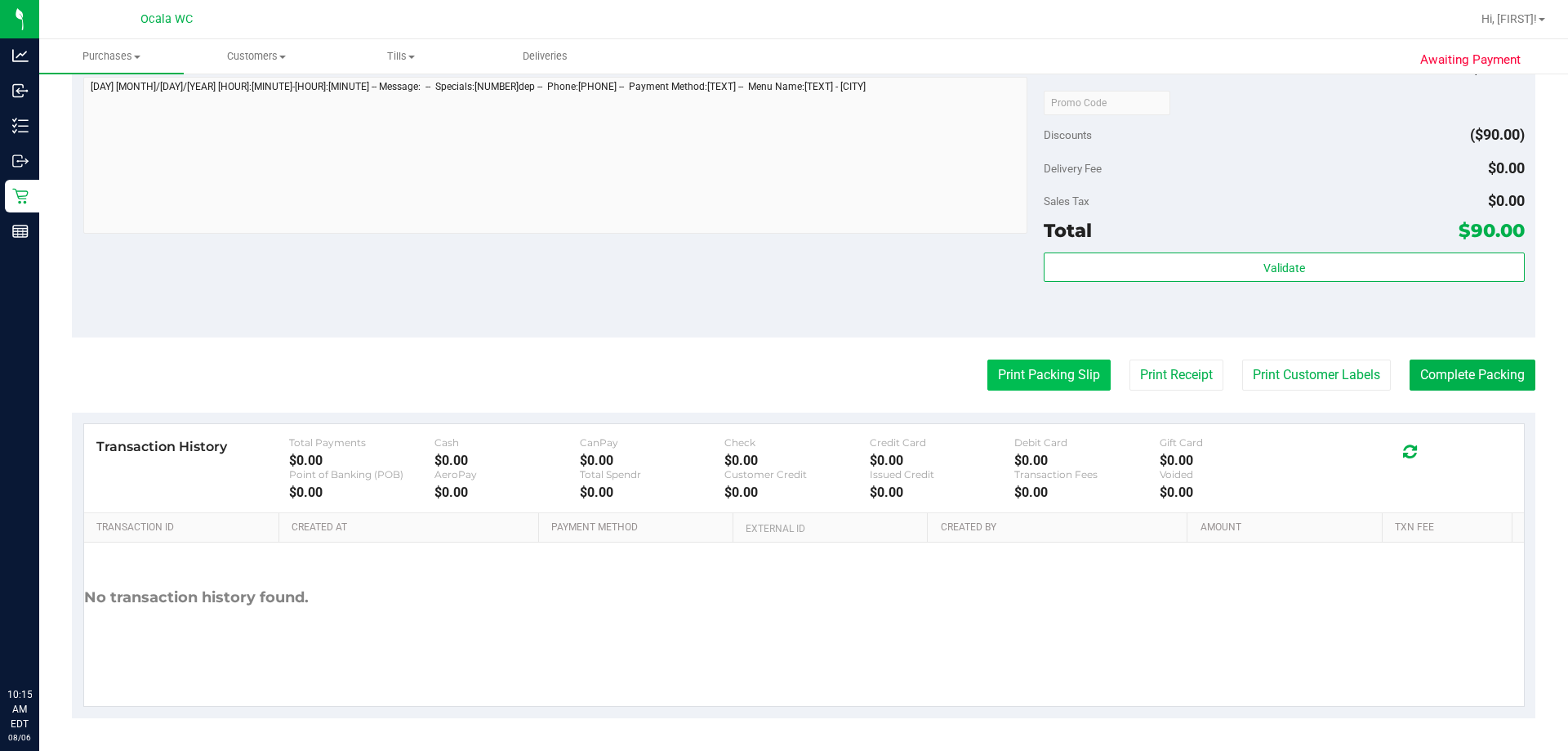 click on "Print Packing Slip" at bounding box center [1049, 375] 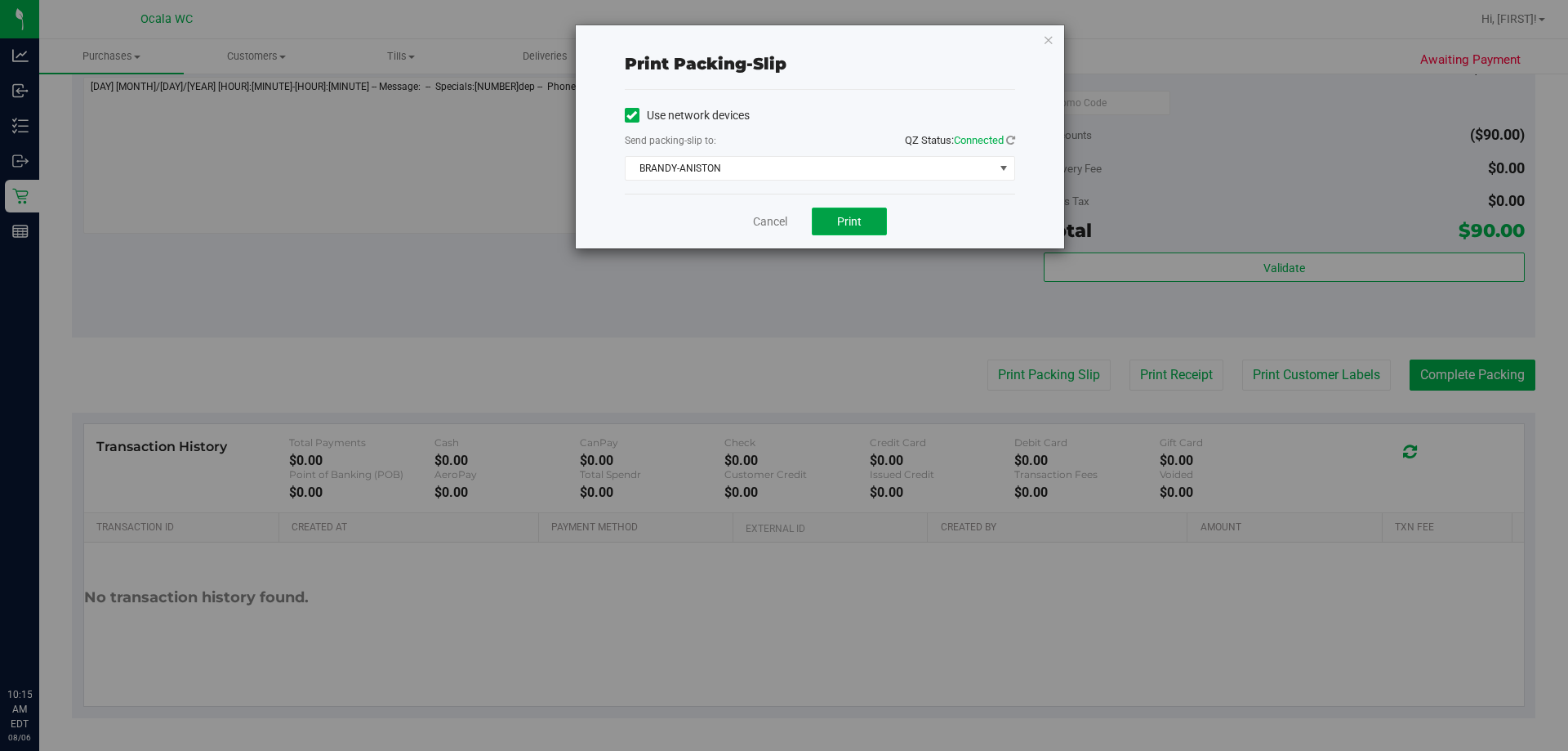click on "Print" at bounding box center (849, 221) 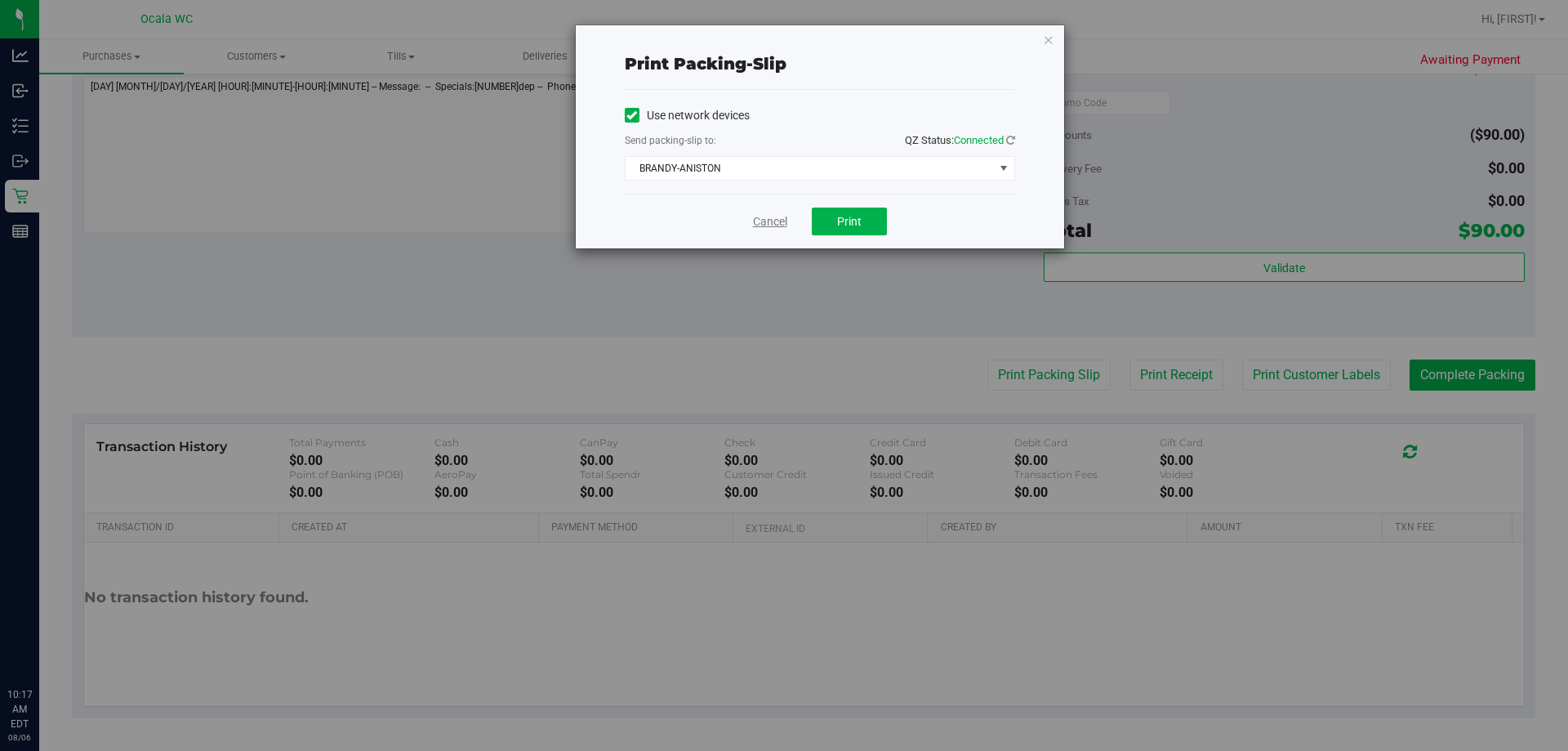 click on "Cancel" at bounding box center [770, 221] 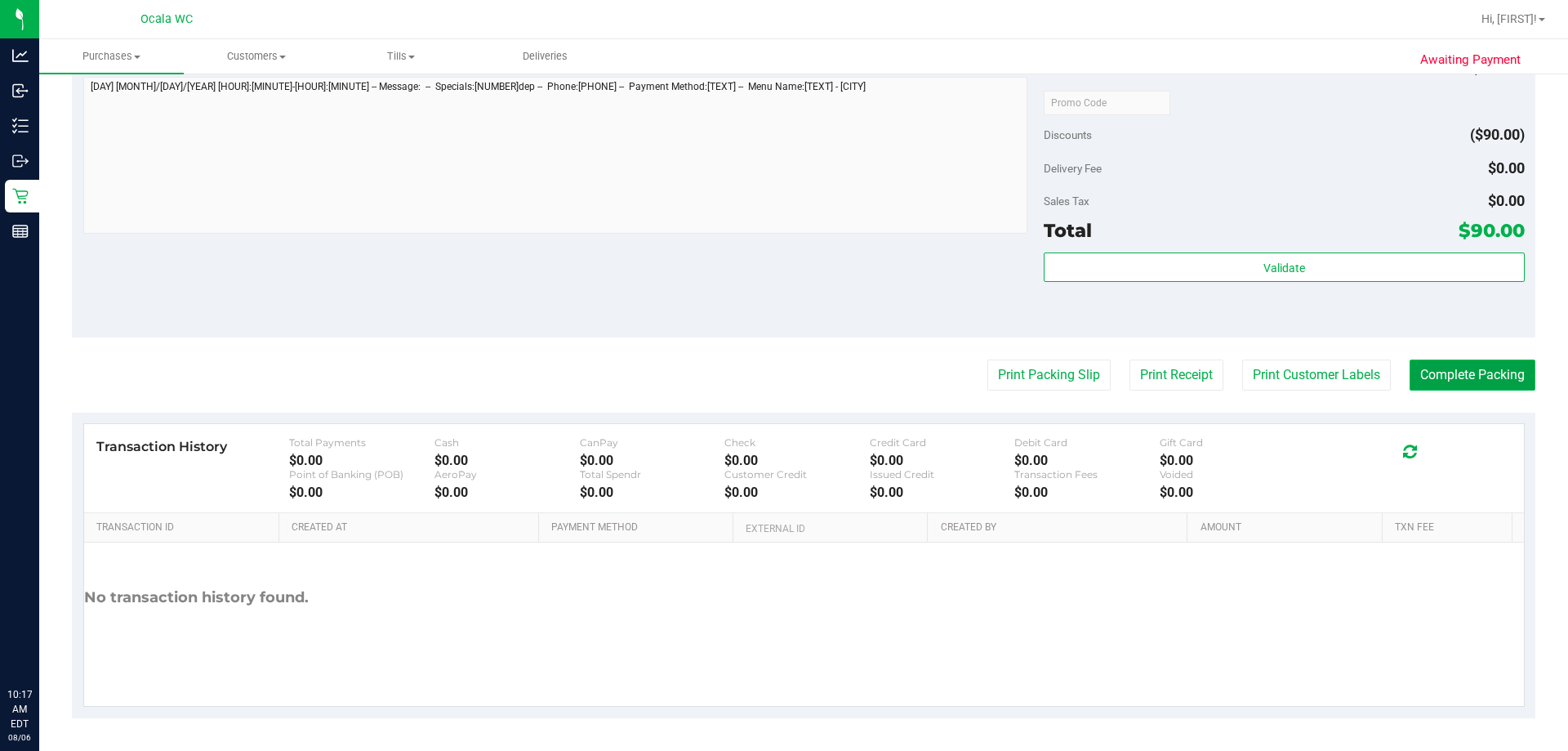 click on "Complete Packing" at bounding box center (1472, 375) 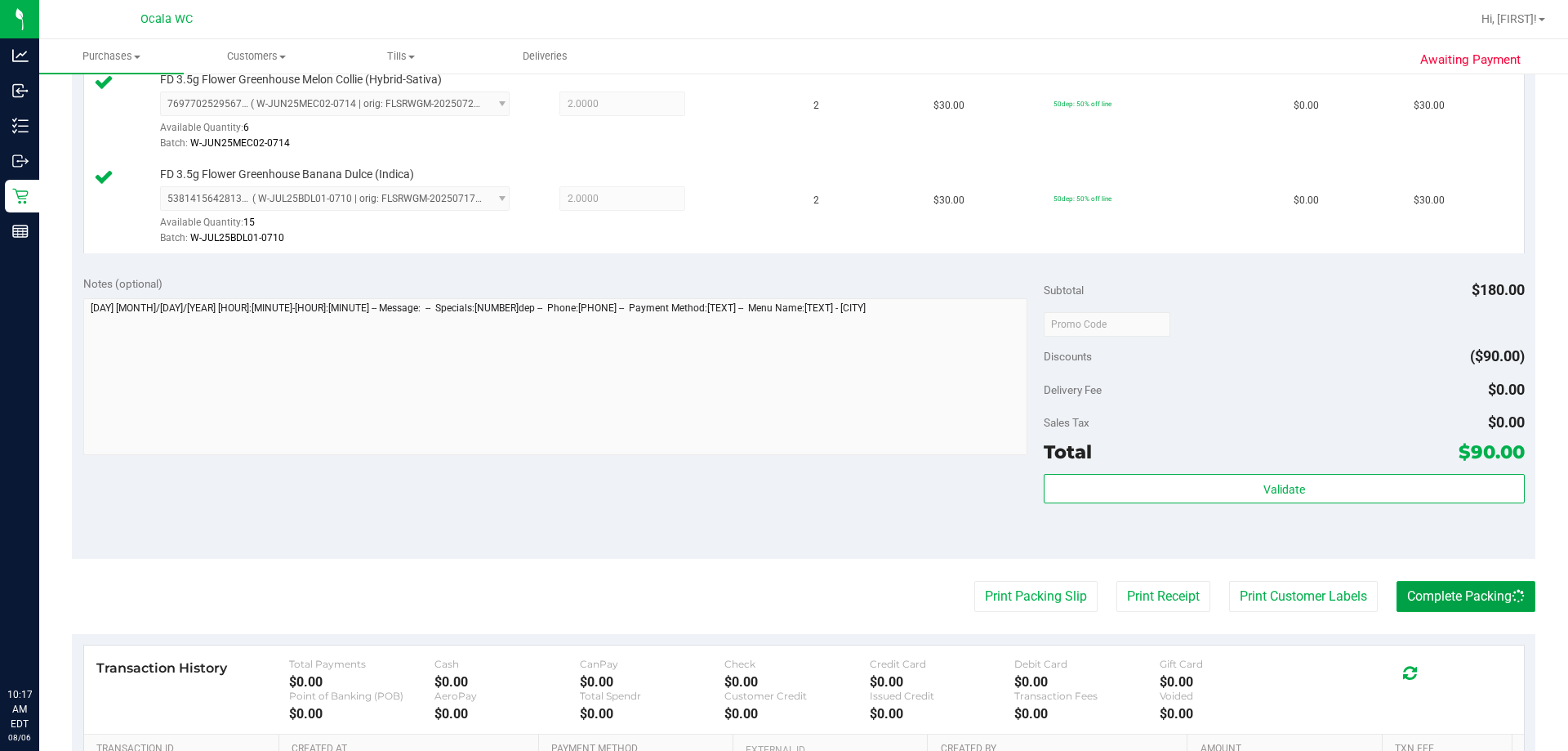 scroll, scrollTop: 203, scrollLeft: 0, axis: vertical 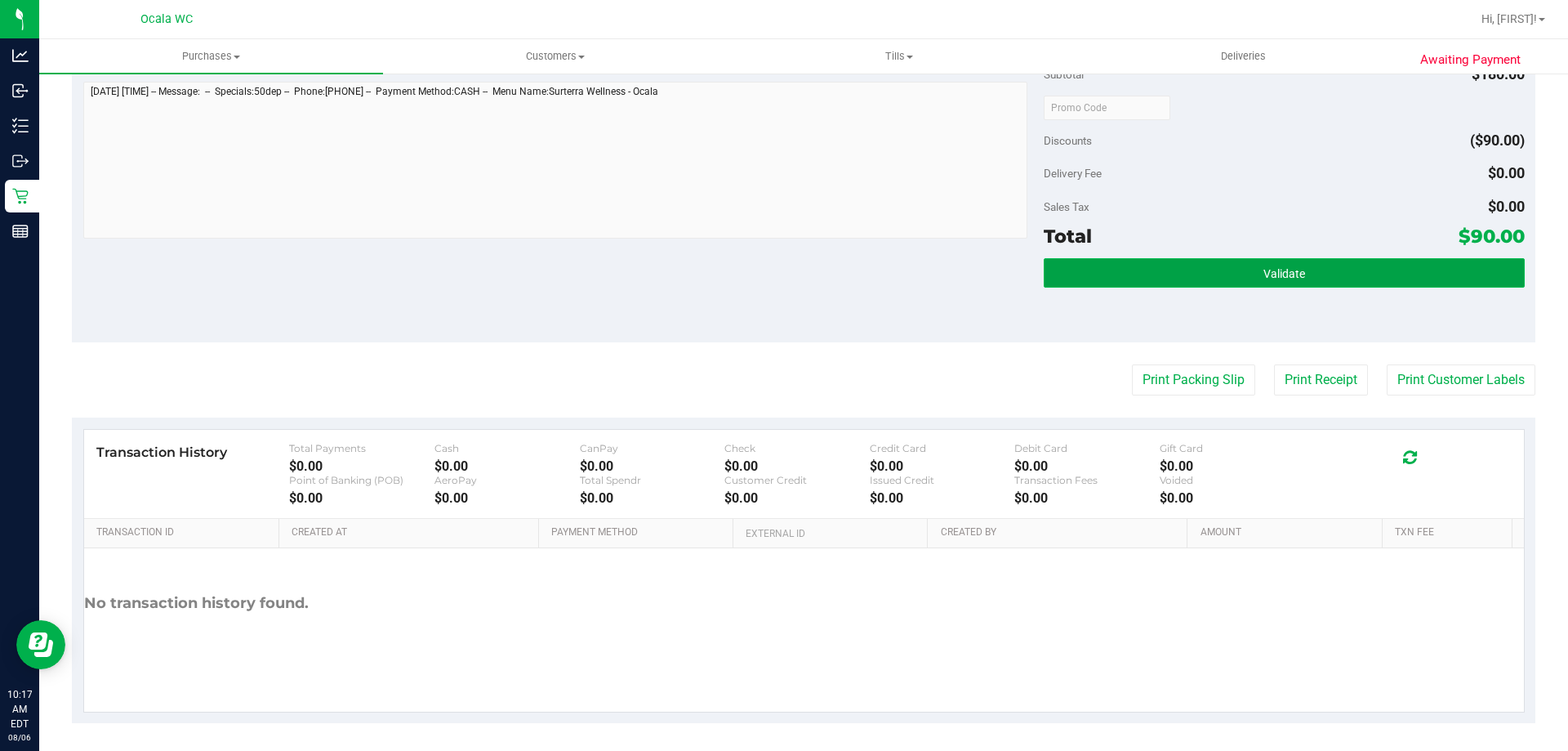 click on "Validate" at bounding box center [1284, 273] 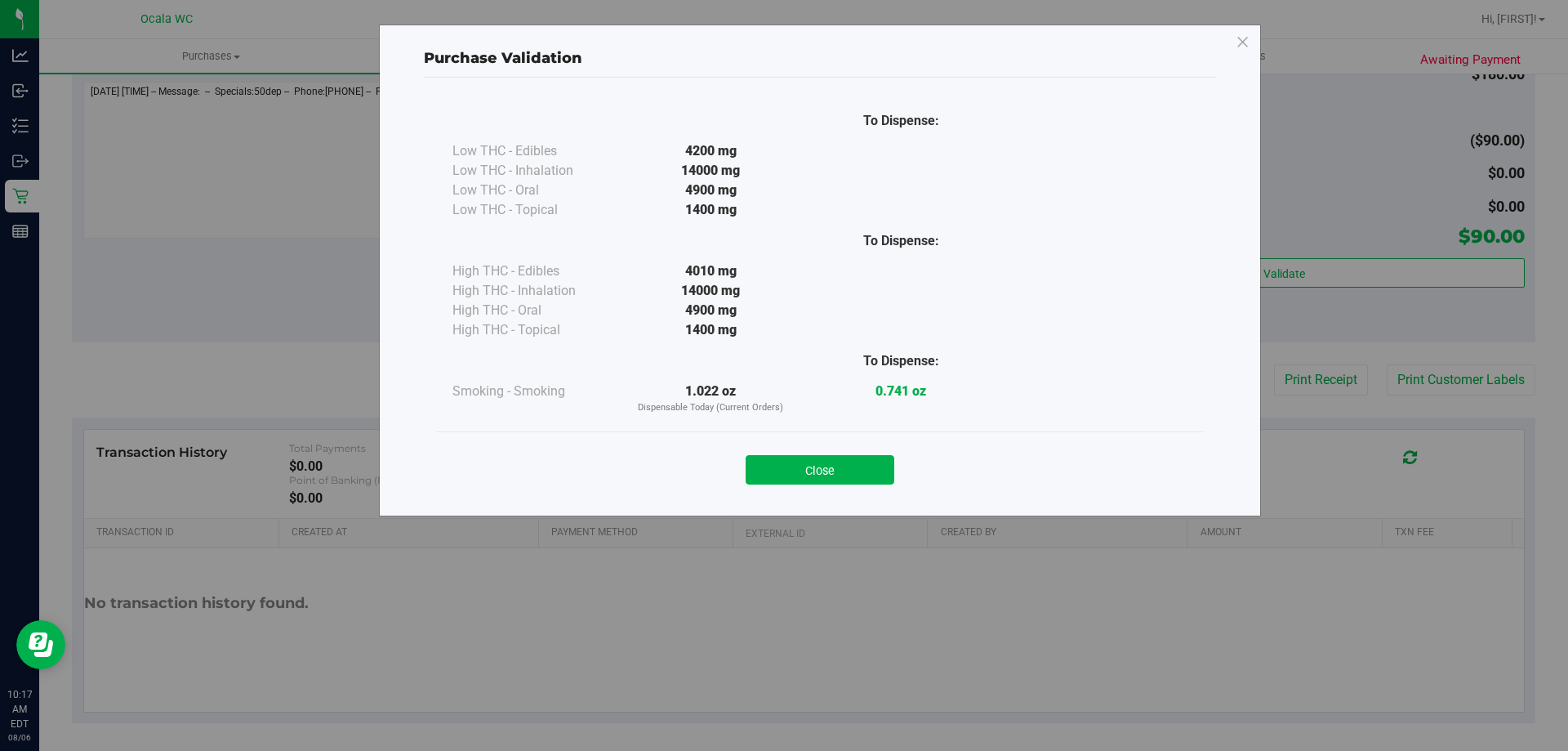 drag, startPoint x: 820, startPoint y: 467, endPoint x: 760, endPoint y: 444, distance: 64.2573 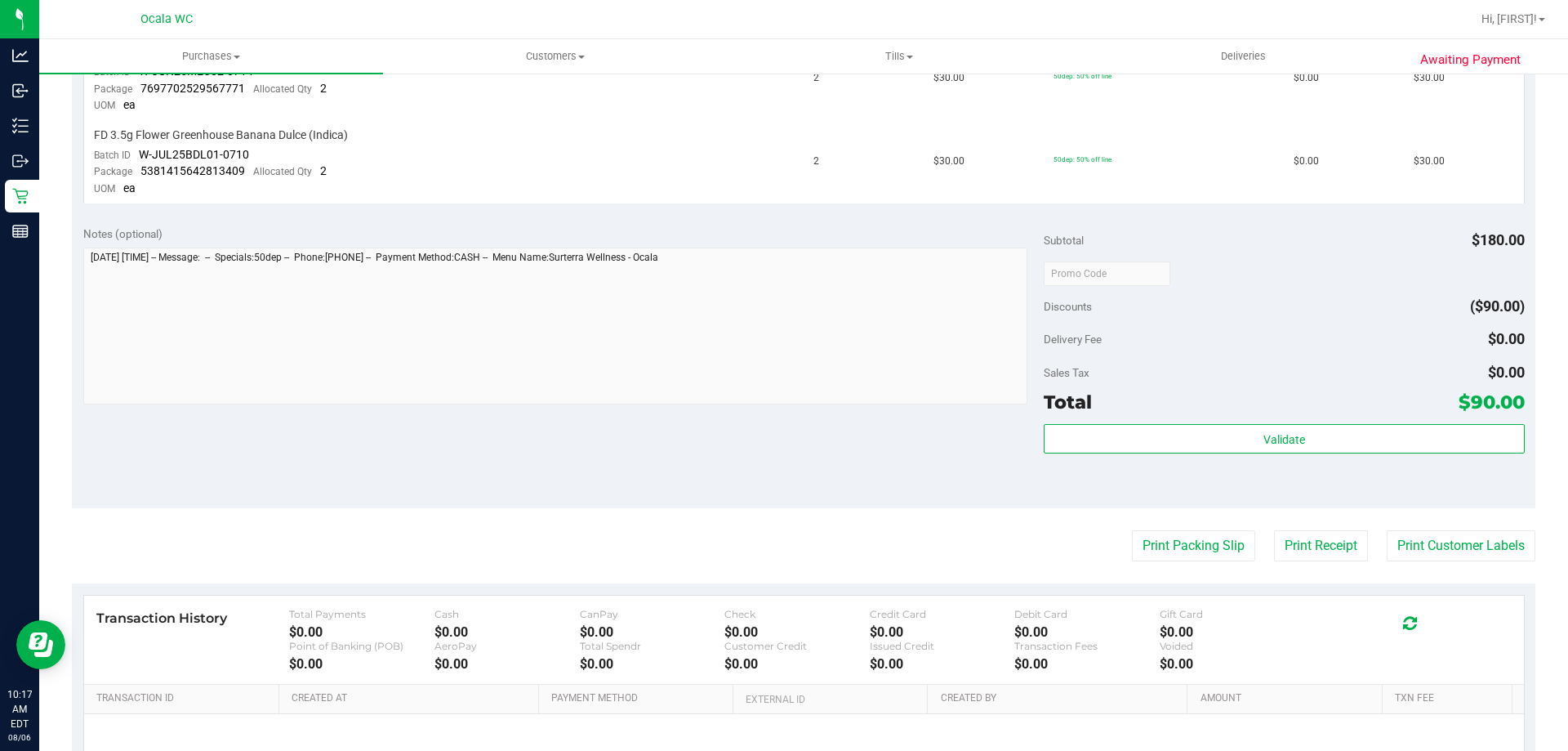scroll, scrollTop: 572, scrollLeft: 0, axis: vertical 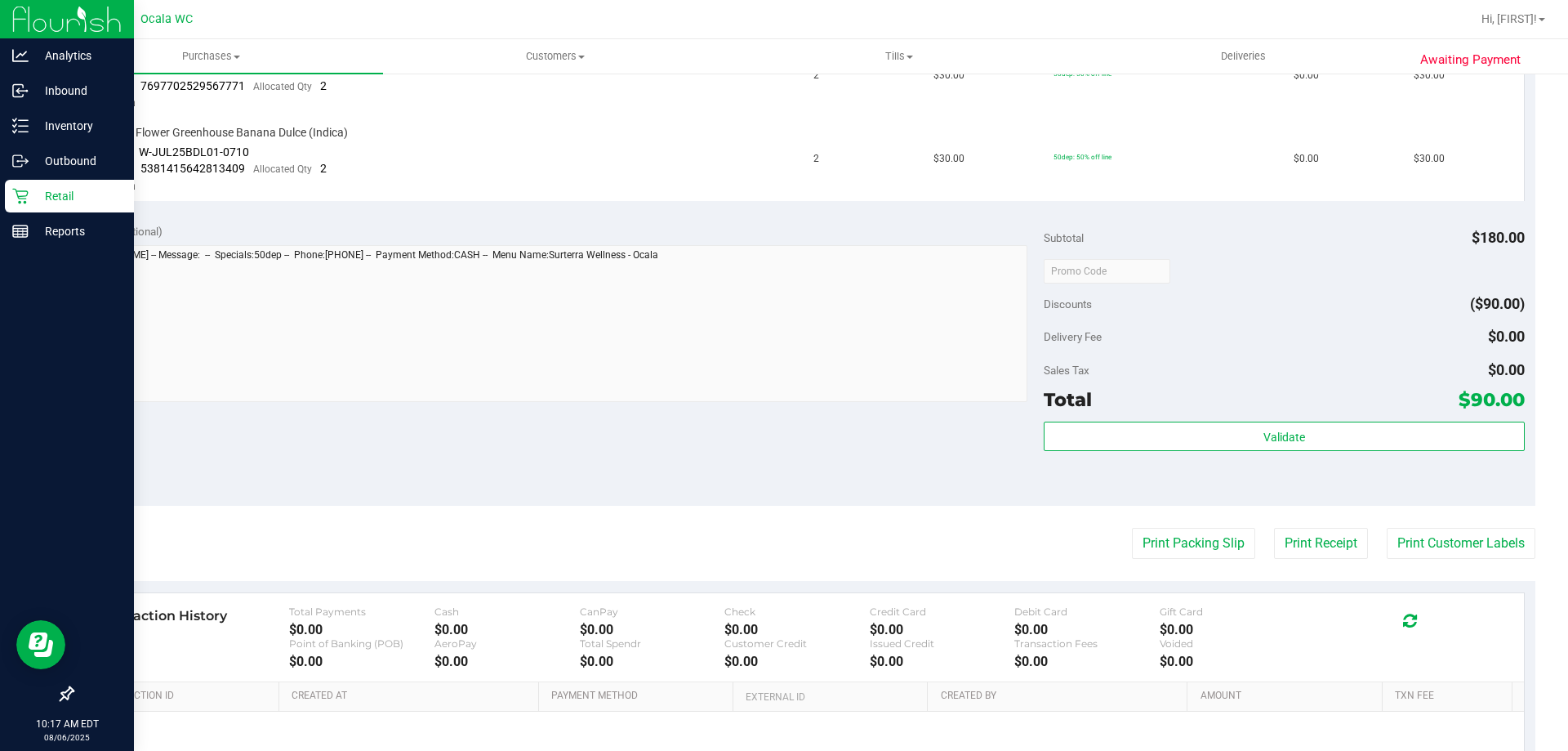 click on "Retail" at bounding box center (78, 196) 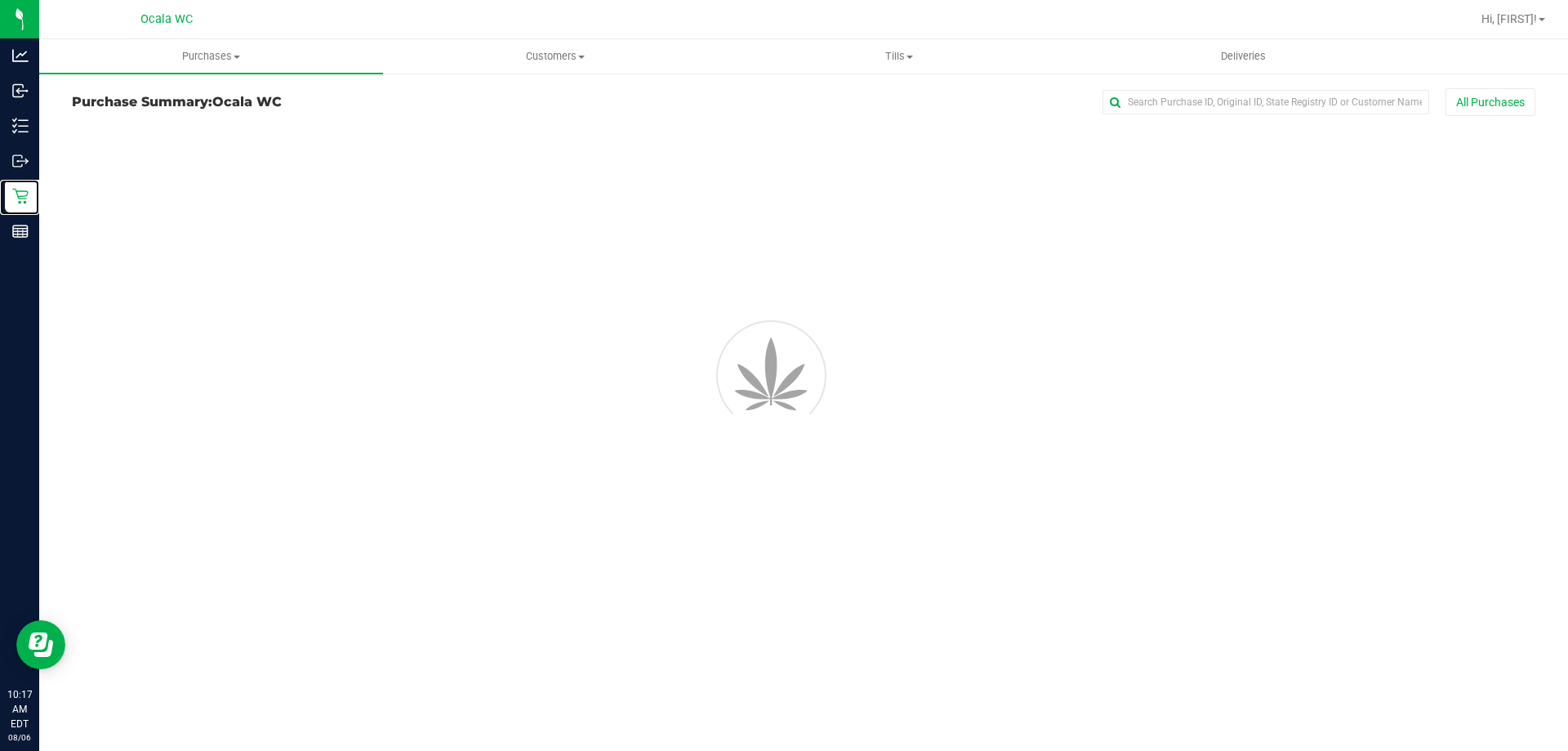 scroll, scrollTop: 0, scrollLeft: 0, axis: both 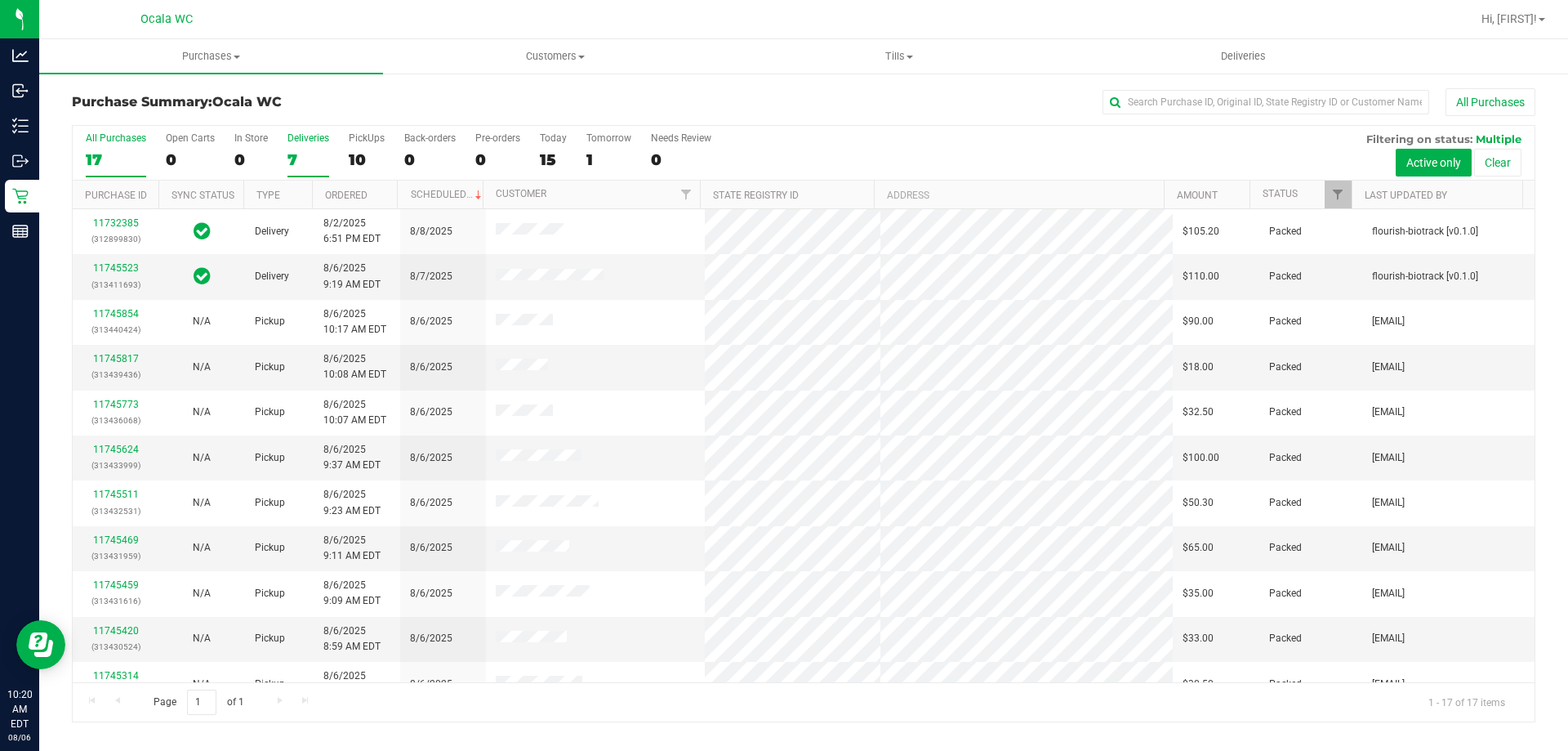 click on "Deliveries
7" at bounding box center (308, 154) 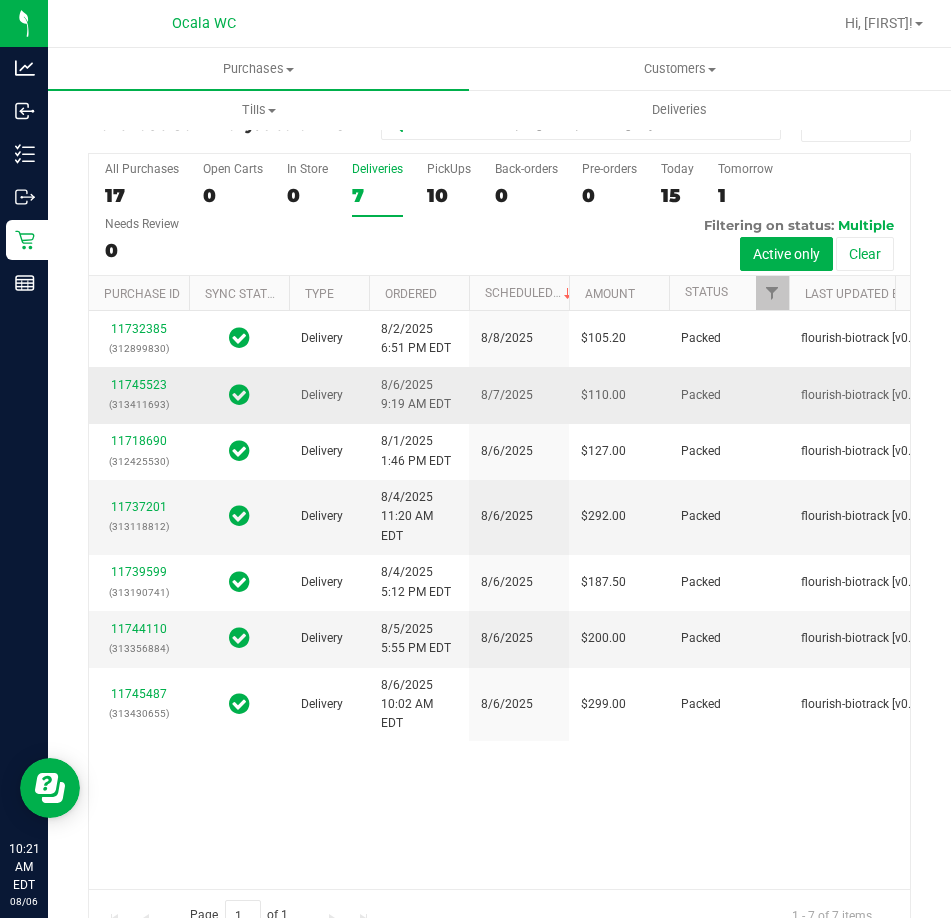 scroll, scrollTop: 44, scrollLeft: 0, axis: vertical 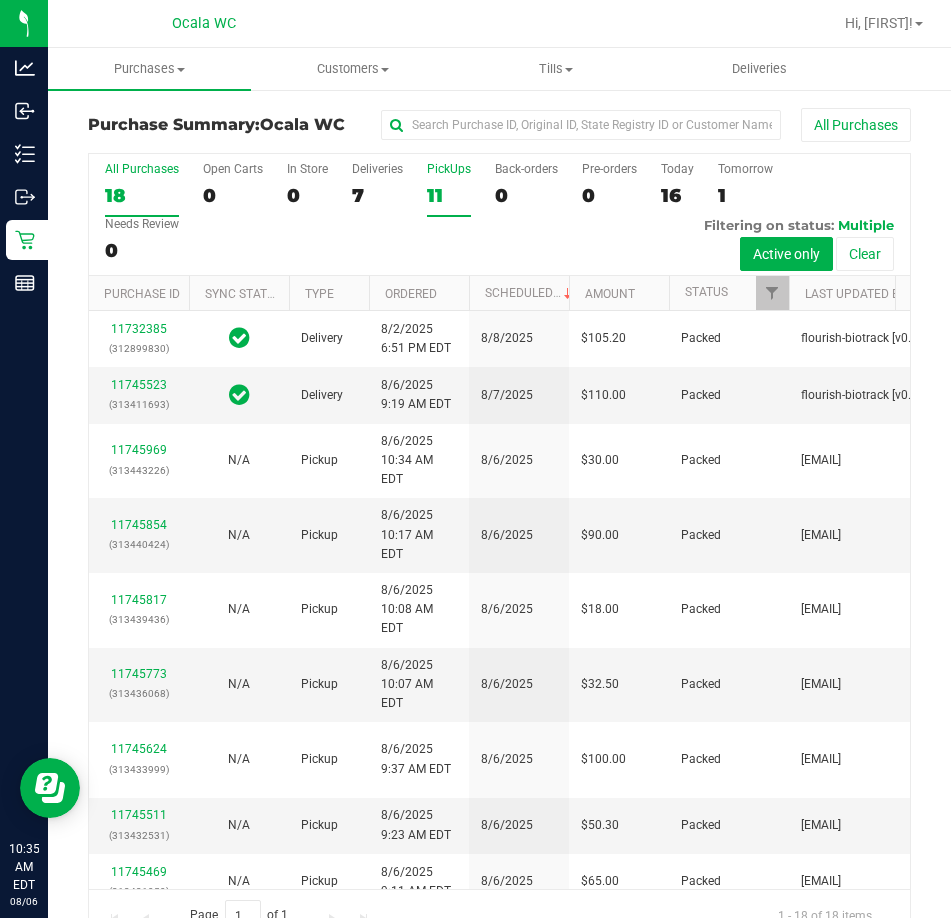 click on "11" at bounding box center [449, 195] 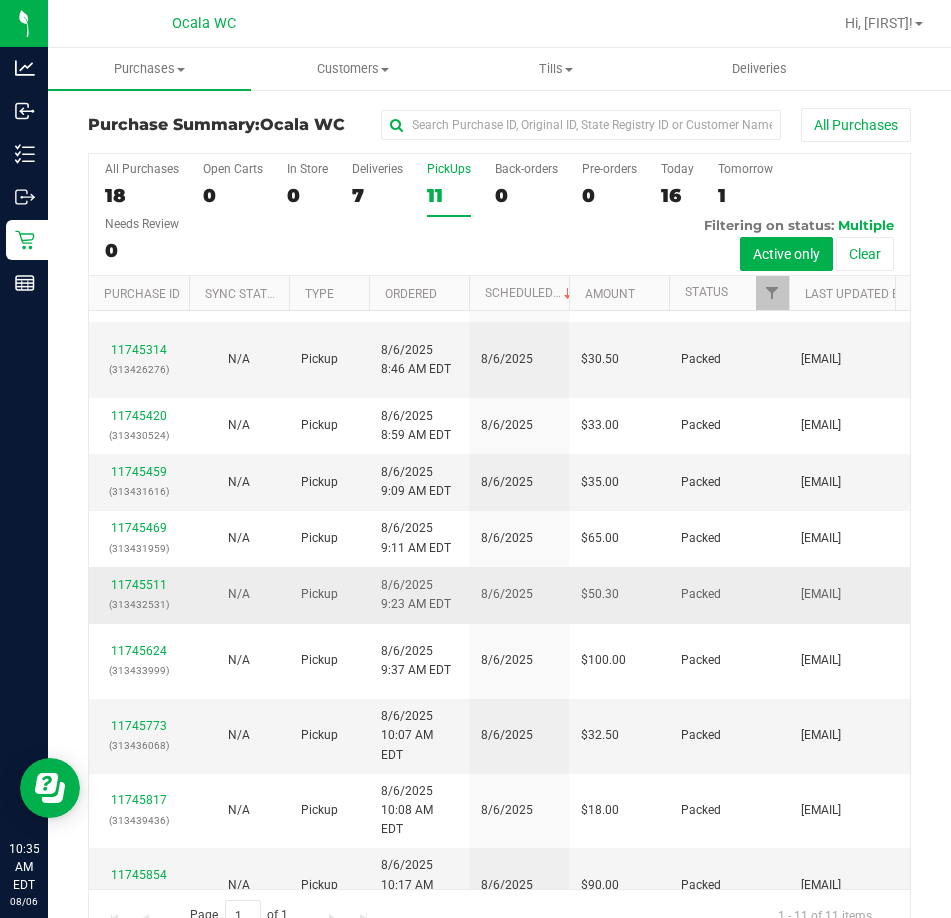 scroll, scrollTop: 84, scrollLeft: 0, axis: vertical 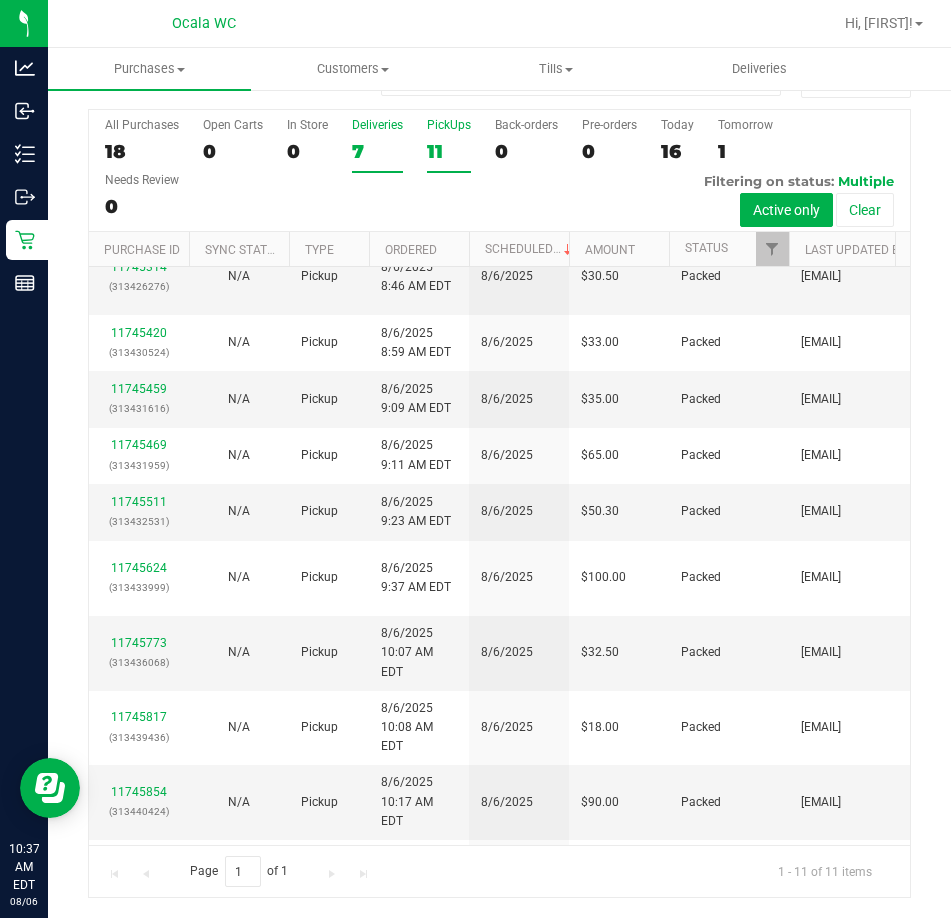 click on "7" at bounding box center (377, 151) 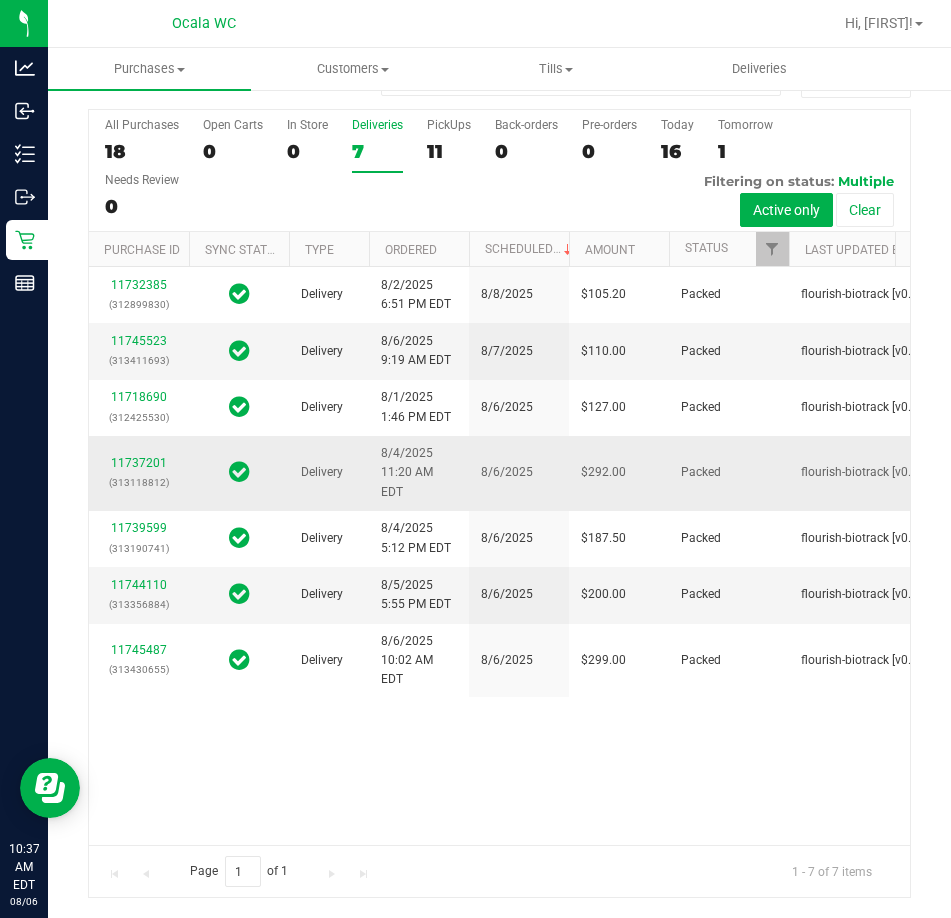 scroll, scrollTop: 0, scrollLeft: 0, axis: both 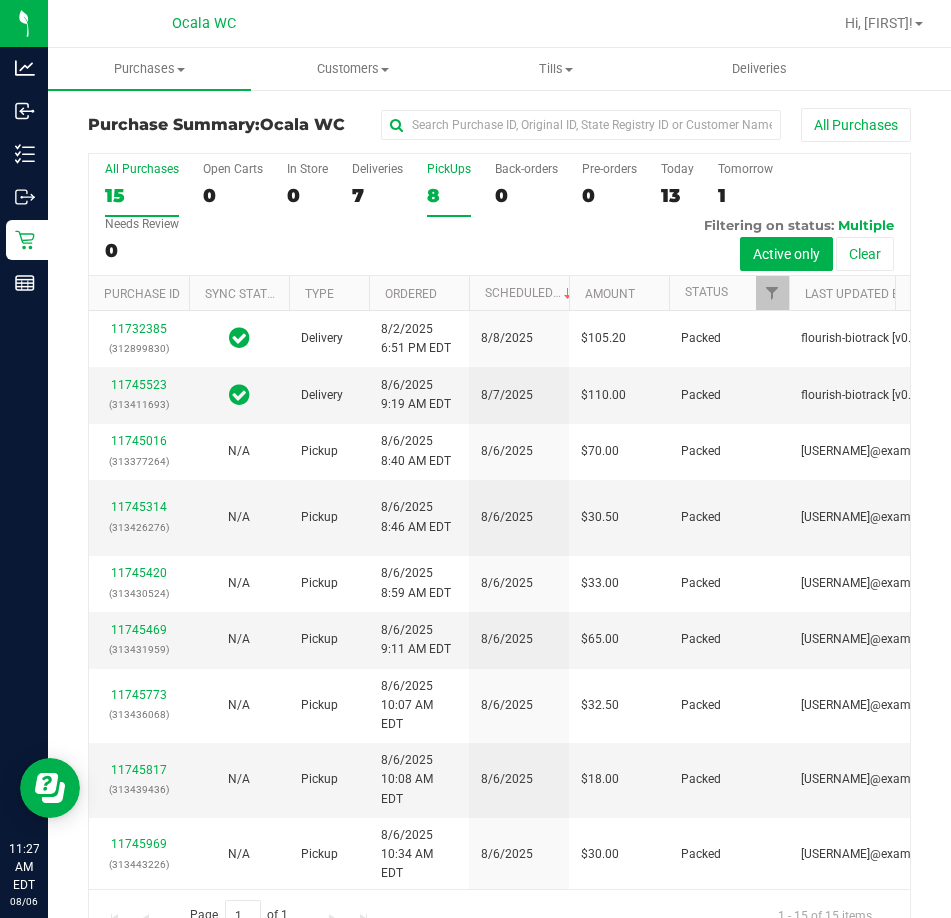 click on "8" at bounding box center (449, 195) 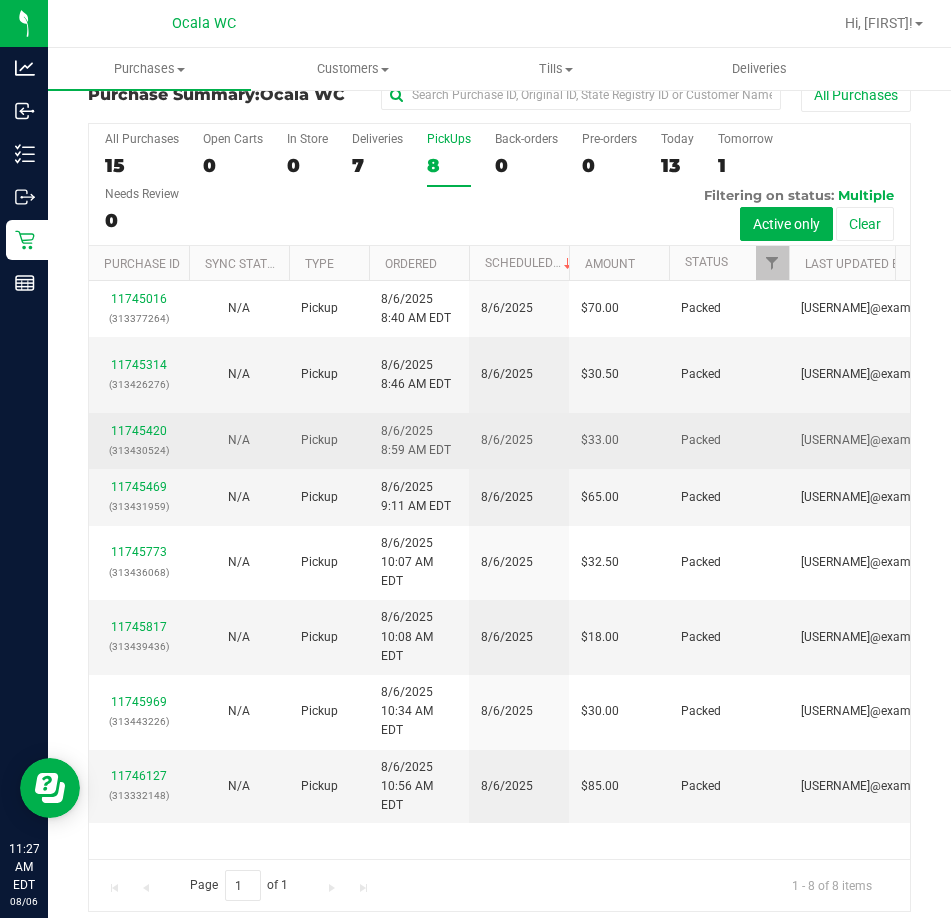 scroll, scrollTop: 44, scrollLeft: 0, axis: vertical 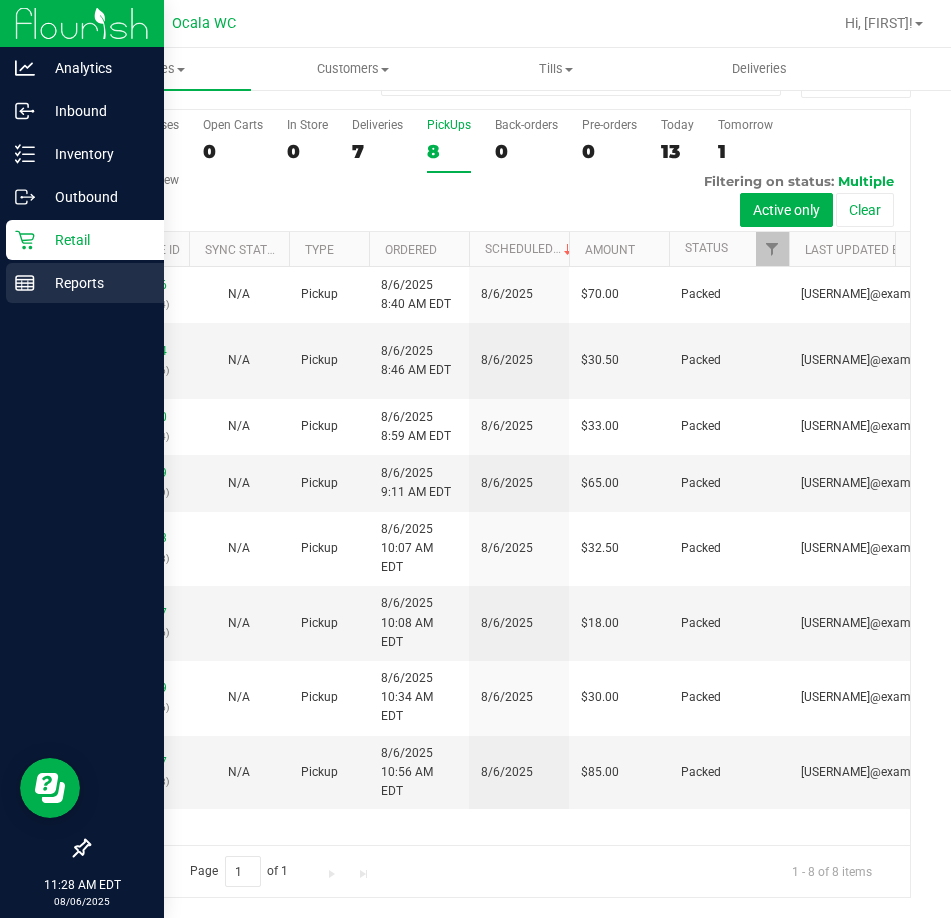 click 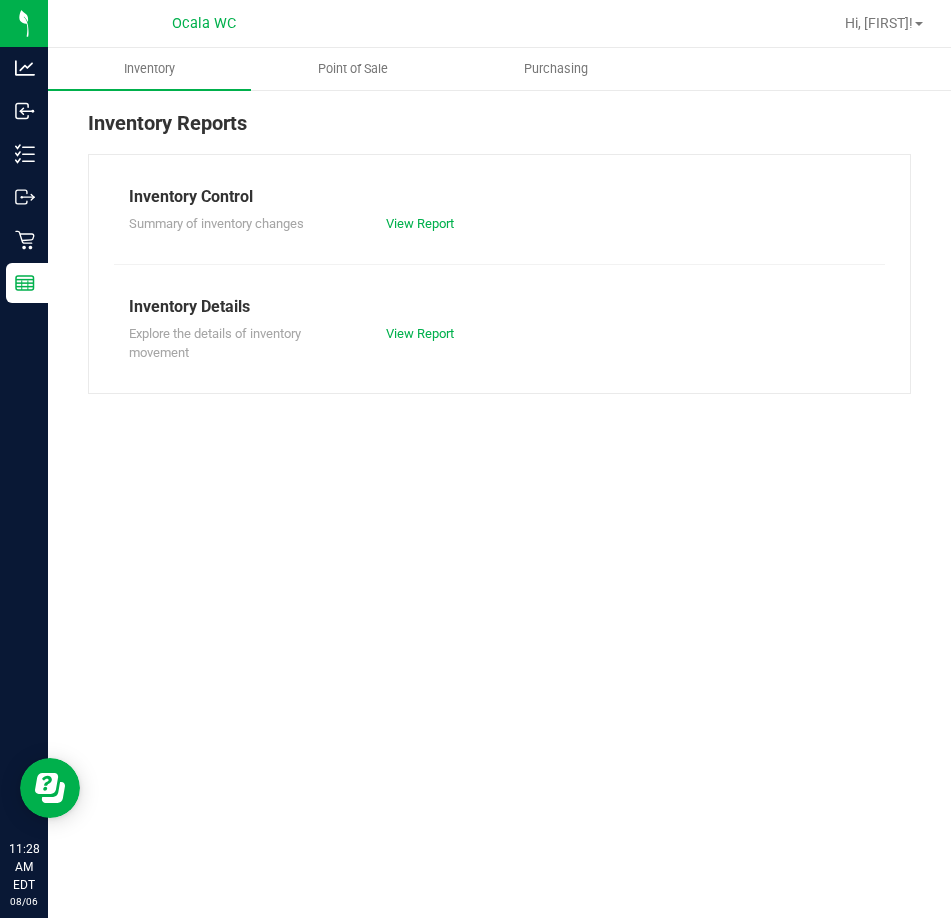 scroll, scrollTop: 0, scrollLeft: 0, axis: both 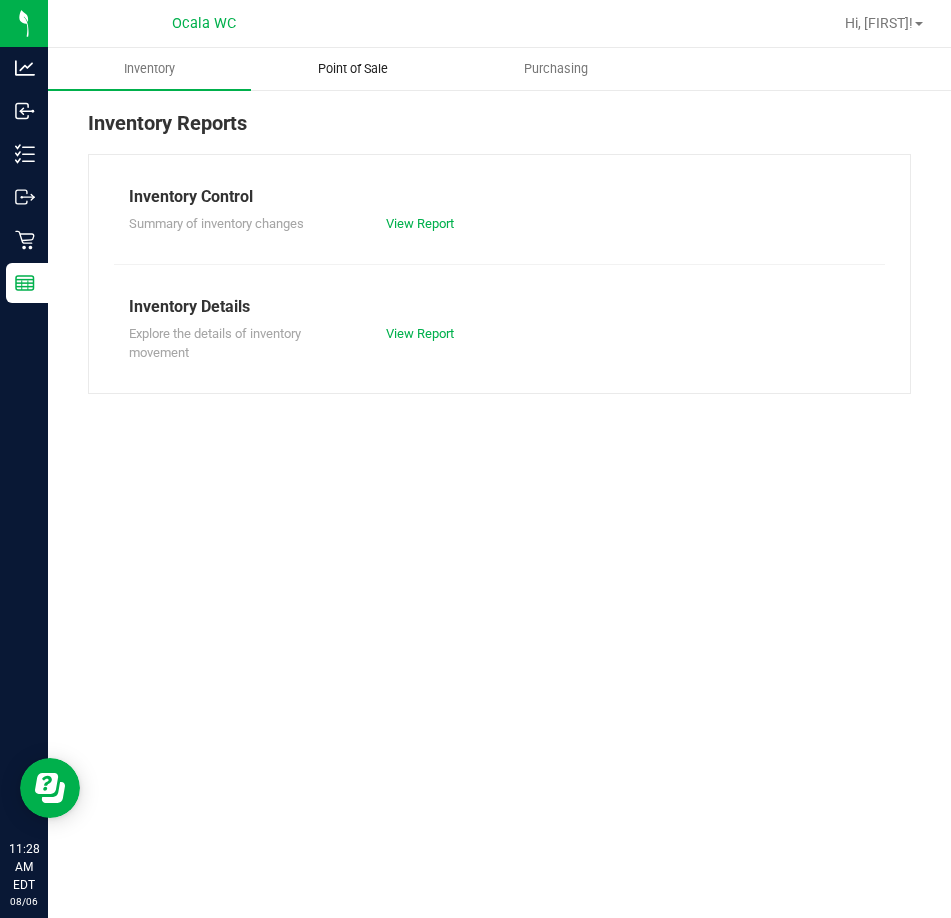 click on "Point of Sale" at bounding box center [353, 69] 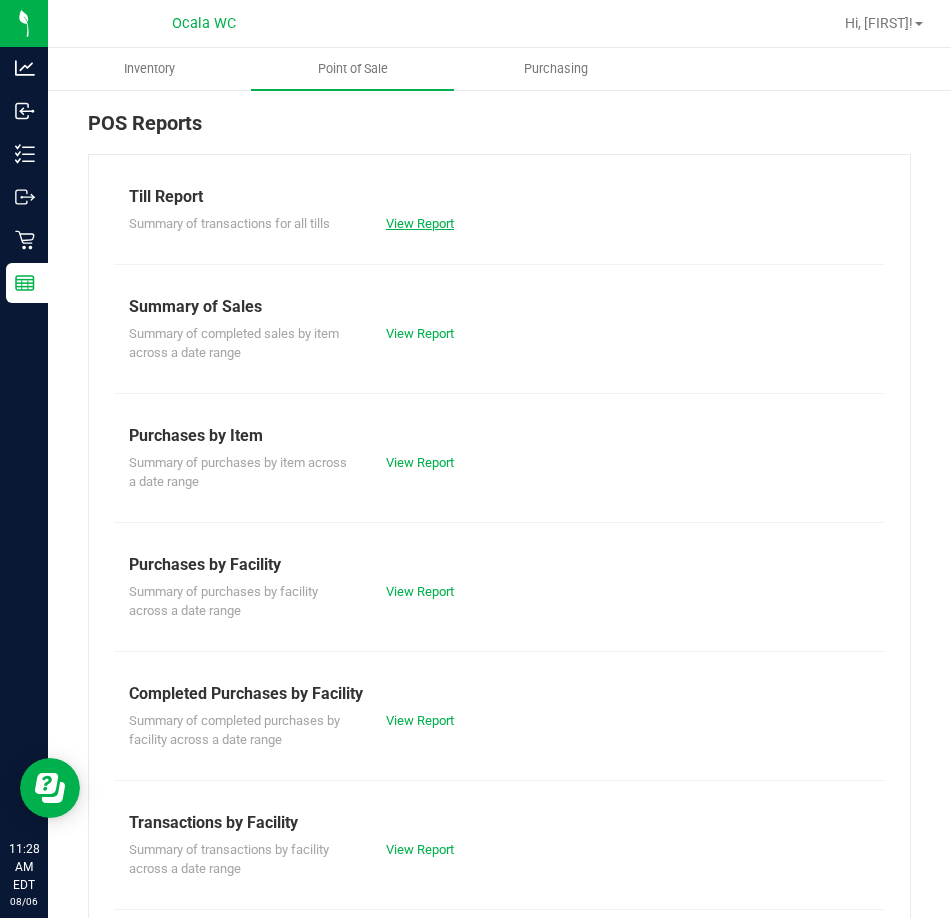 click on "View Report" at bounding box center (420, 223) 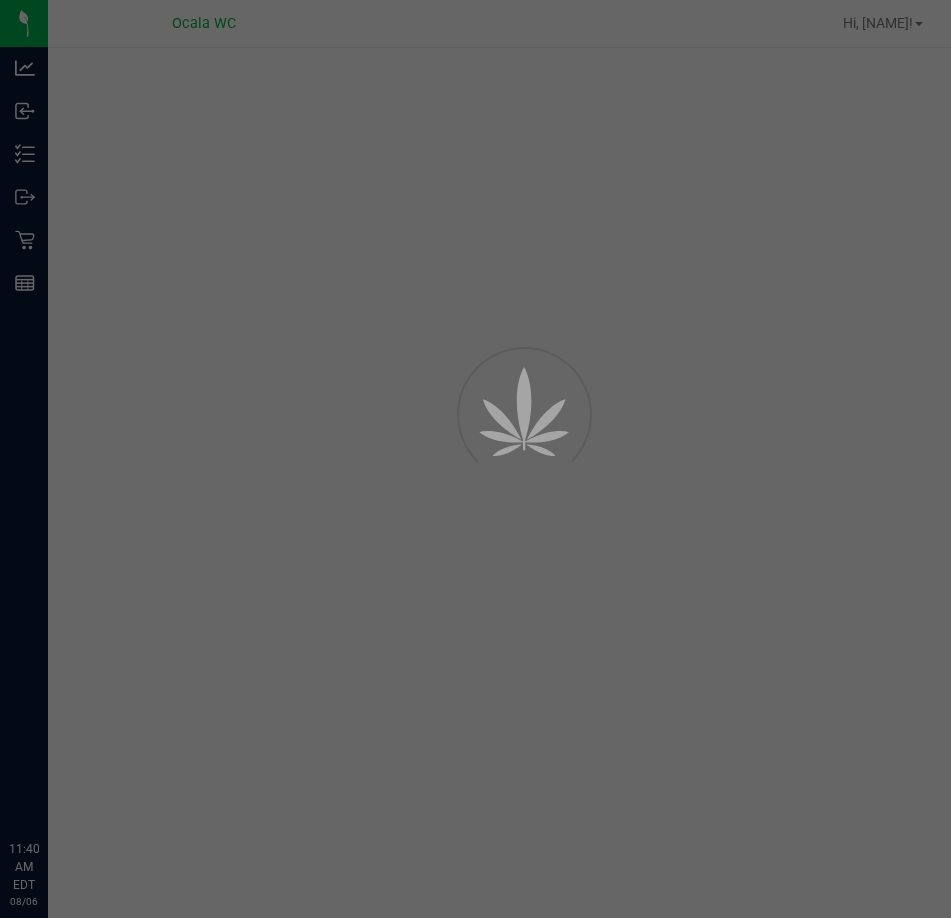 scroll, scrollTop: 0, scrollLeft: 0, axis: both 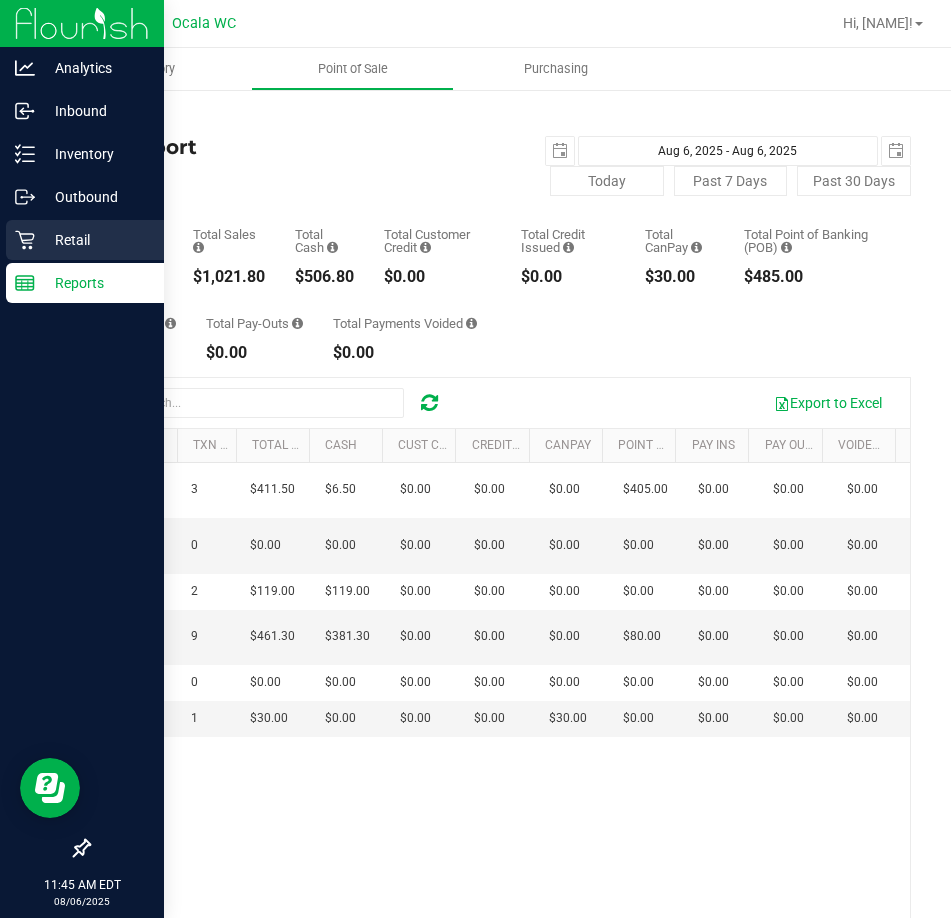 click 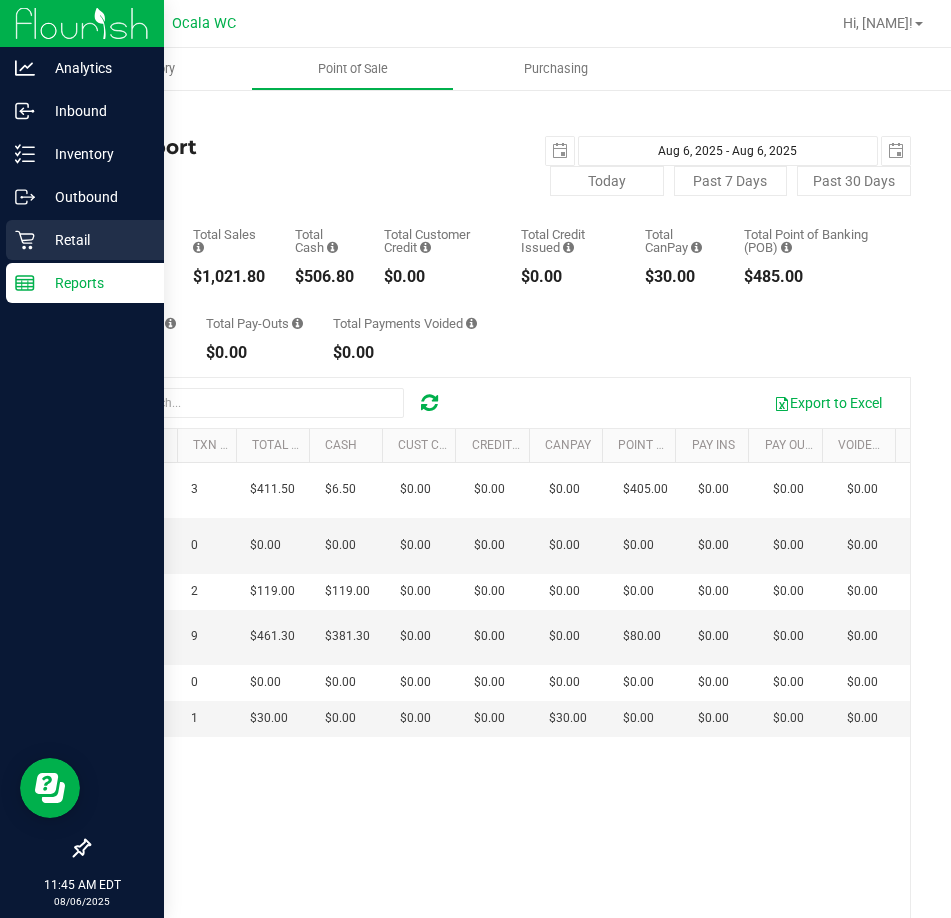 click 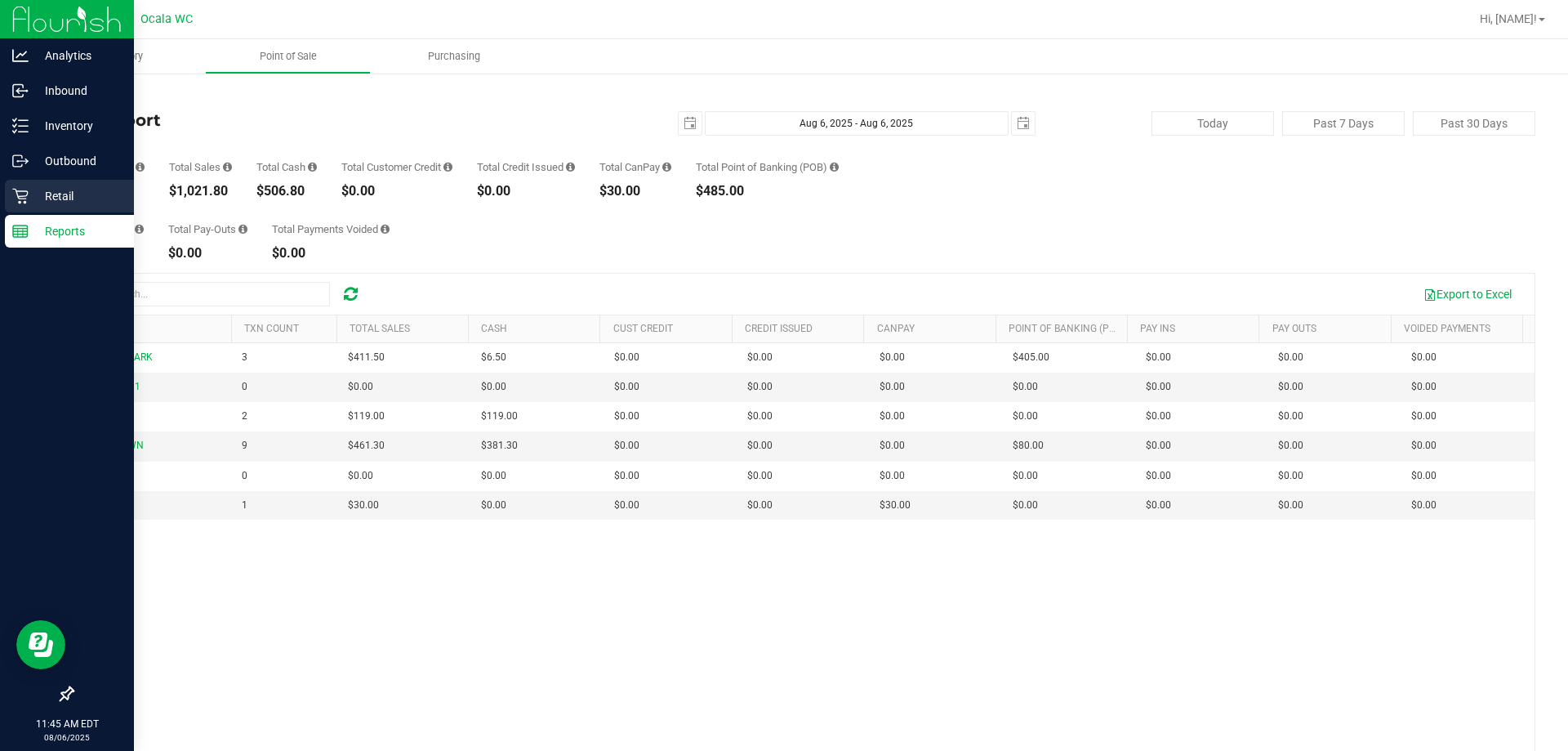 click on "Retail" at bounding box center (78, 196) 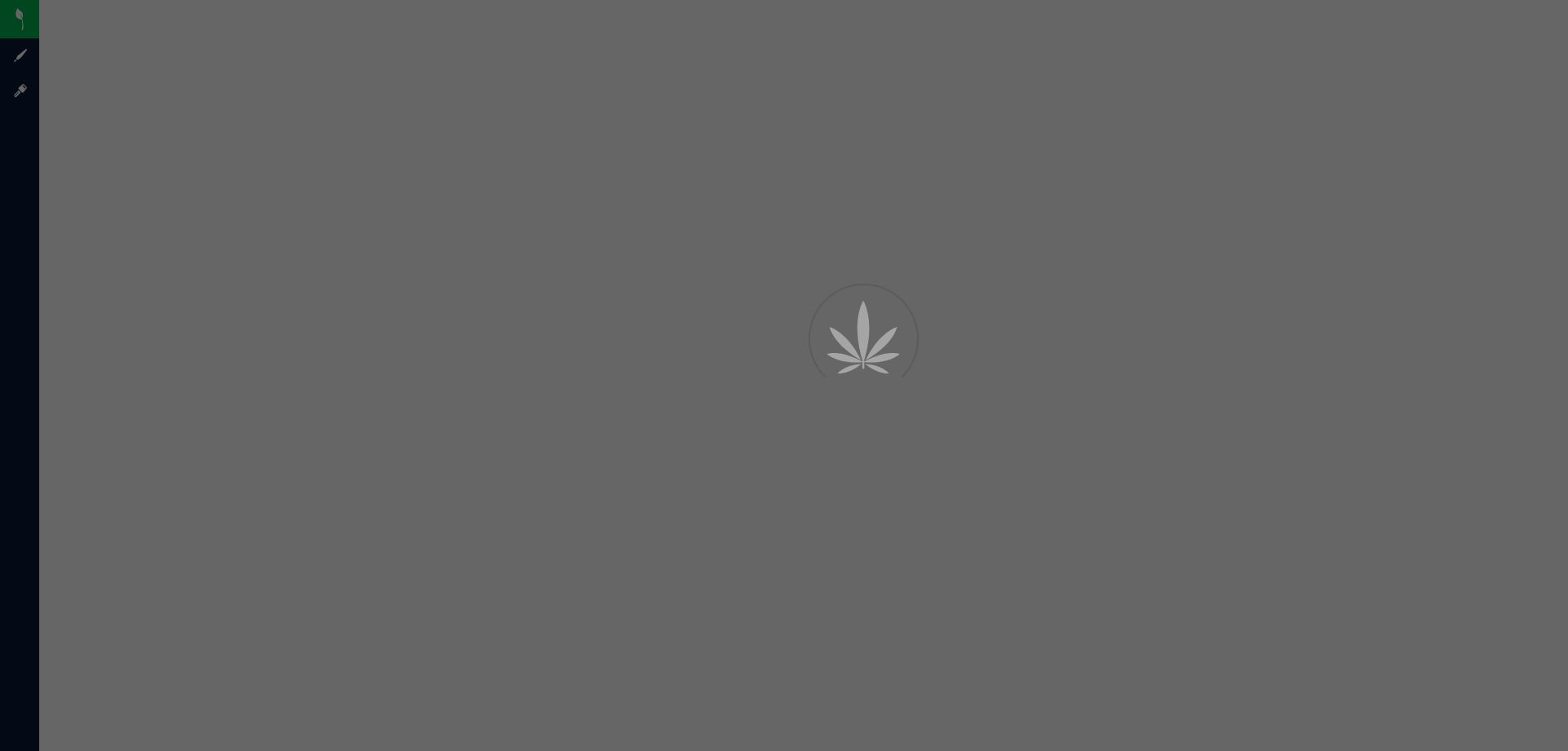 scroll, scrollTop: 0, scrollLeft: 0, axis: both 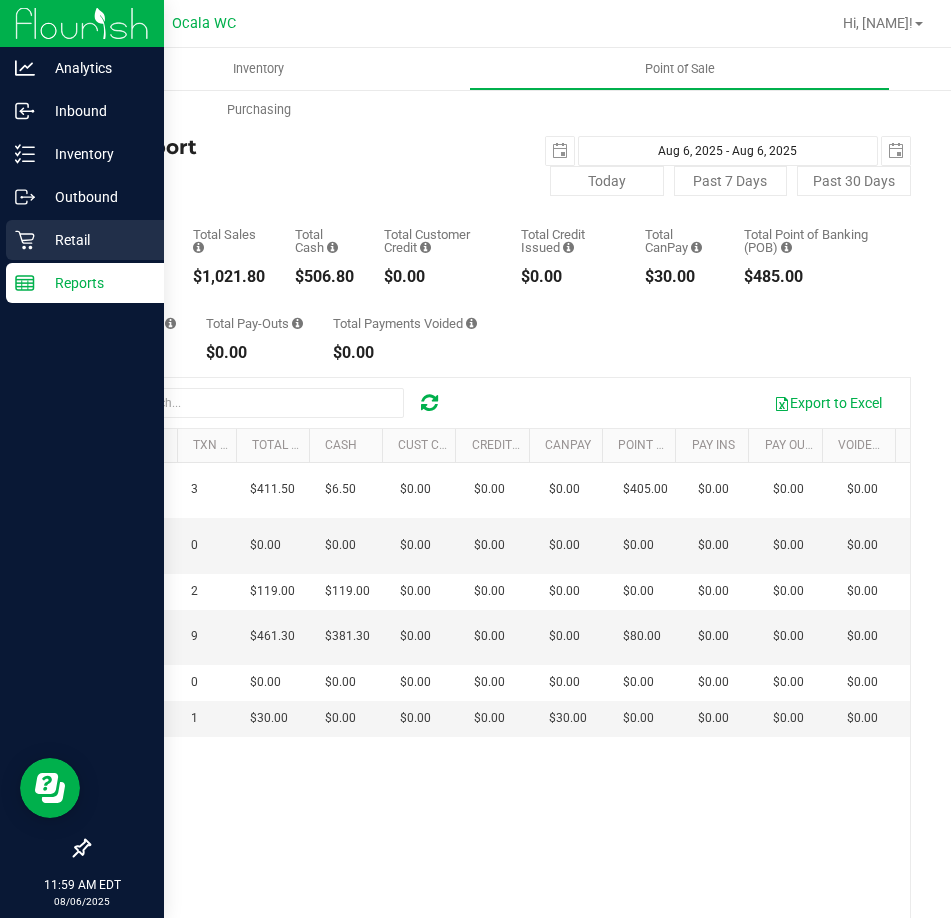 click 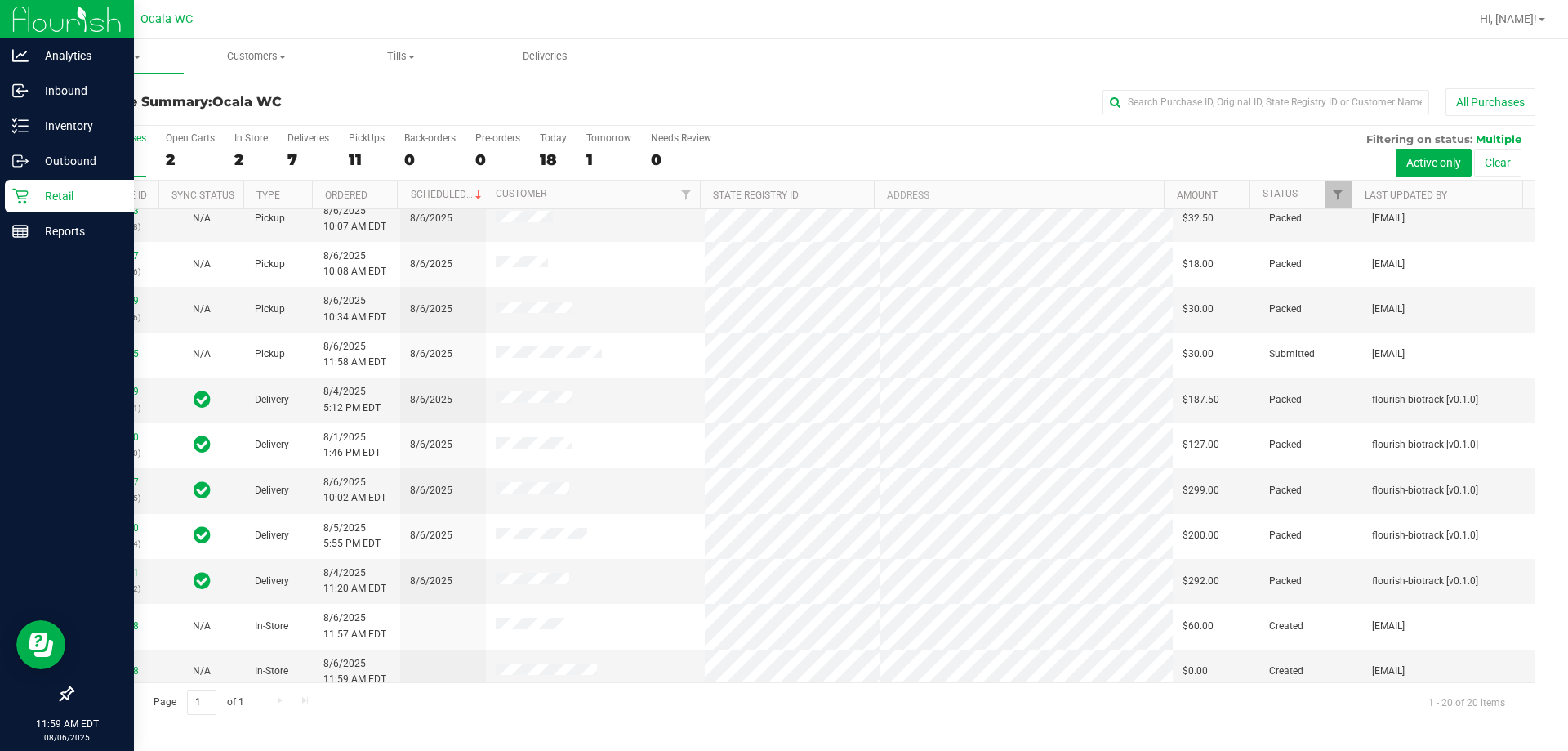 scroll, scrollTop: 423, scrollLeft: 0, axis: vertical 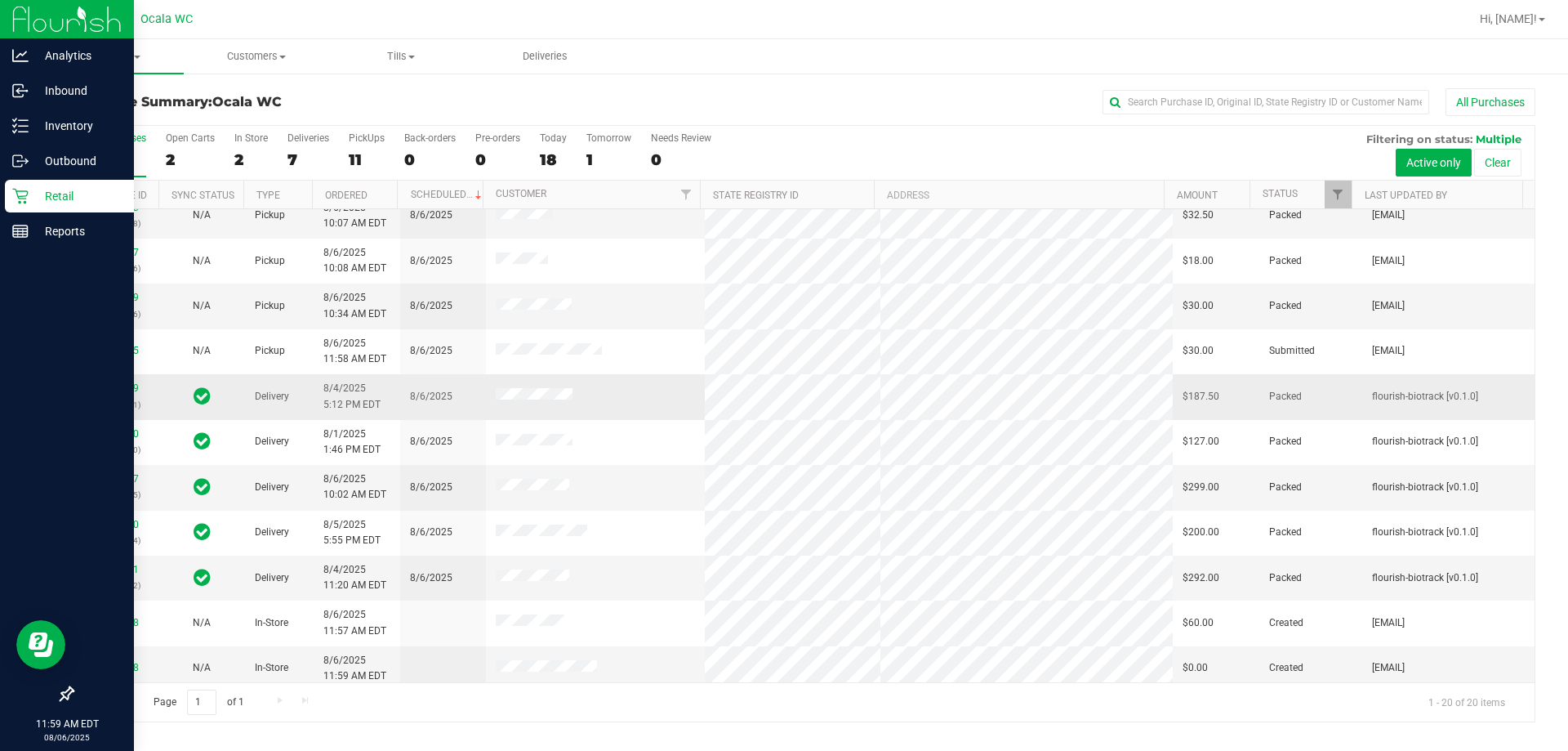 click at bounding box center [595, 396] 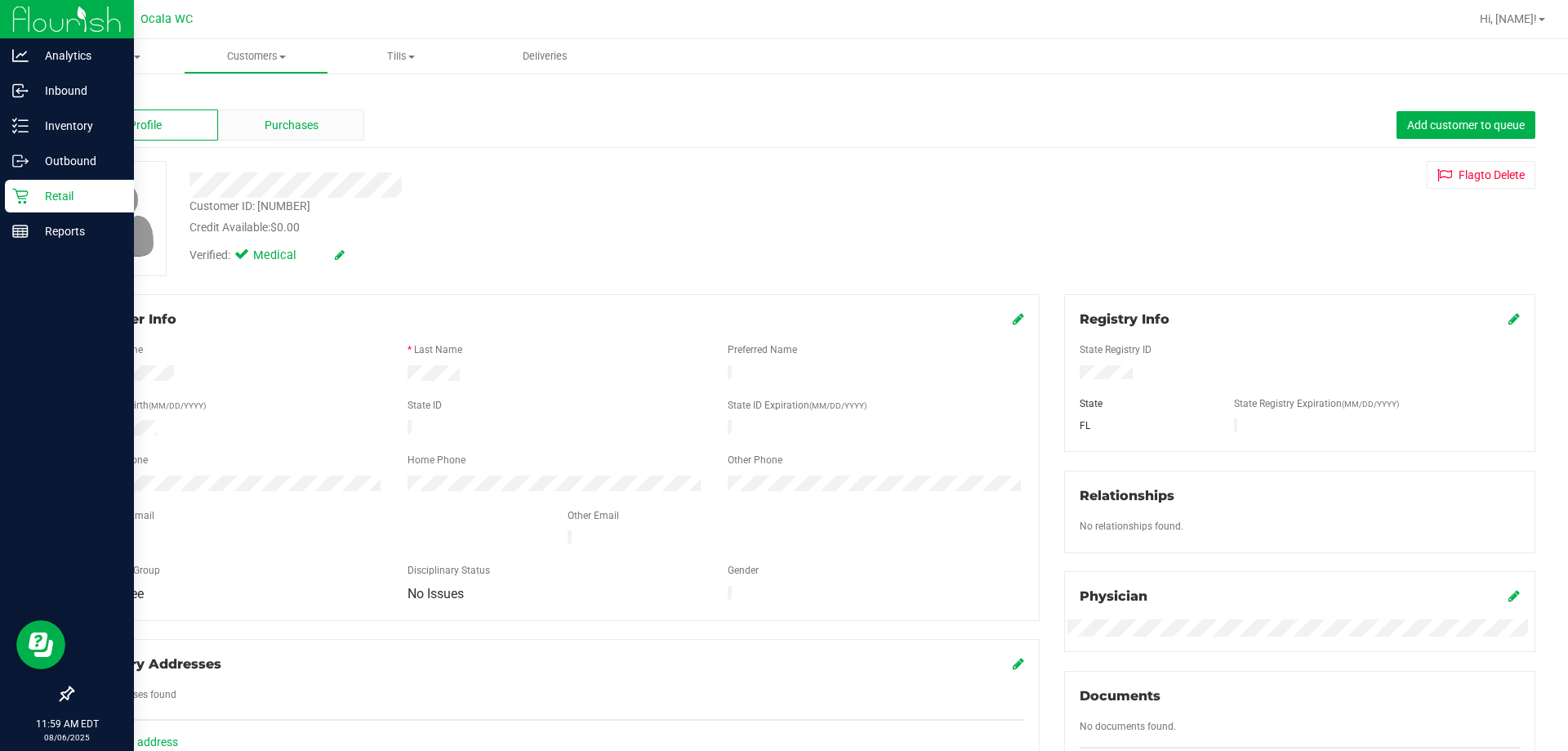 click on "Purchases" at bounding box center (292, 125) 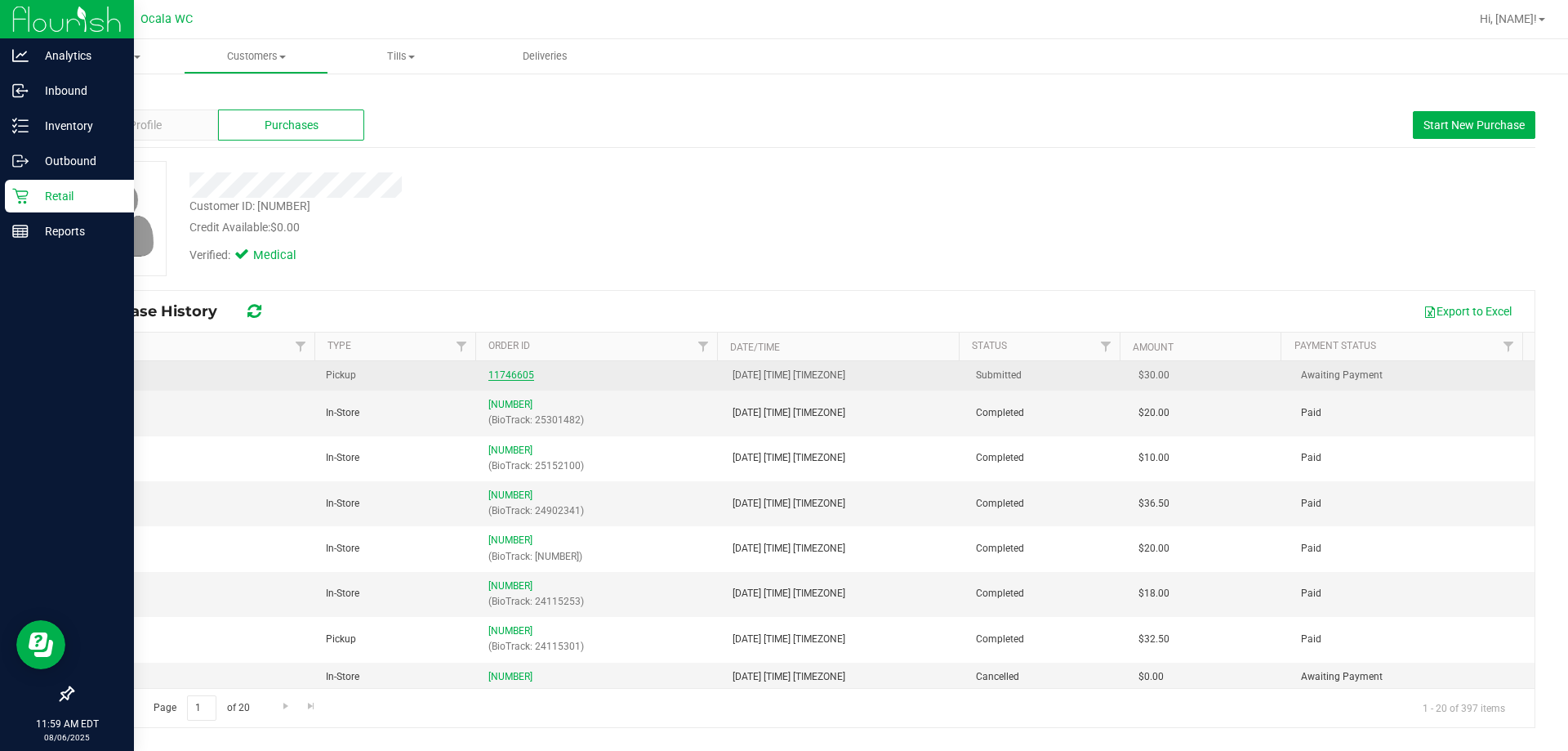 click on "11746605" at bounding box center (511, 375) 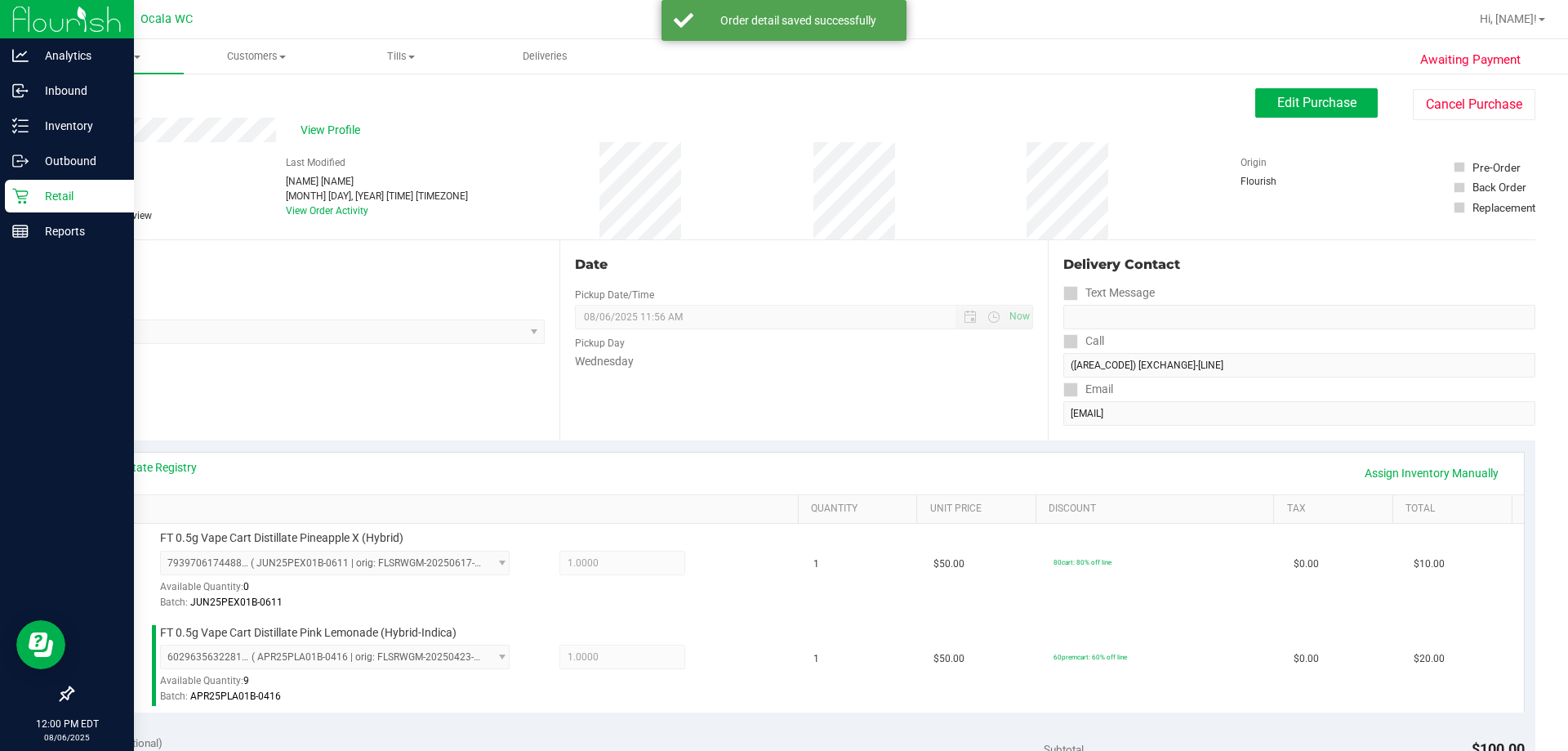 scroll, scrollTop: 490, scrollLeft: 0, axis: vertical 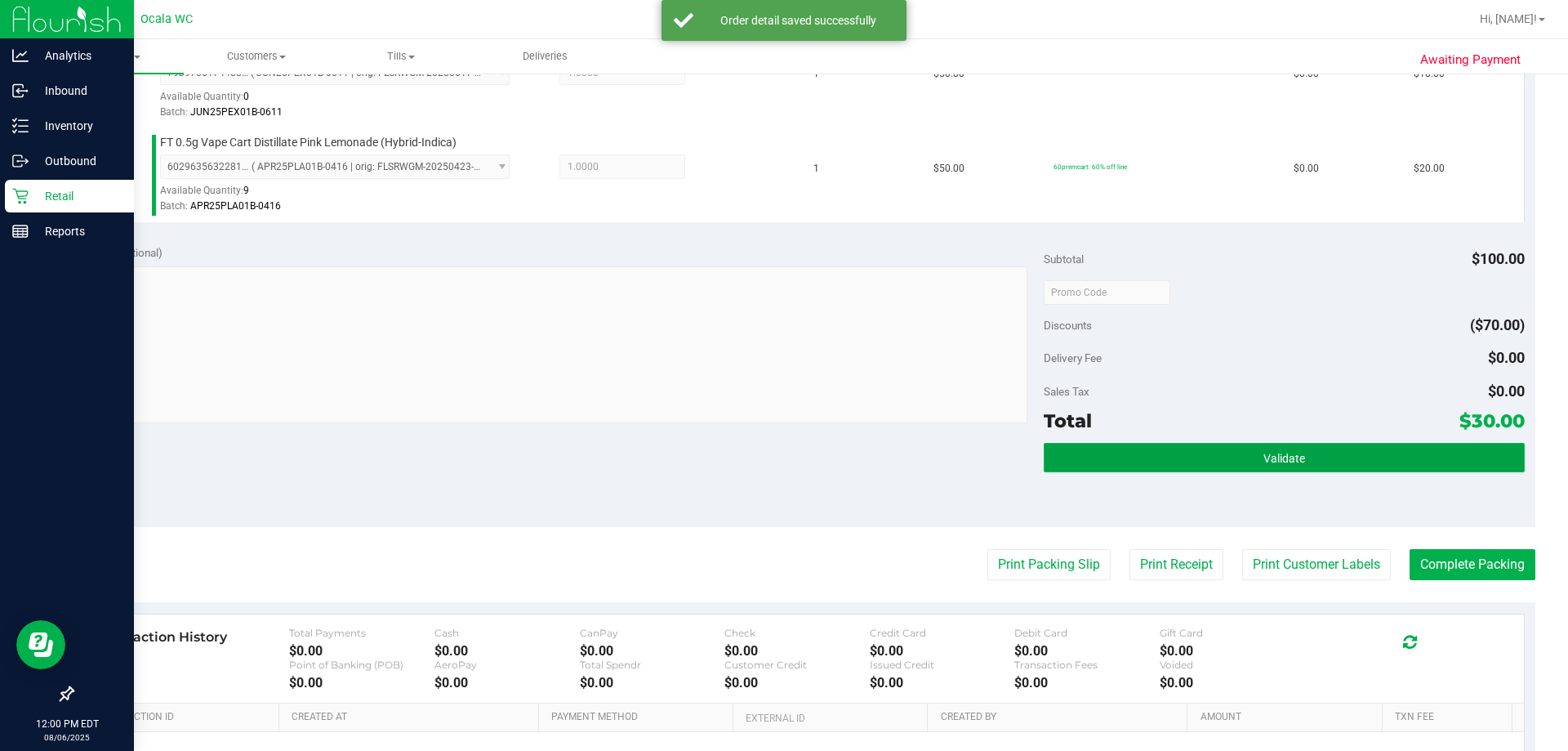click on "Validate" at bounding box center (1284, 458) 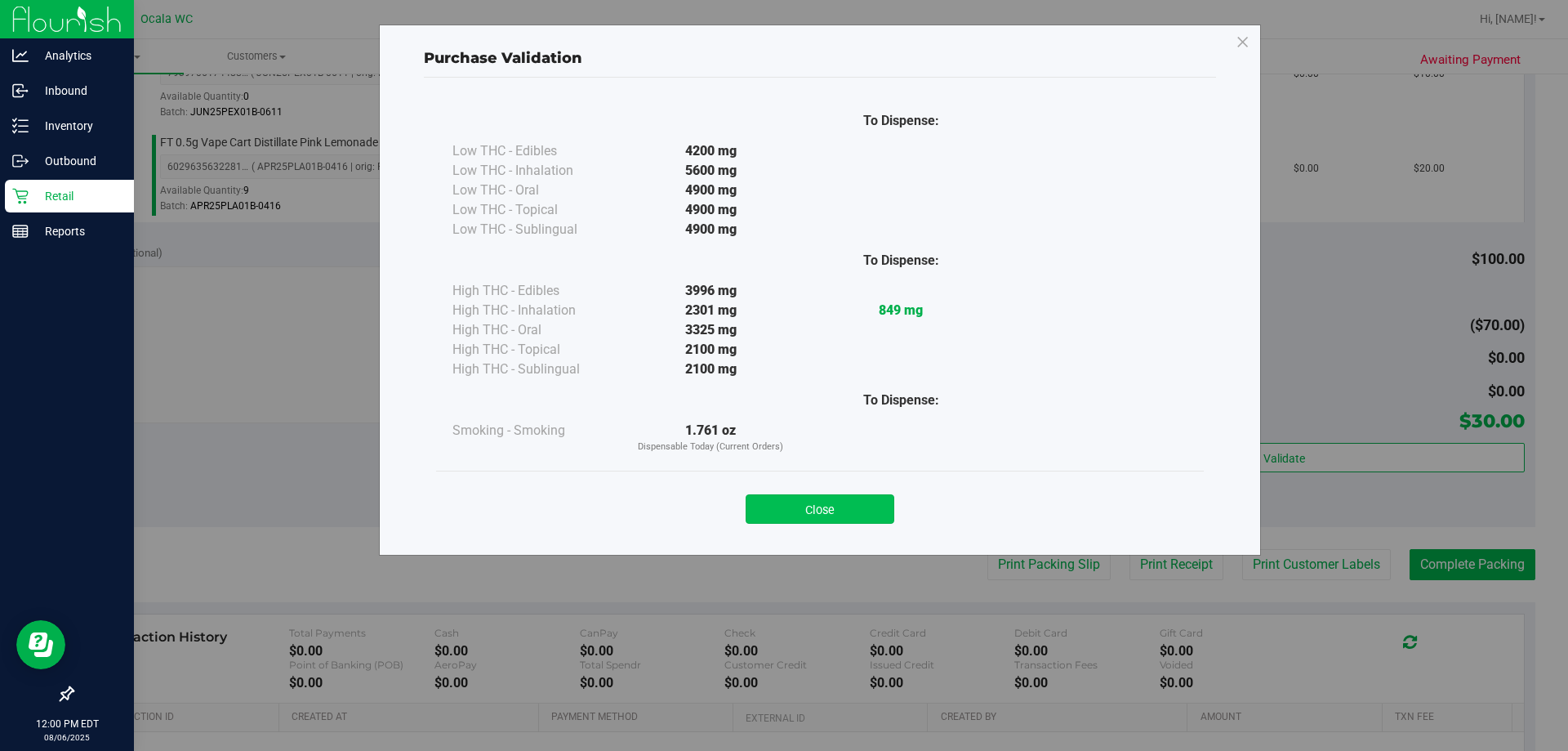 click on "Close" at bounding box center (820, 509) 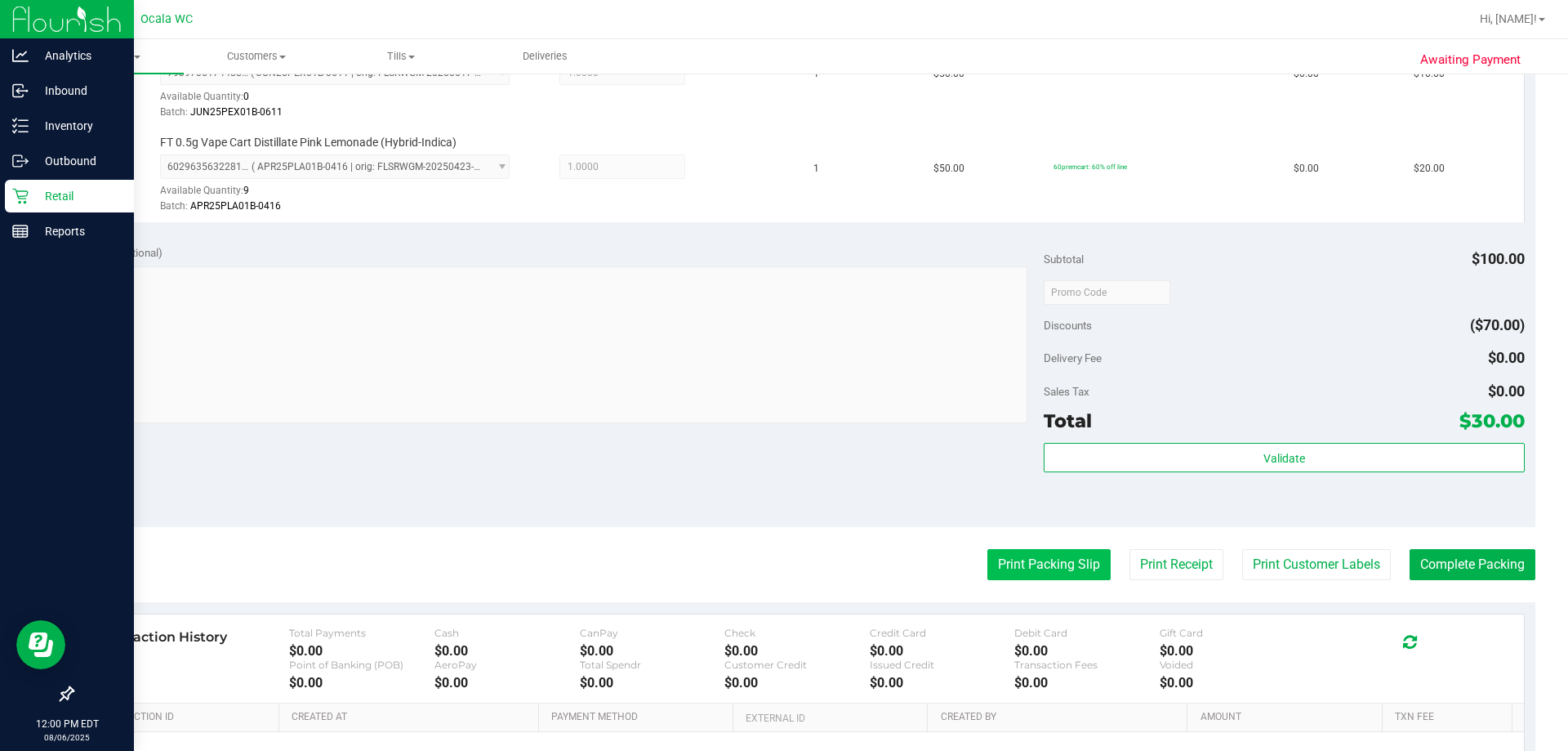 click on "Print Packing Slip" at bounding box center [1049, 565] 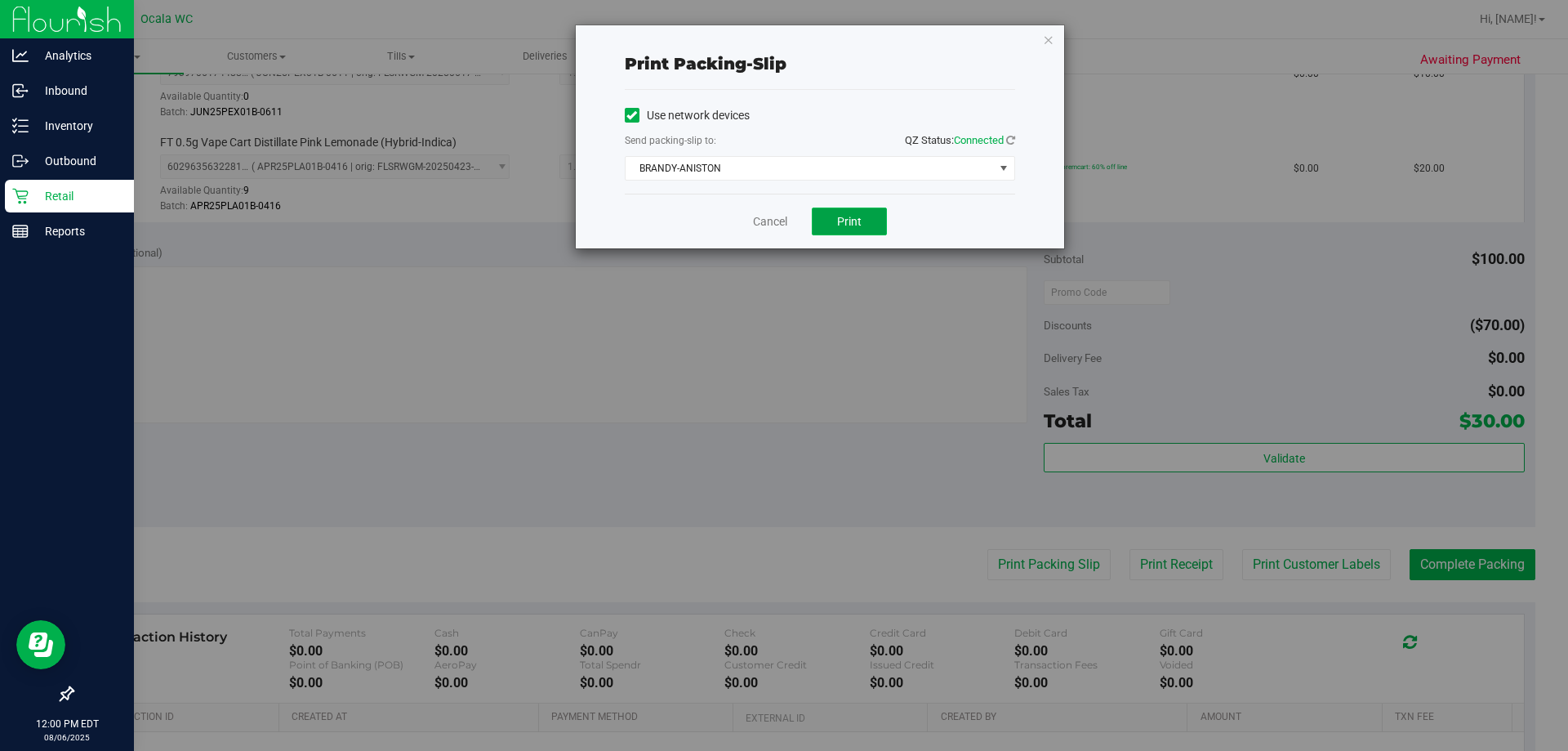 click on "Print" at bounding box center [849, 221] 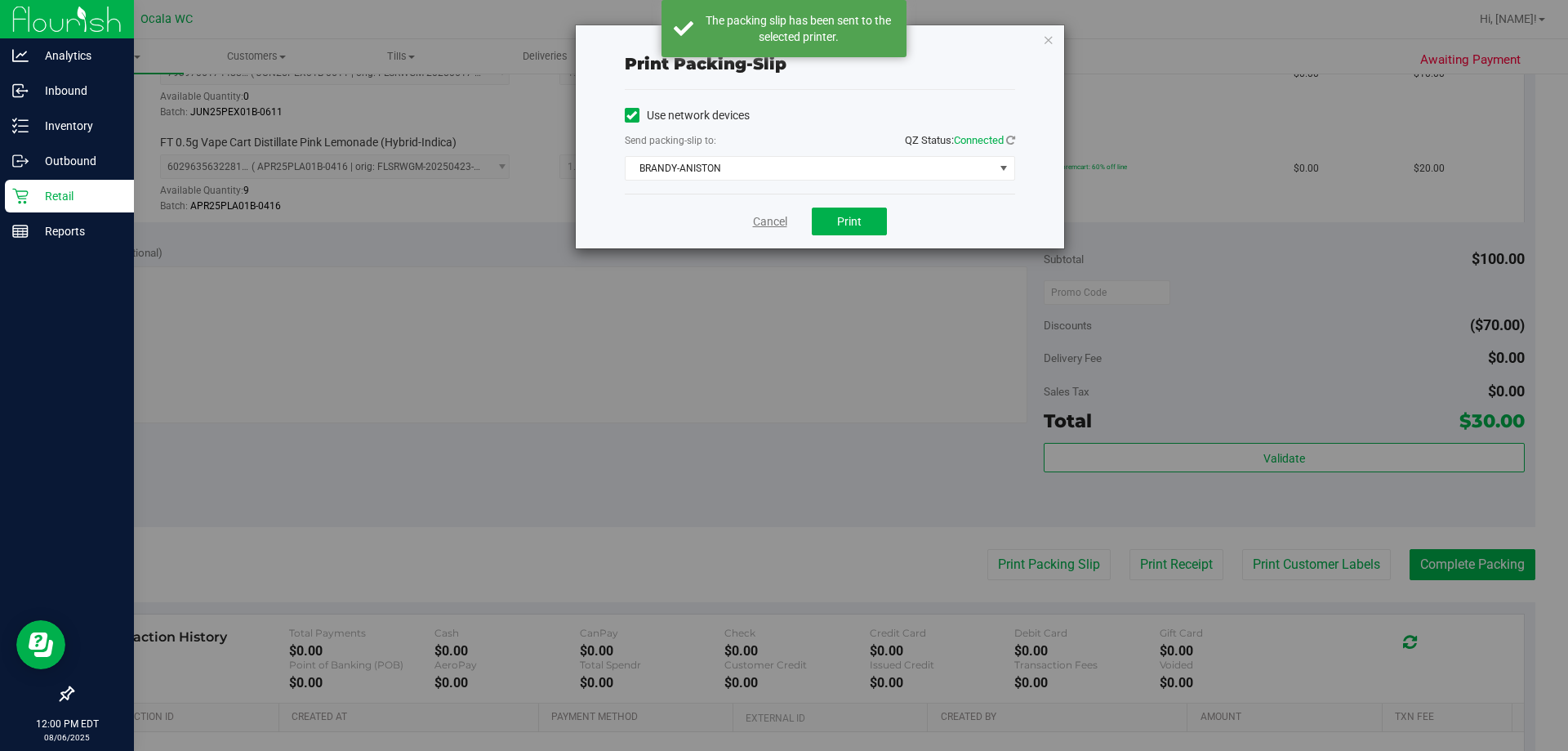 click on "Cancel" at bounding box center (770, 221) 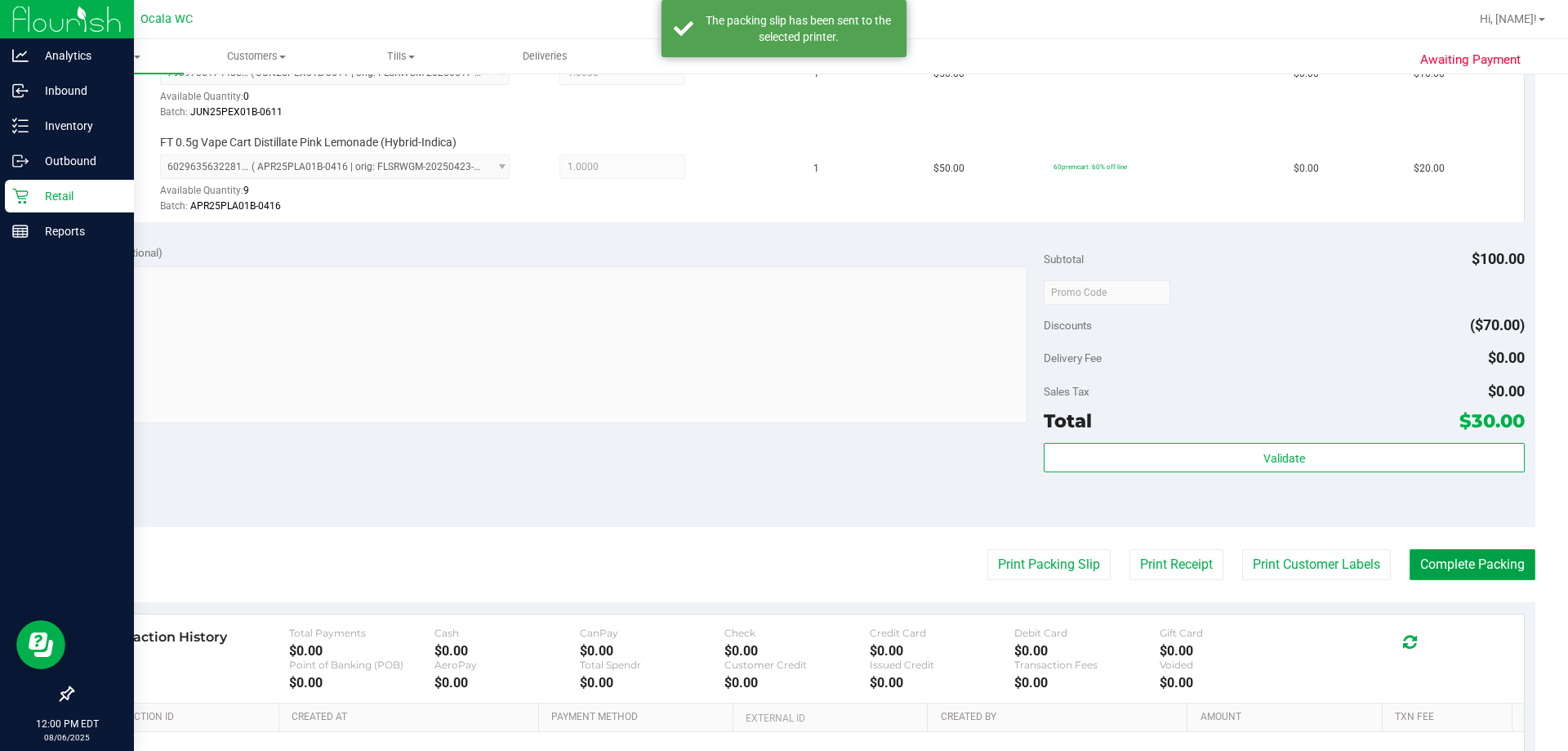 click on "Complete Packing" at bounding box center (1472, 565) 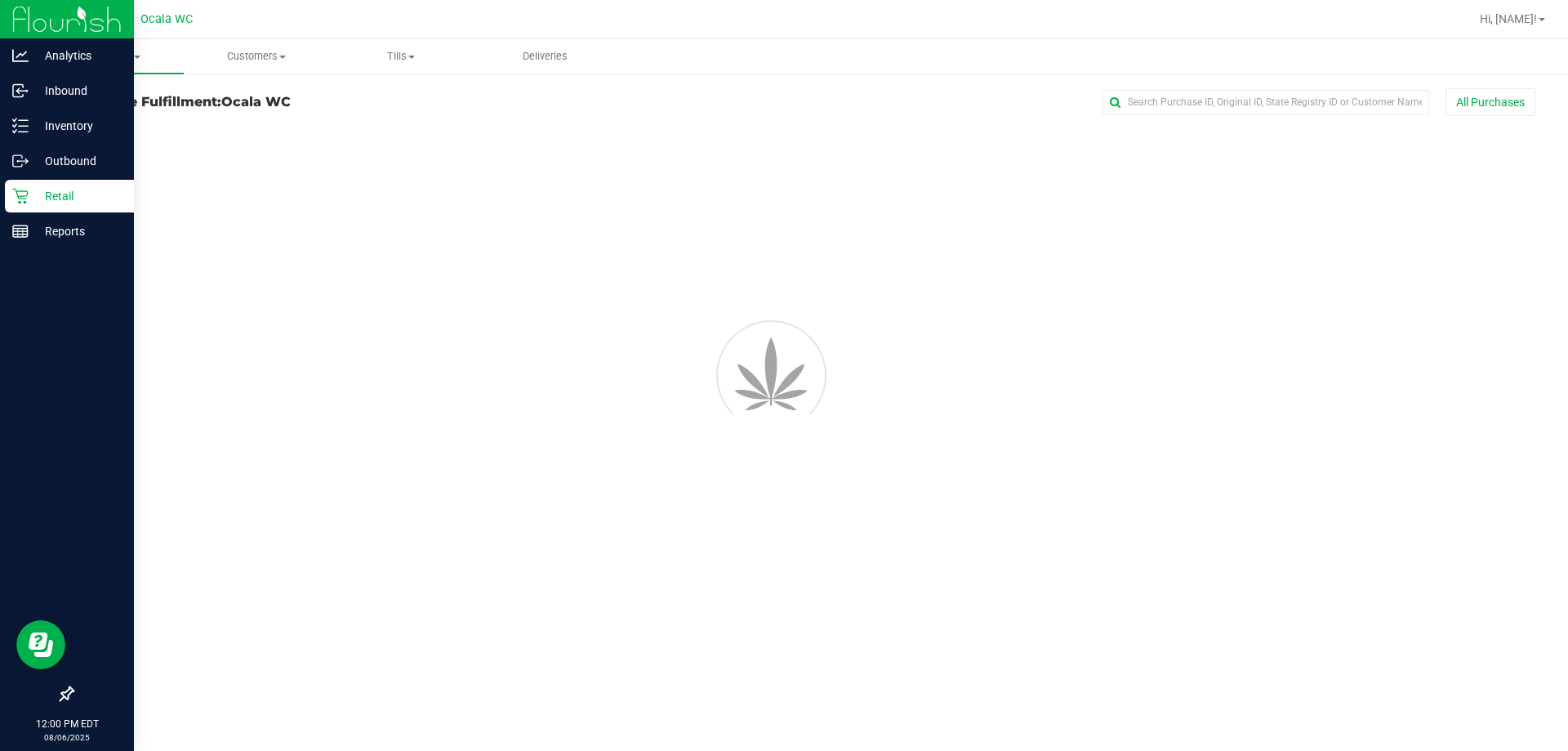 scroll, scrollTop: 0, scrollLeft: 0, axis: both 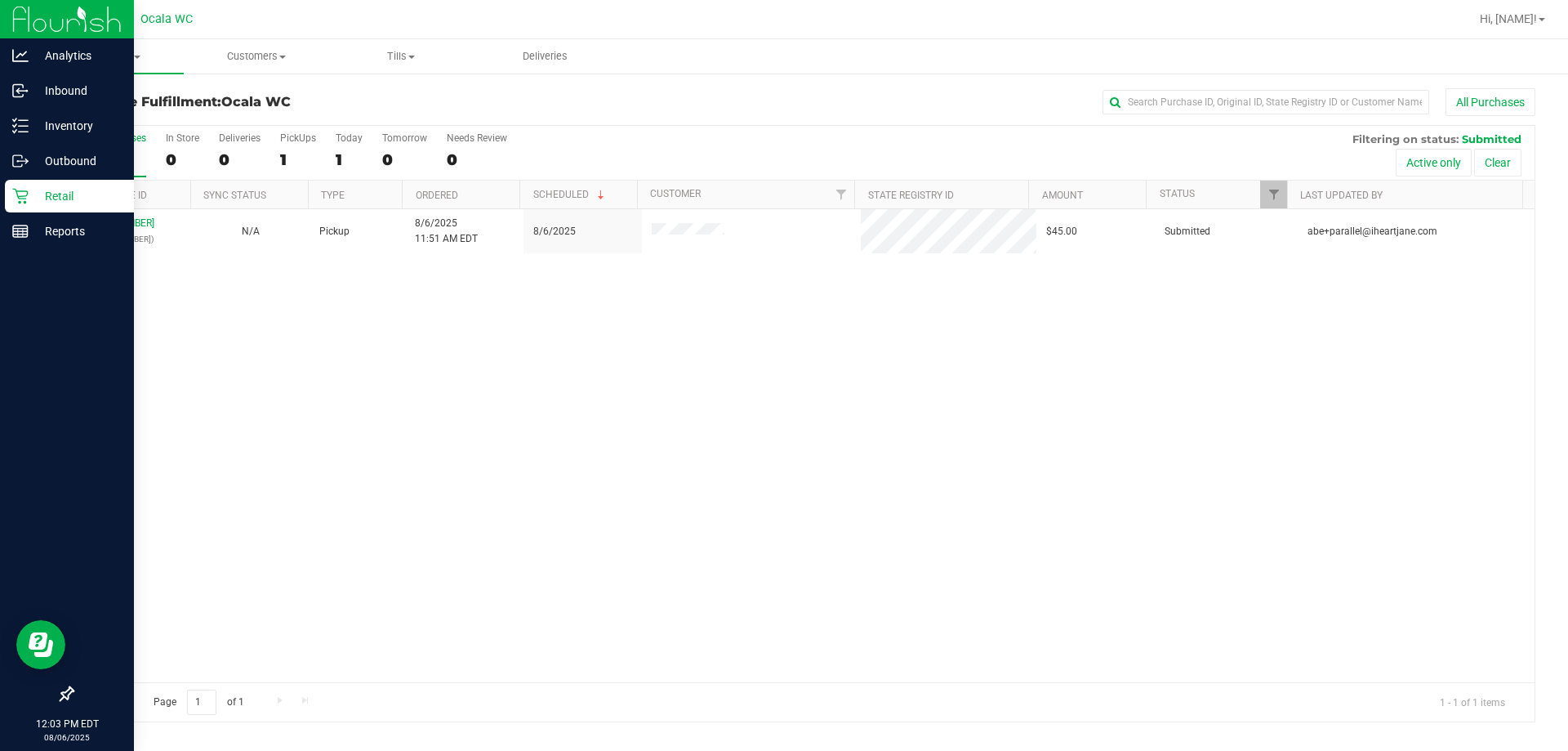 click on "Retail" at bounding box center (69, 196) 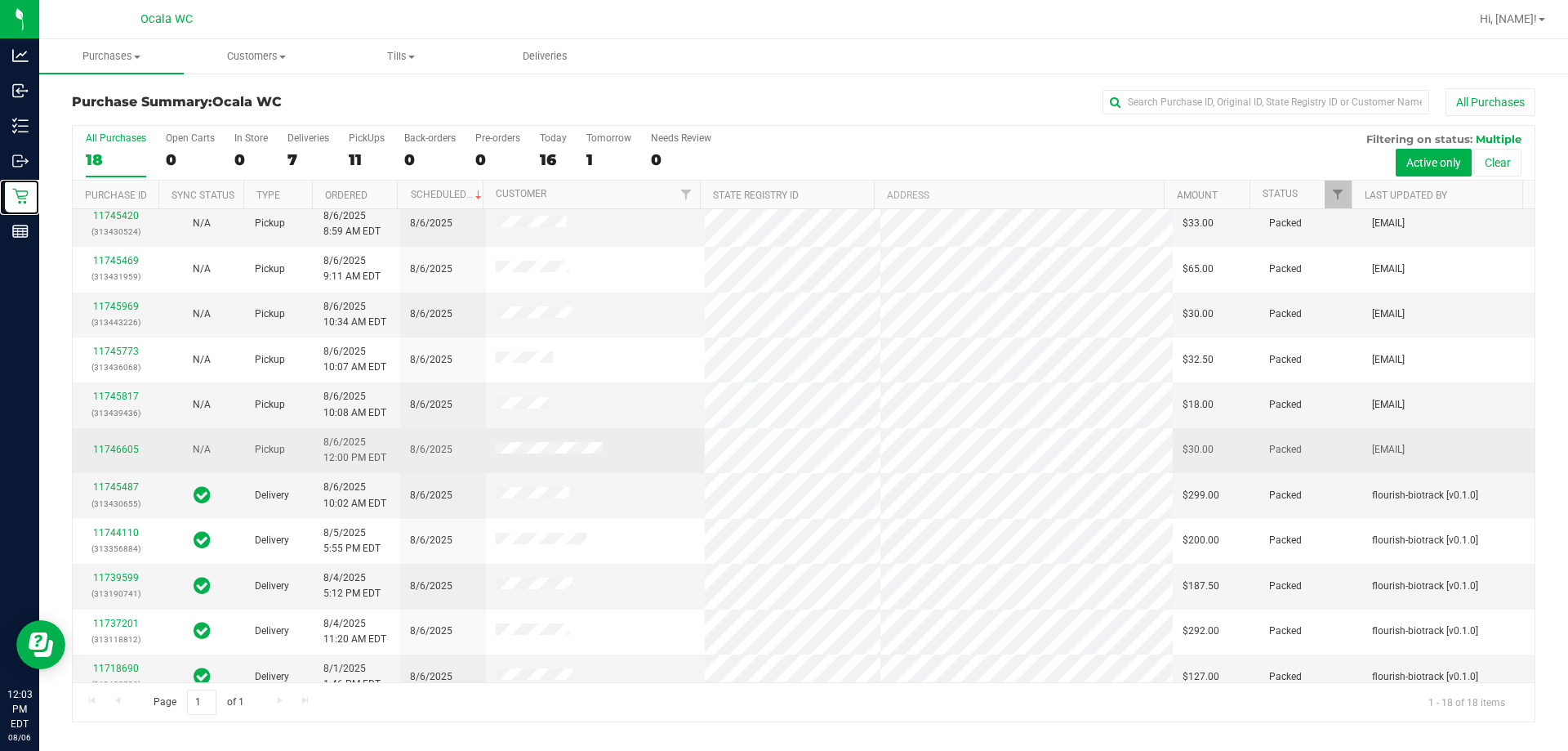 scroll, scrollTop: 327, scrollLeft: 0, axis: vertical 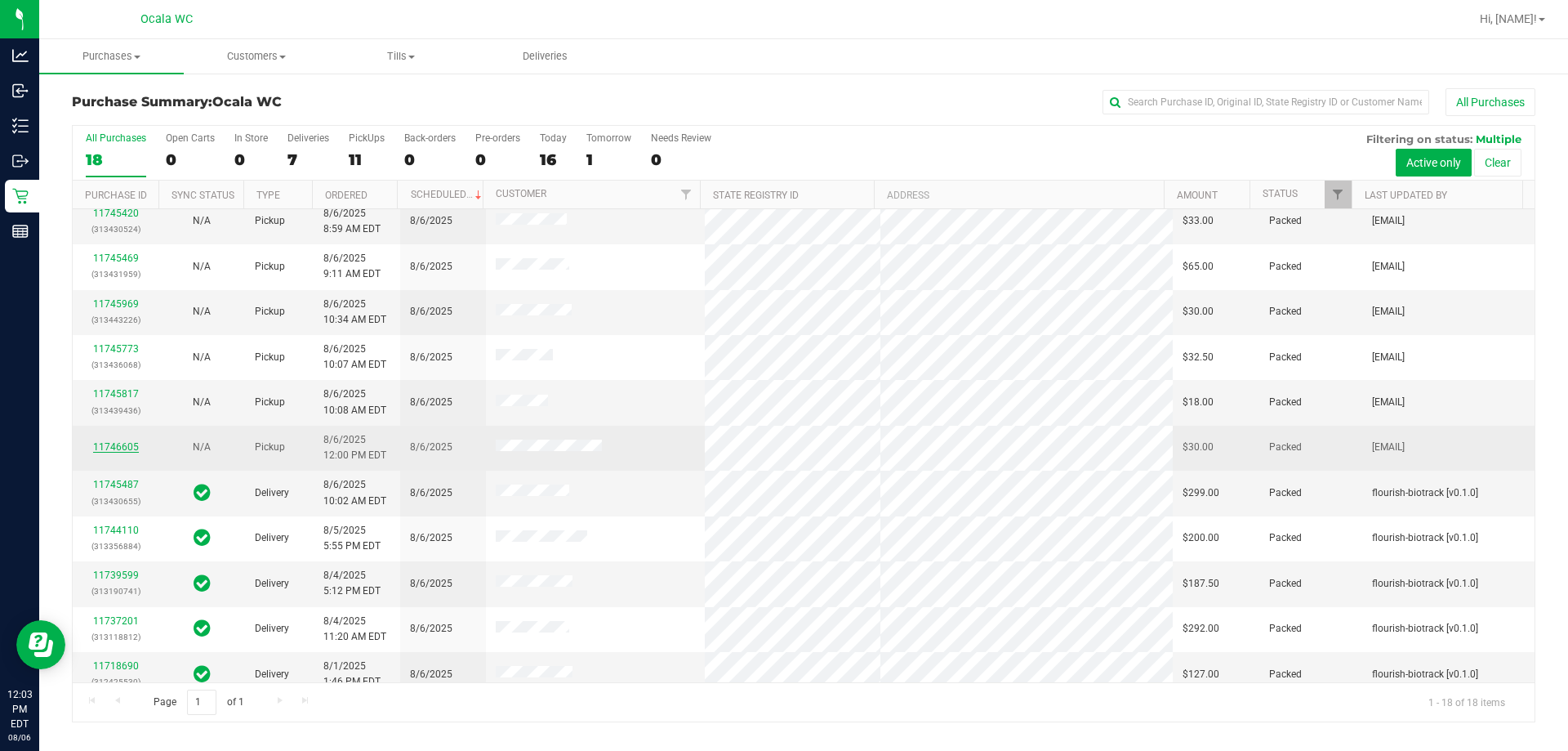 click on "11746605" at bounding box center (116, 447) 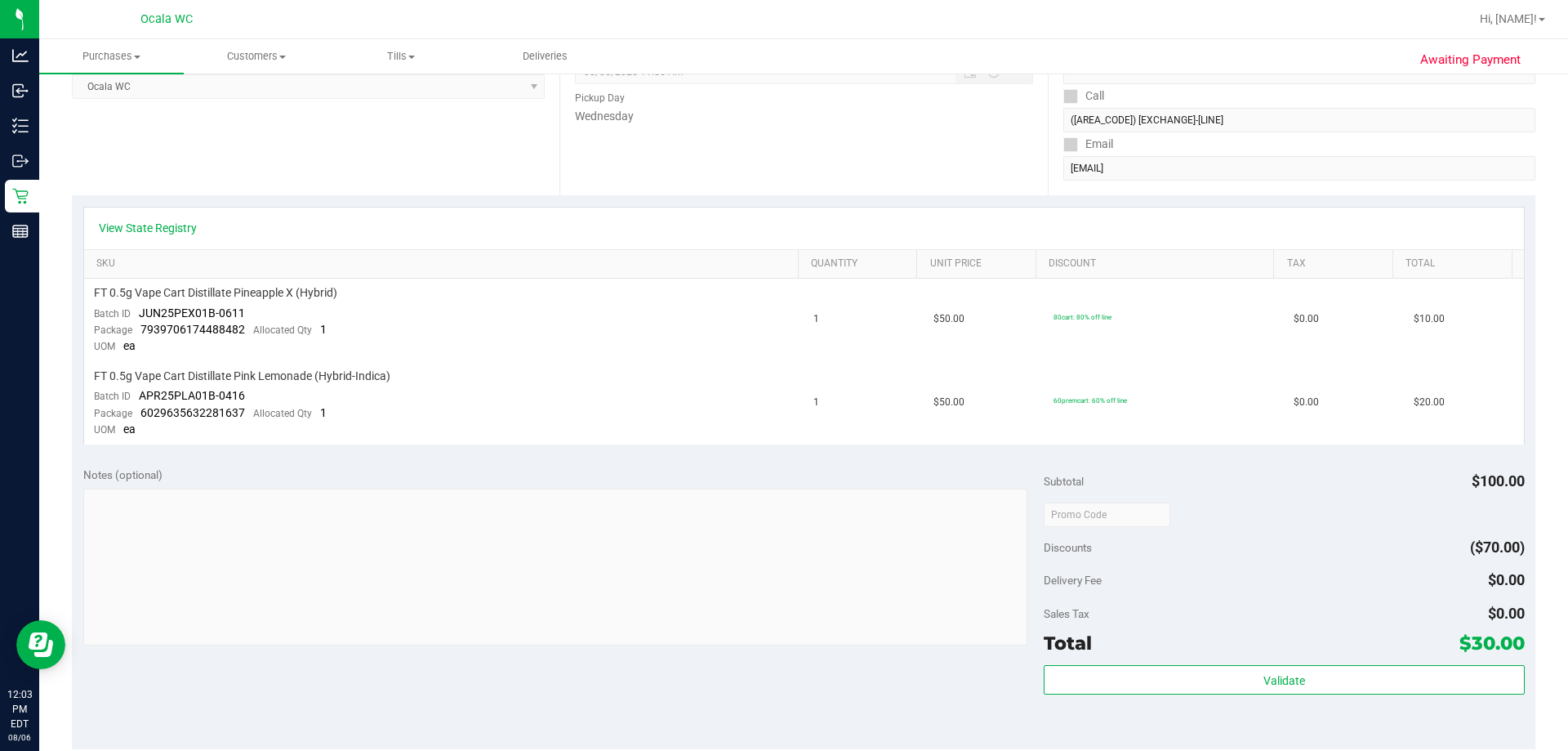 scroll, scrollTop: 490, scrollLeft: 0, axis: vertical 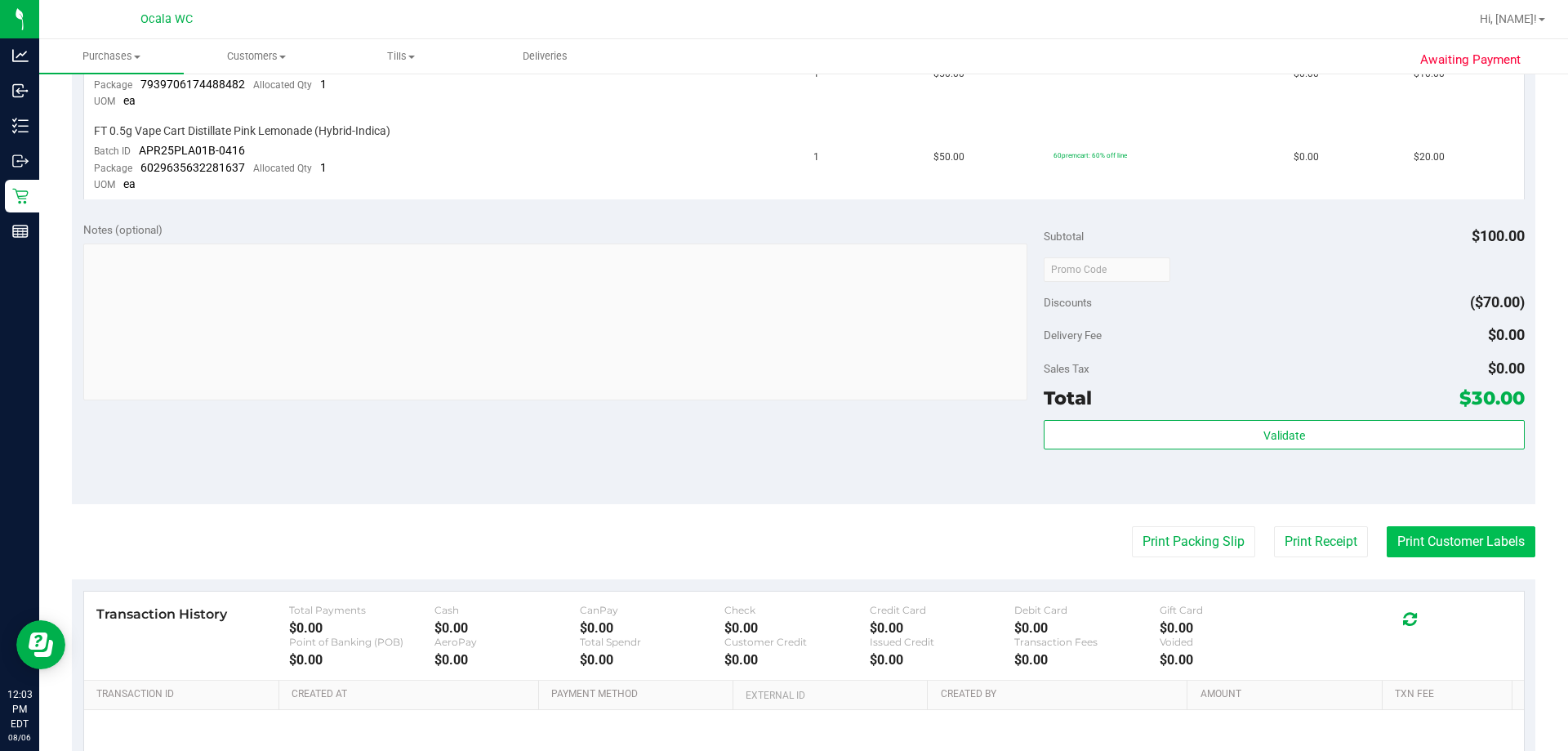 click on "Print Customer Labels" at bounding box center [1461, 542] 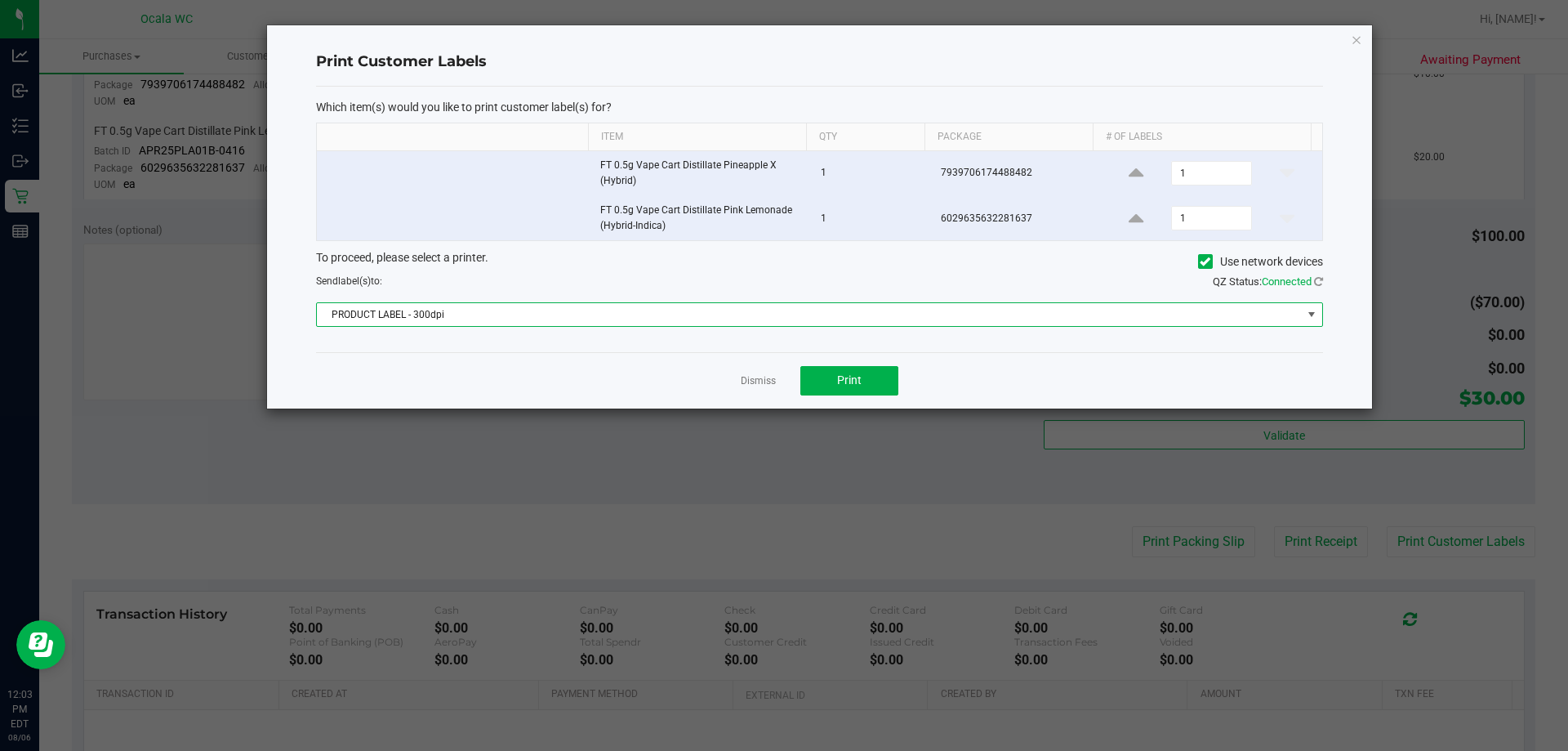 click on "PRODUCT LABEL - 300dpi" at bounding box center [809, 315] 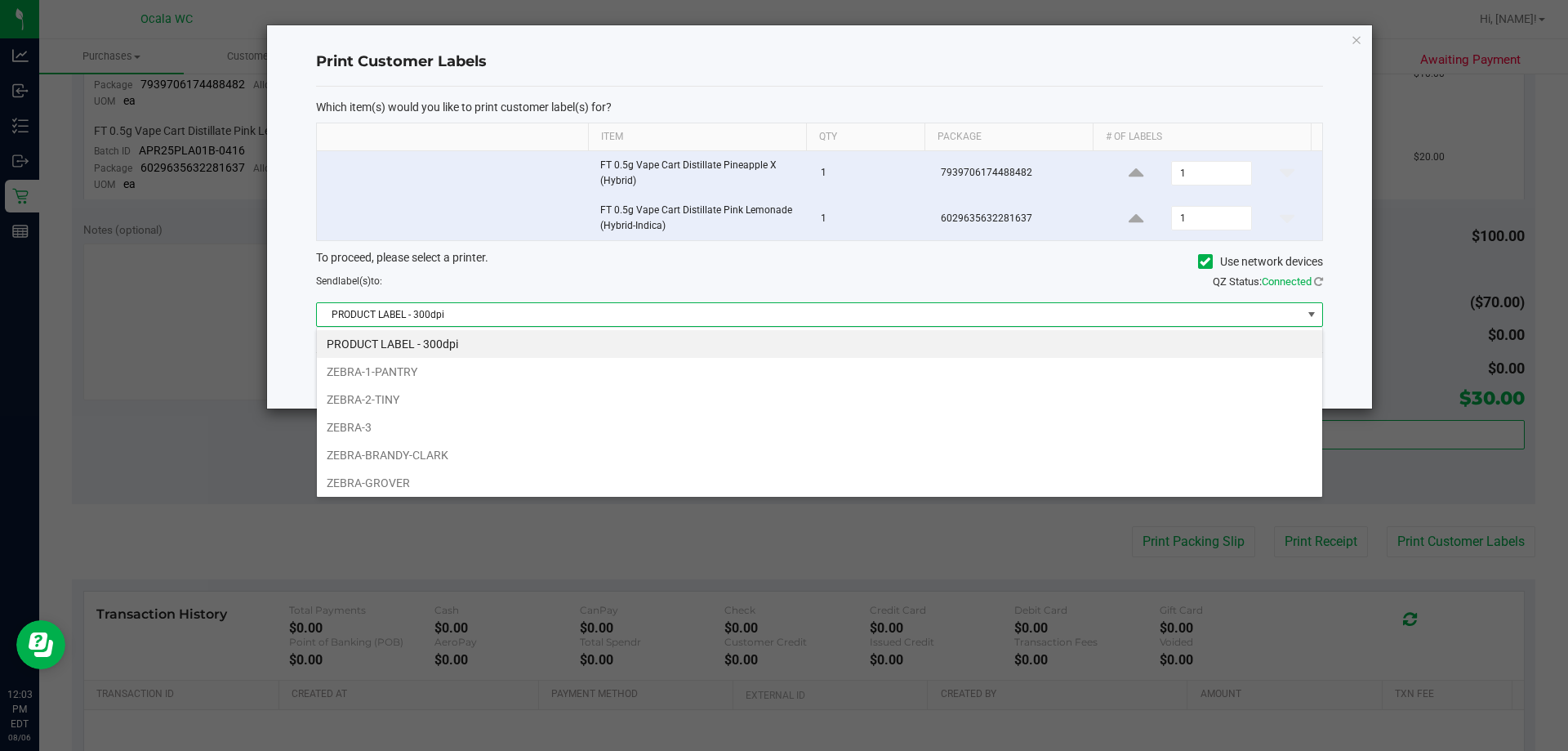 scroll, scrollTop: 81695, scrollLeft: 80660, axis: both 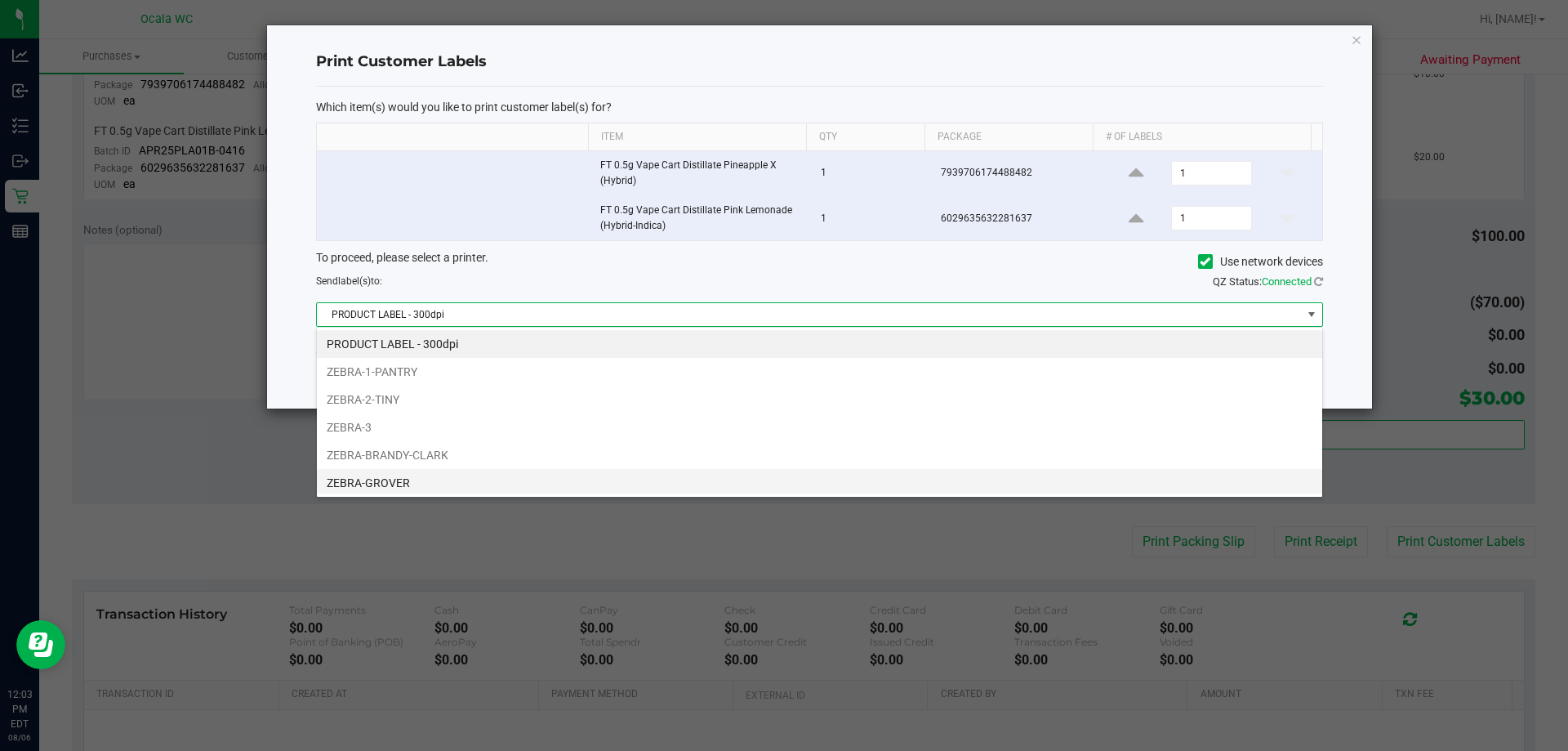 click on "ZEBRA-GROVER" at bounding box center (819, 483) 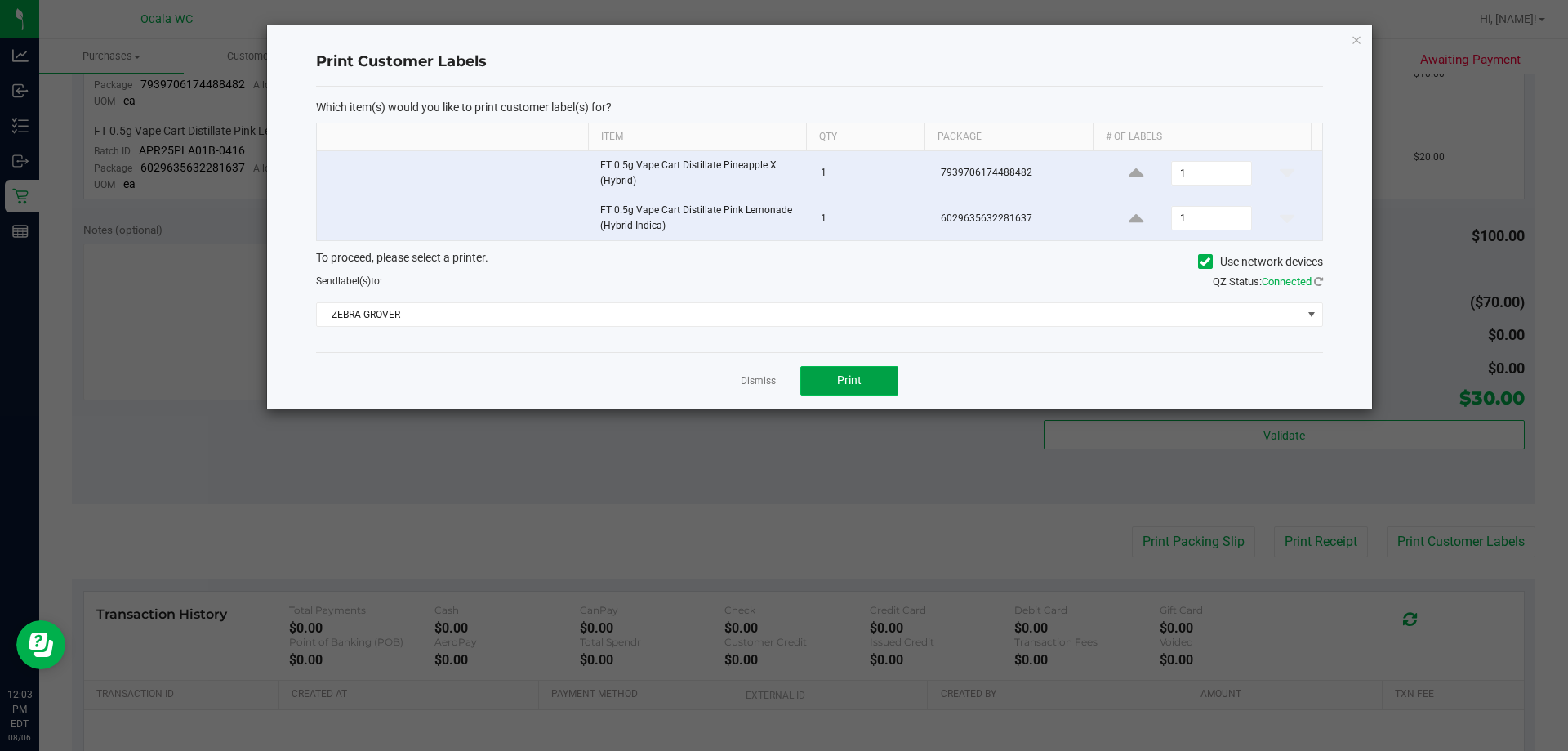 click on "Print" 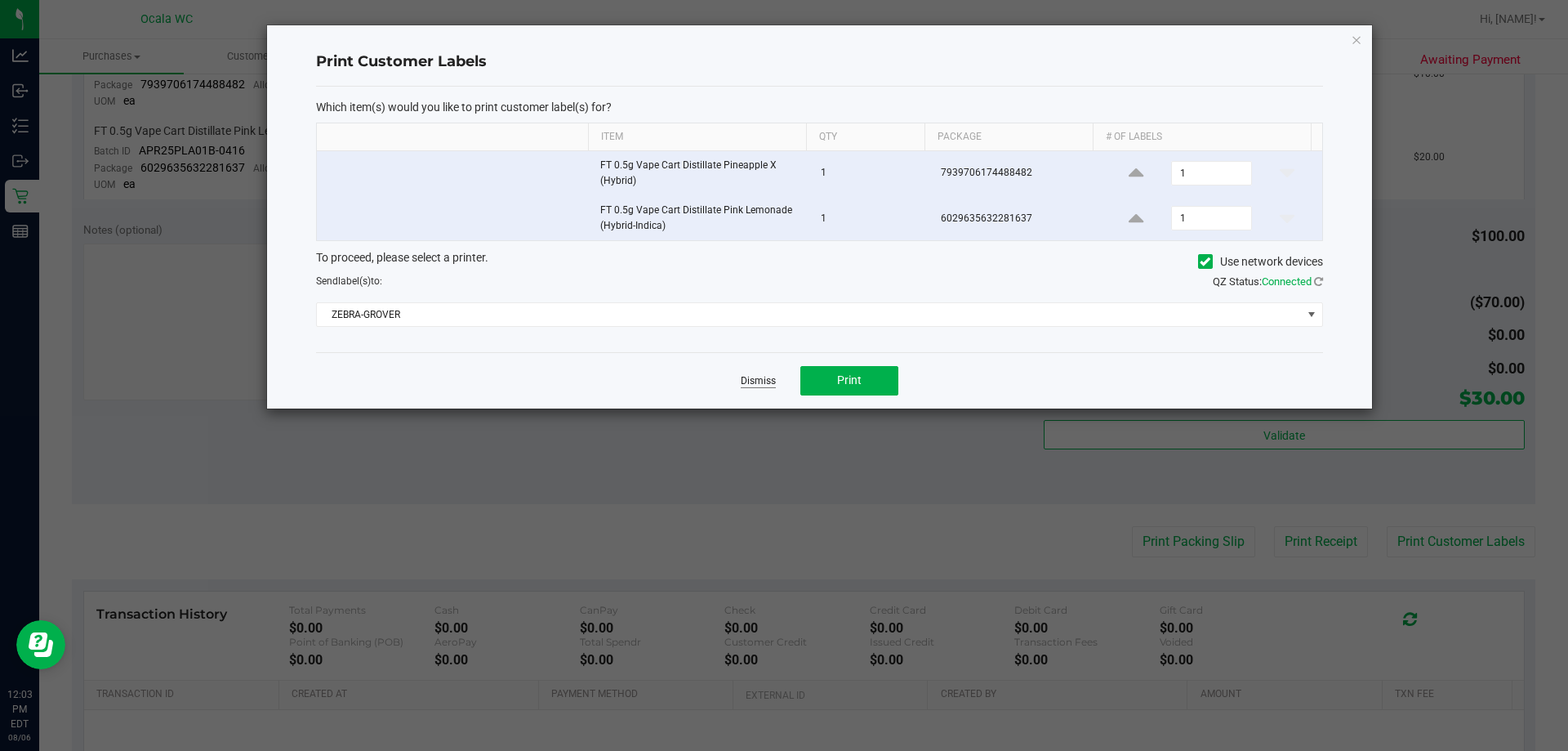 click on "Dismiss" 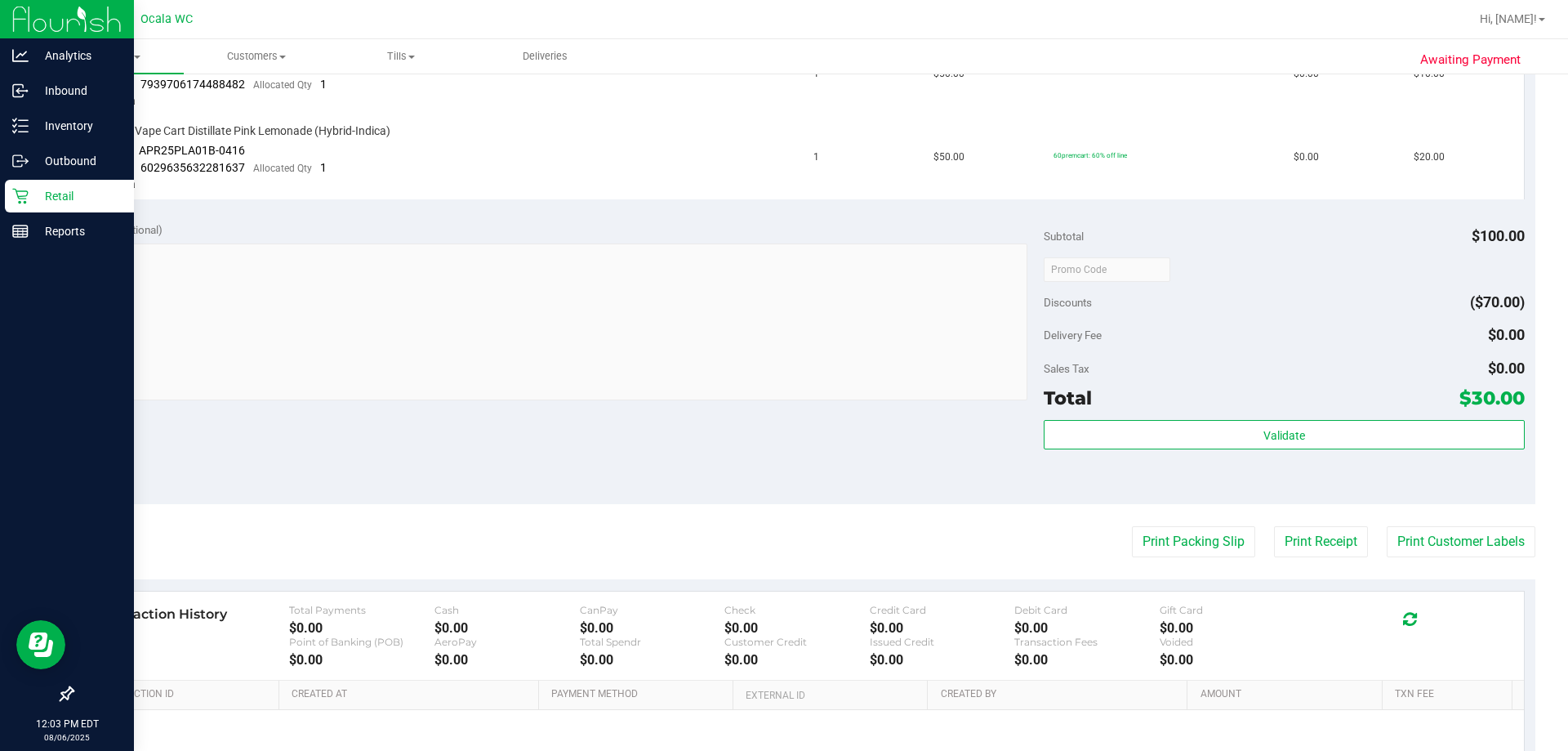 click 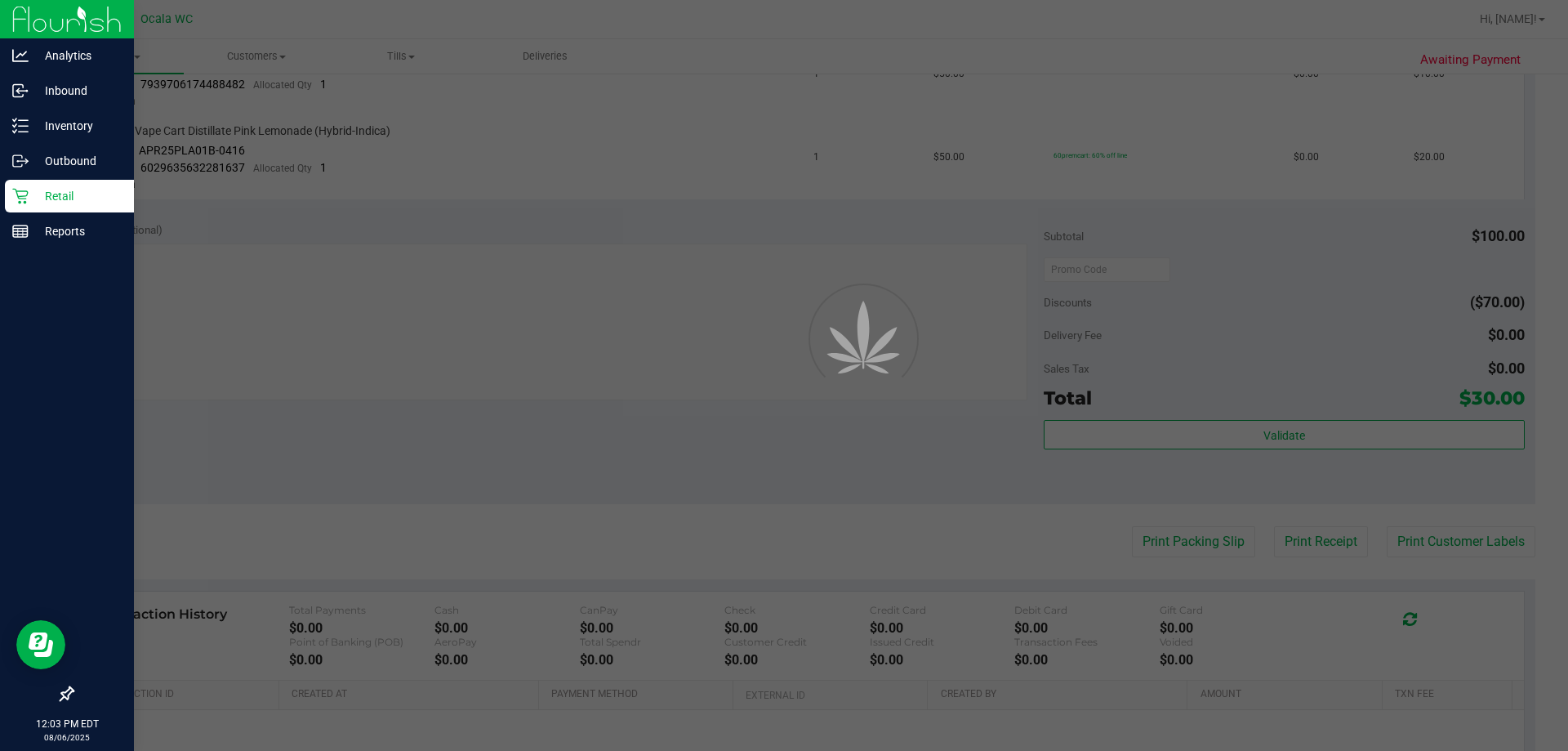 scroll, scrollTop: 0, scrollLeft: 0, axis: both 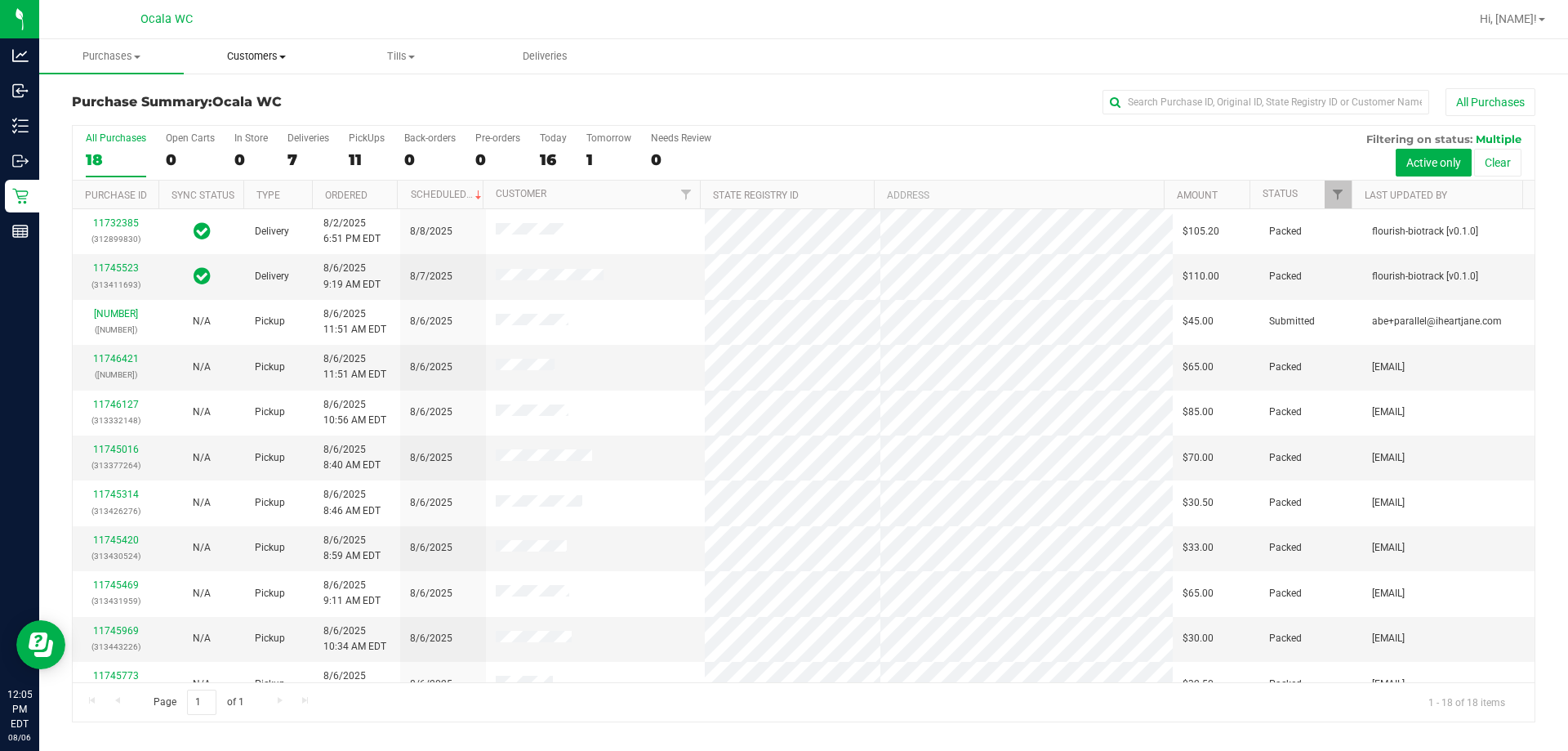 click on "Customers" at bounding box center (256, 56) 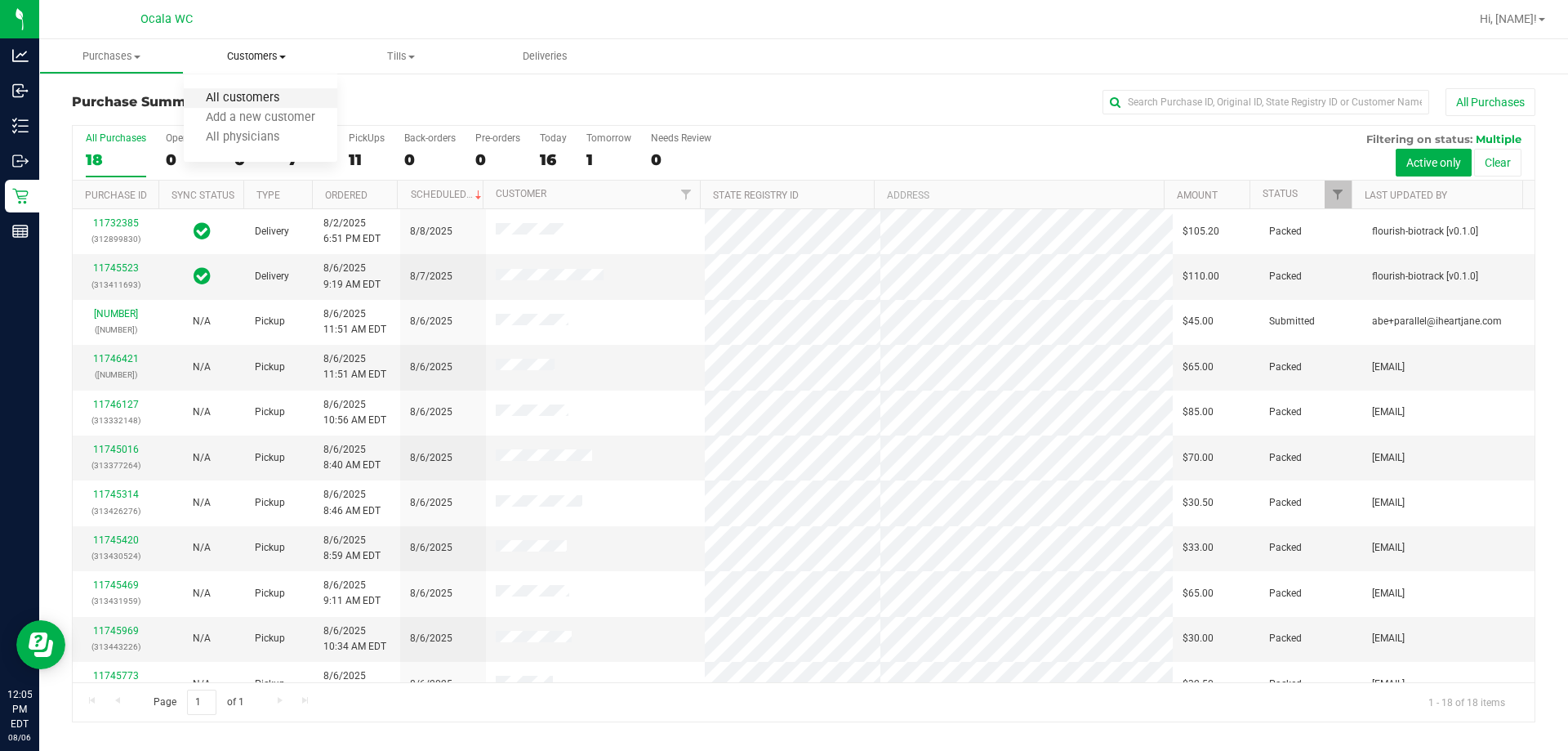 click on "All customers" at bounding box center (243, 98) 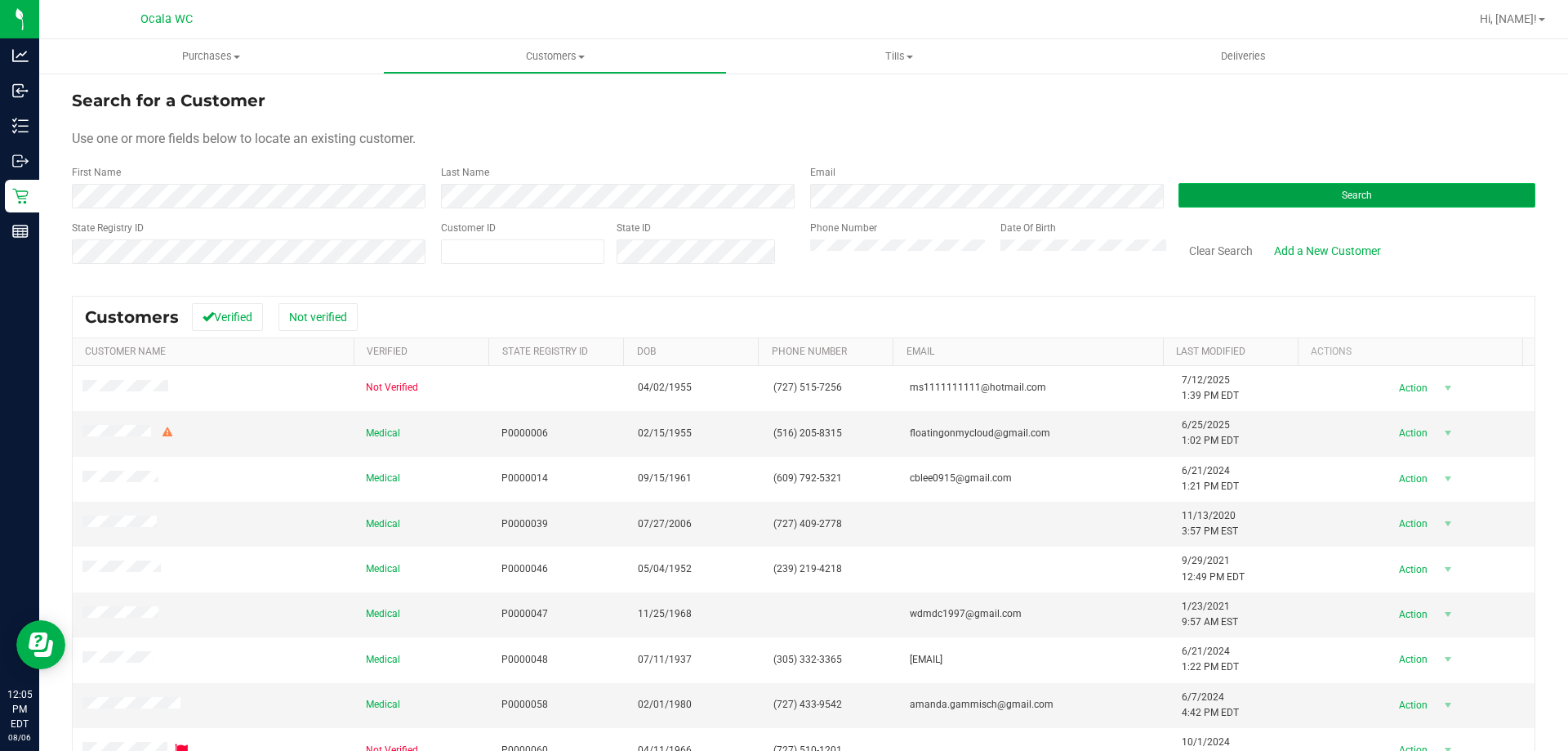 drag, startPoint x: 1339, startPoint y: 199, endPoint x: 1327, endPoint y: 203, distance: 12.64911 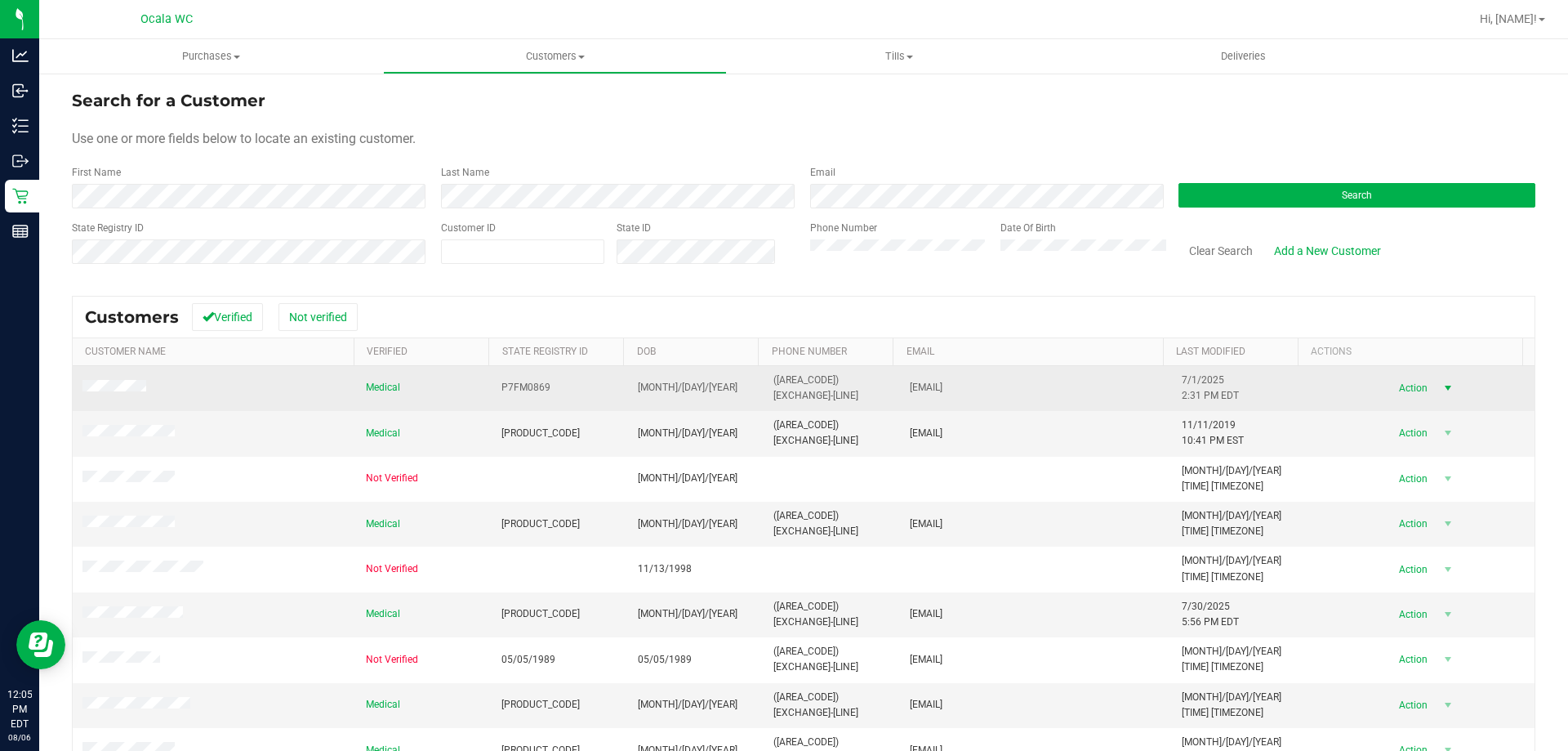 click on "Action" at bounding box center (1410, 388) 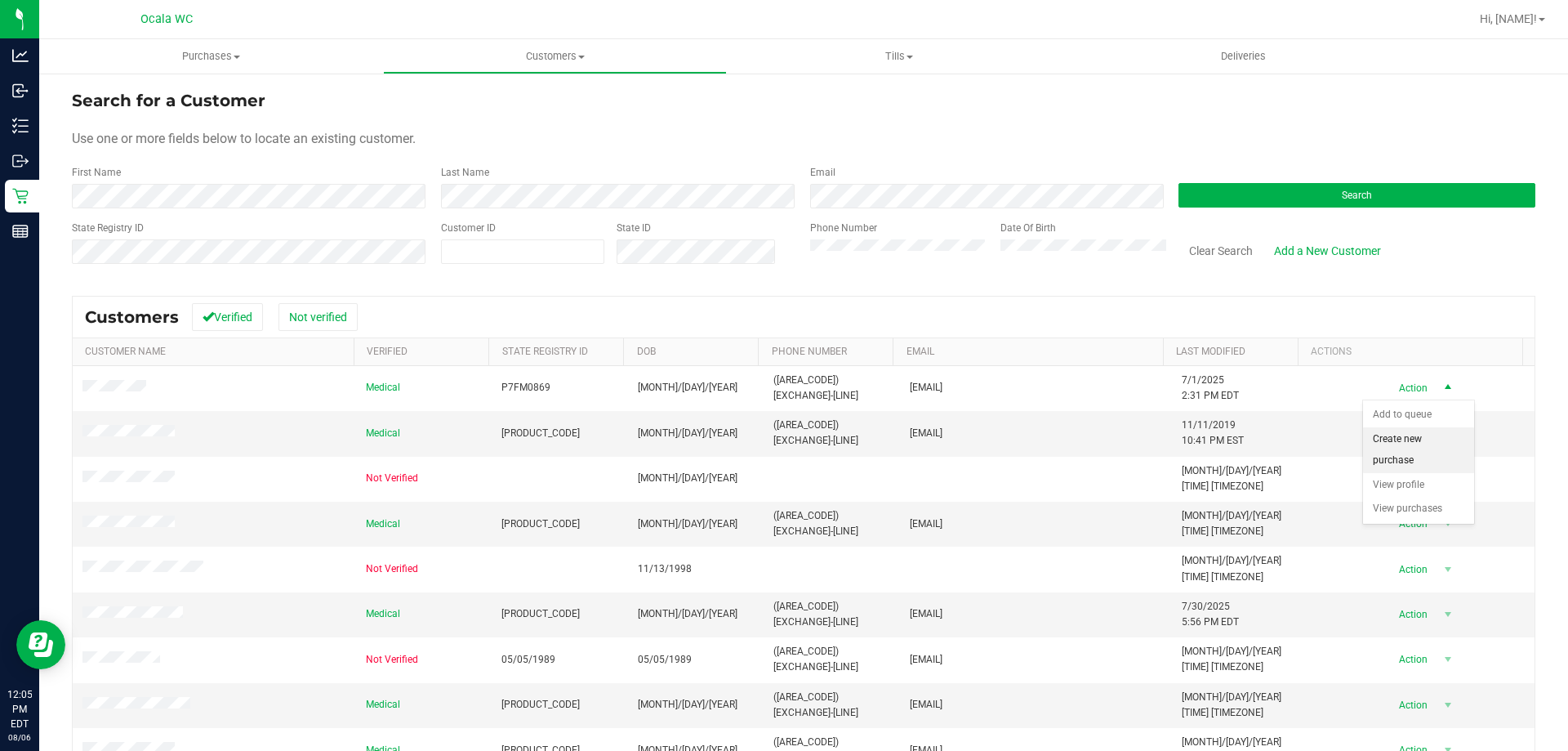 click on "Create new purchase" at bounding box center [1419, 449] 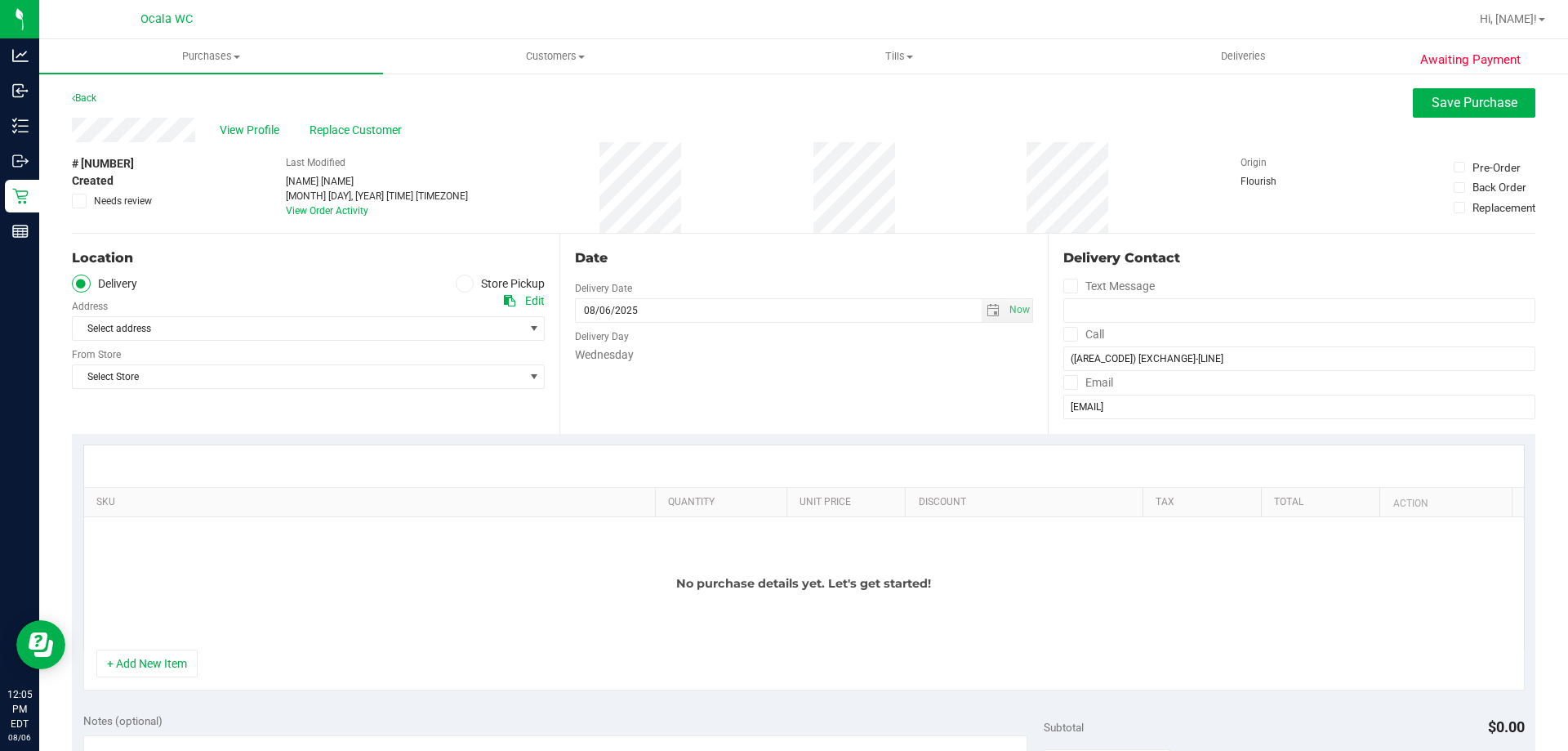 click at bounding box center [465, 284] 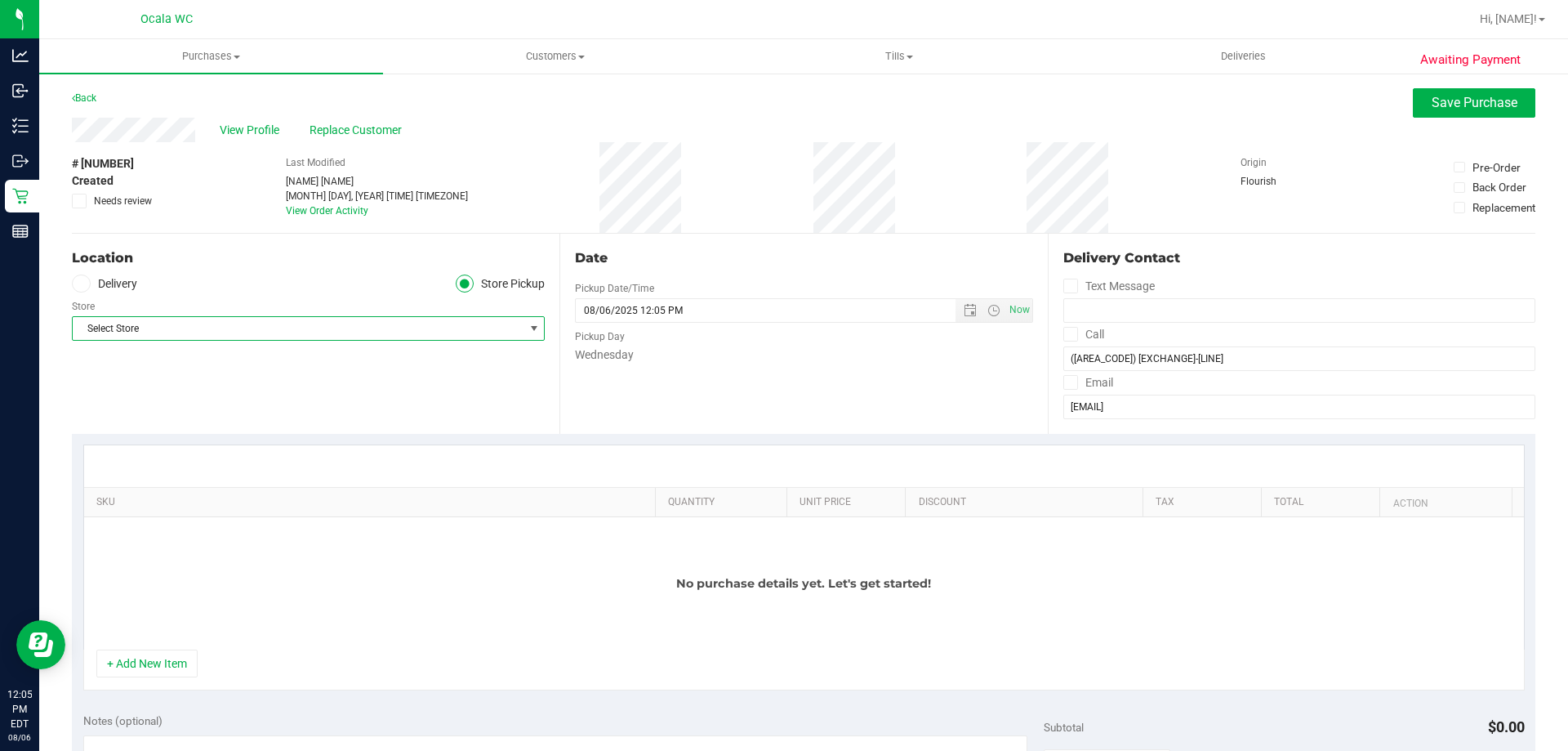 click on "Select Store" at bounding box center [298, 329] 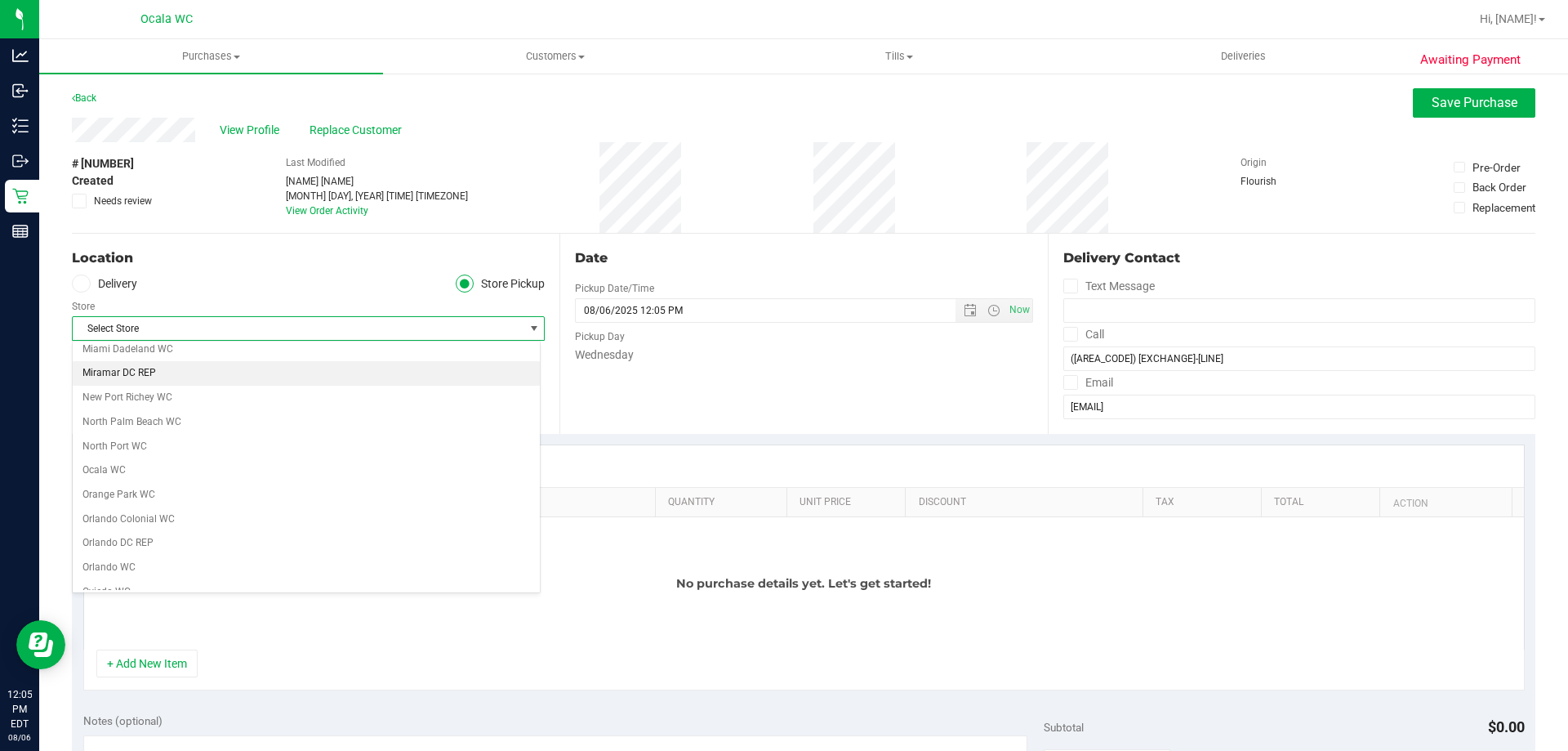 scroll, scrollTop: 654, scrollLeft: 0, axis: vertical 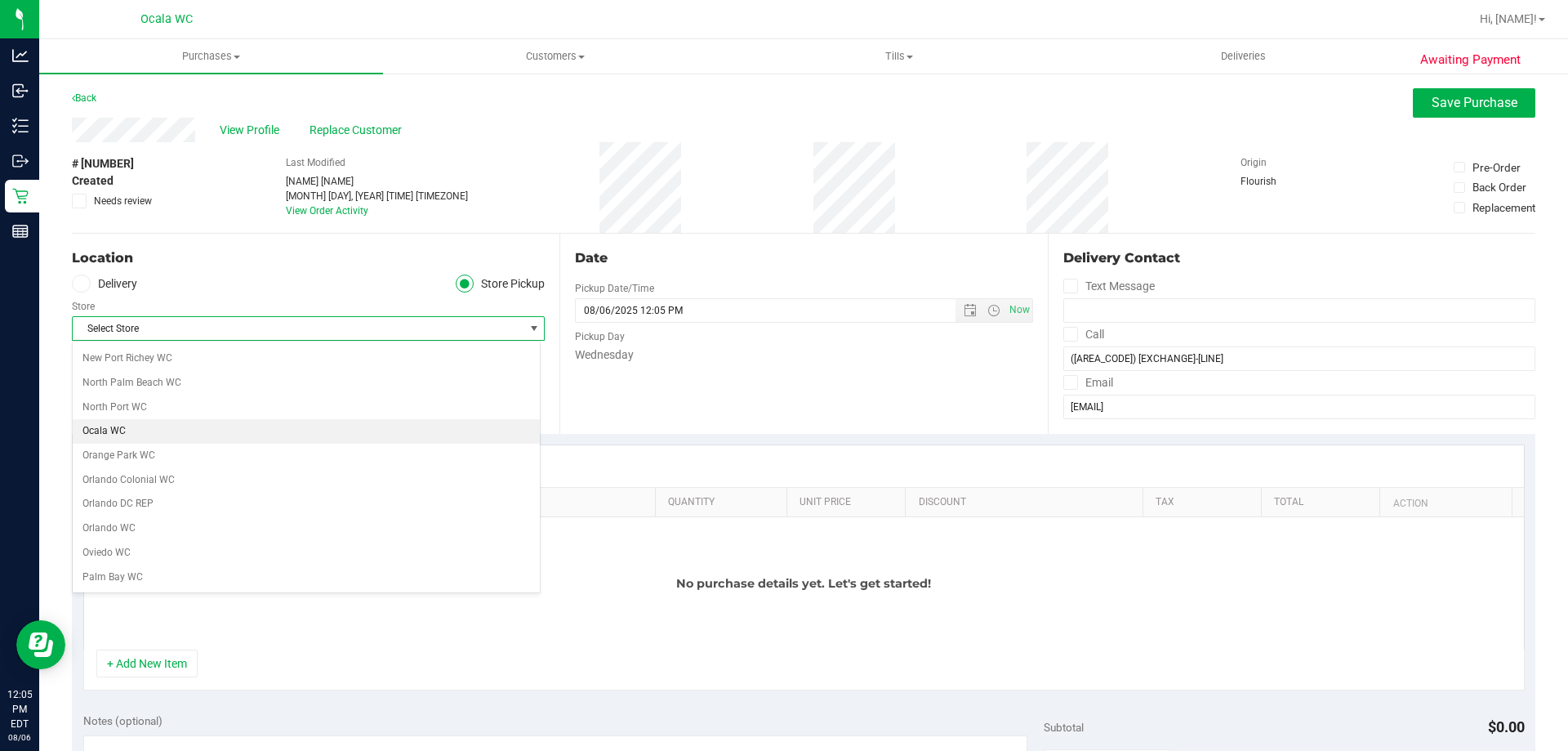 click on "Ocala WC" at bounding box center (306, 431) 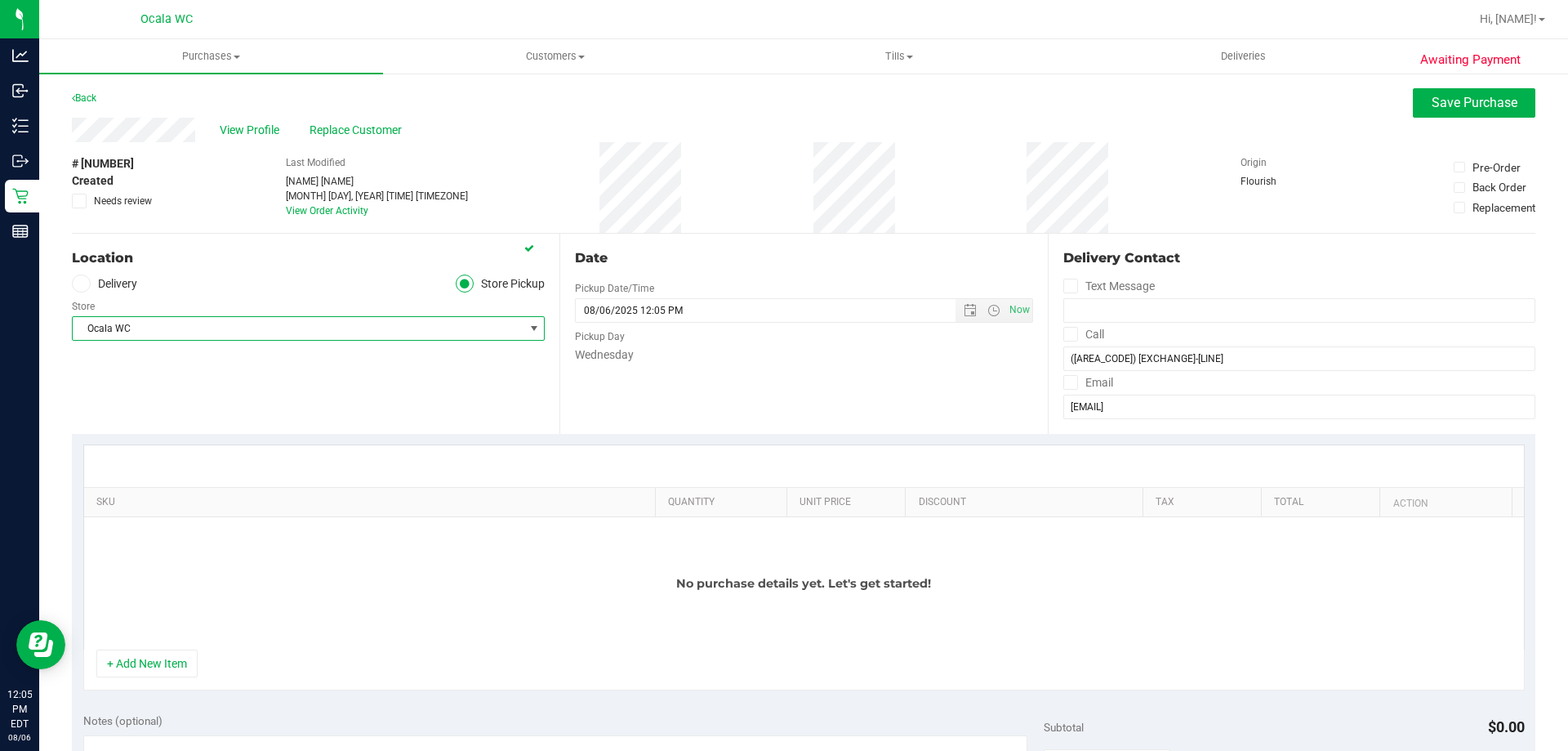 click on "Location
Delivery
Store Pickup
Store
Ocala WC Select Store Bonita Springs WC Boynton Beach WC Bradenton WC Brandon WC Brooksville WC Call Center Clermont WC Crestview WC Deerfield Beach WC Delray Beach WC Deltona WC Ft Walton Beach WC Ft. Lauderdale WC Ft. Myers WC Gainesville WC Jax Atlantic WC JAX DC REP Jax WC Key West WC Lakeland WC Largo WC Lehigh Acres DC REP Merritt Island WC Miami 72nd WC Miami Beach WC Miami Dadeland WC Miramar DC REP New Port Richey WC North Palm Beach WC North Port WC Ocala WC Orange Park WC Orlando Colonial WC Orlando DC REP Orlando WC Oviedo WC Palm Bay WC Palm Coast WC Panama City WC Pensacola WC Port Orange WC" at bounding box center (315, 333) 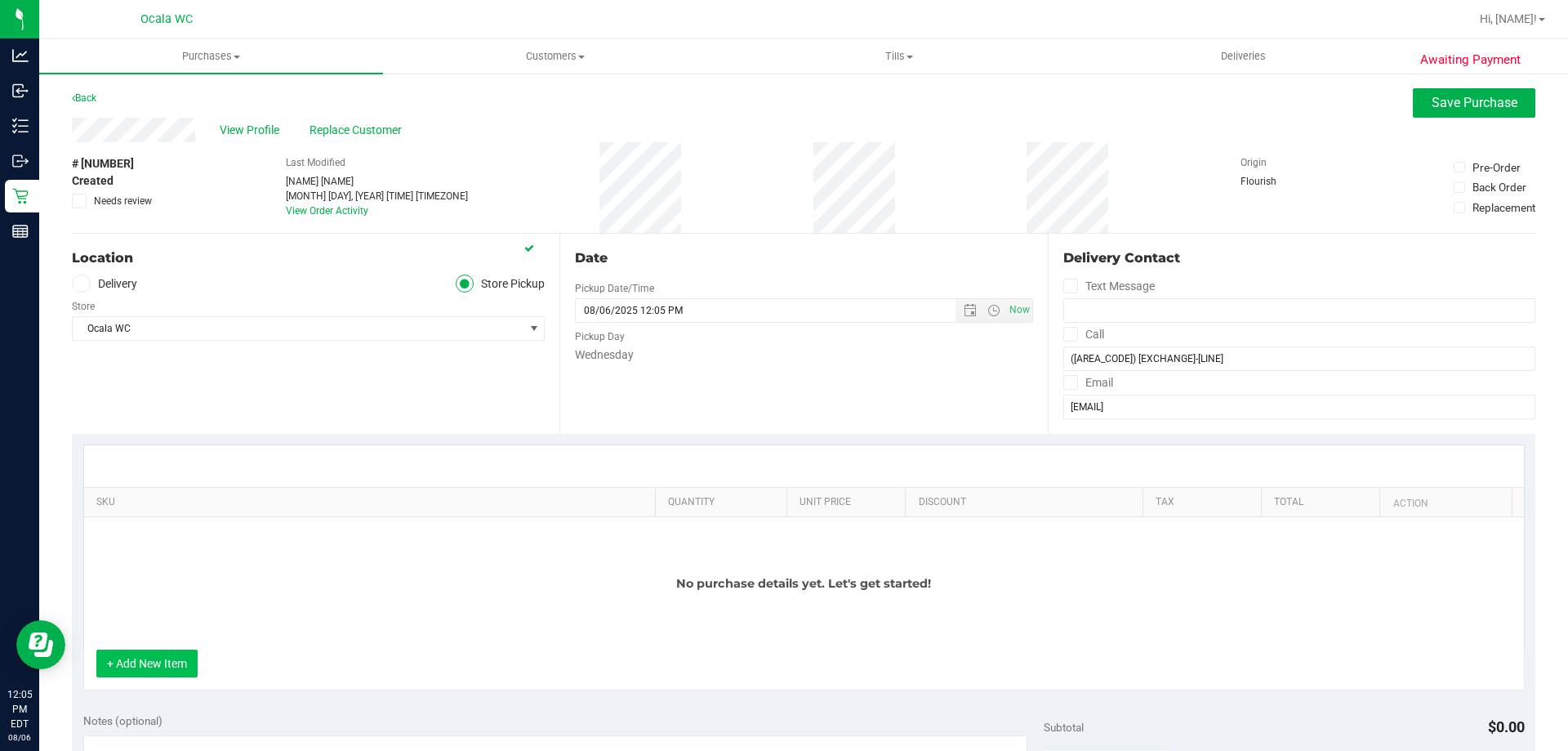 click on "+ Add New Item" at bounding box center [147, 664] 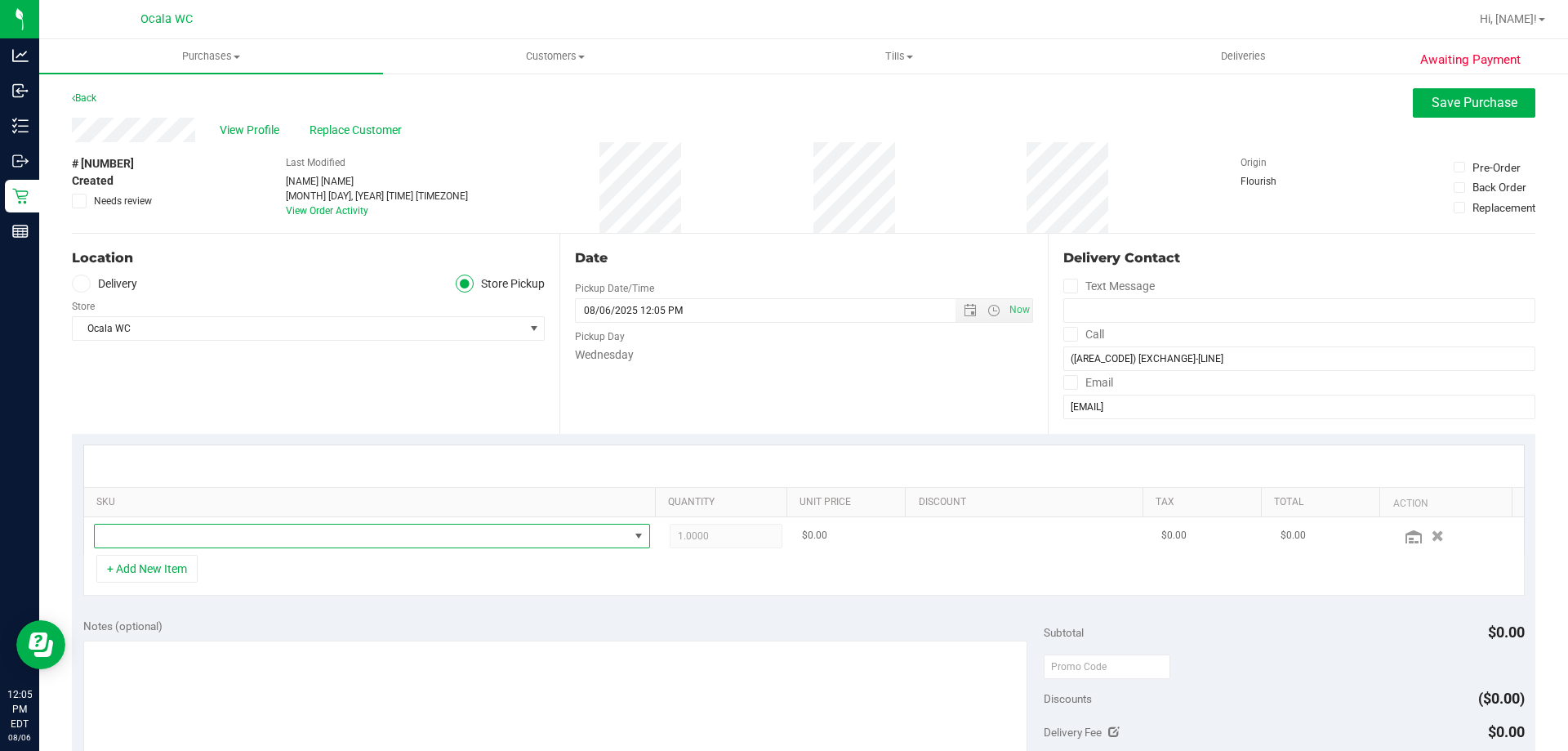 click at bounding box center [362, 536] 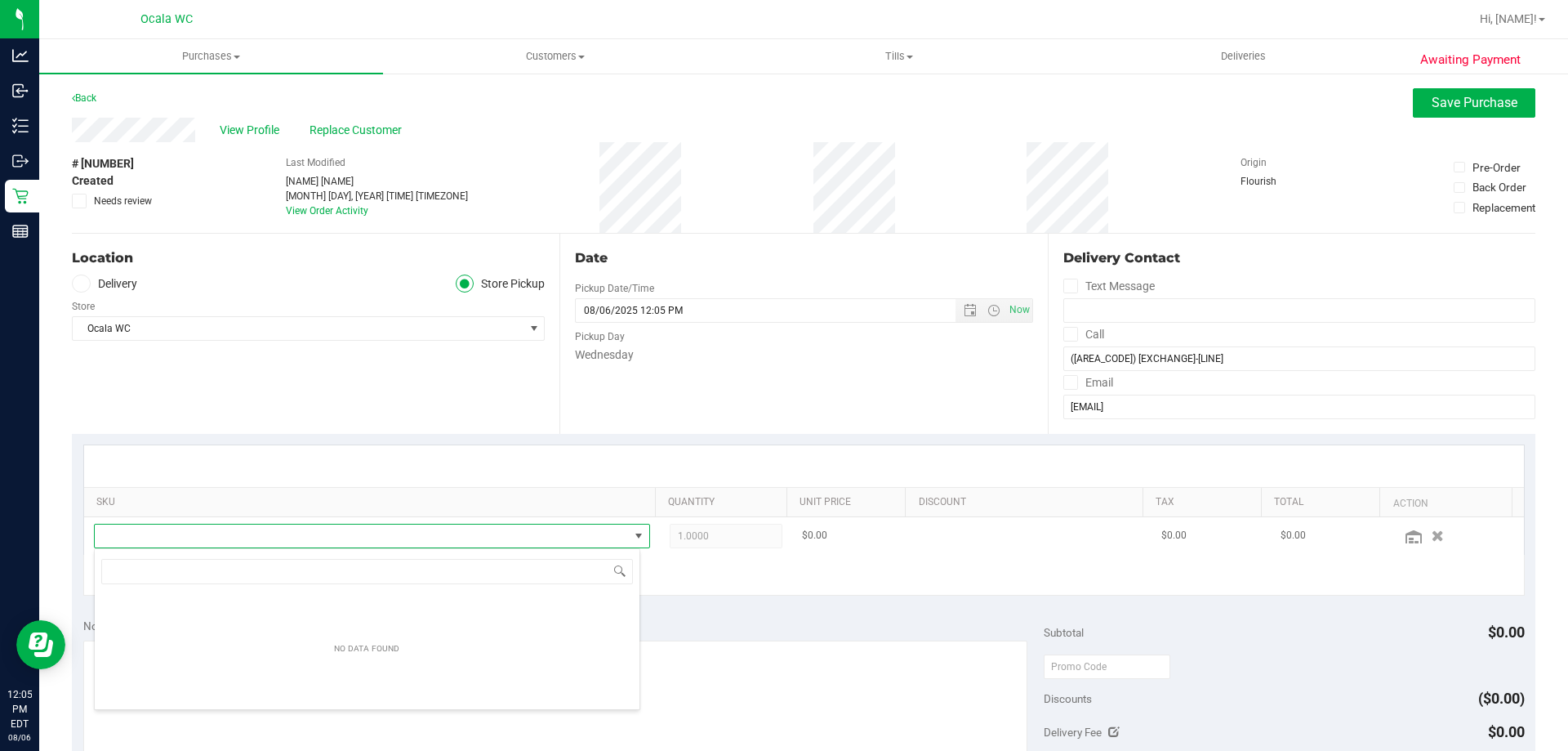 scroll, scrollTop: 81695, scrollLeft: 81120, axis: both 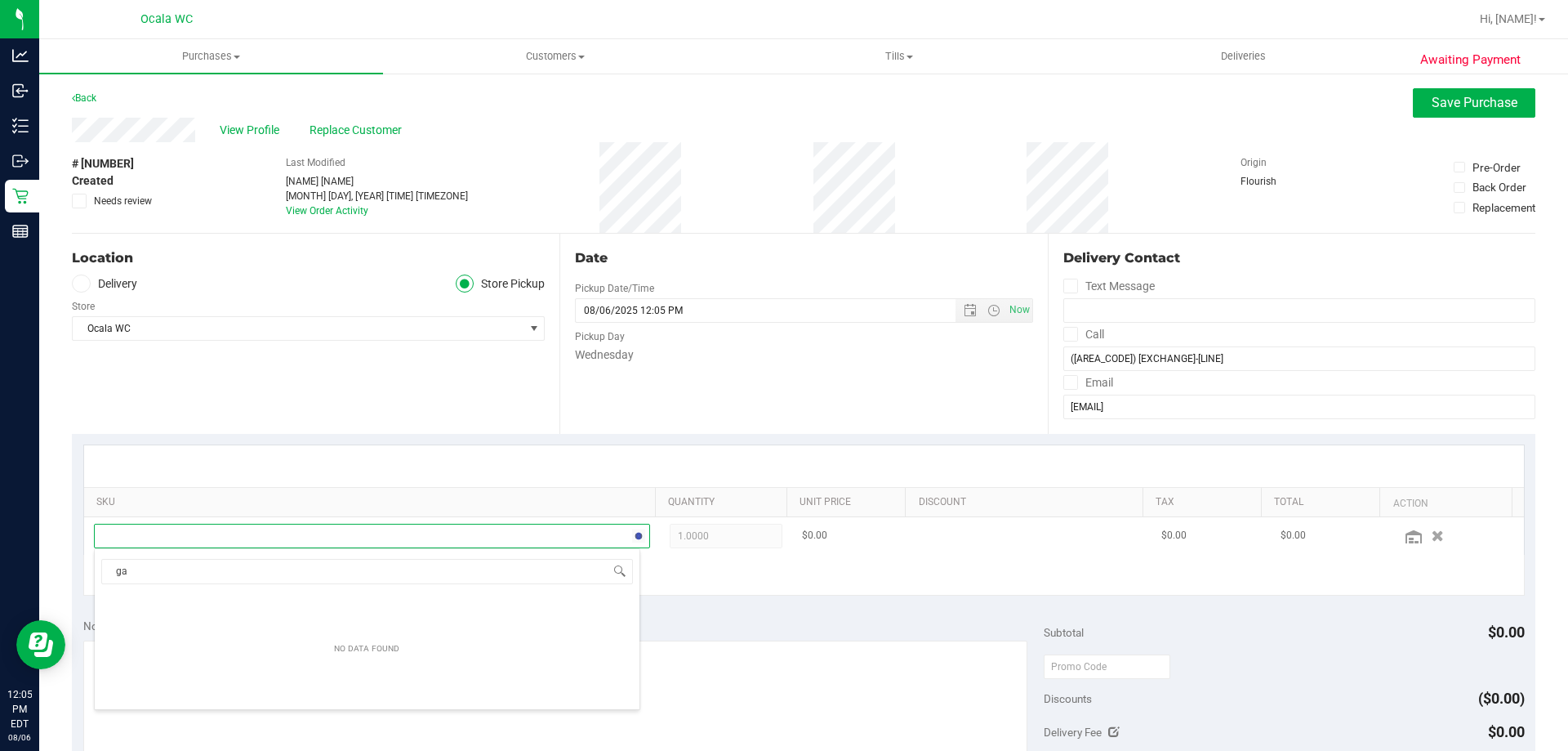 type on "g" 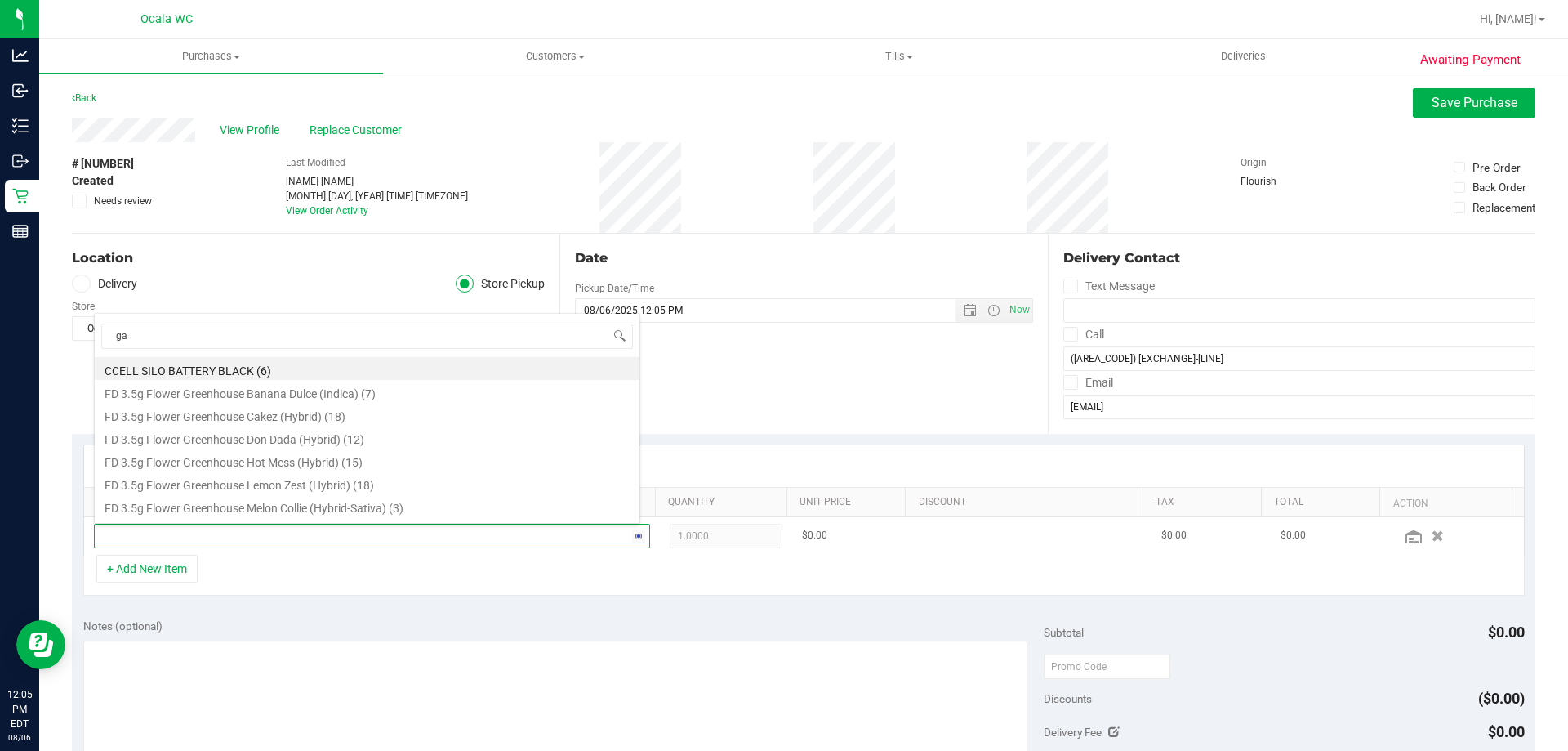 type on "gas" 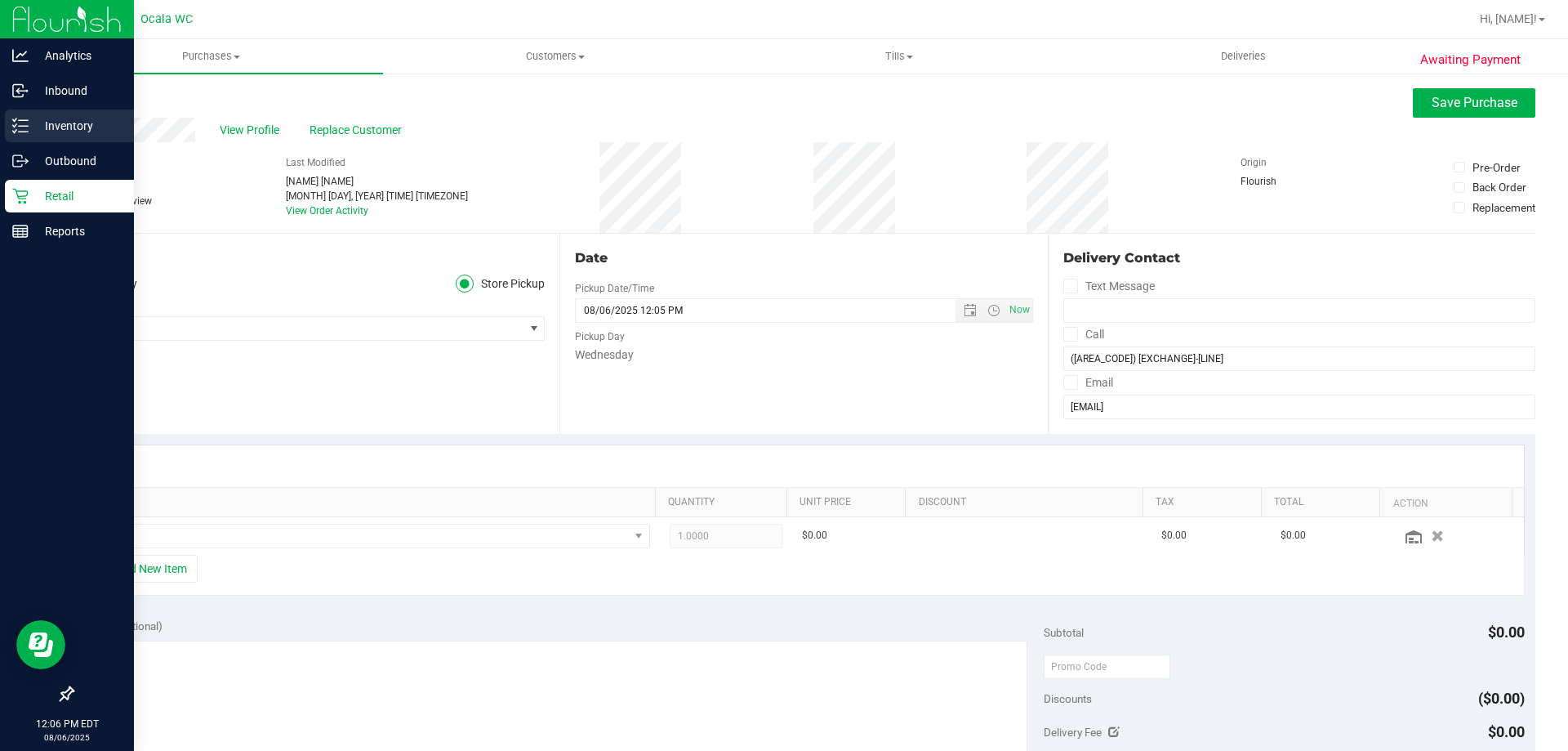 click 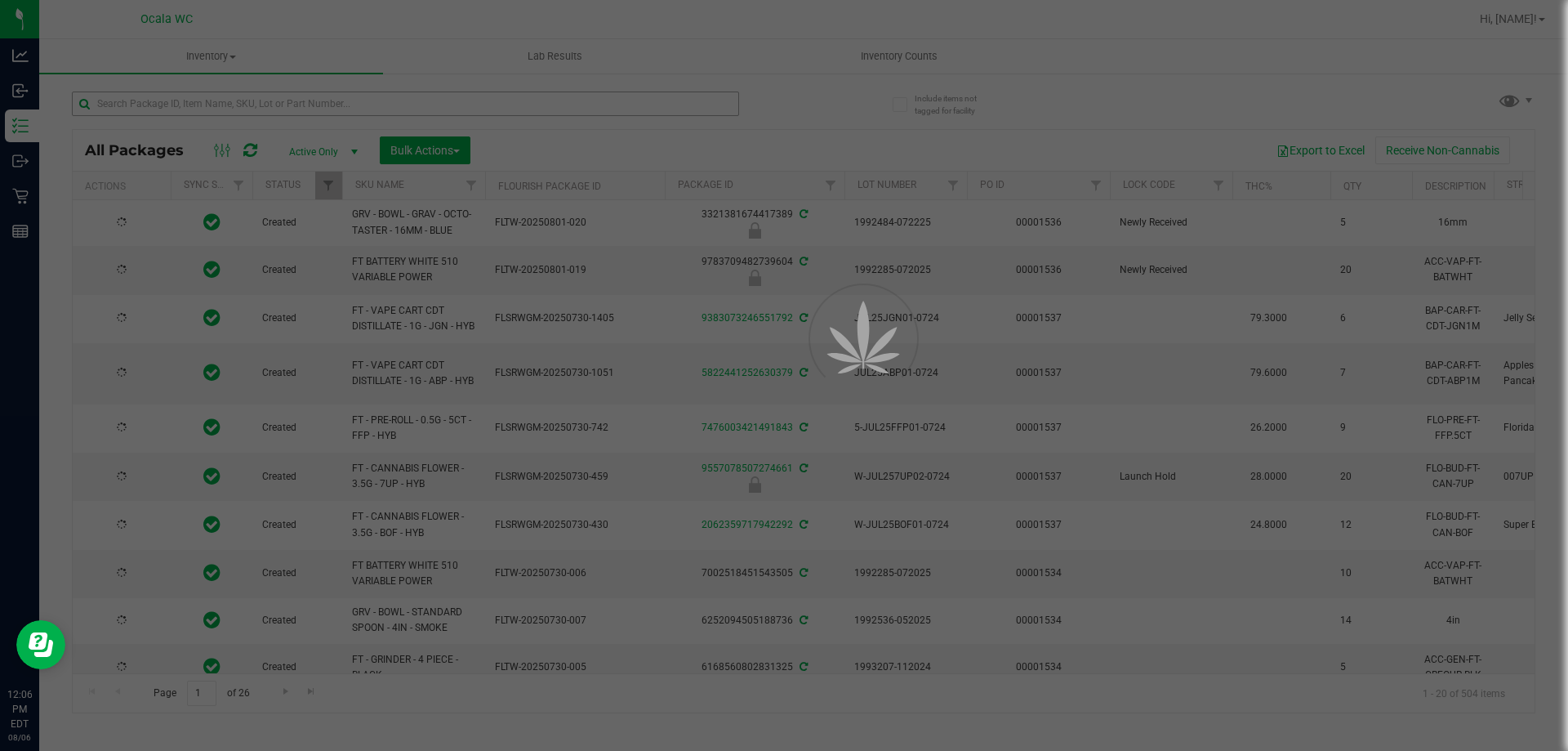 click at bounding box center [784, 375] 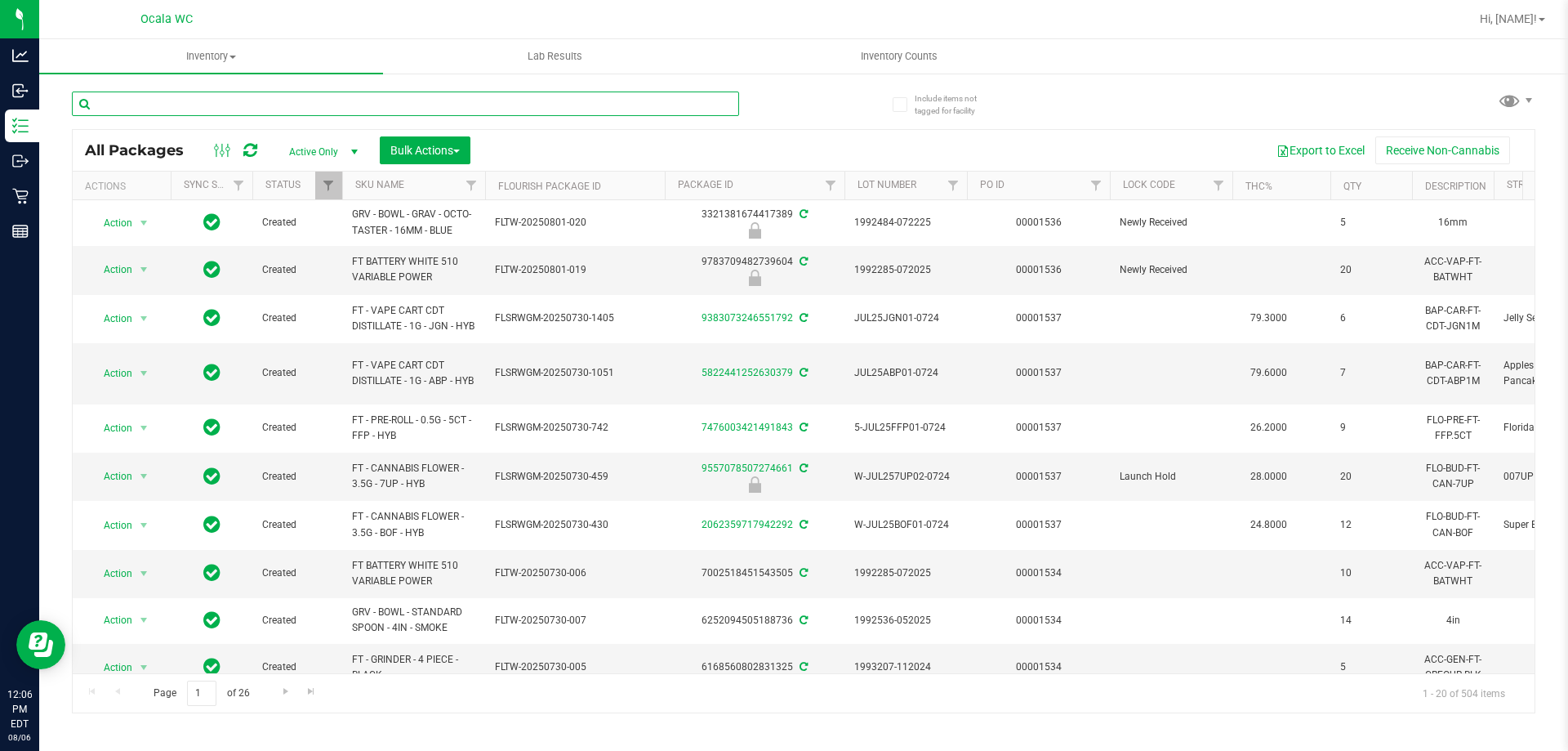 click at bounding box center [405, 104] 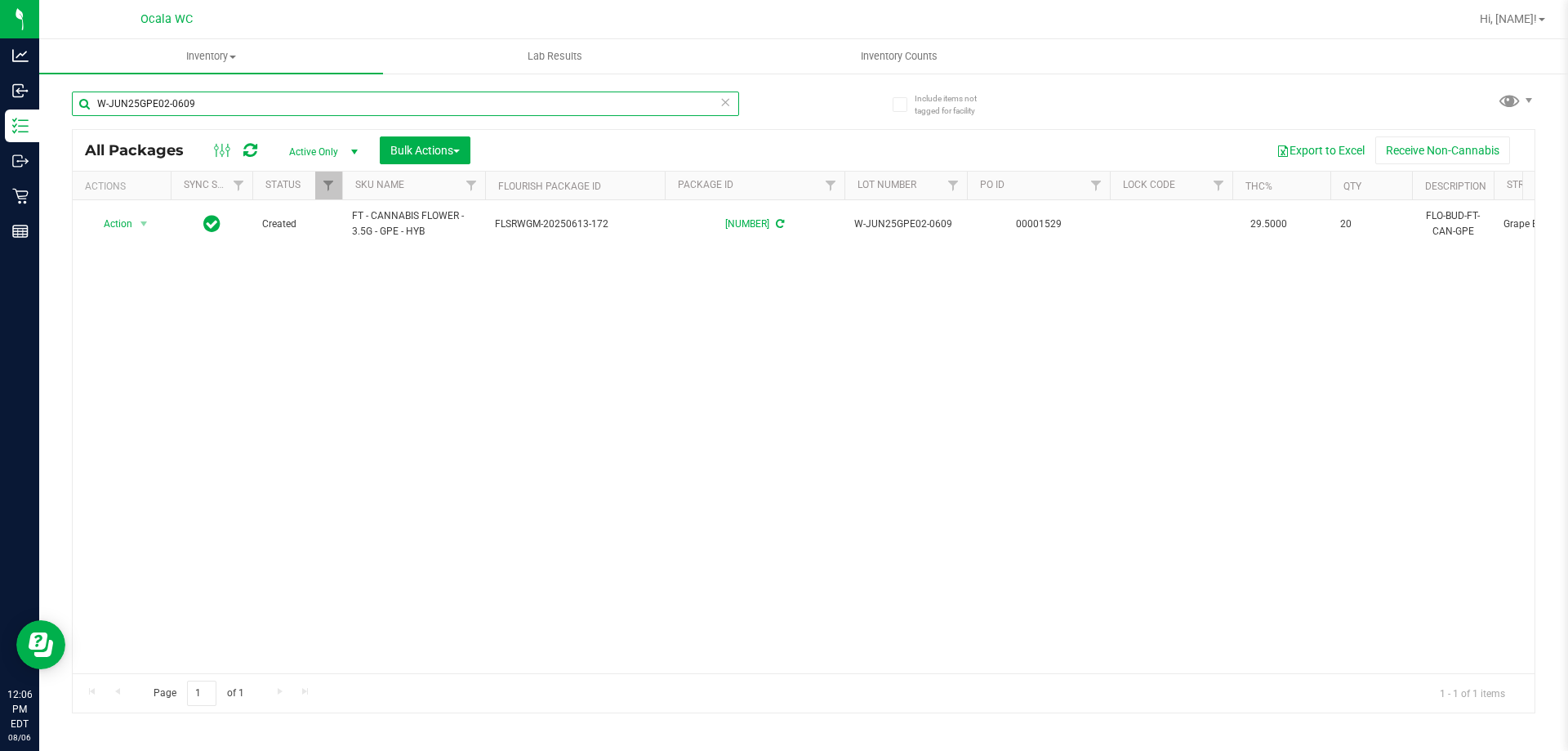 scroll, scrollTop: 0, scrollLeft: 236, axis: horizontal 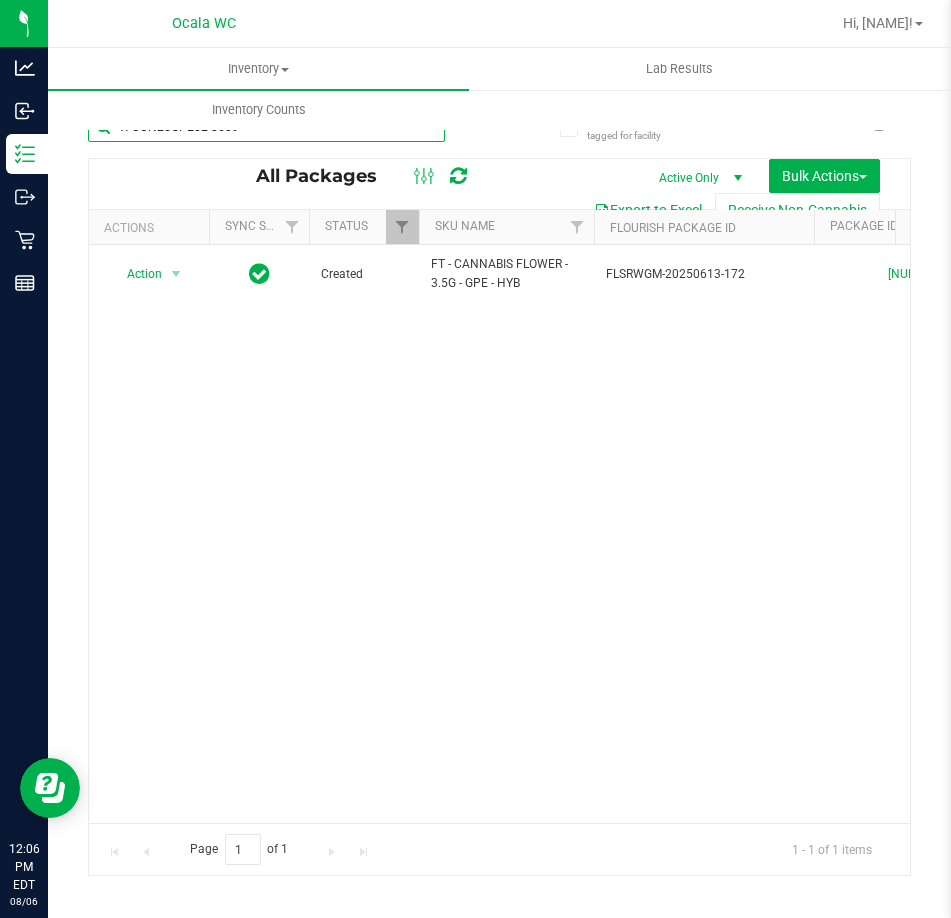 type on "W-JUN25GPE02-0609" 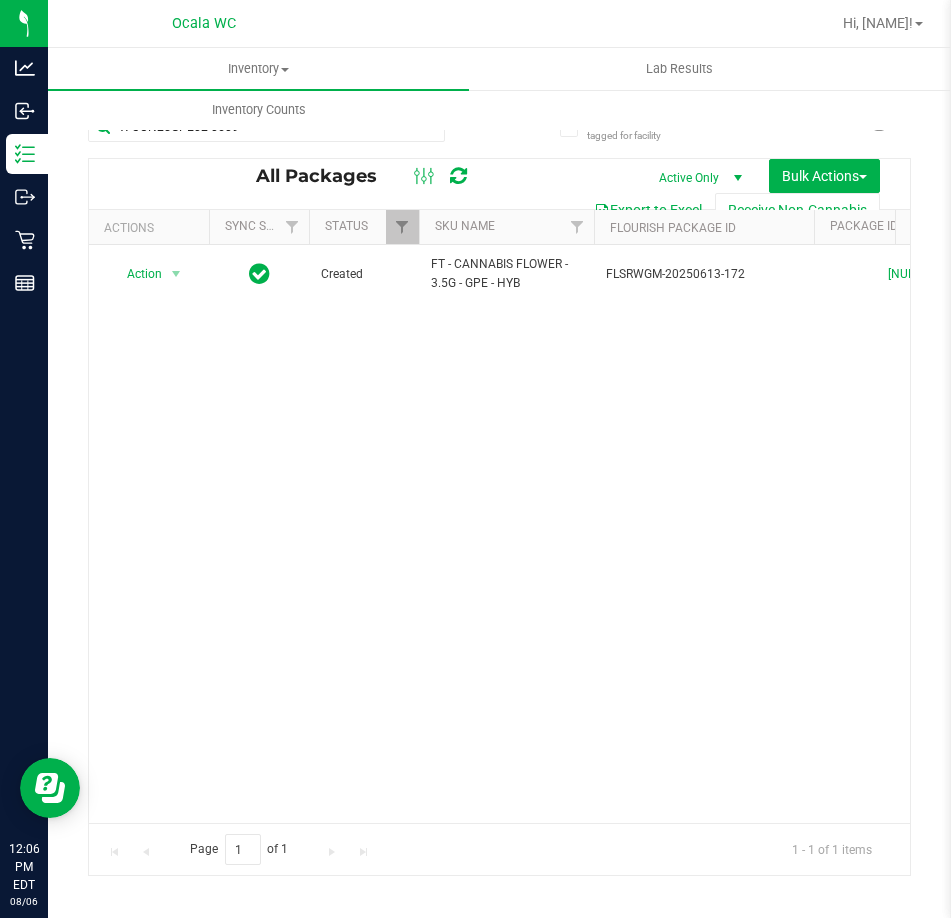 click on "Action Action Adjust qty Create package Edit attributes Global inventory Locate package Lock package Package audit log Print package label Print product labels Schedule for destruction
Created
FT - CANNABIS FLOWER - 3.5G - GPE - HYB
FLSRWGM-20250613-172
3959105236881337
W-JUN25GPE02-0609
00001529
29.5000
20
FLO-BUD-FT-CAN-GPE
Grape Essence
FT 3.5g Cannabis Flower Grape Essence (Hybrid)
19
Whole Flower
$50.00000" at bounding box center (499, 534) 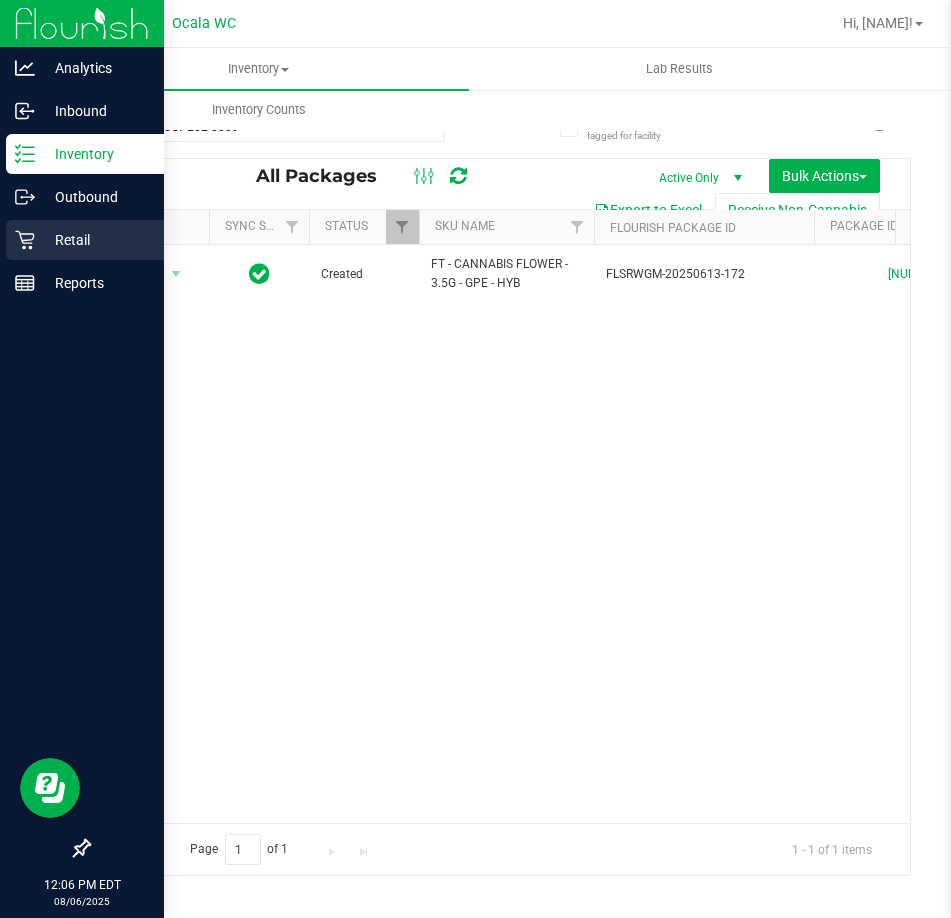 click on "Retail" at bounding box center (95, 240) 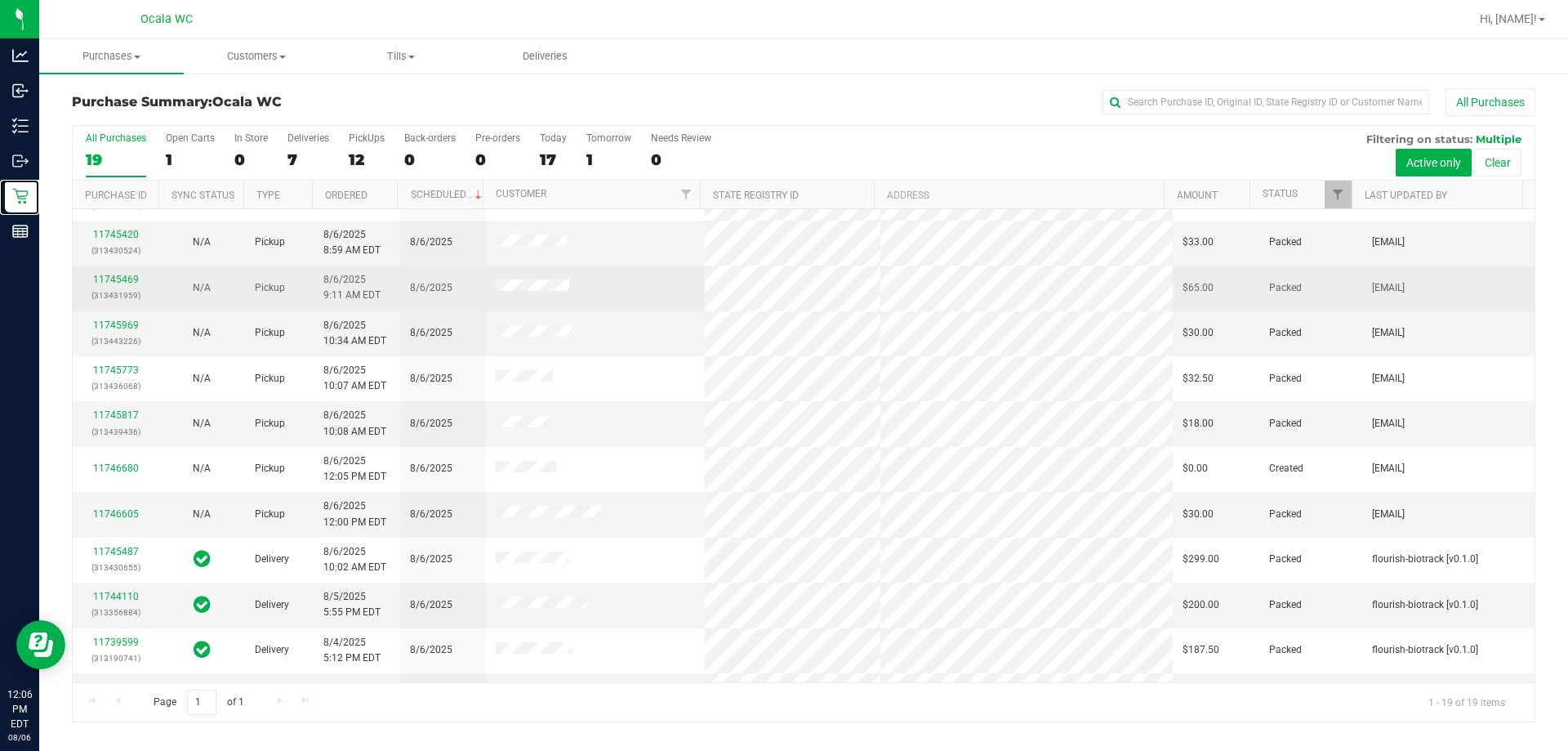 scroll, scrollTop: 327, scrollLeft: 0, axis: vertical 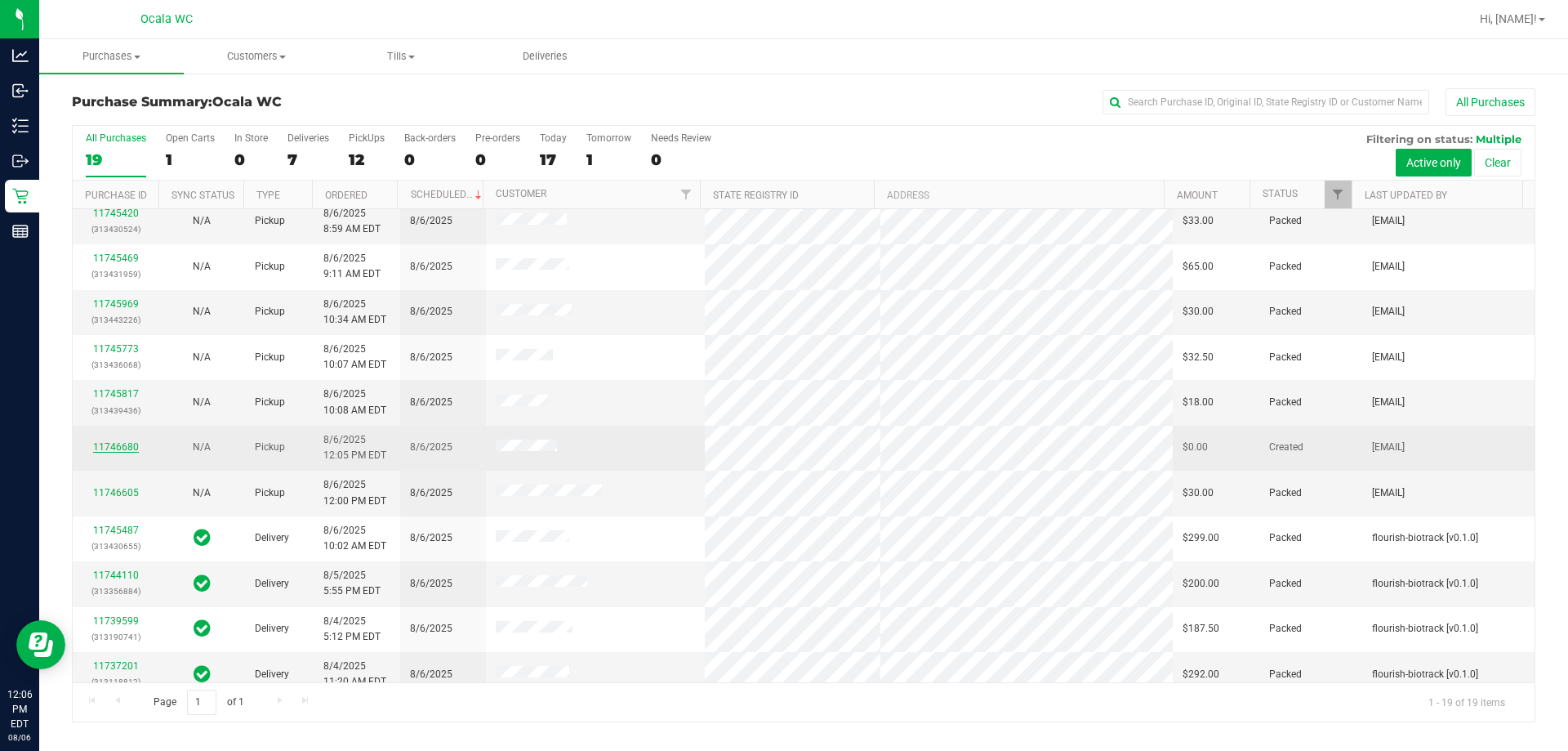 click on "11746680" at bounding box center (116, 447) 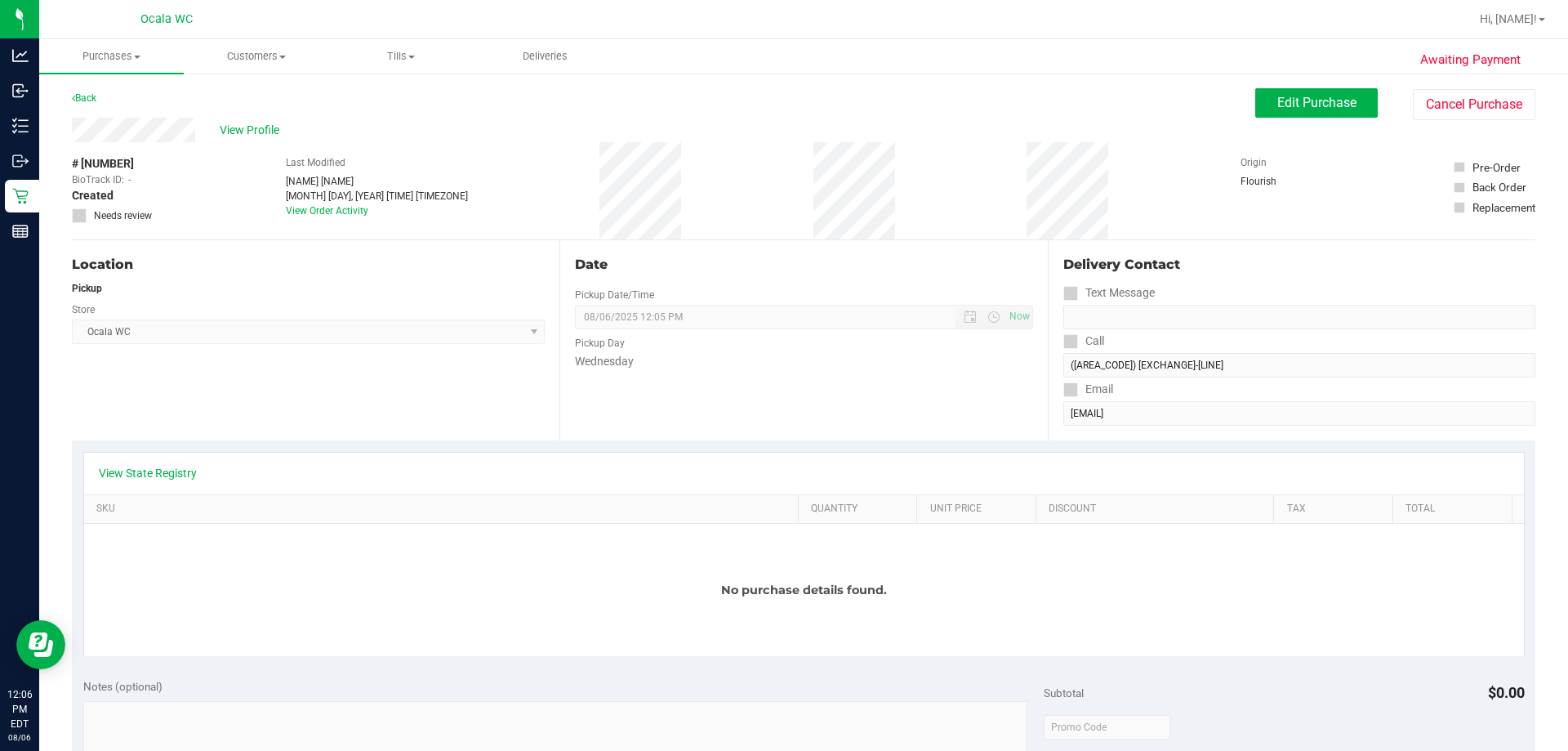 click on "No purchase details found." at bounding box center [804, 590] 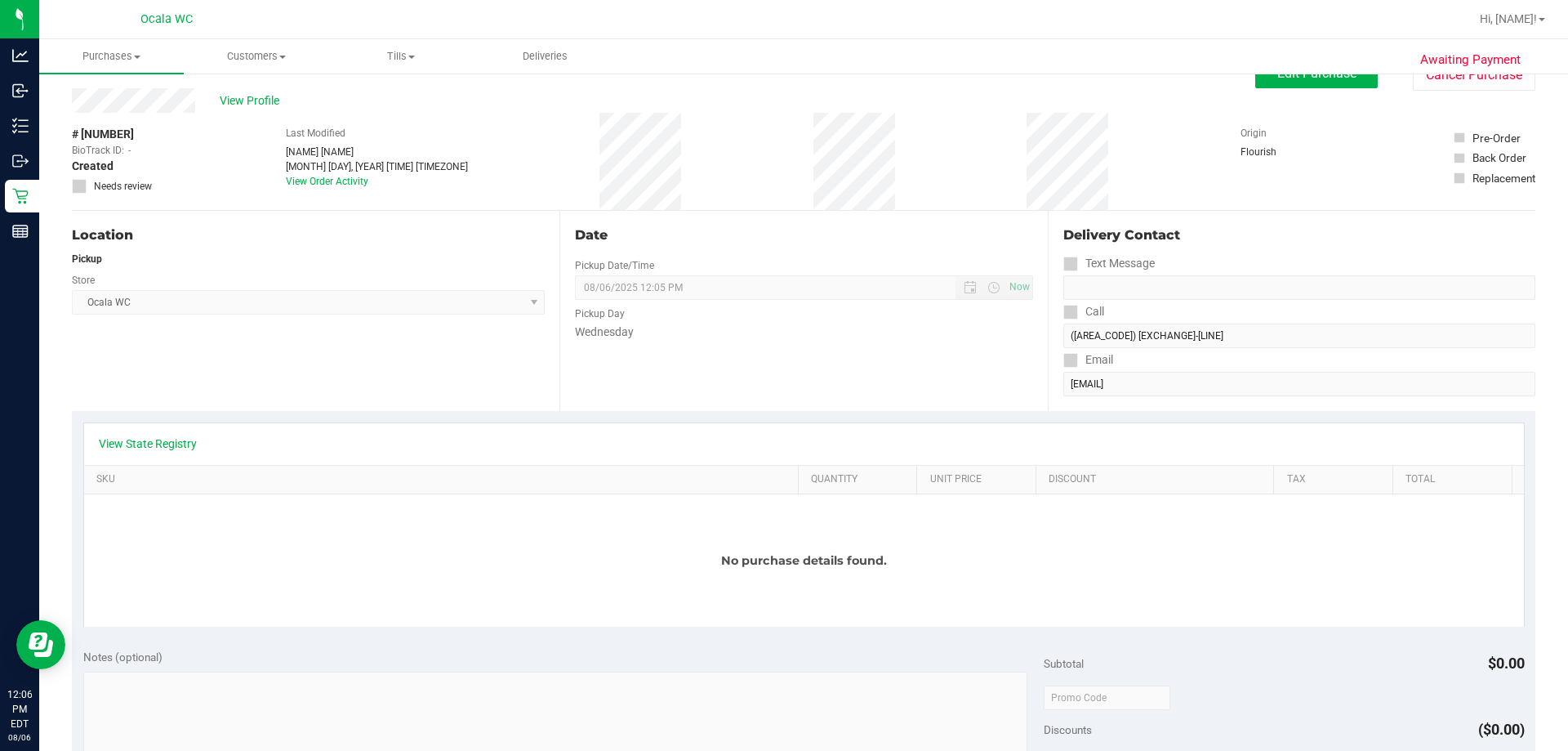 scroll, scrollTop: 0, scrollLeft: 0, axis: both 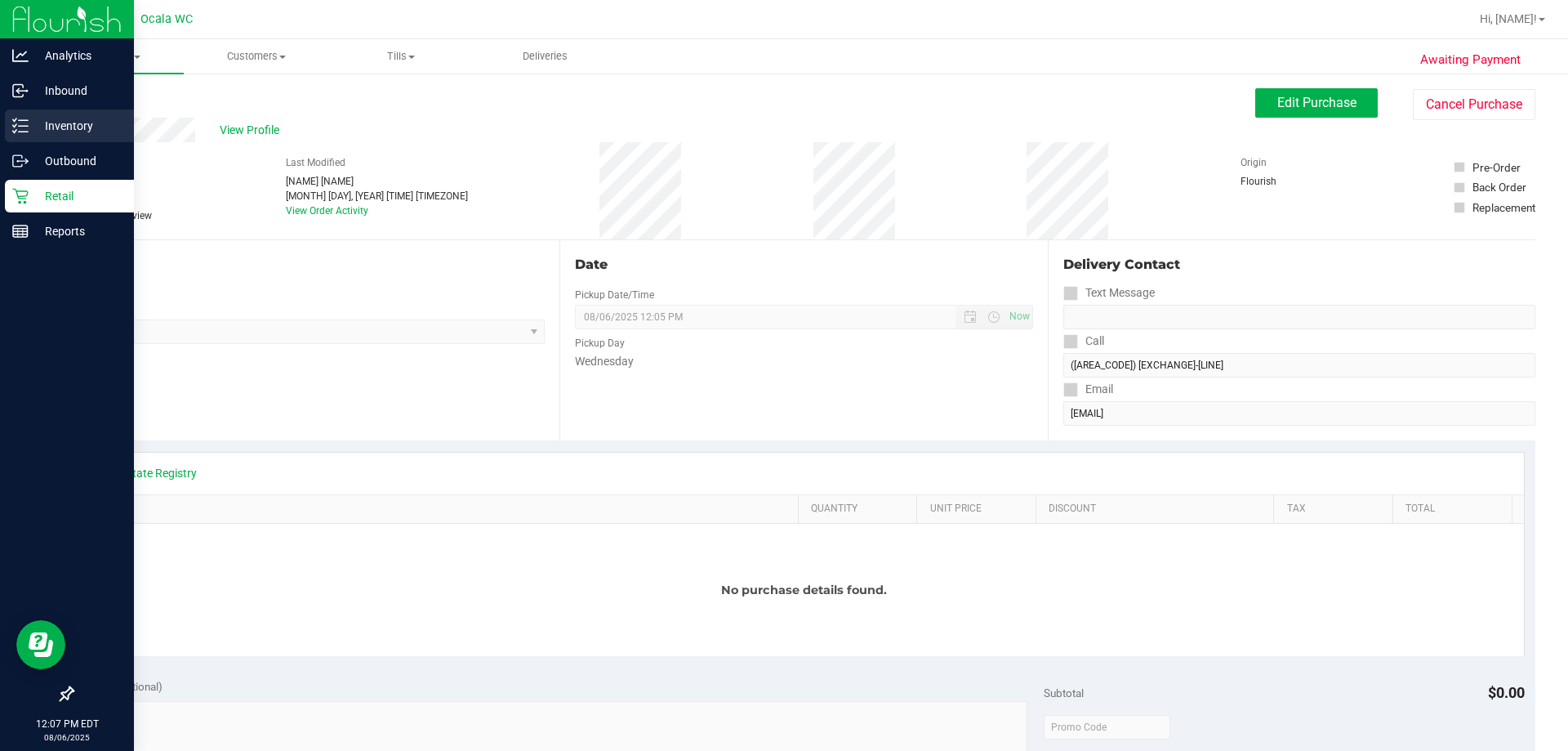 click on "Inventory" at bounding box center [78, 126] 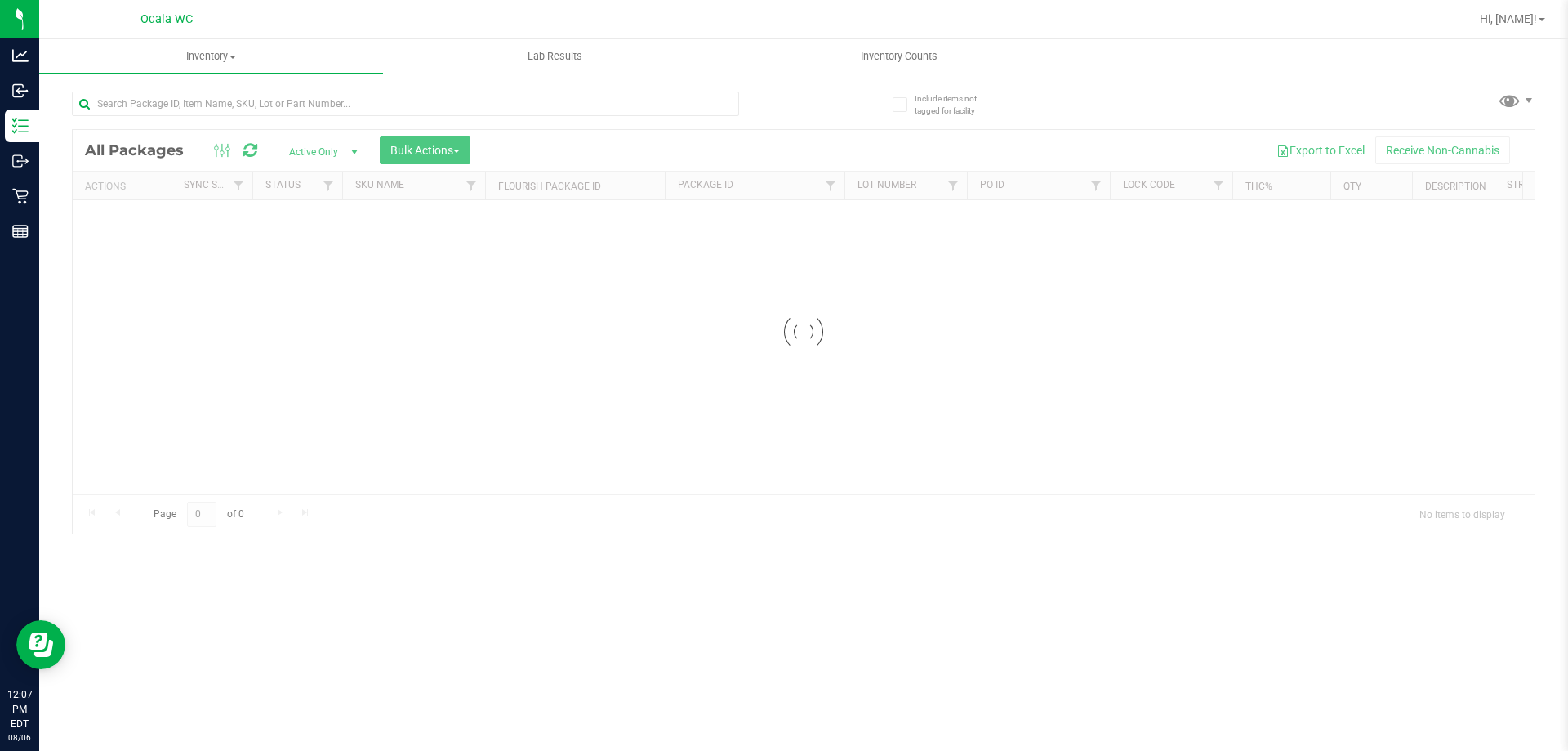 click at bounding box center [405, 110] 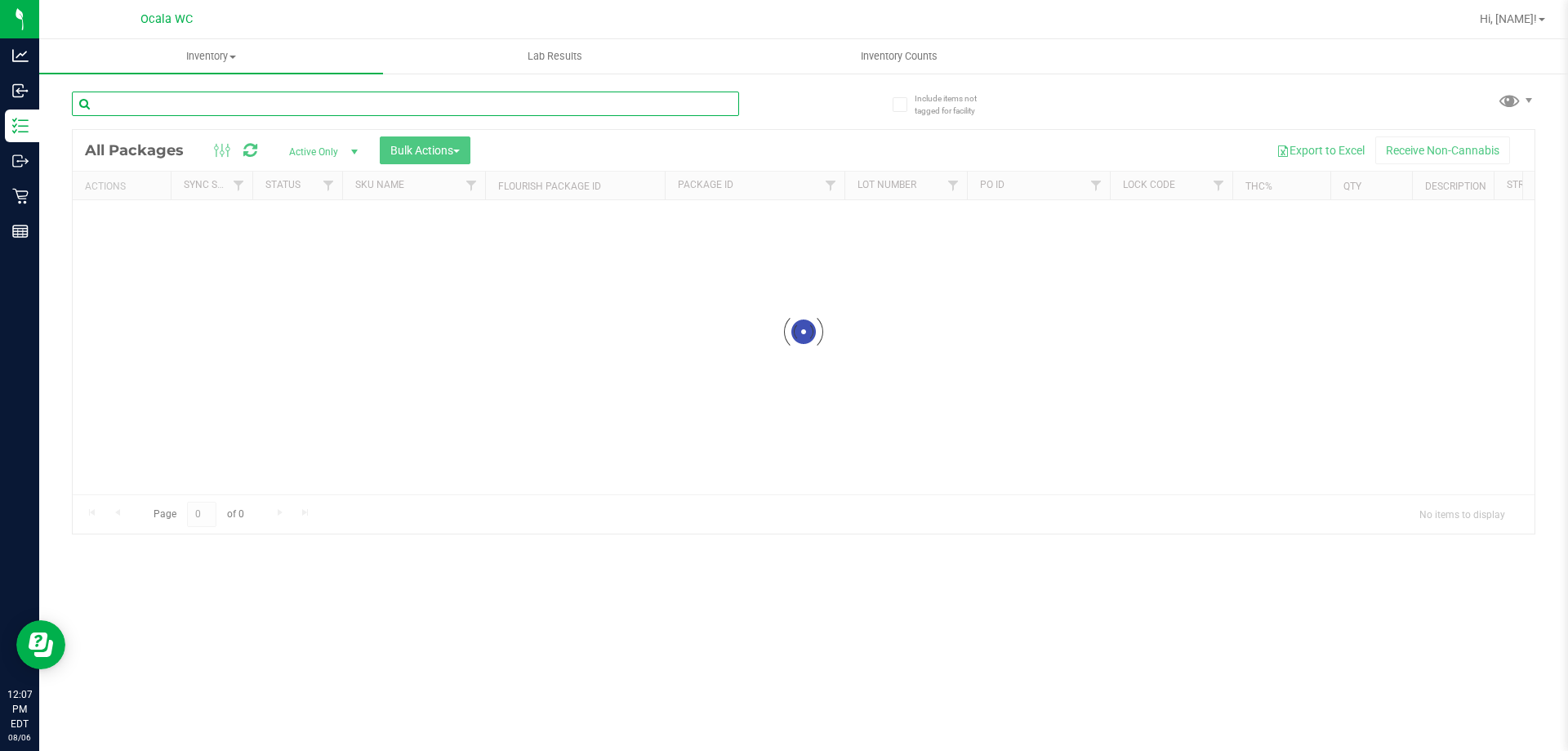 click at bounding box center (405, 104) 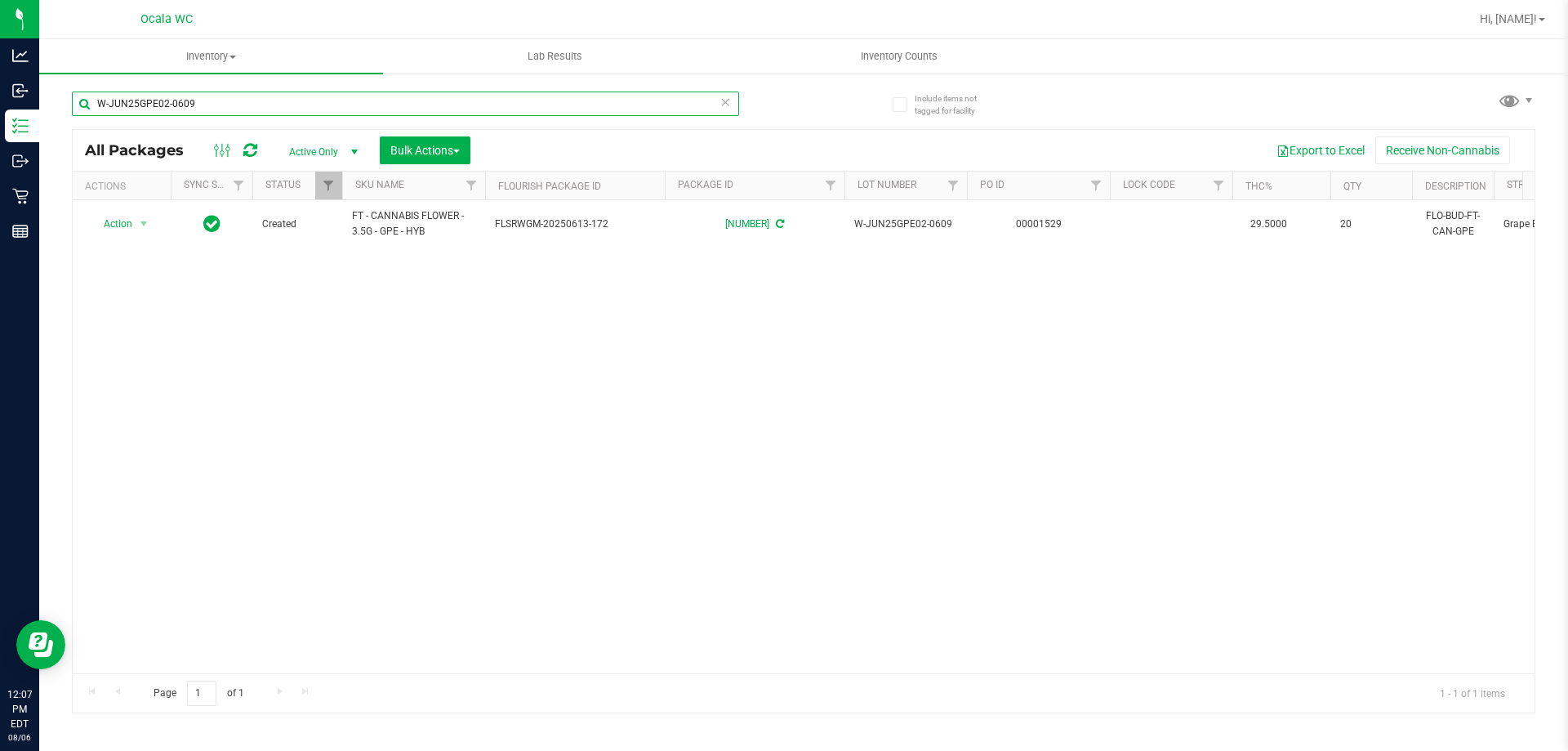 scroll, scrollTop: 0, scrollLeft: 165, axis: horizontal 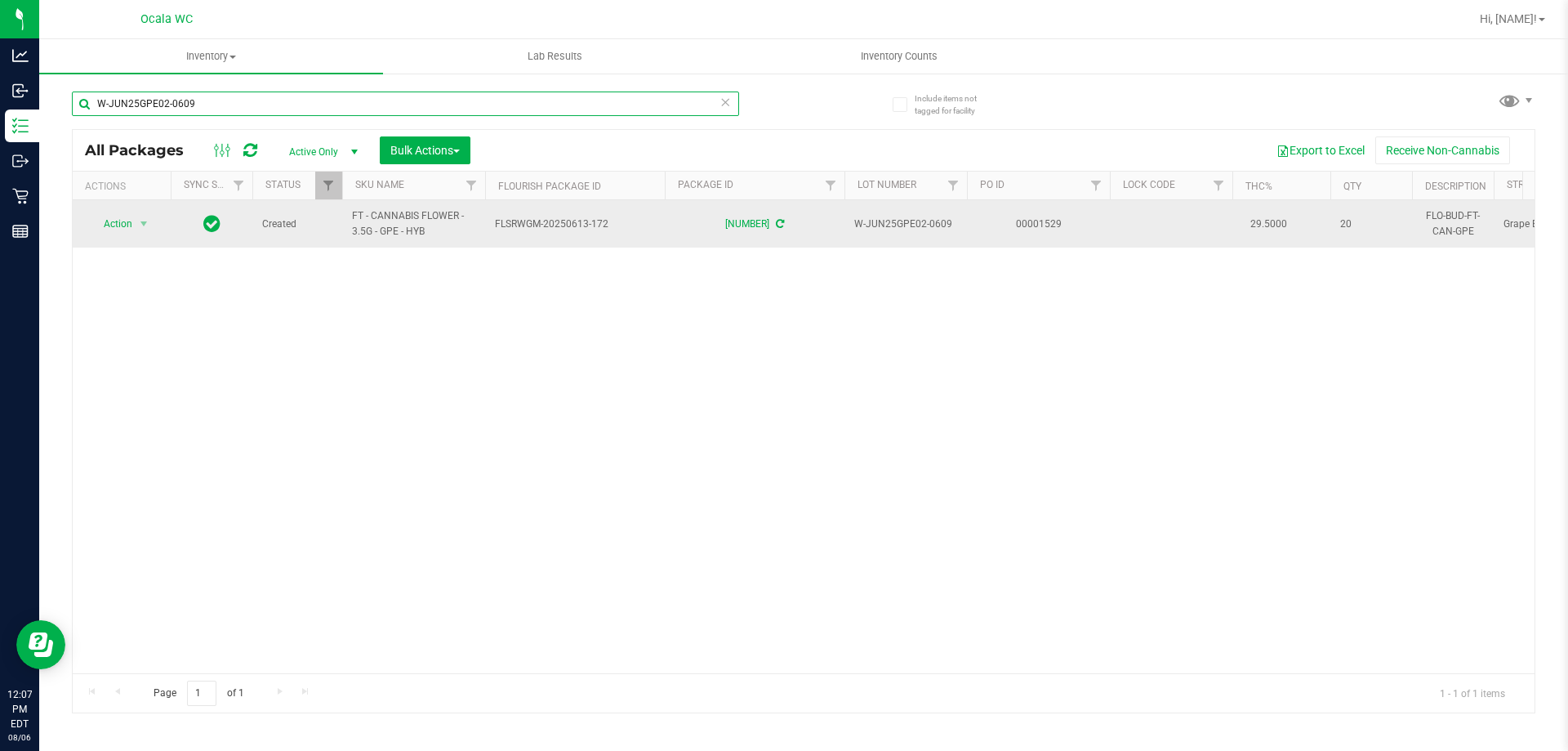 type on "W-JUN25GPE02-0609" 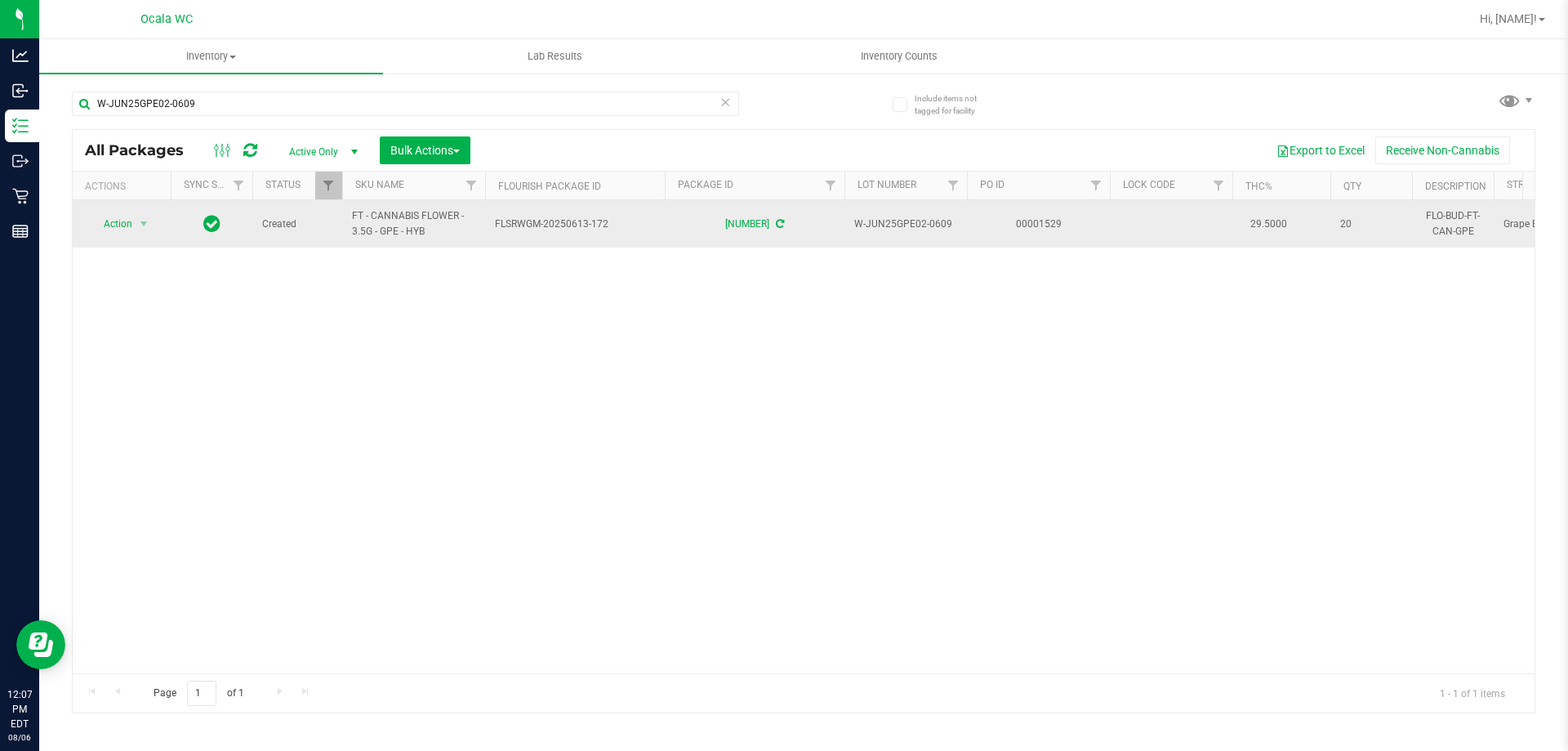 click on "Action" at bounding box center [111, 224] 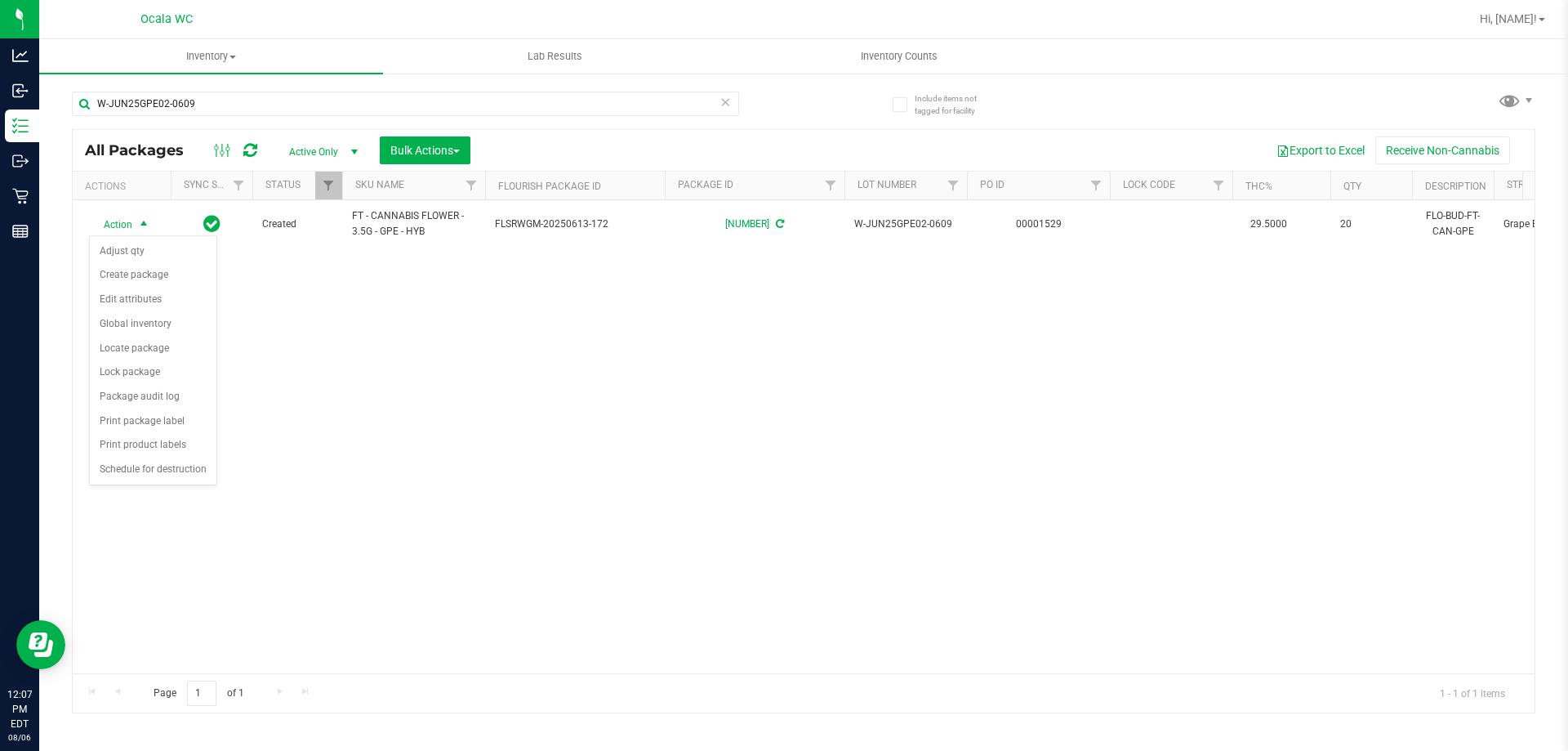click on "Action Action Adjust qty Create package Edit attributes Global inventory Locate package Lock package Package audit log Print package label Print product labels Schedule for destruction
Created
FT - CANNABIS FLOWER - 3.5G - GPE - HYB
FLSRWGM-20250613-172
3959105236881337
W-JUN25GPE02-0609
00001529
29.5000
20
FLO-BUD-FT-CAN-GPE
Grape Essence
FT 3.5g Cannabis Flower Grape Essence (Hybrid)
19
Whole Flower
$50.00000" at bounding box center (804, 436) 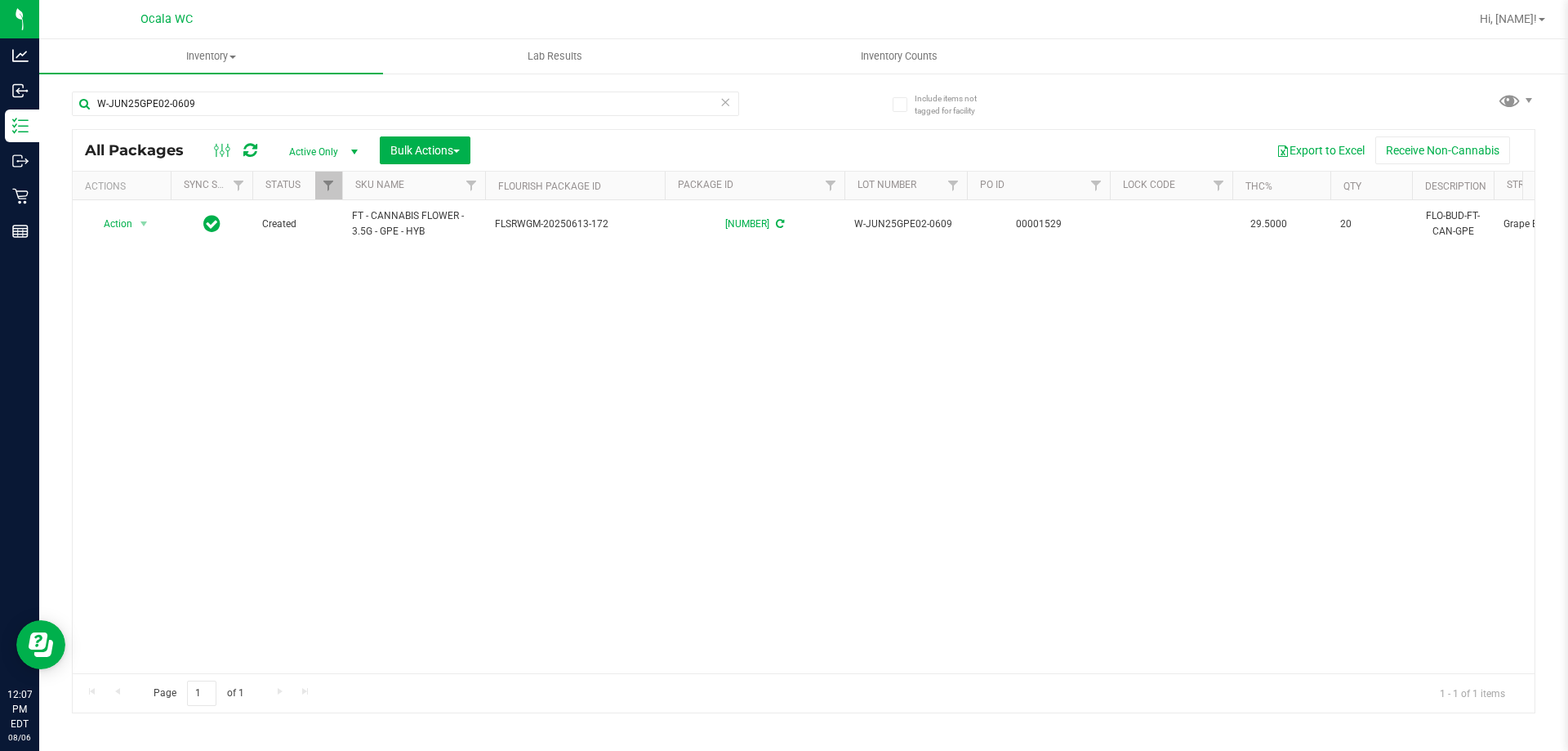 scroll, scrollTop: 0, scrollLeft: 194, axis: horizontal 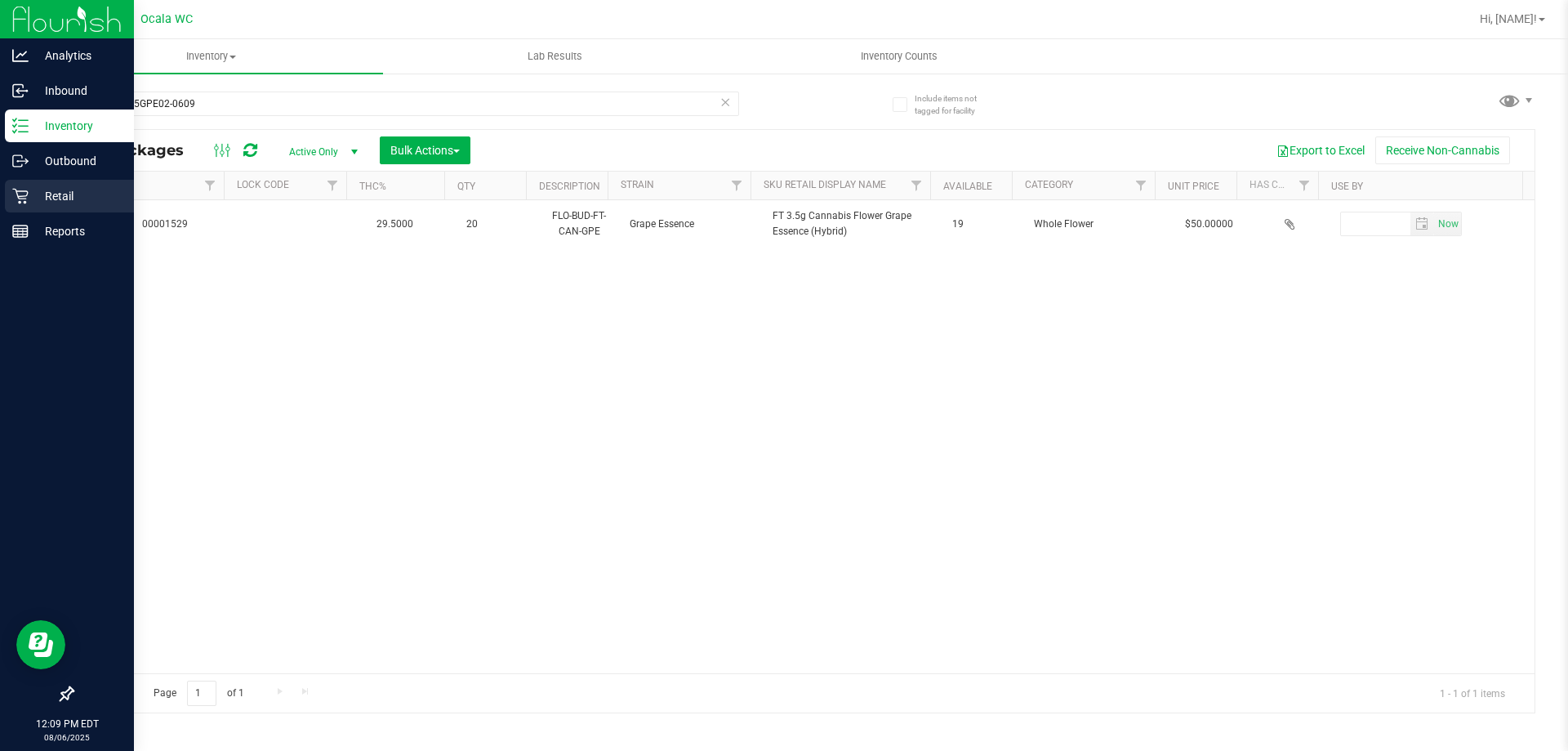 click on "Retail" at bounding box center (78, 196) 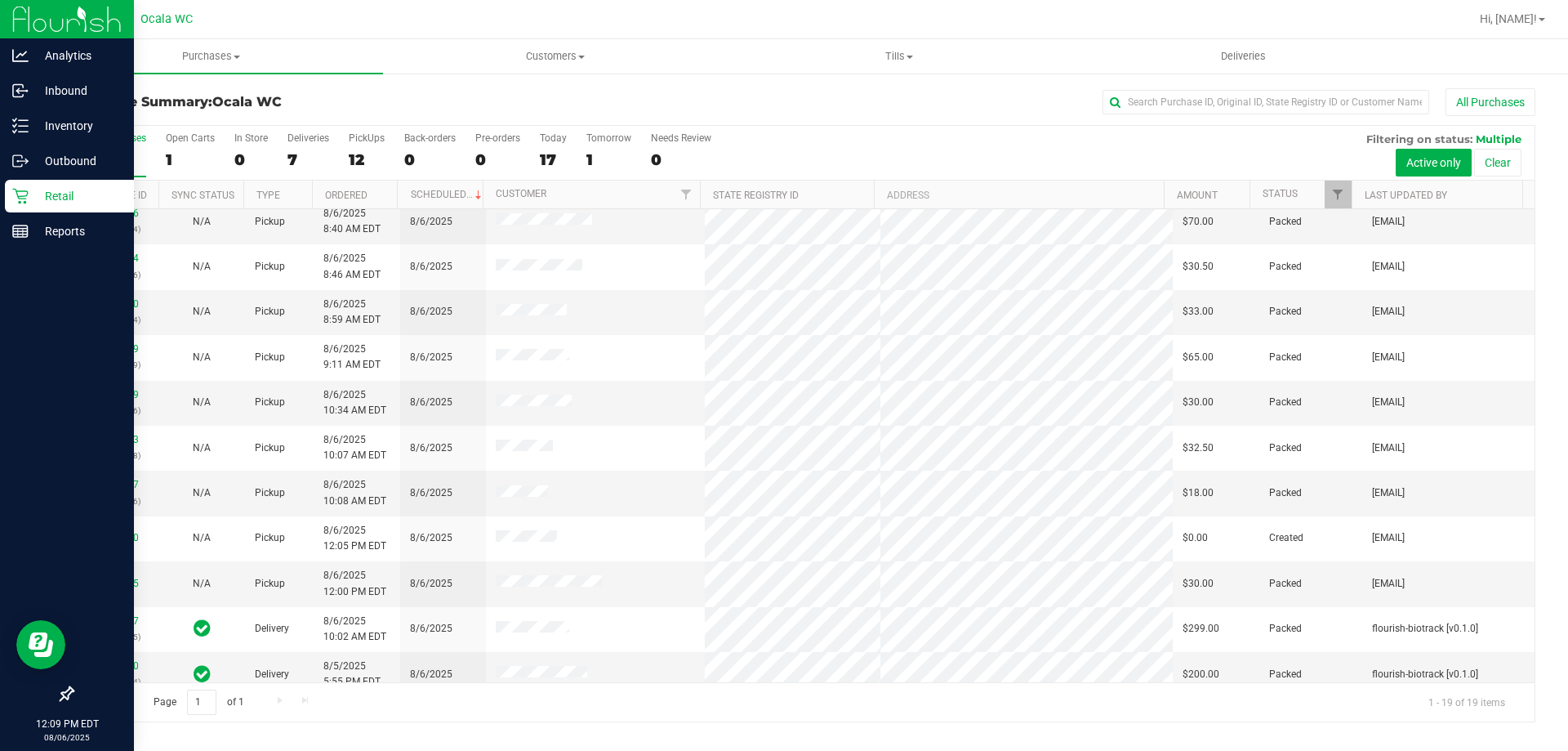 scroll, scrollTop: 0, scrollLeft: 0, axis: both 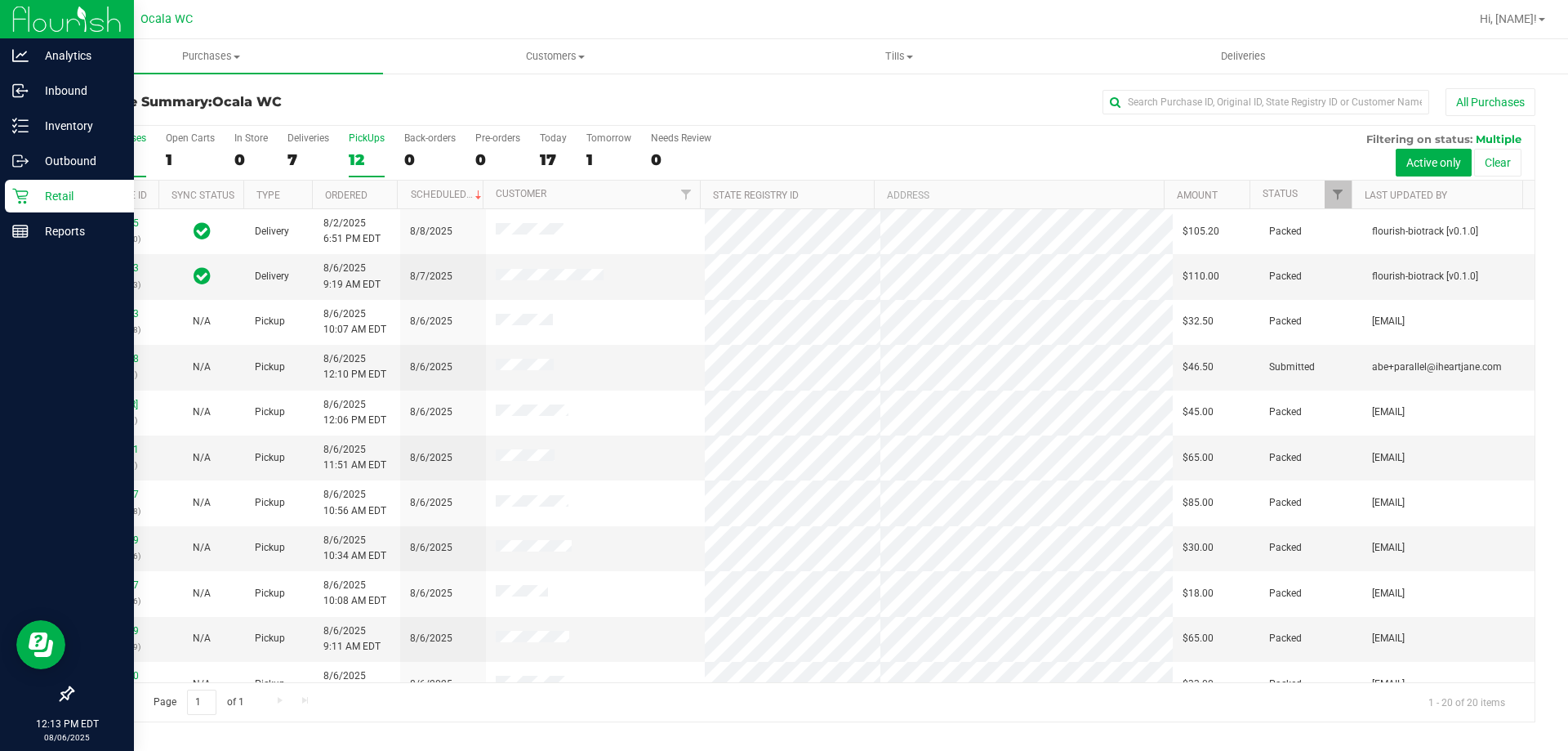 click on "12" at bounding box center [367, 159] 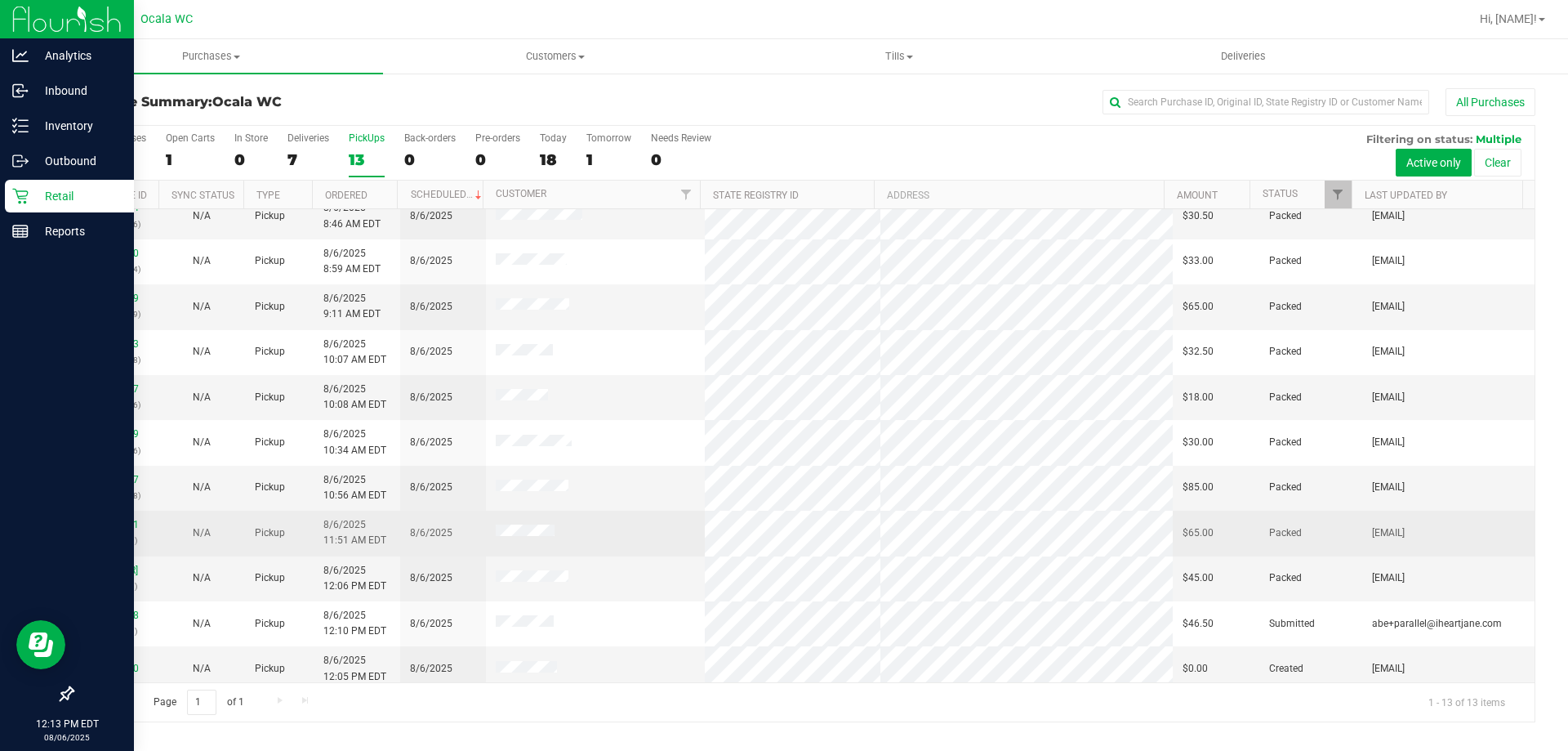 scroll, scrollTop: 114, scrollLeft: 0, axis: vertical 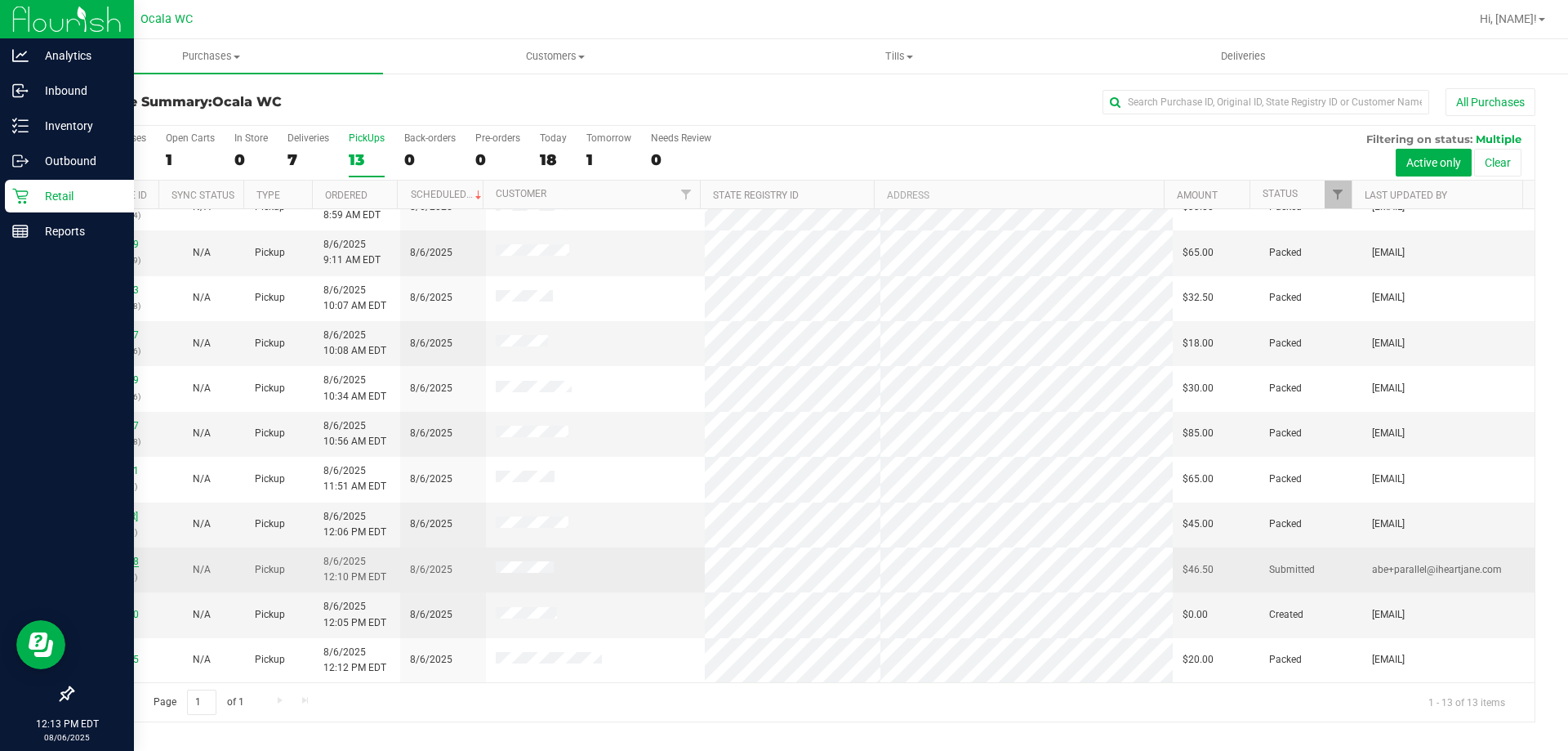 click on "11746718" at bounding box center (116, 561) 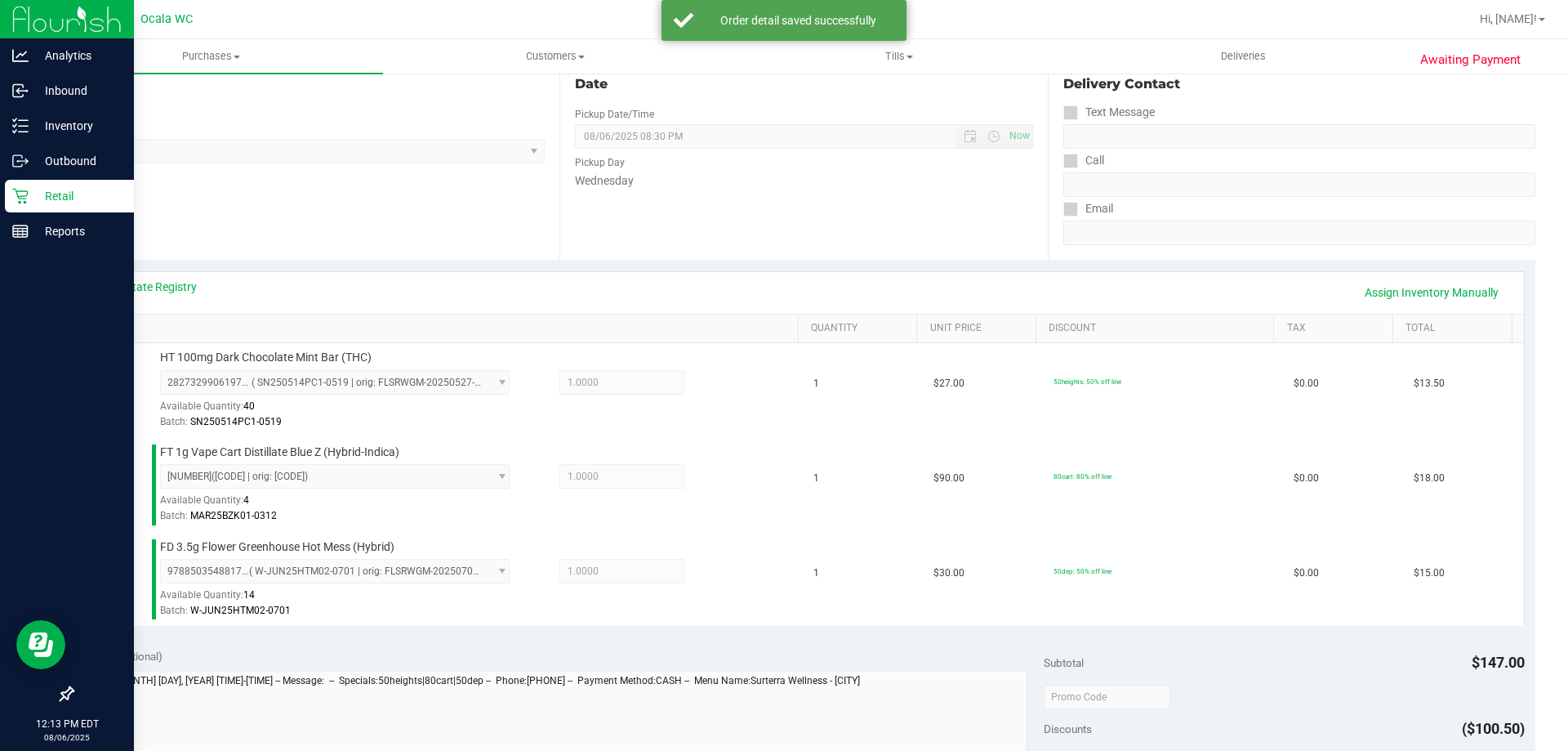 scroll, scrollTop: 572, scrollLeft: 0, axis: vertical 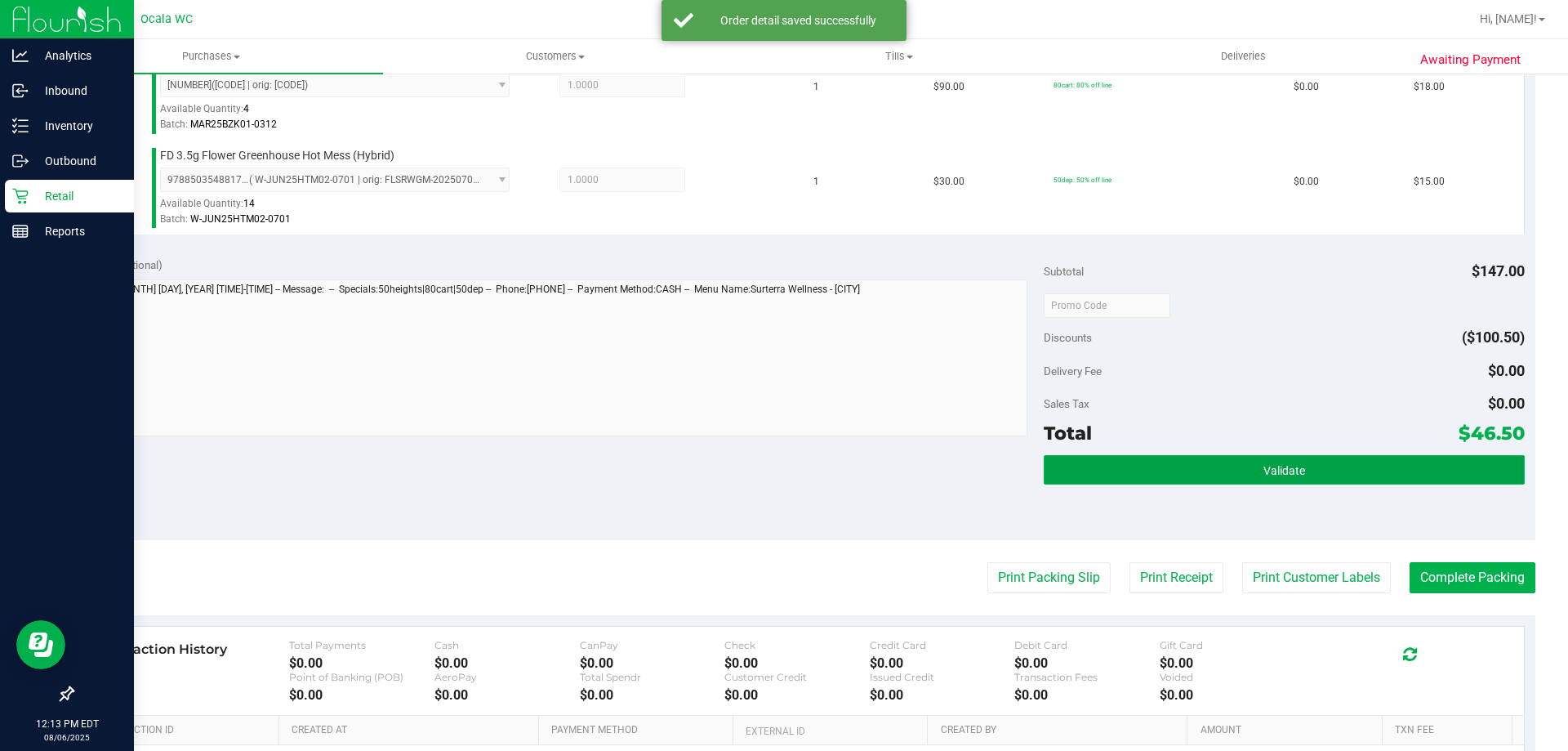 click on "Validate" at bounding box center [1284, 470] 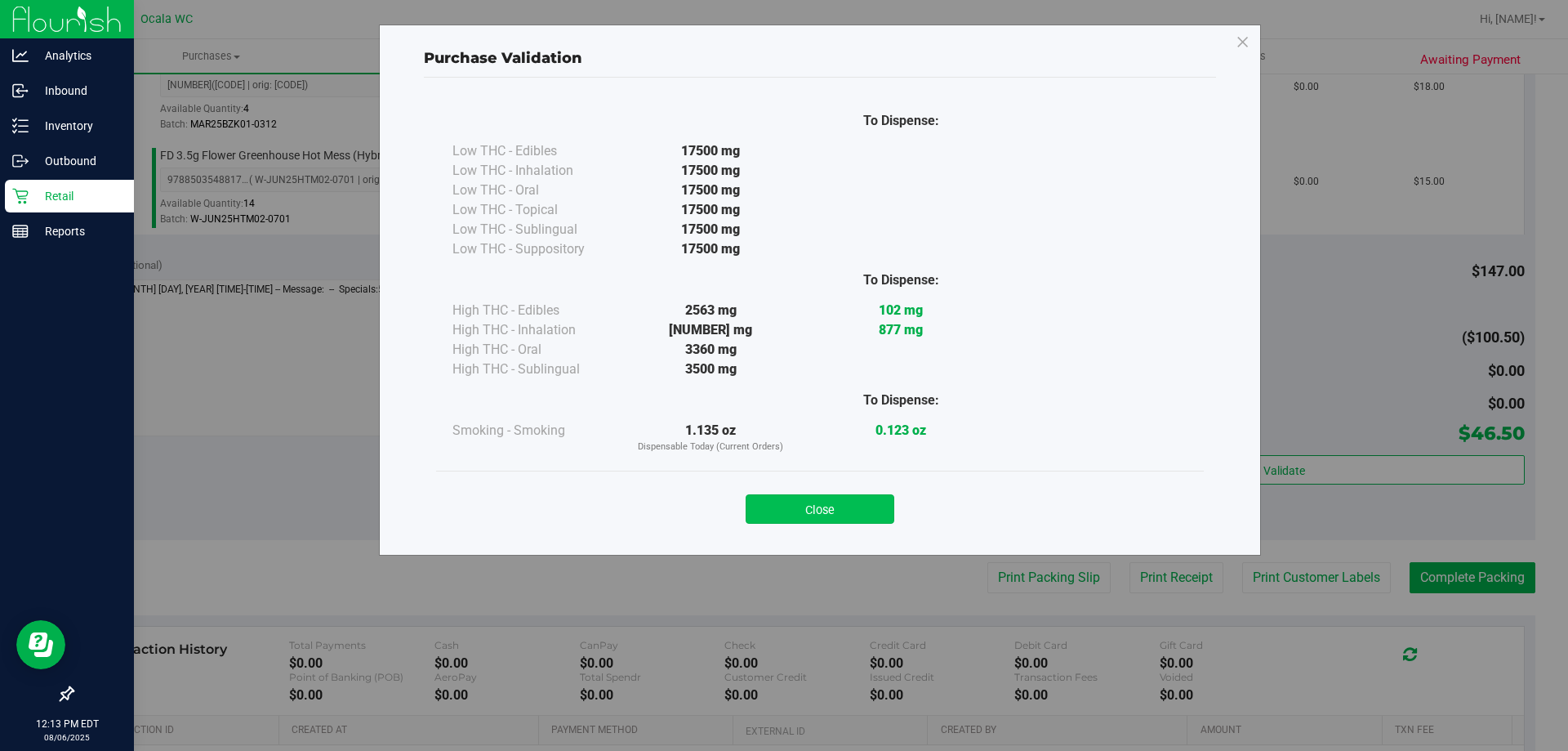 click on "Close" at bounding box center [820, 509] 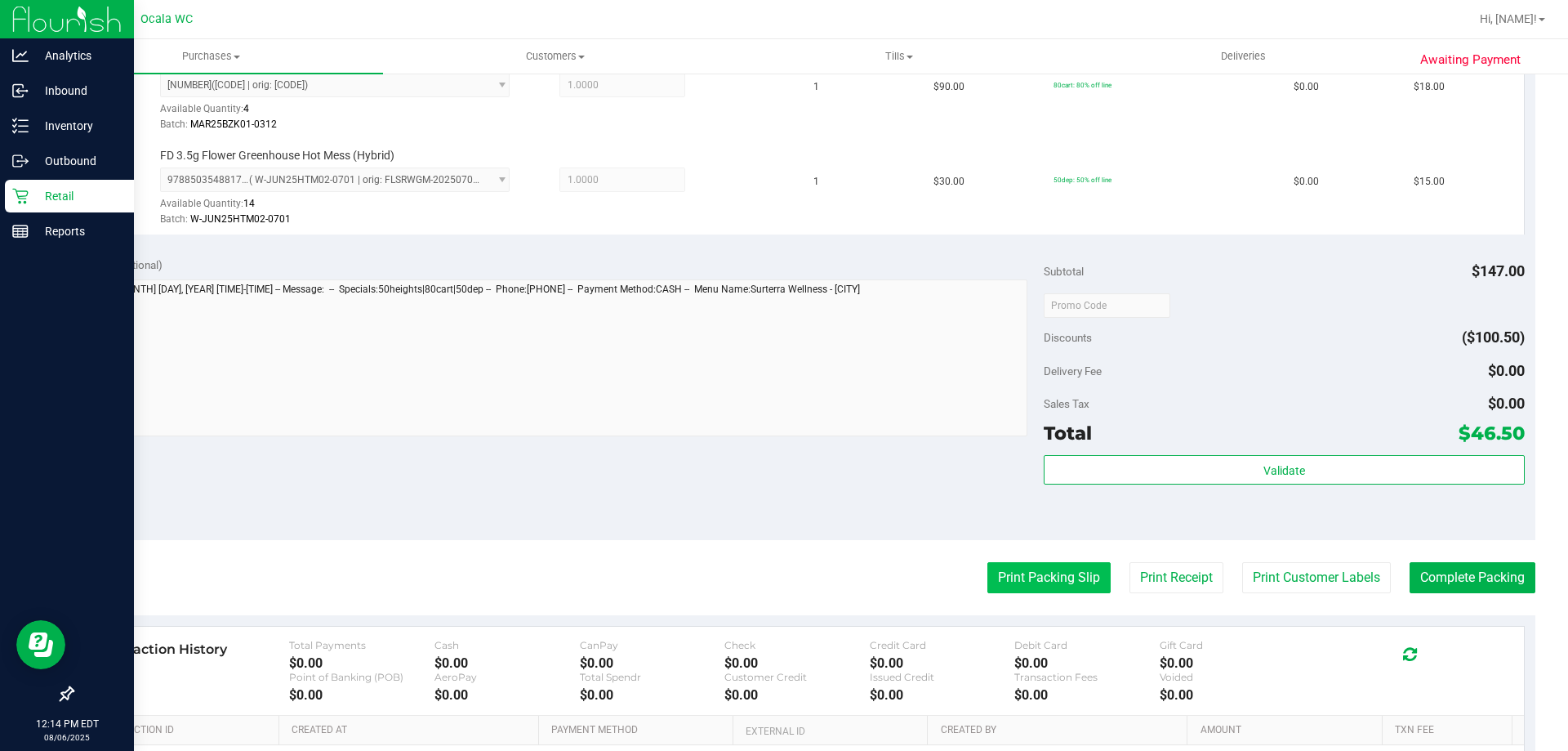 click on "Print Packing Slip" at bounding box center [1049, 578] 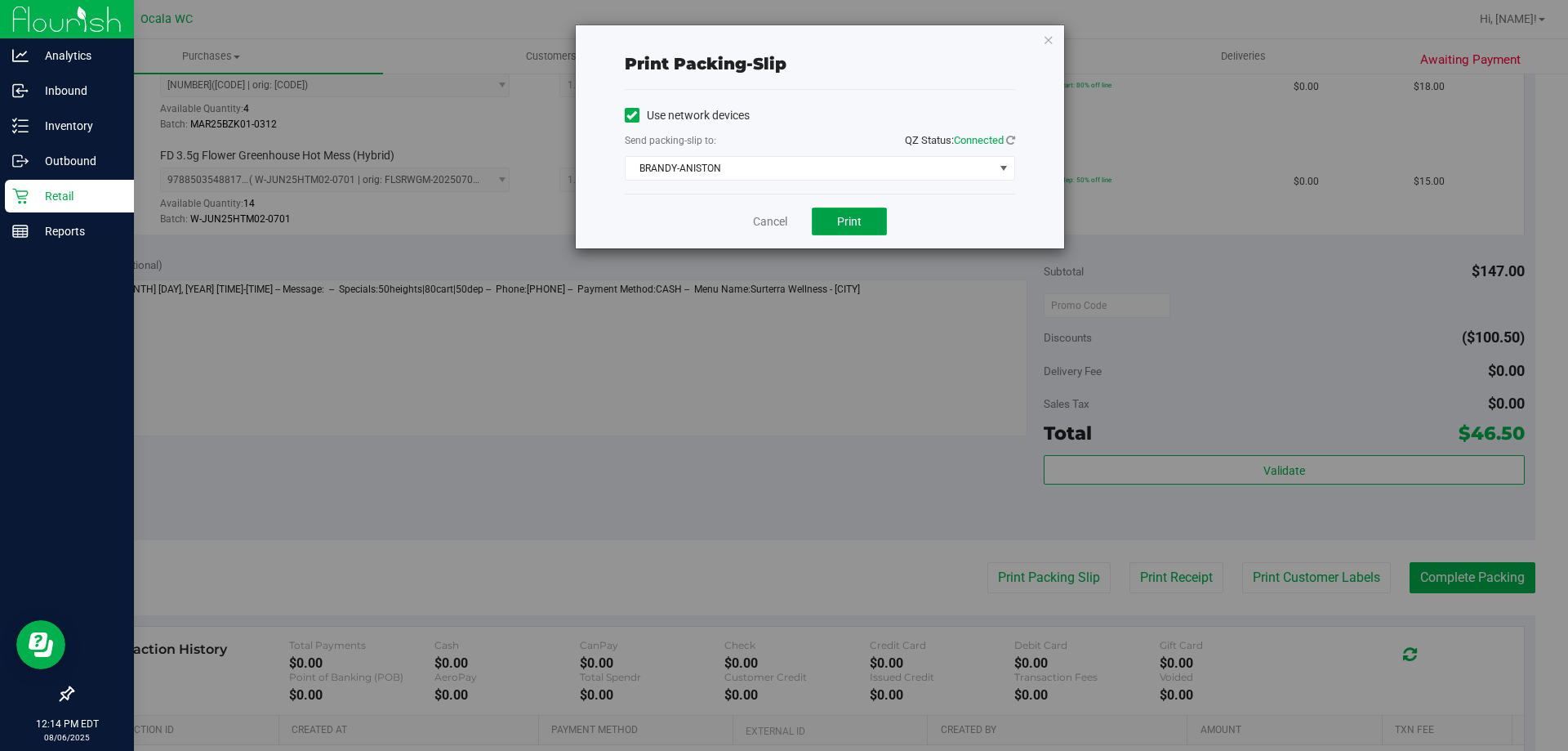 click on "Print" at bounding box center [849, 221] 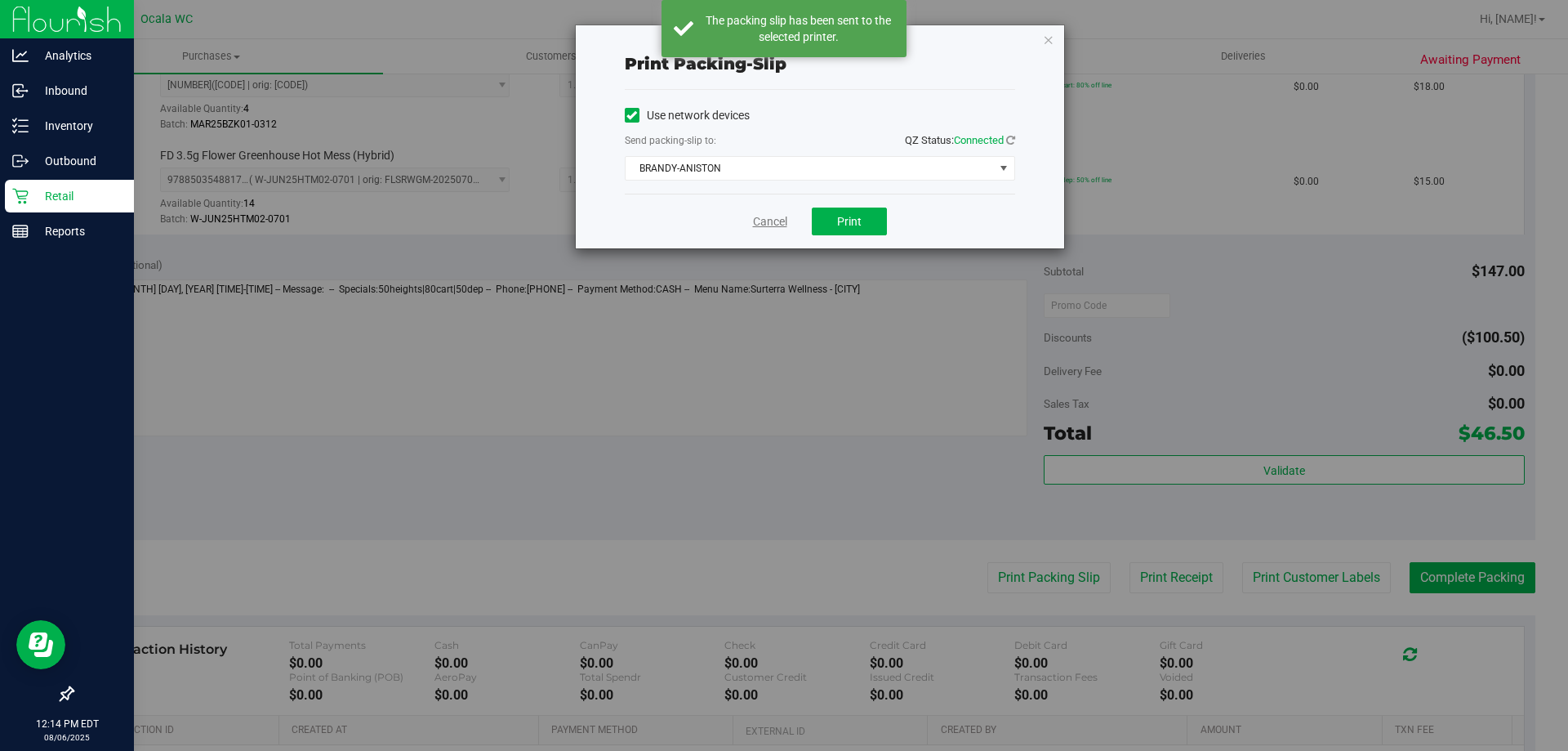 click on "Cancel" at bounding box center [770, 221] 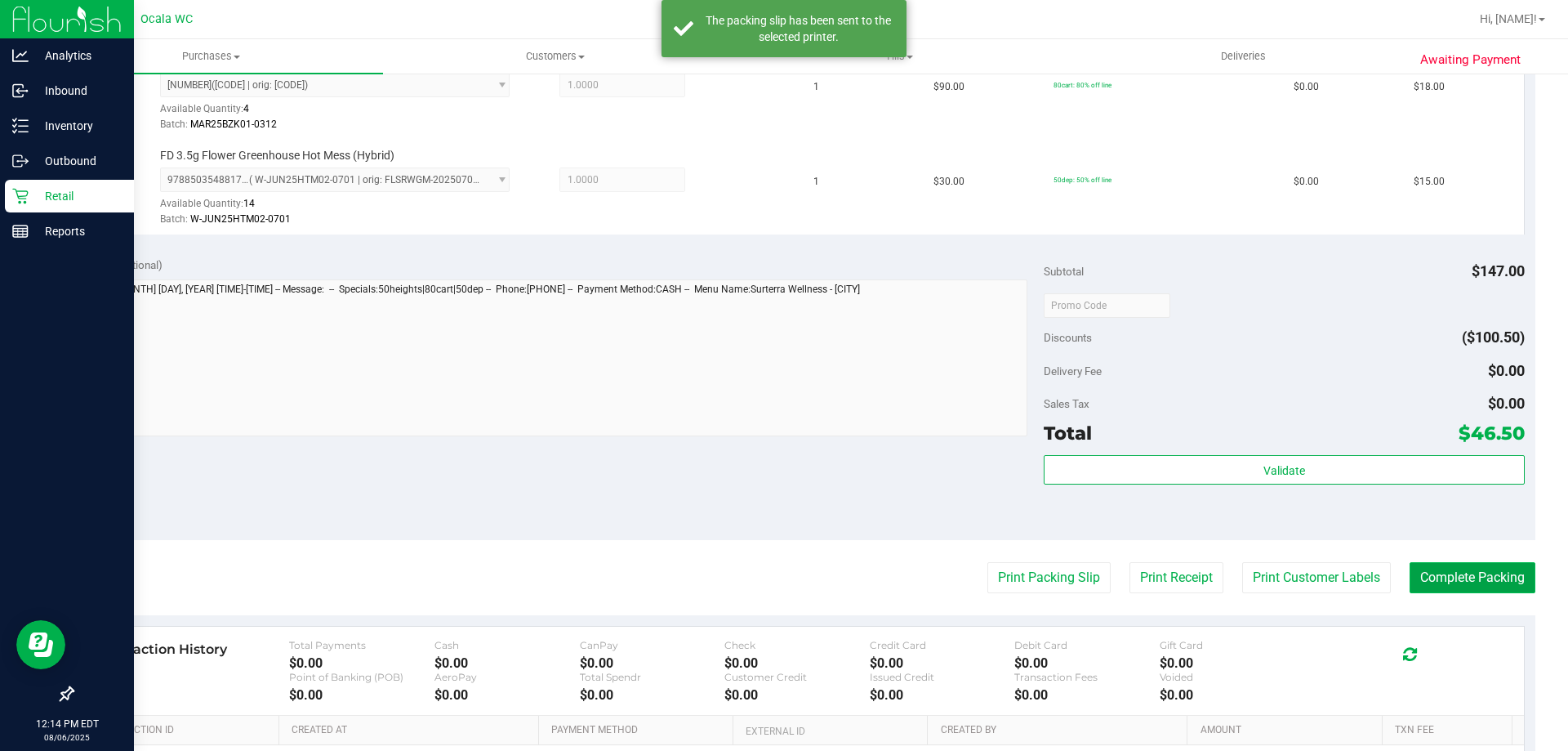 click on "Complete Packing" at bounding box center [1472, 578] 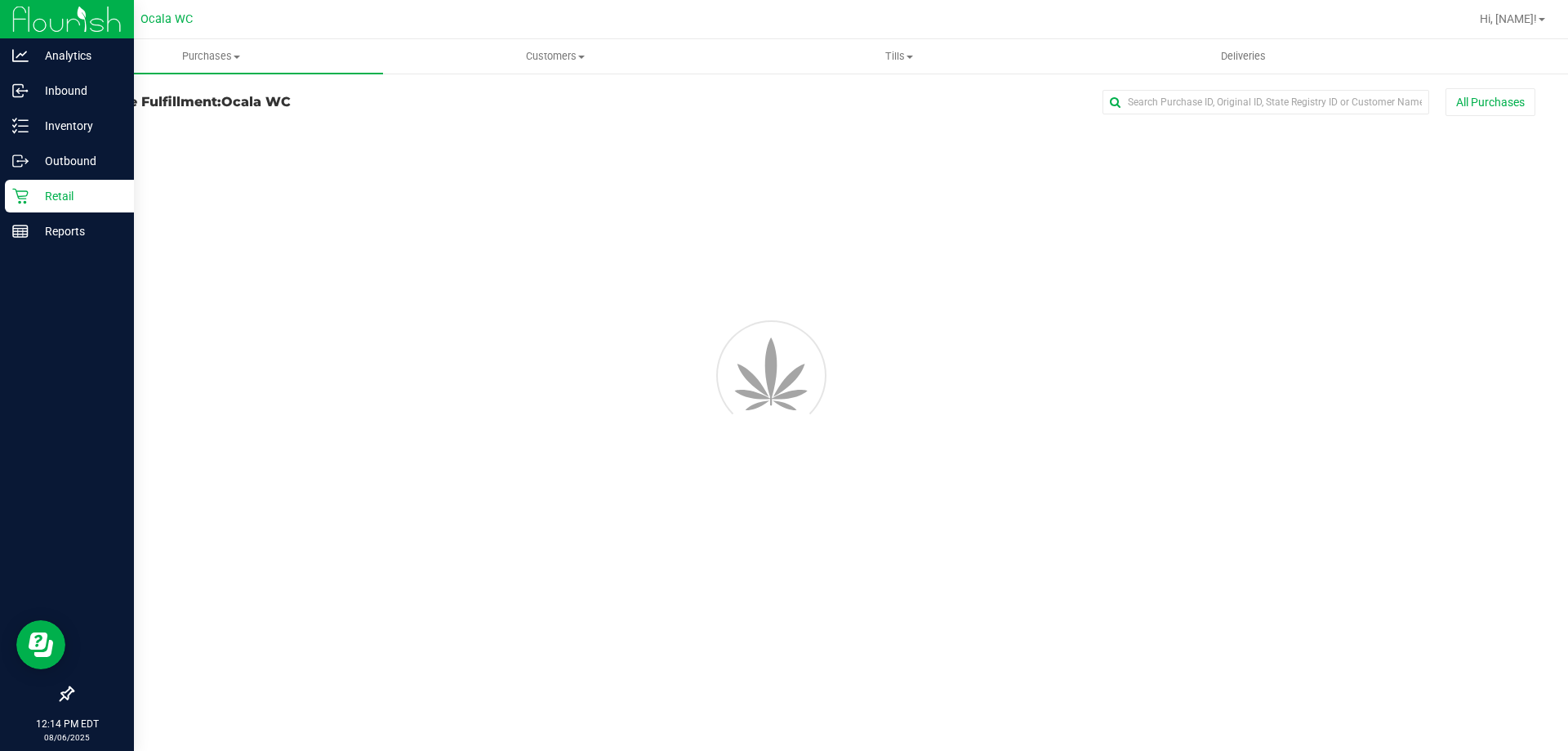 scroll, scrollTop: 0, scrollLeft: 0, axis: both 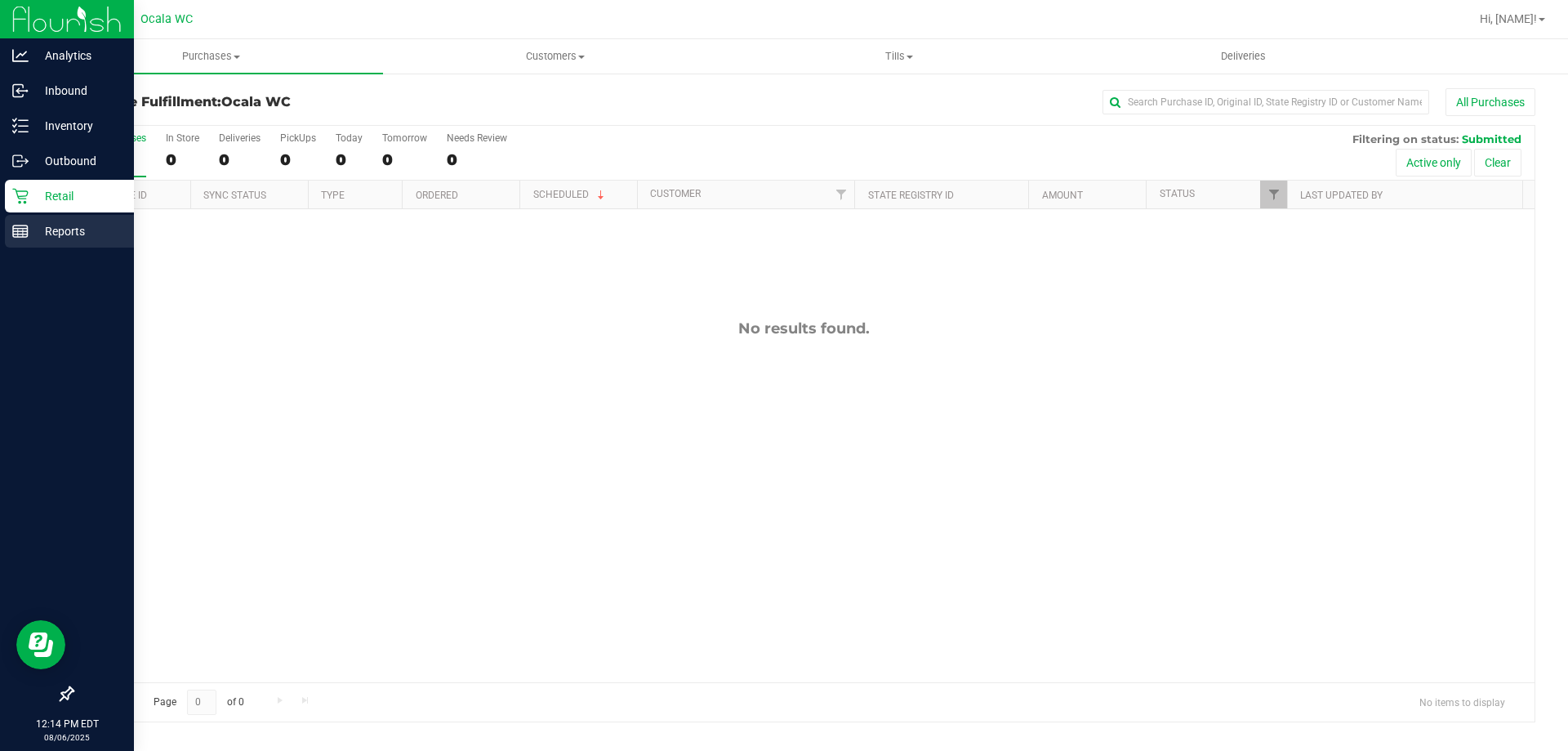 click on "Reports" at bounding box center (69, 231) 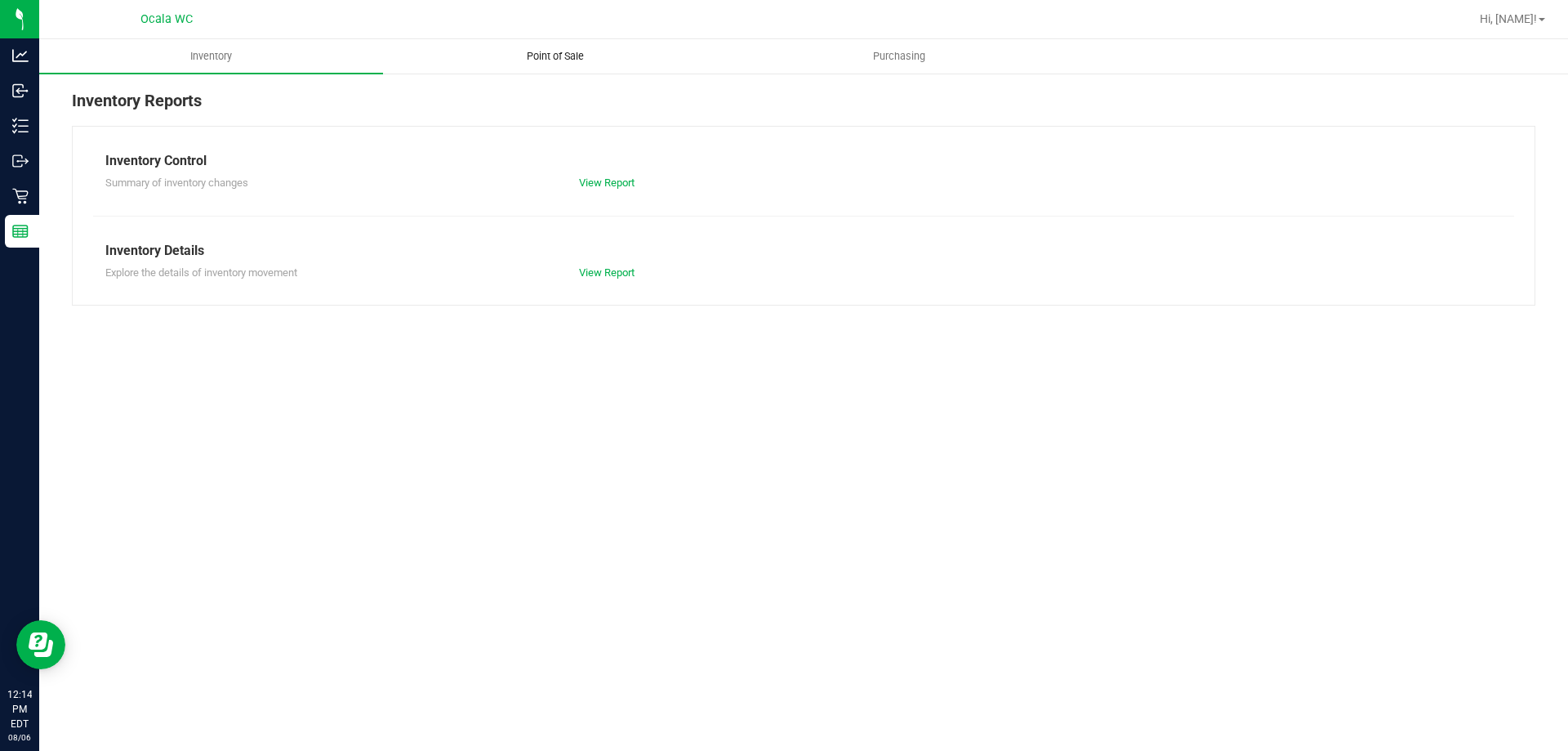 click on "Point of Sale" at bounding box center [555, 56] 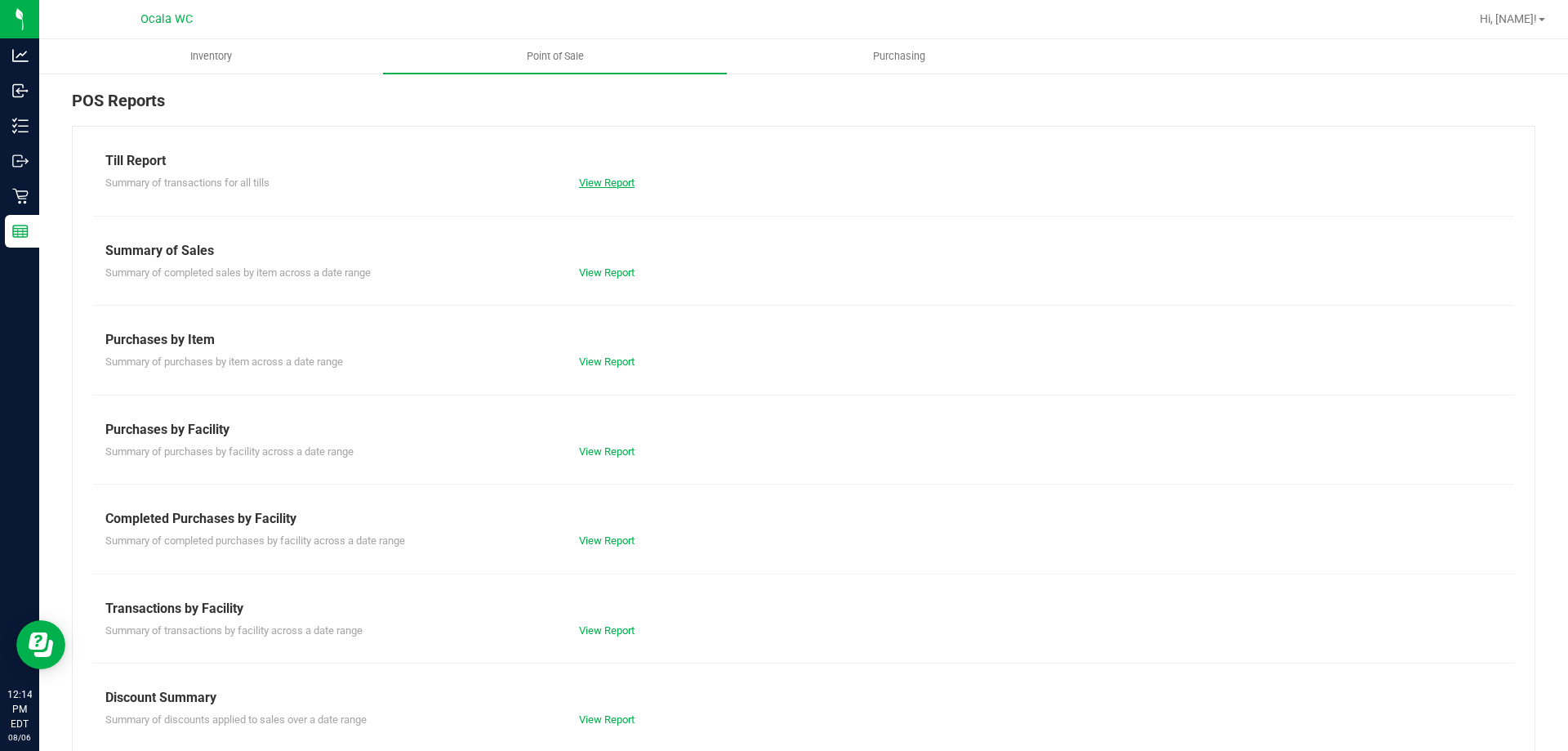 click on "View Report" at bounding box center [607, 182] 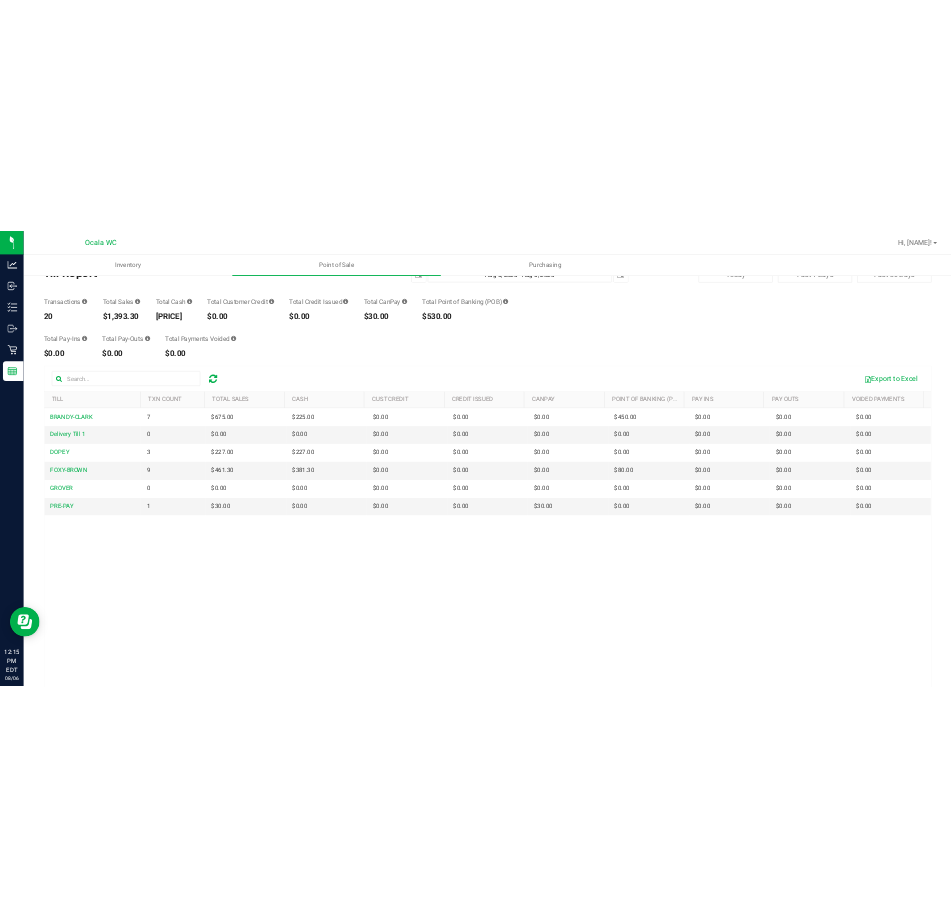scroll, scrollTop: 0, scrollLeft: 0, axis: both 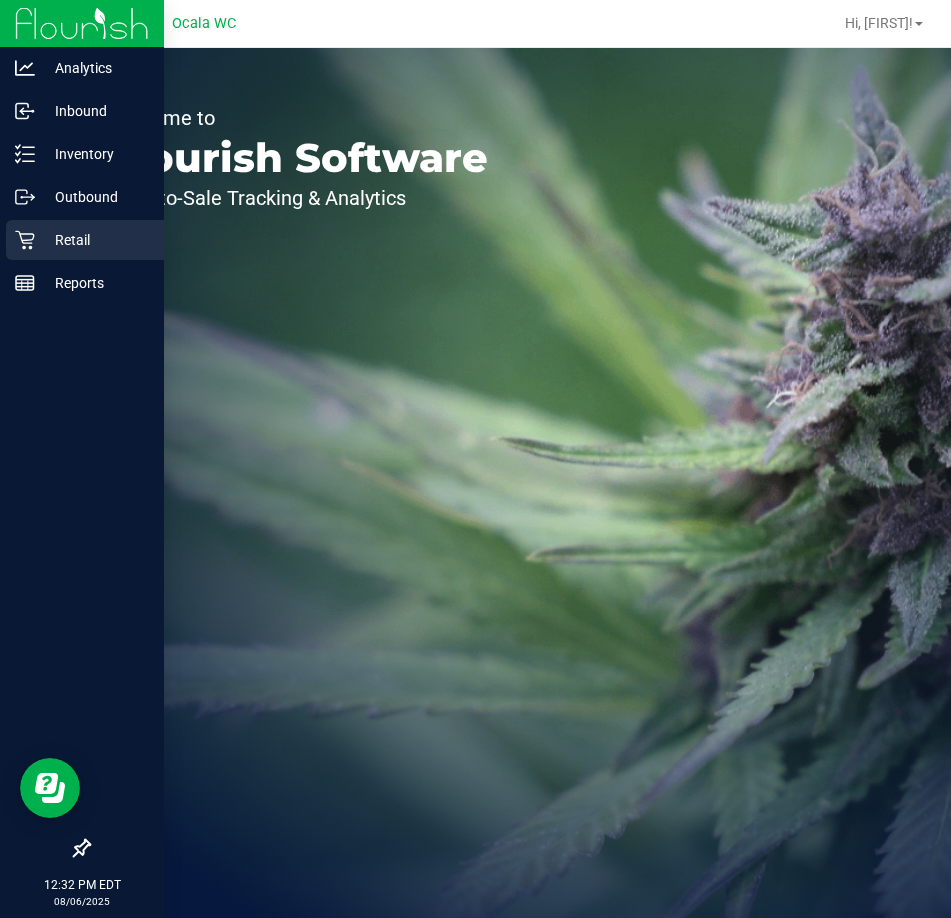 click on "Retail" at bounding box center (95, 240) 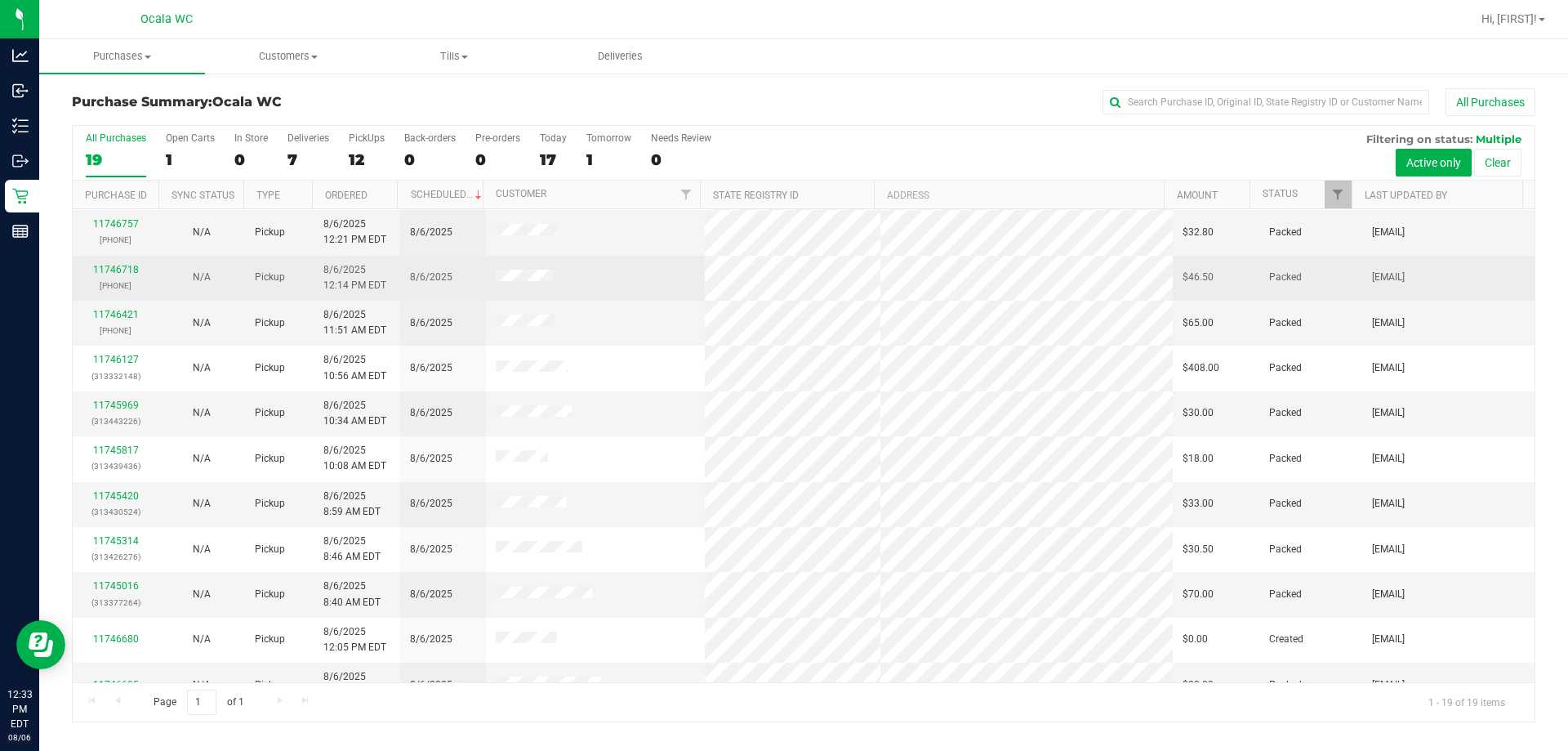 scroll, scrollTop: 327, scrollLeft: 0, axis: vertical 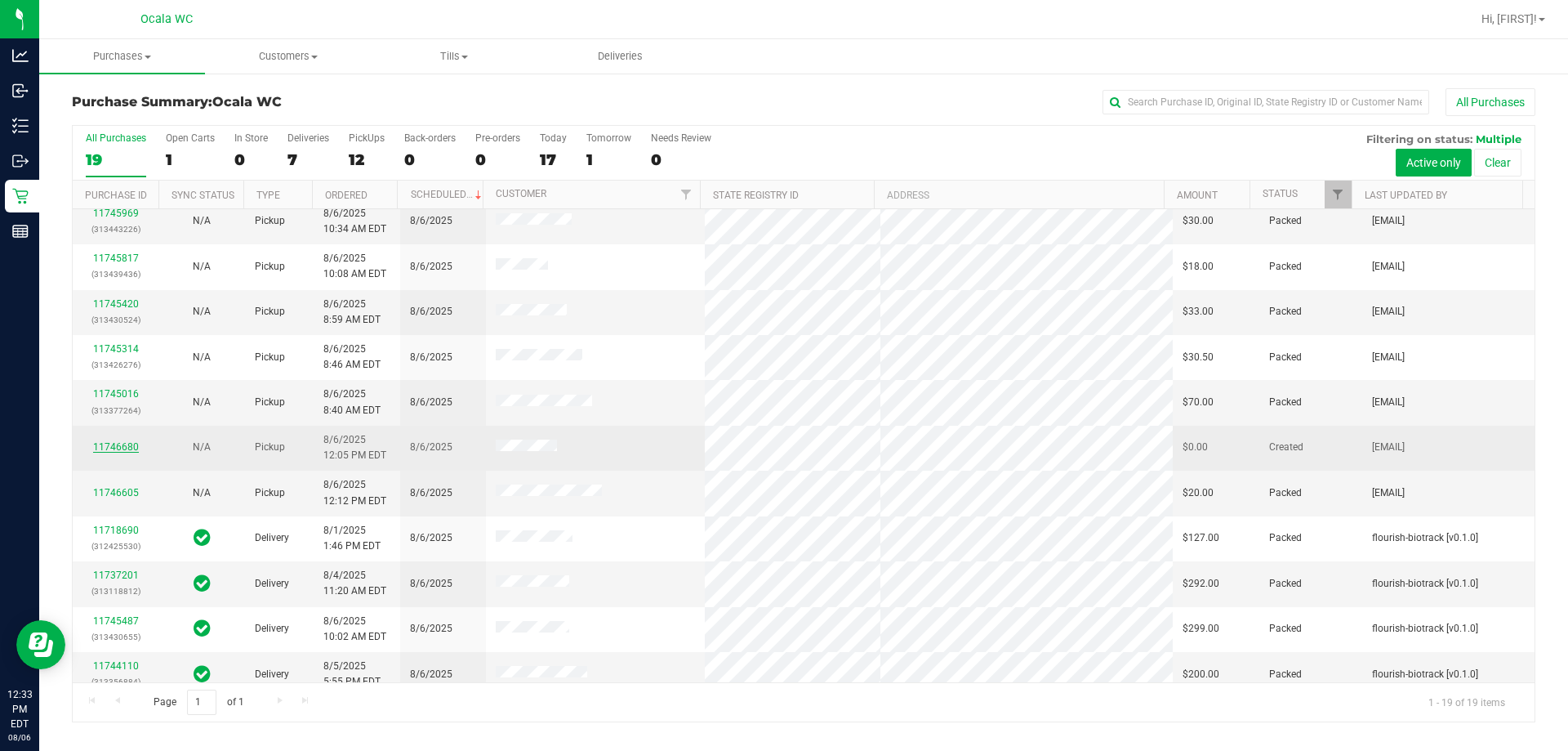 click on "11746680" at bounding box center (116, 447) 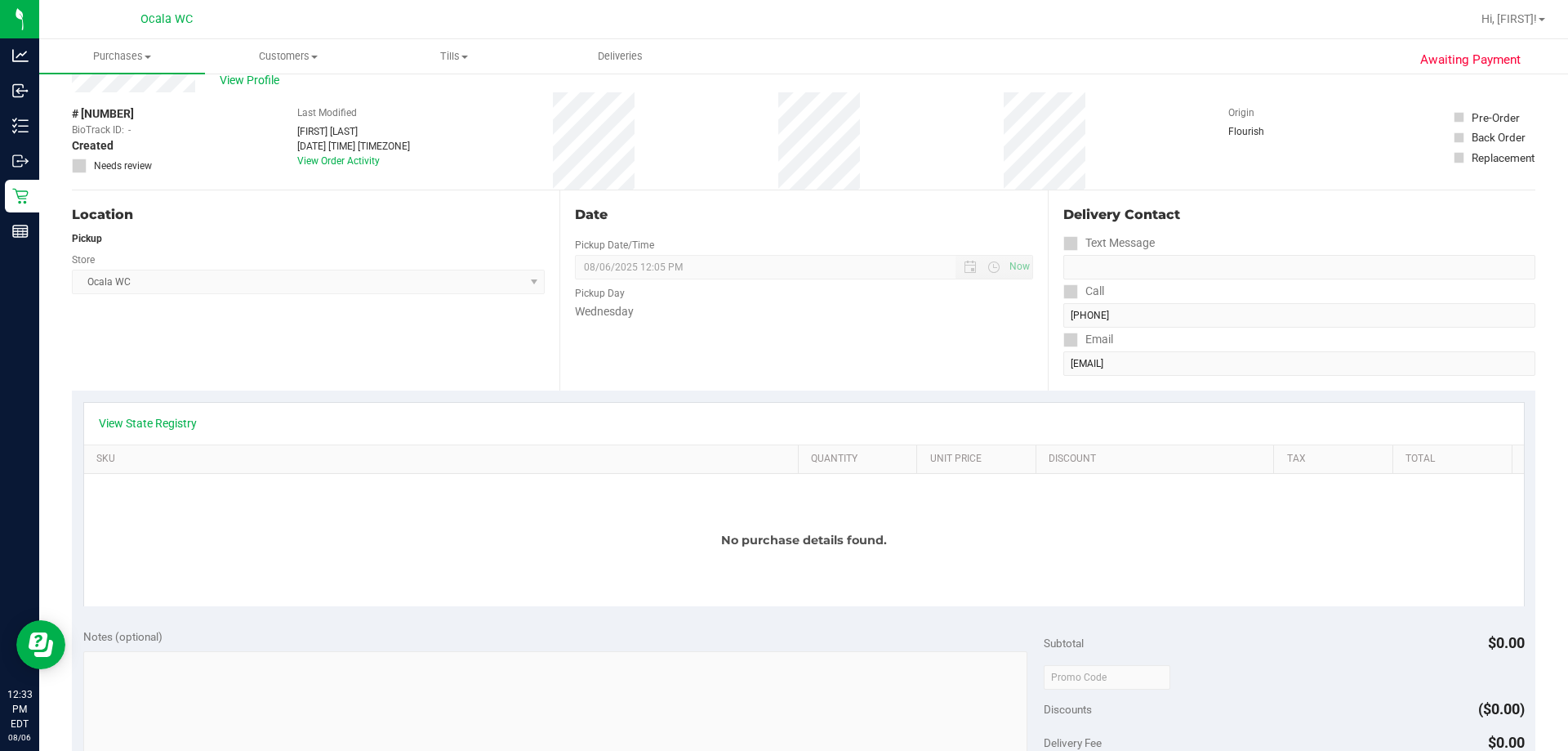 scroll, scrollTop: 0, scrollLeft: 0, axis: both 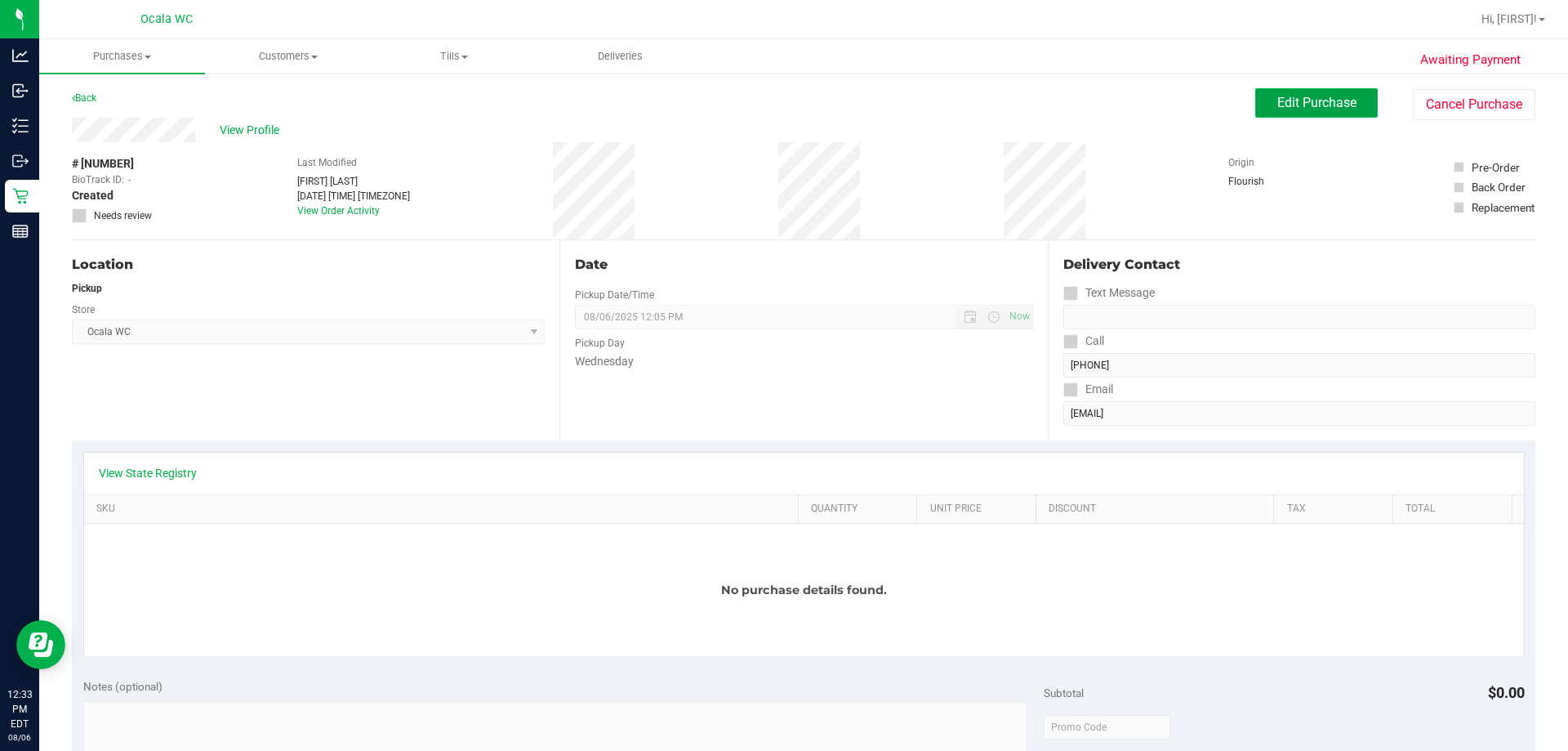 click on "Edit Purchase" at bounding box center [1316, 102] 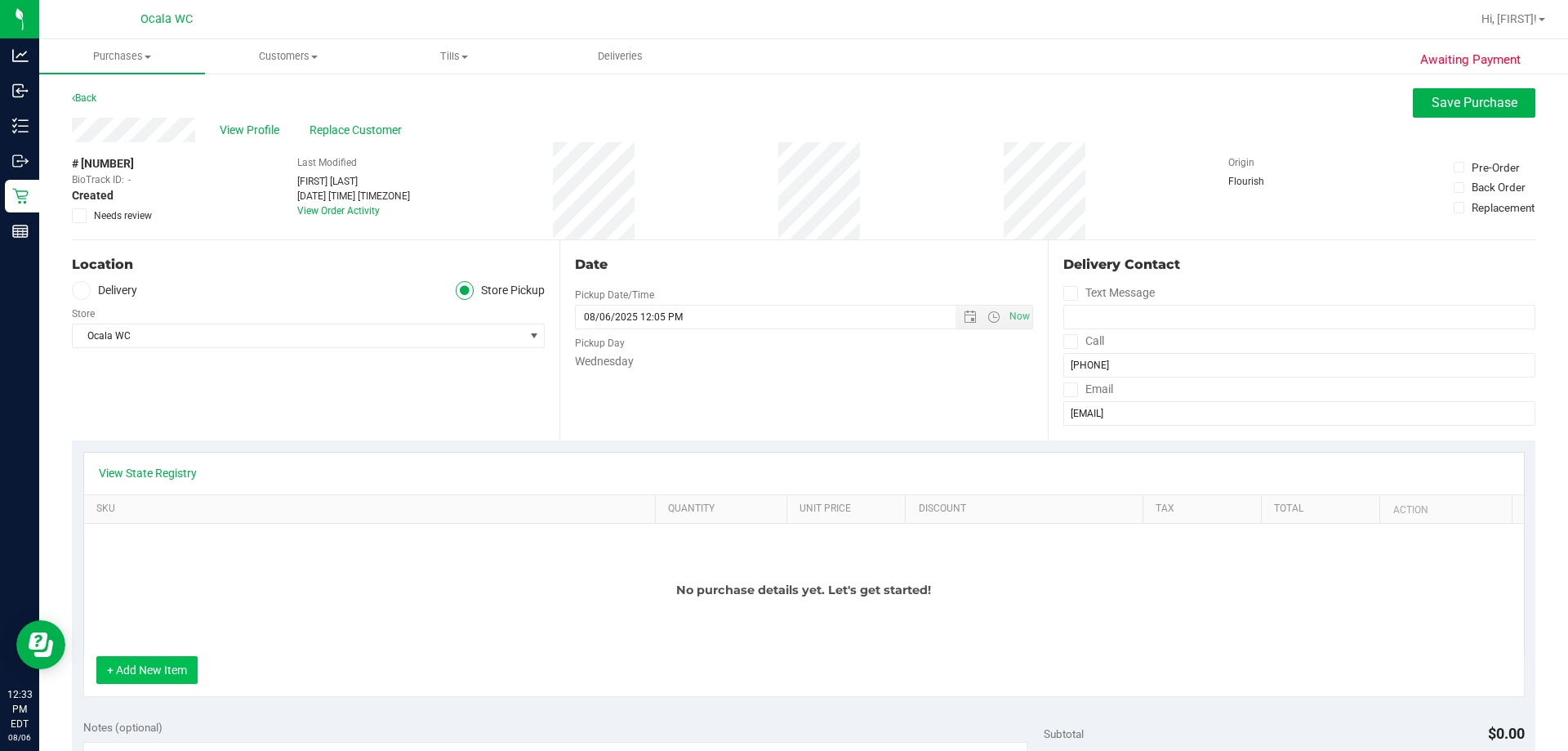 click on "+ Add New Item" at bounding box center [147, 670] 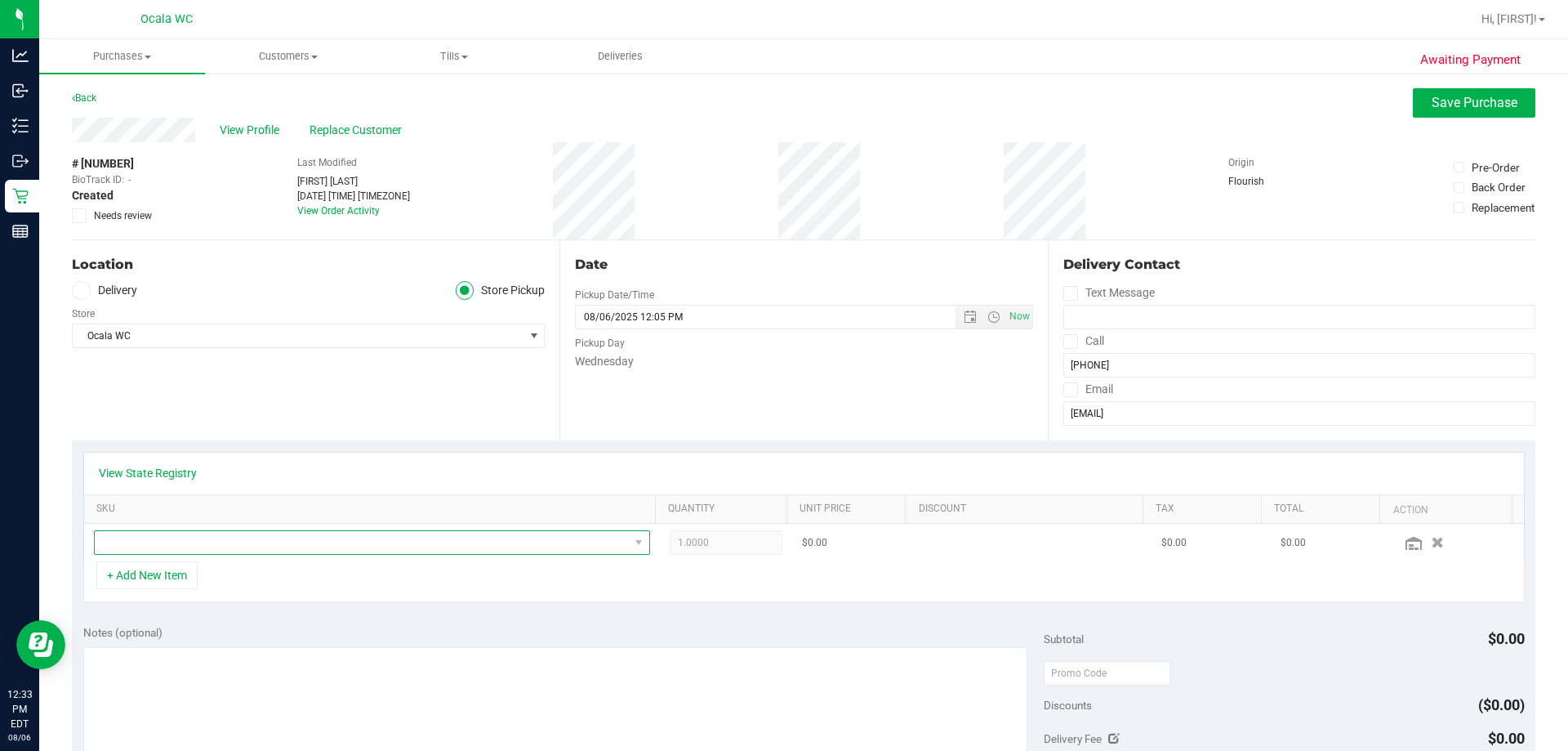 click at bounding box center [362, 543] 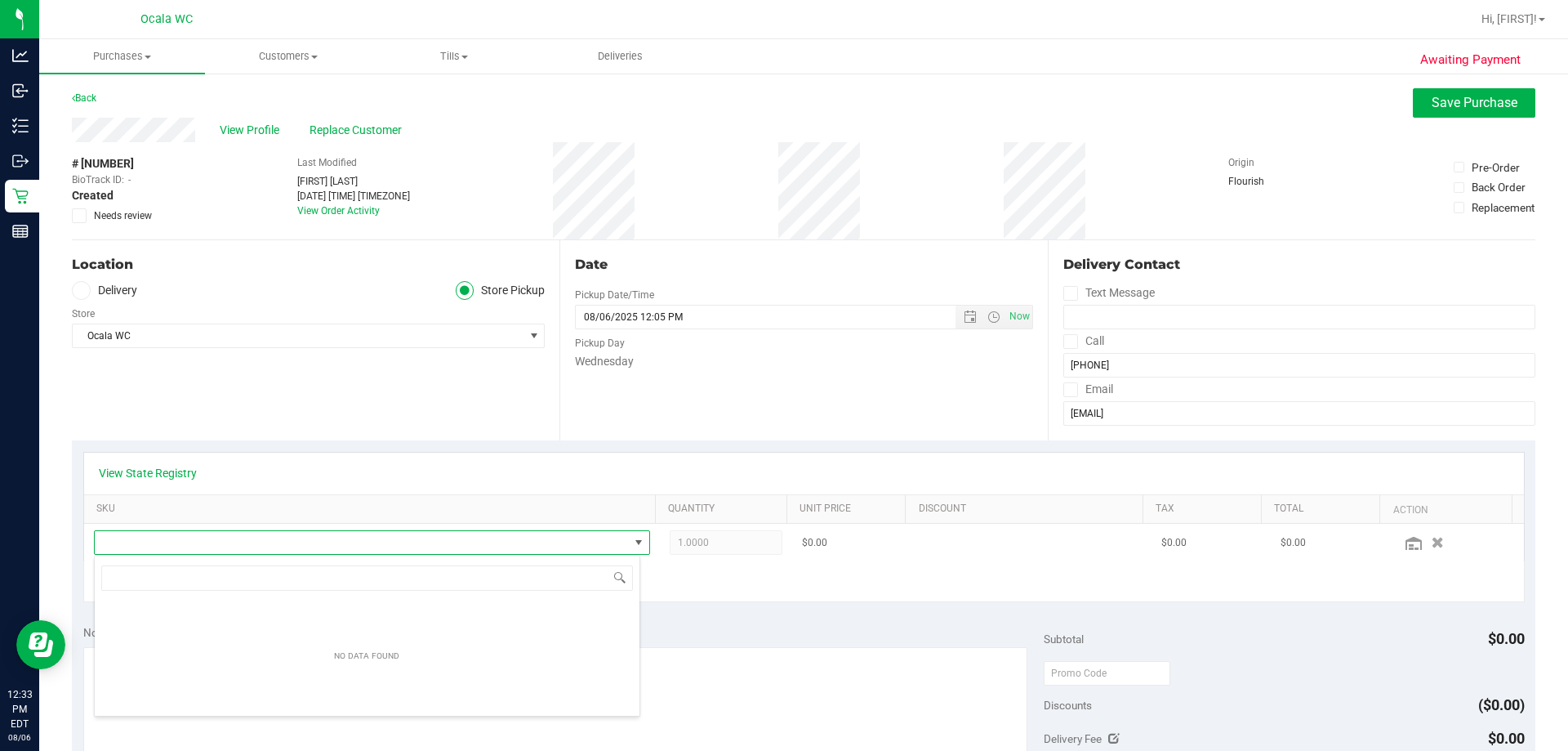 scroll, scrollTop: 81695, scrollLeft: 81120, axis: both 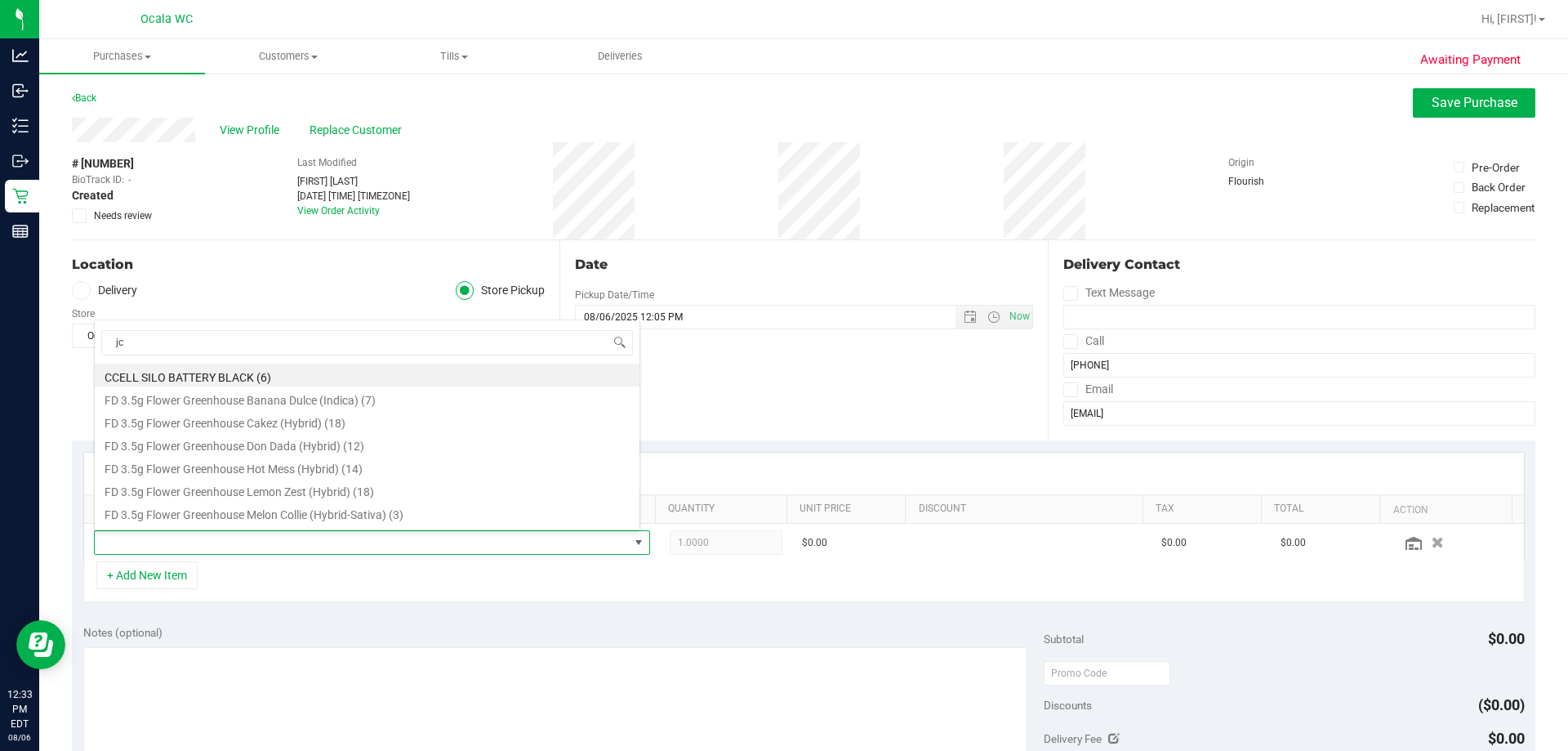type on "jcw" 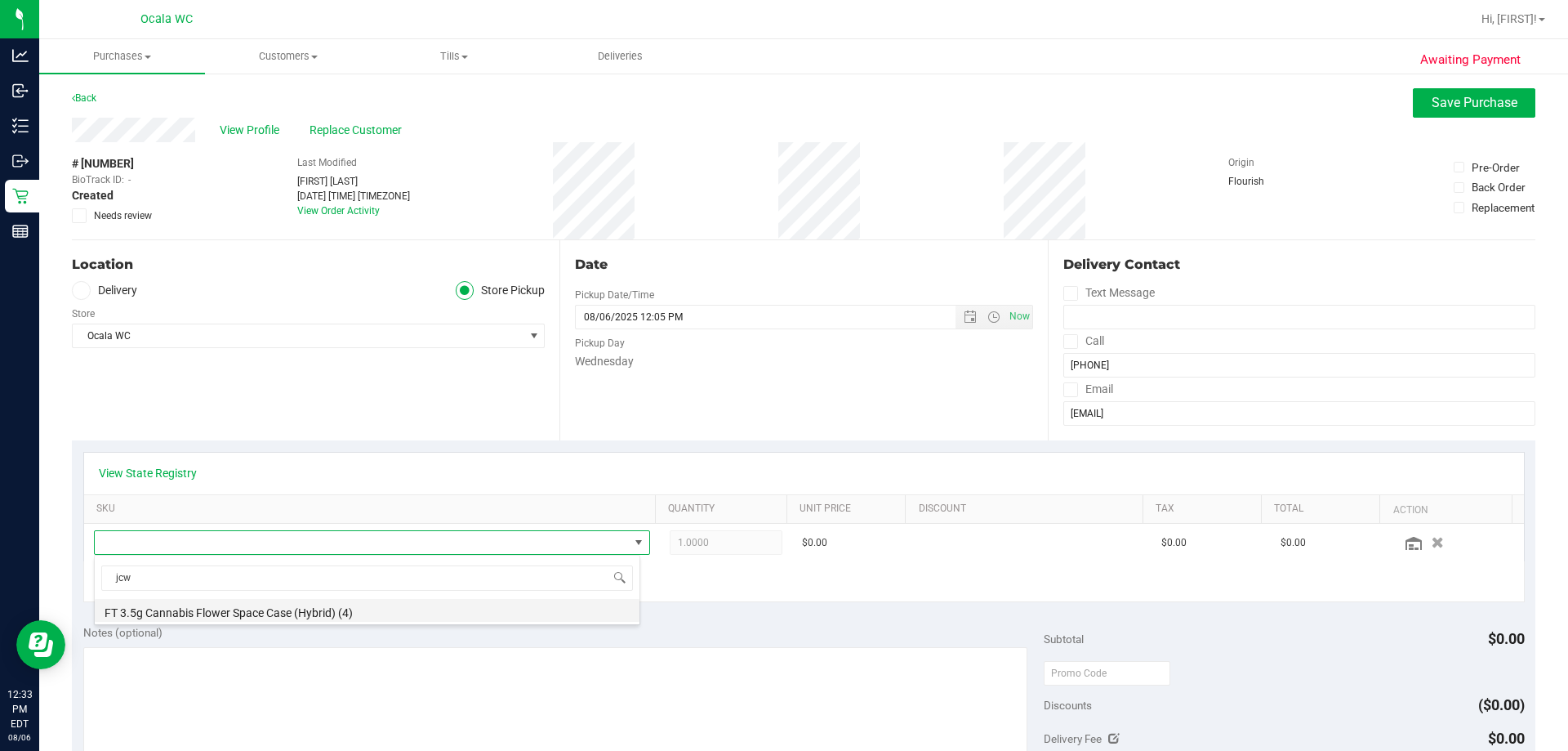 click on "FT 3.5g Cannabis Flower Space Case (Hybrid) (4)" at bounding box center (367, 610) 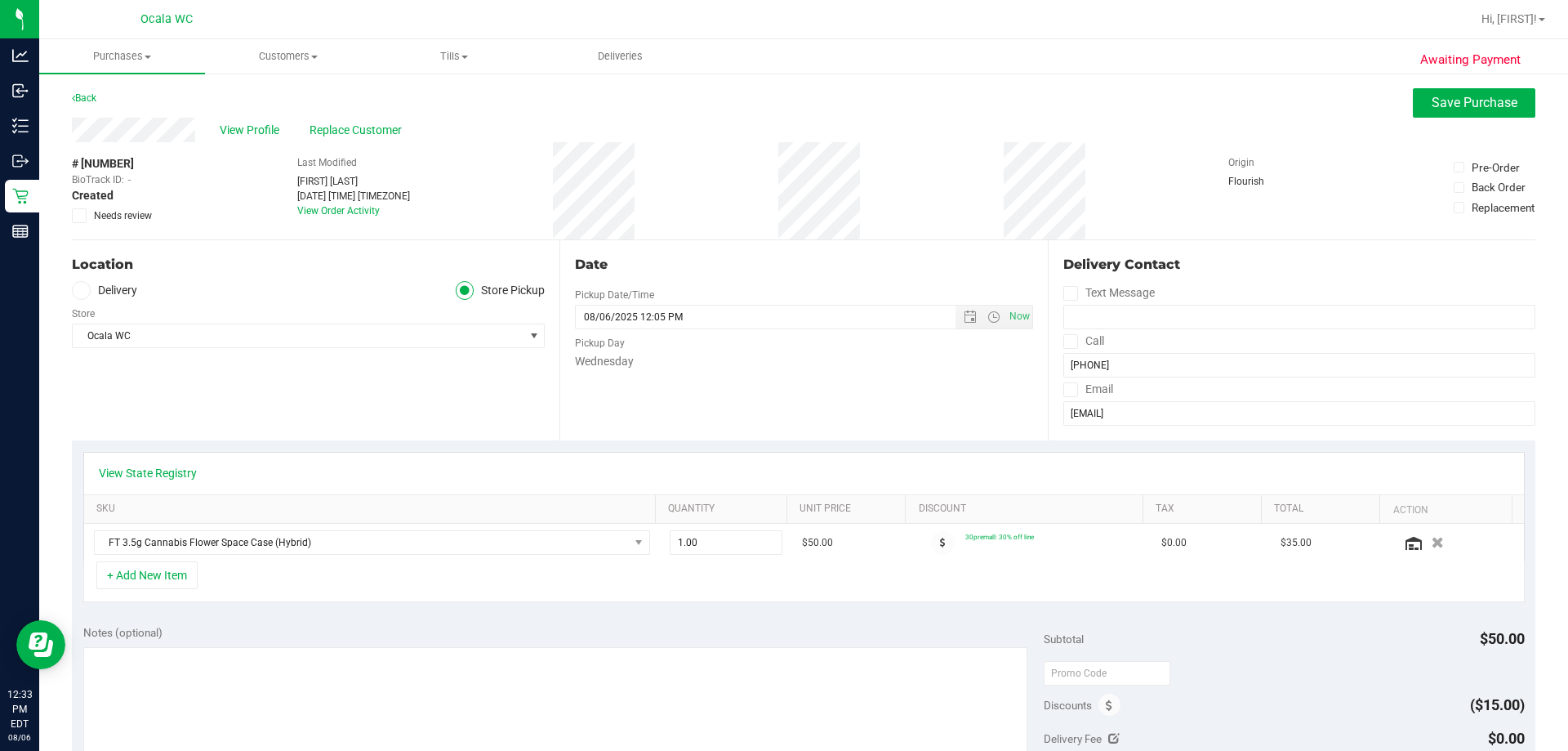 click on "+ Add New Item" at bounding box center [804, 582] 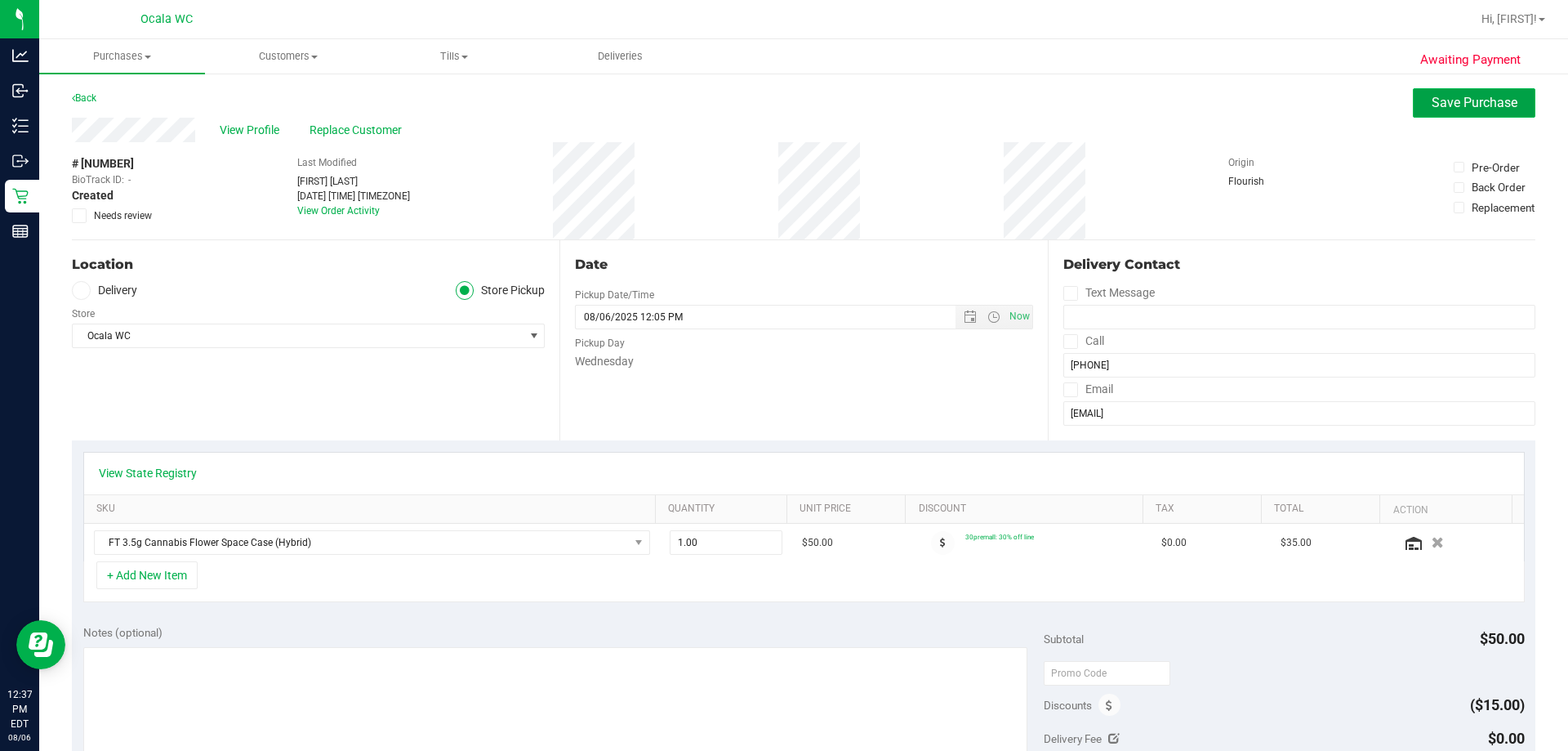 click on "Save Purchase" at bounding box center [1474, 102] 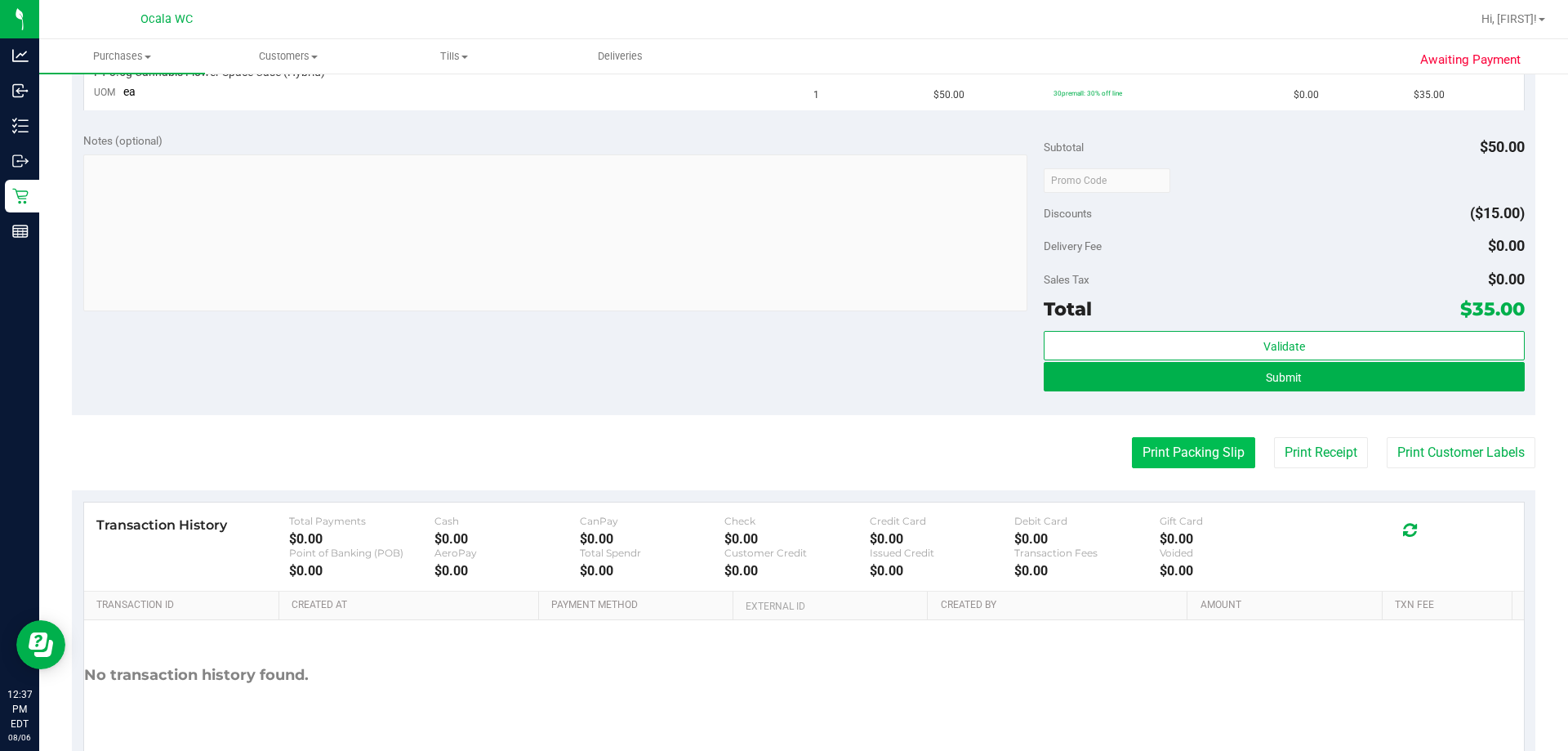 scroll, scrollTop: 547, scrollLeft: 0, axis: vertical 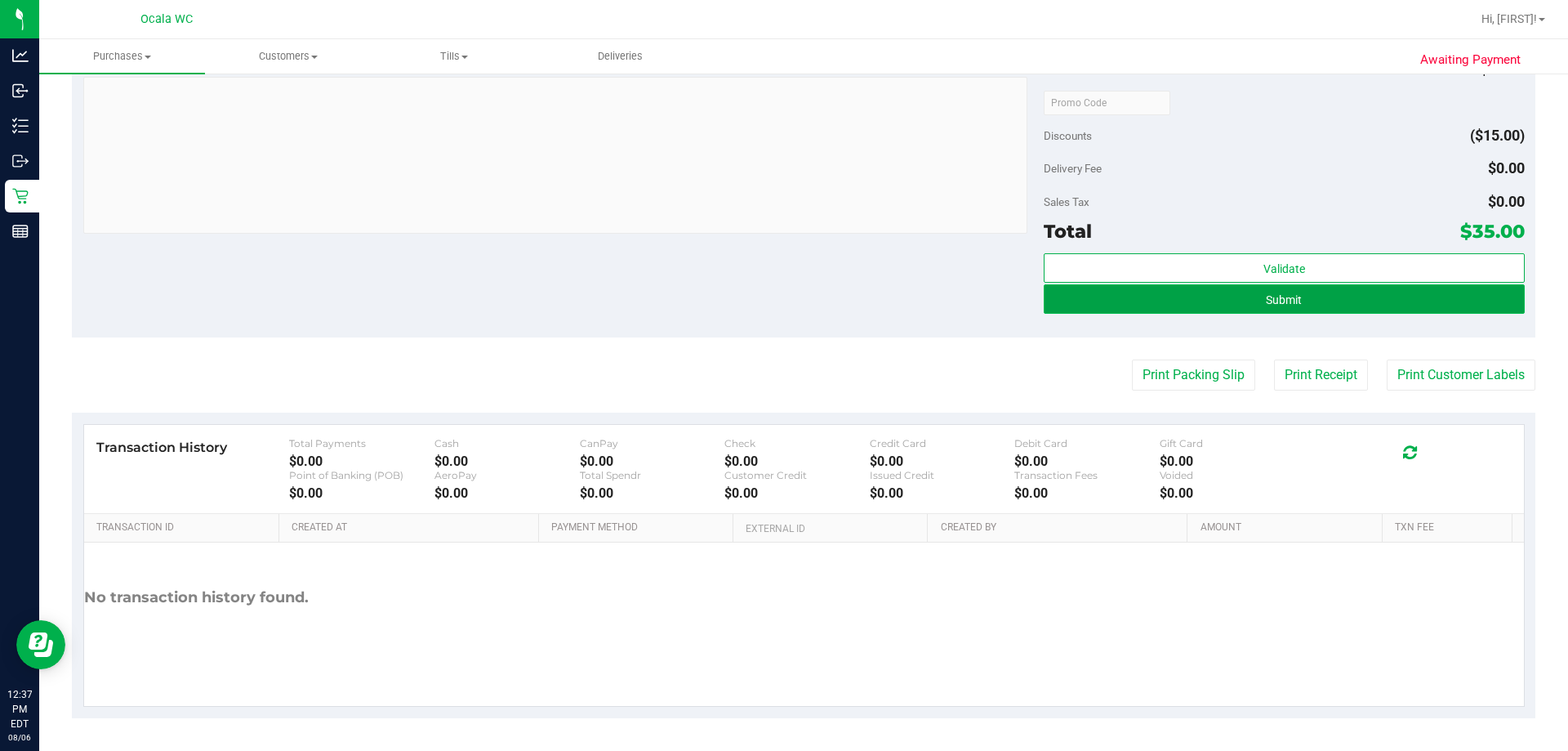 click on "Submit" at bounding box center (1284, 299) 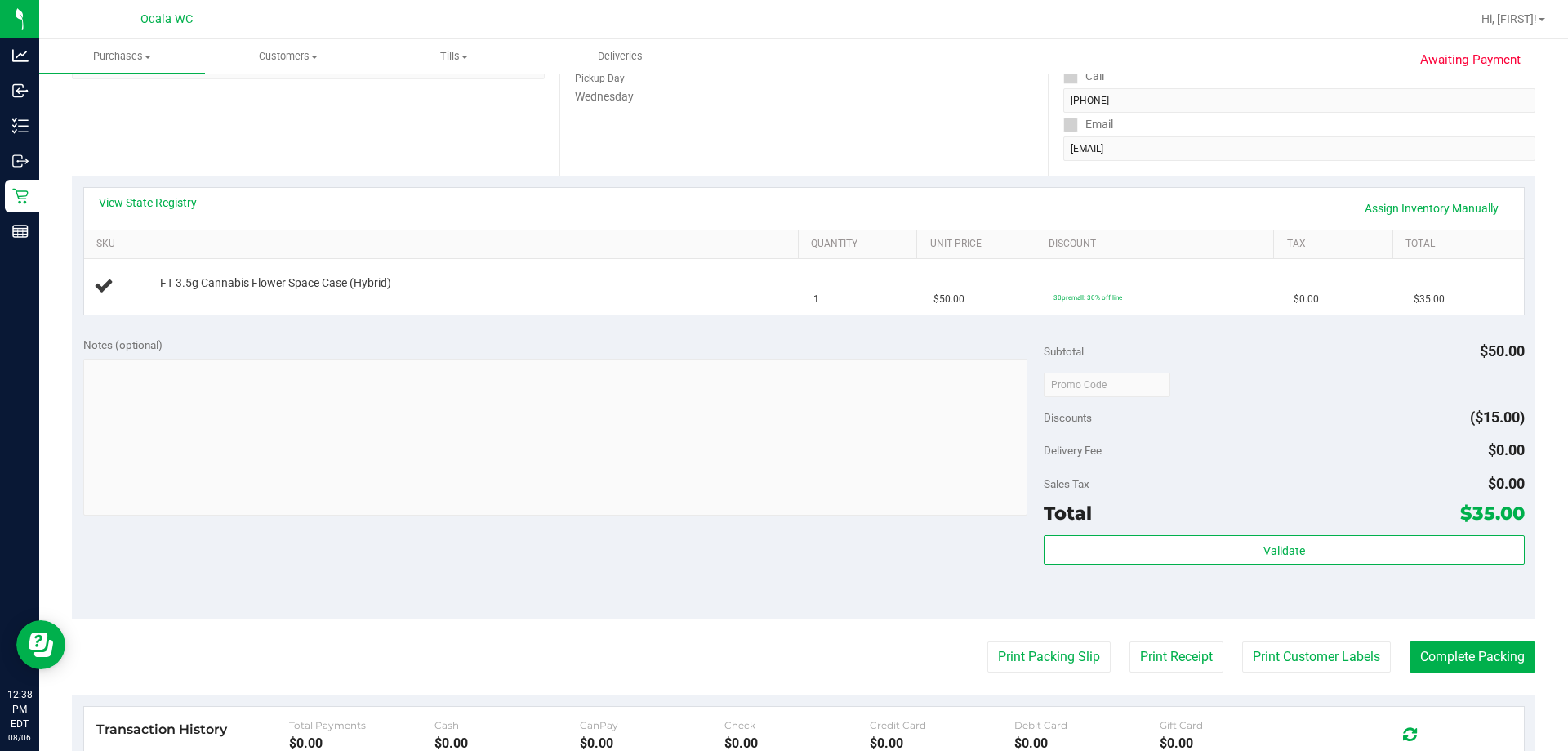 scroll, scrollTop: 0, scrollLeft: 0, axis: both 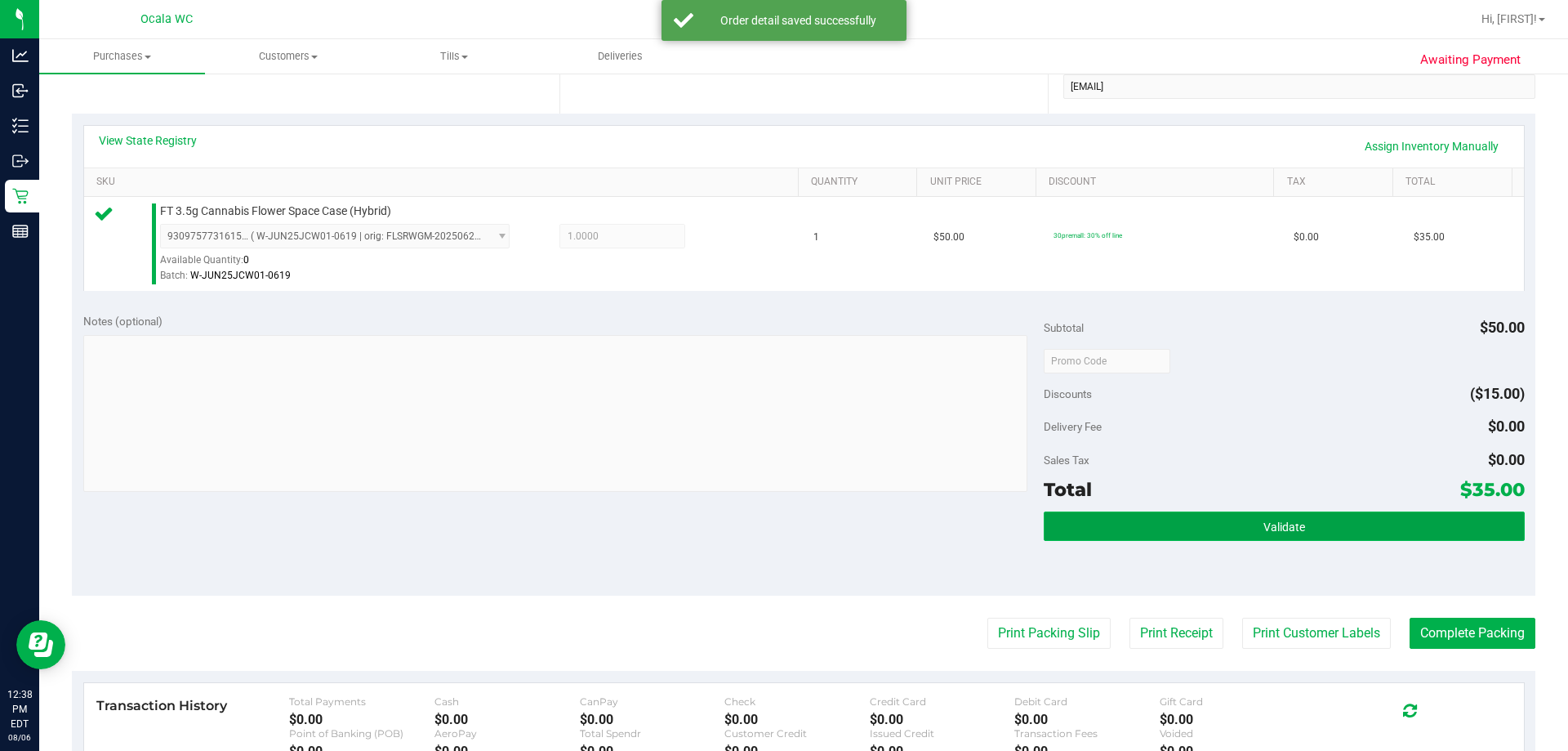 click on "Validate" at bounding box center (1284, 526) 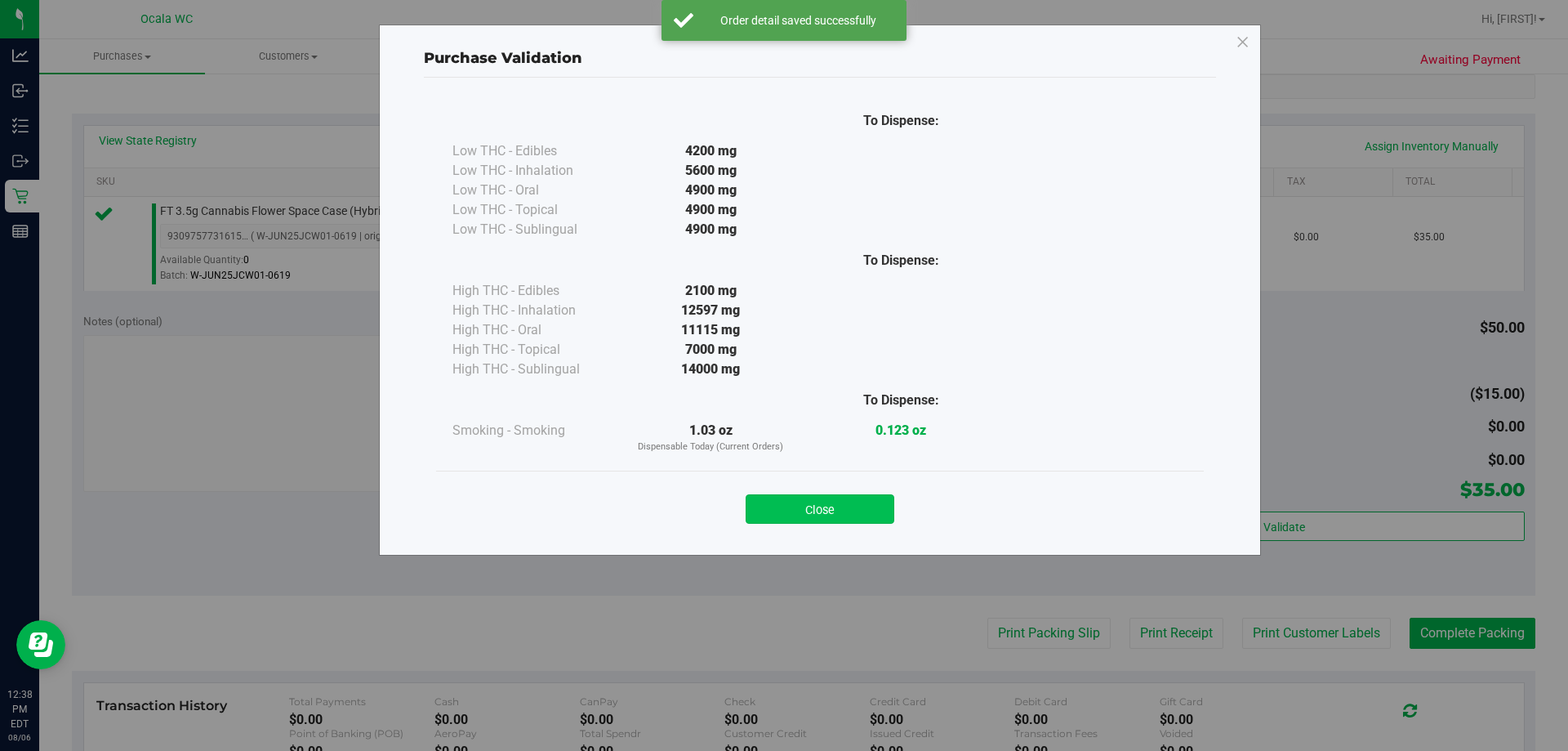 click on "Close" at bounding box center [820, 509] 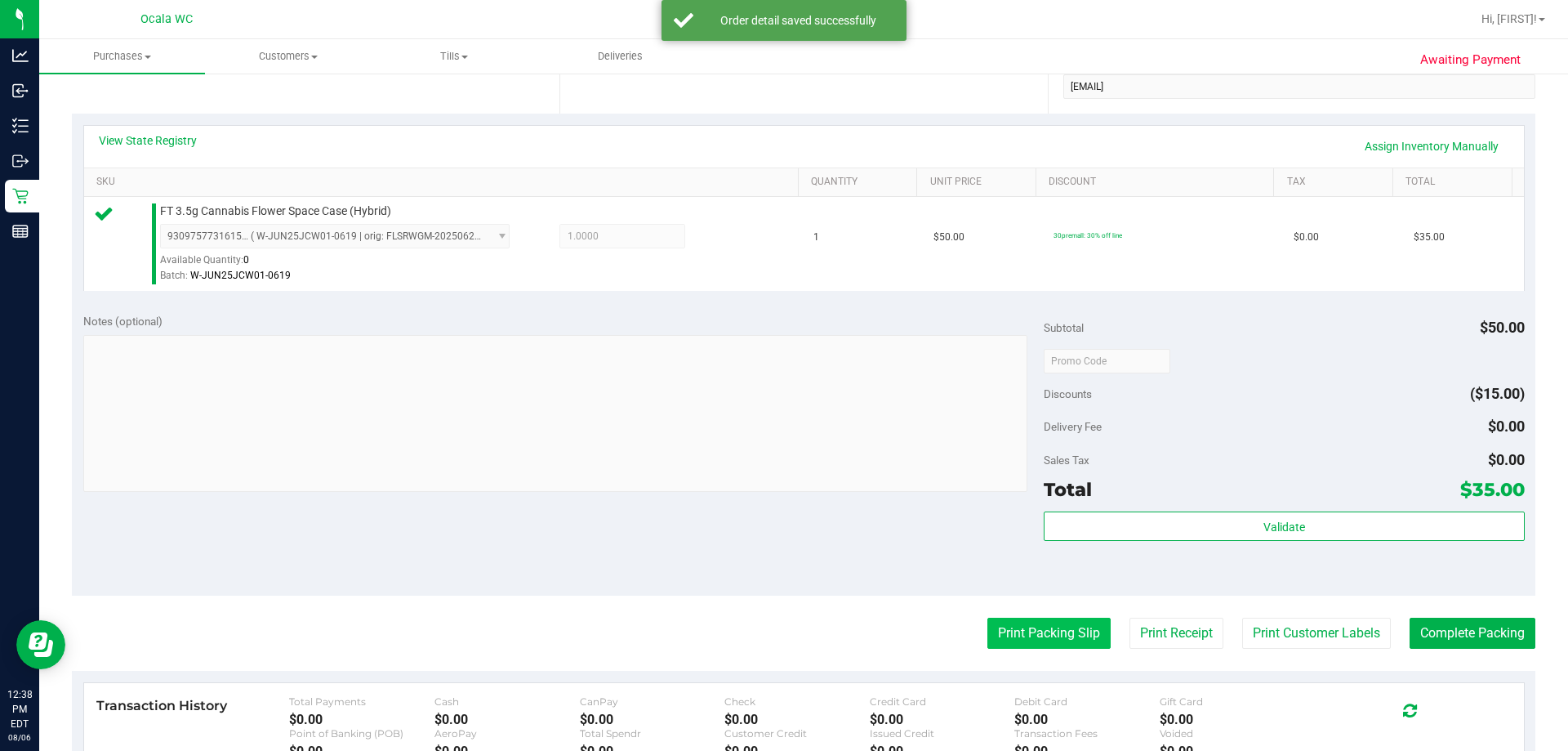 click on "Print Packing Slip" at bounding box center [1049, 633] 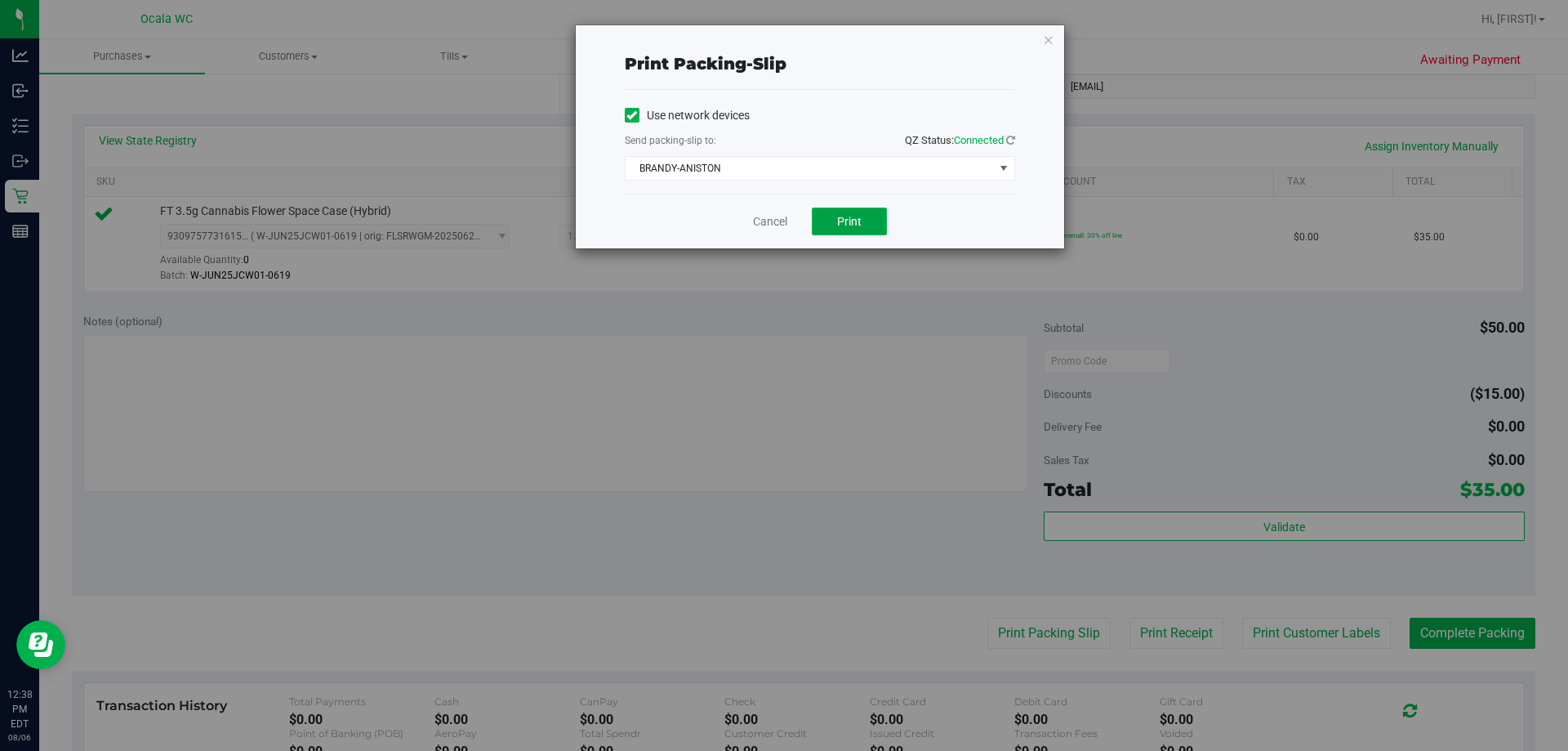 click on "Print" at bounding box center (849, 221) 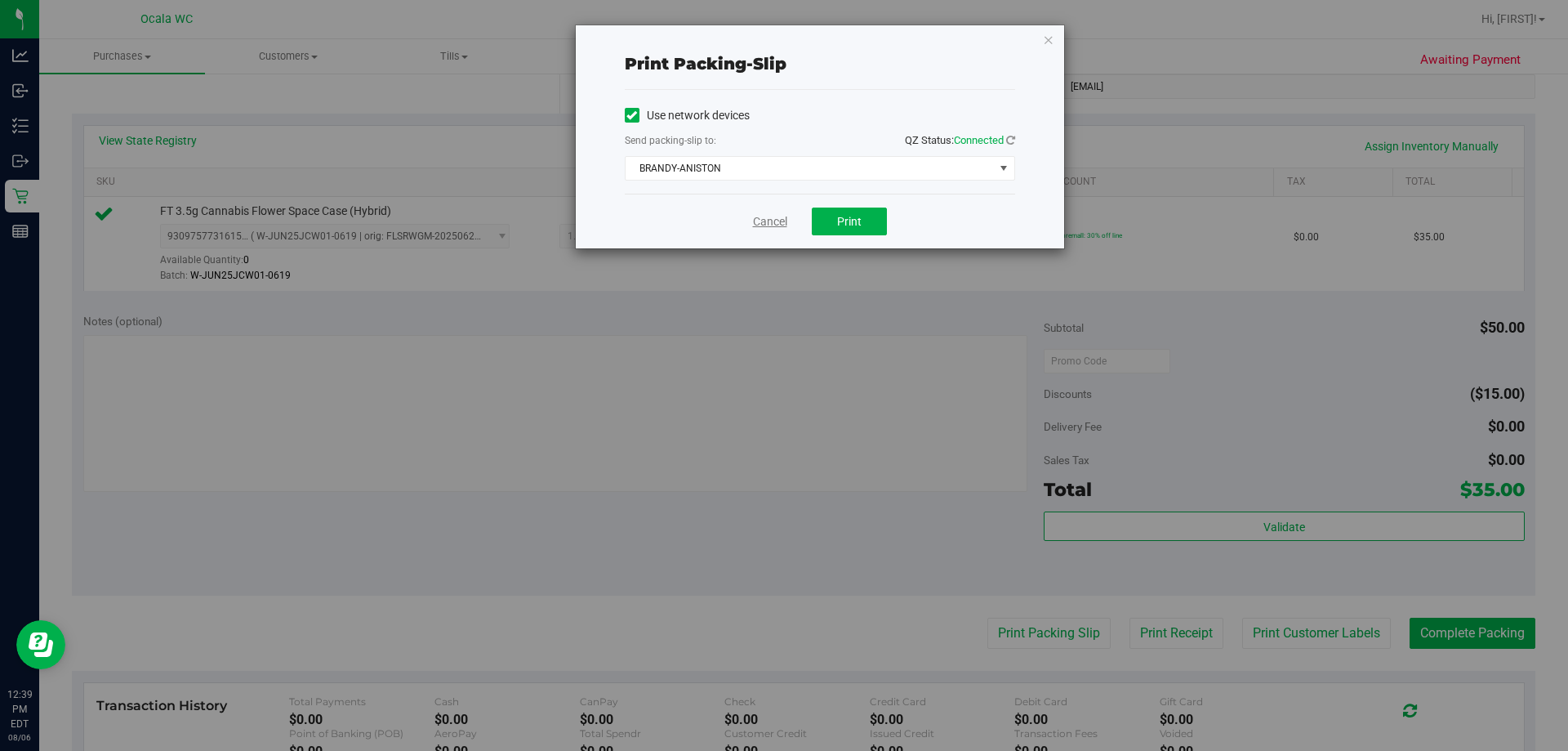 click on "Cancel" at bounding box center (770, 221) 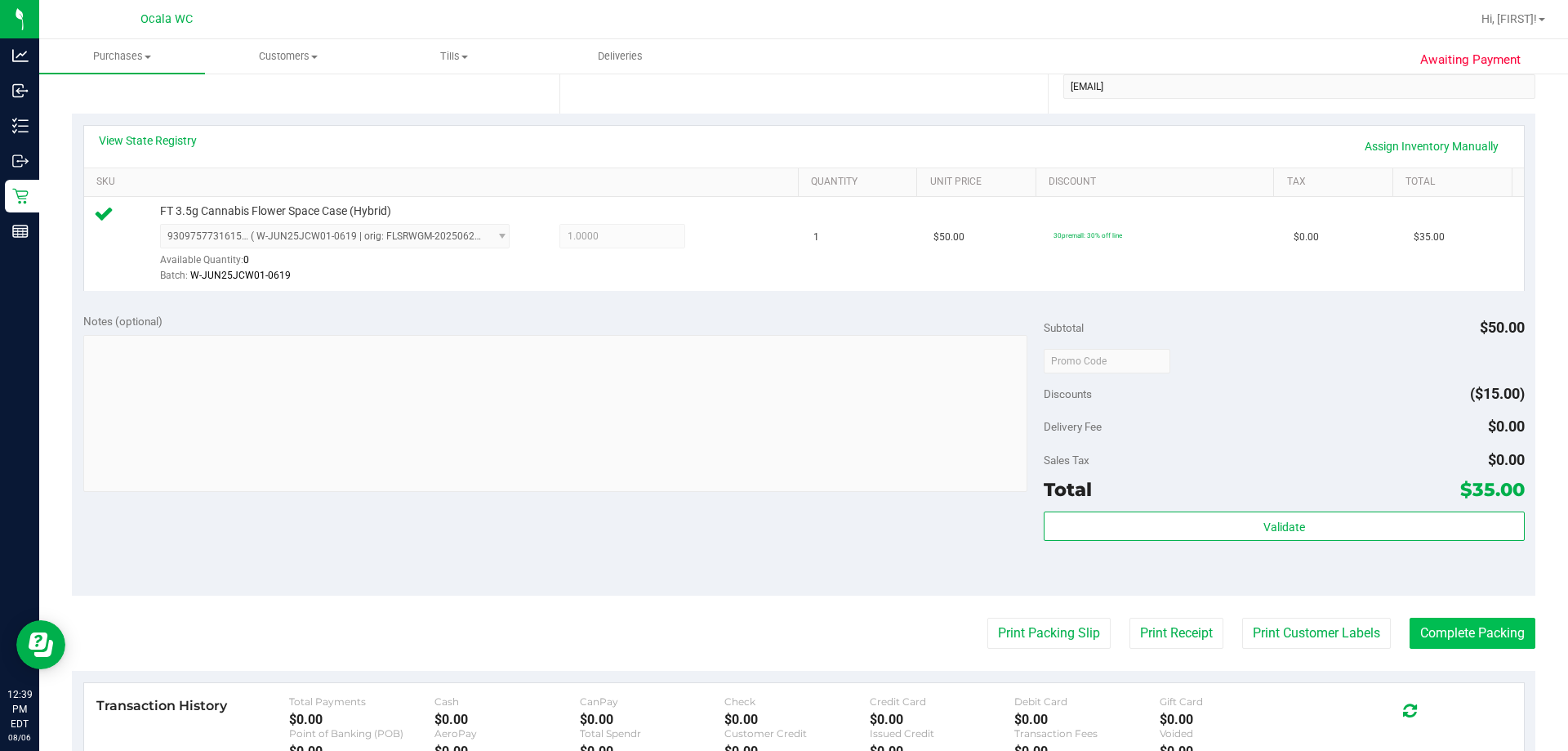 click on "Complete Packing" at bounding box center [1472, 633] 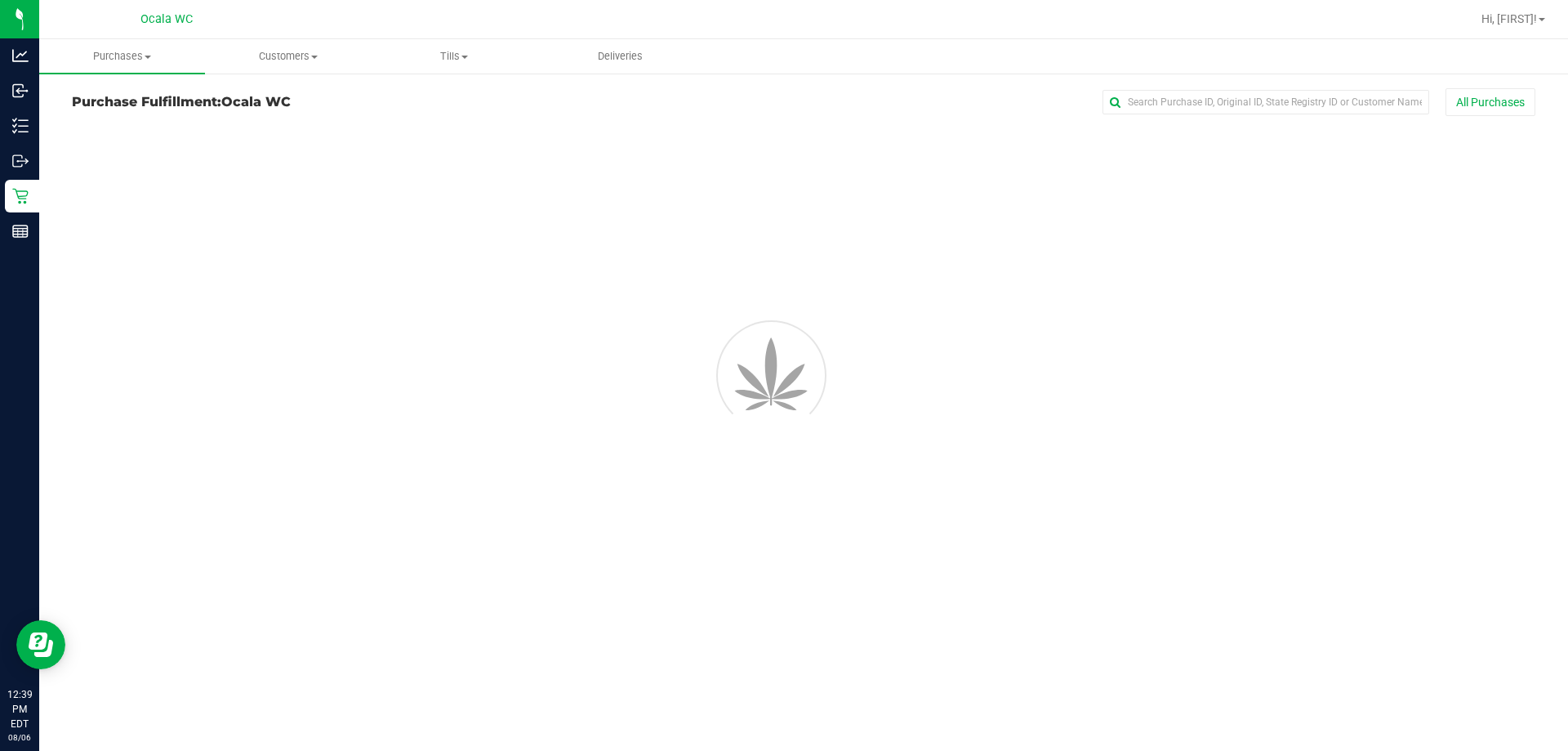 scroll, scrollTop: 0, scrollLeft: 0, axis: both 